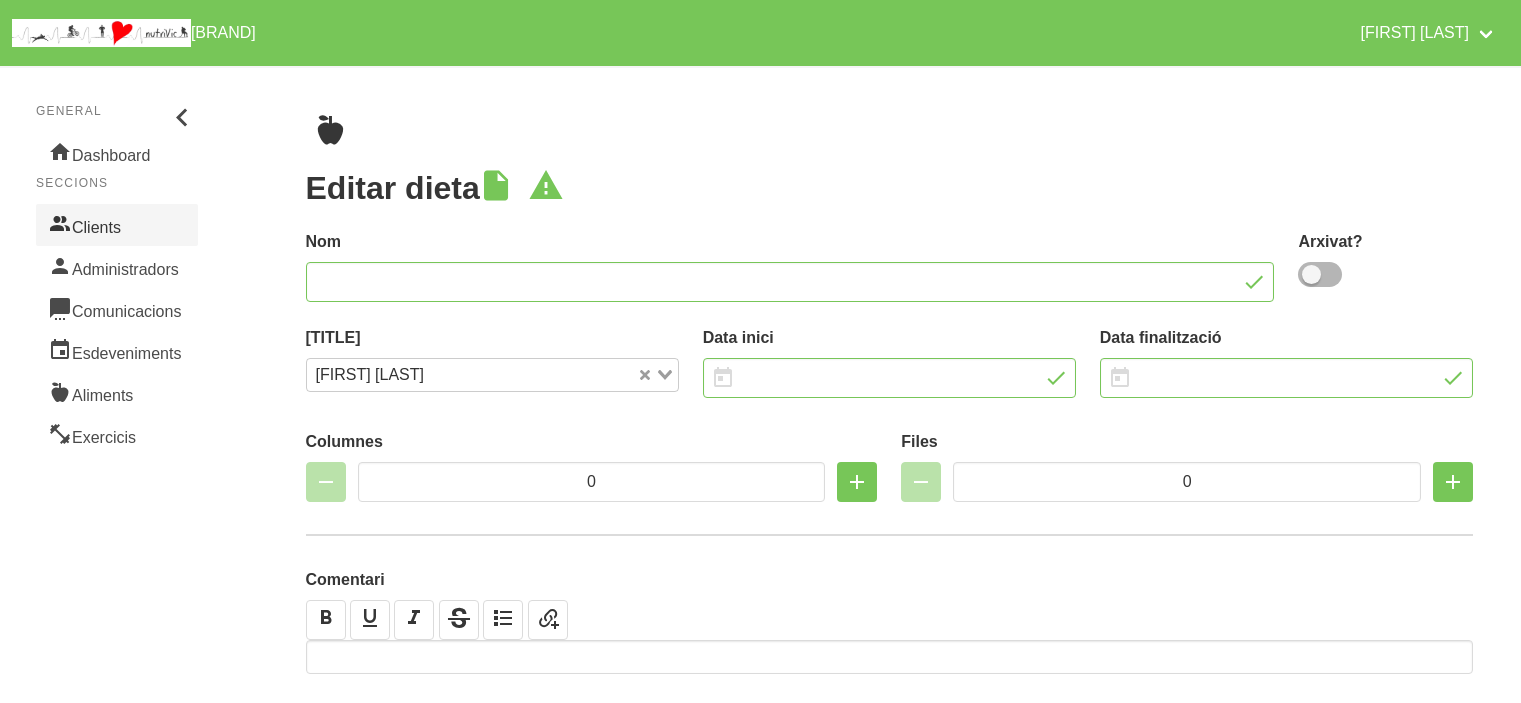 scroll, scrollTop: 0, scrollLeft: 0, axis: both 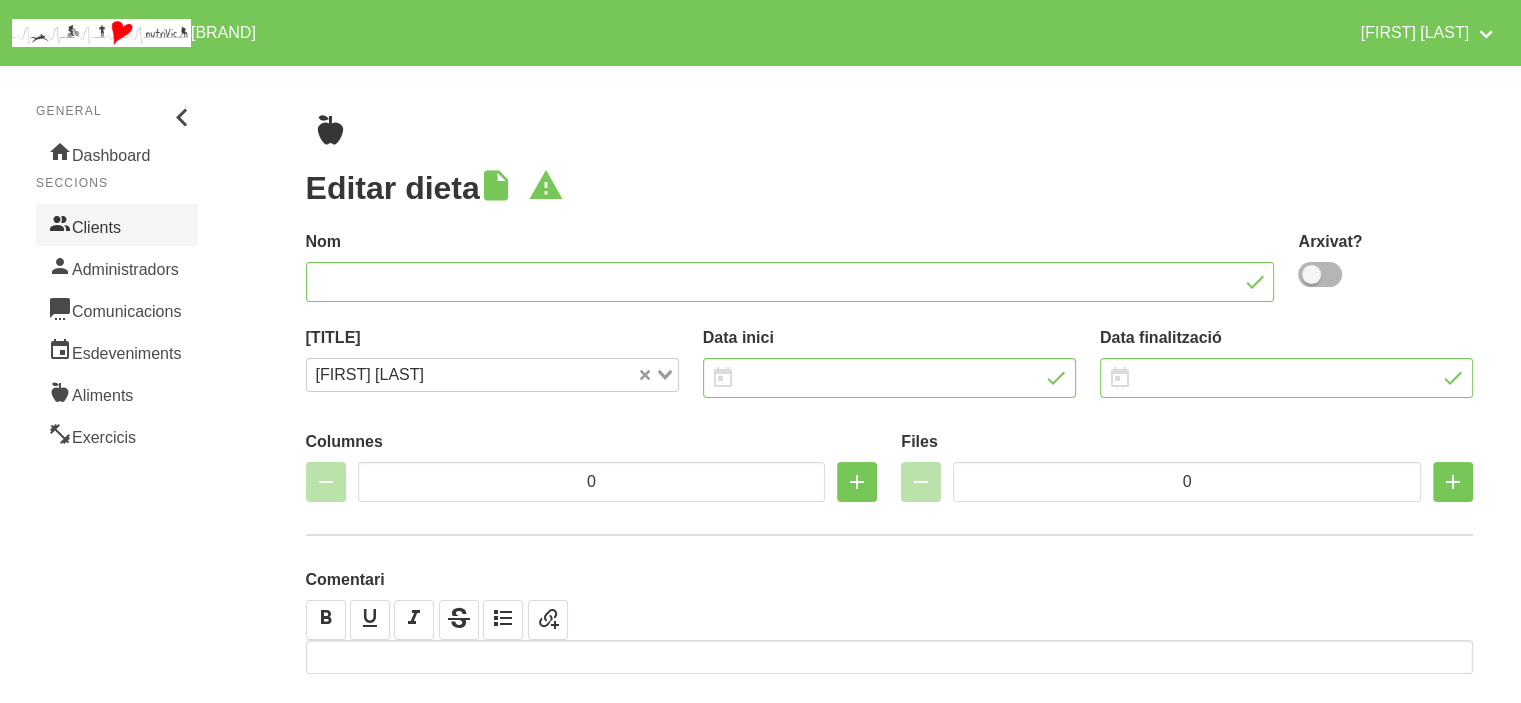 click on "Clients" at bounding box center [117, 225] 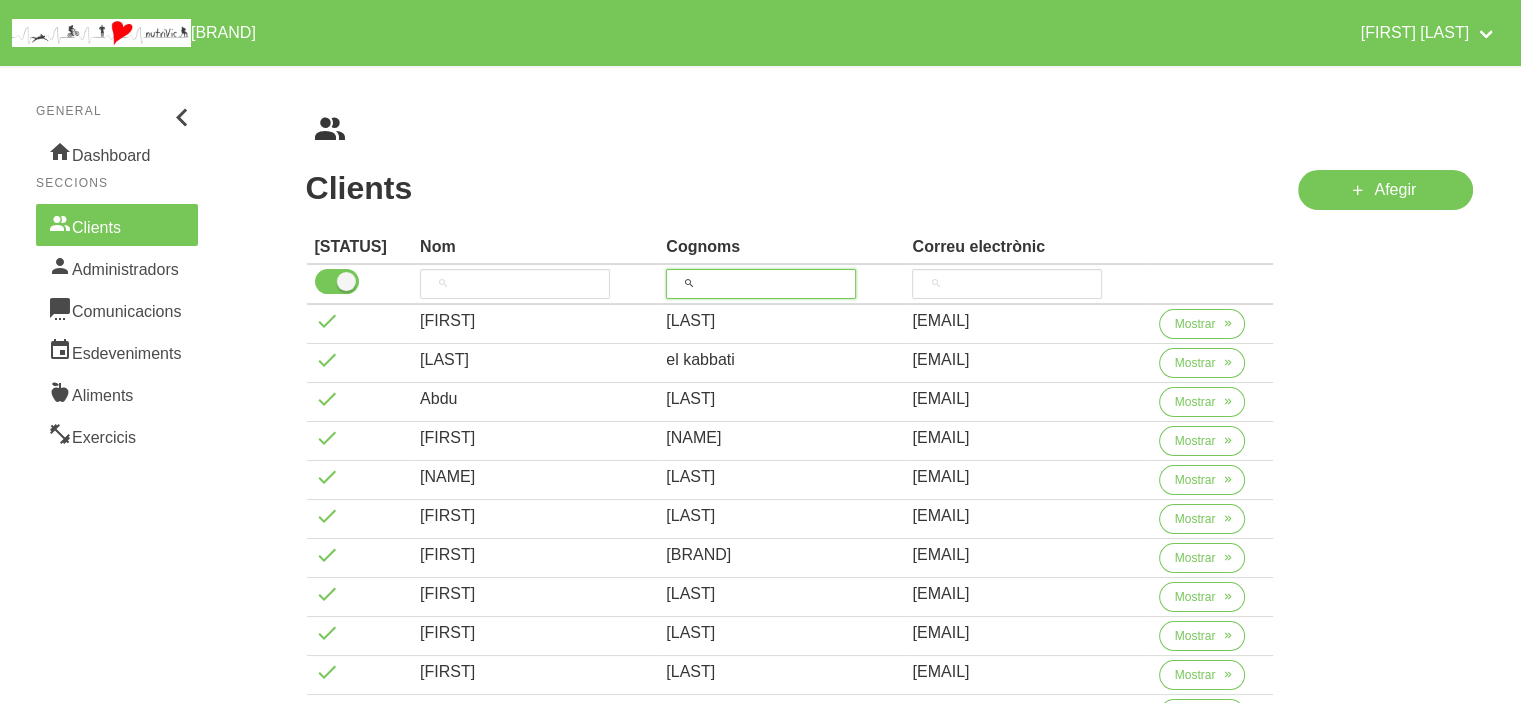 click at bounding box center [761, 284] 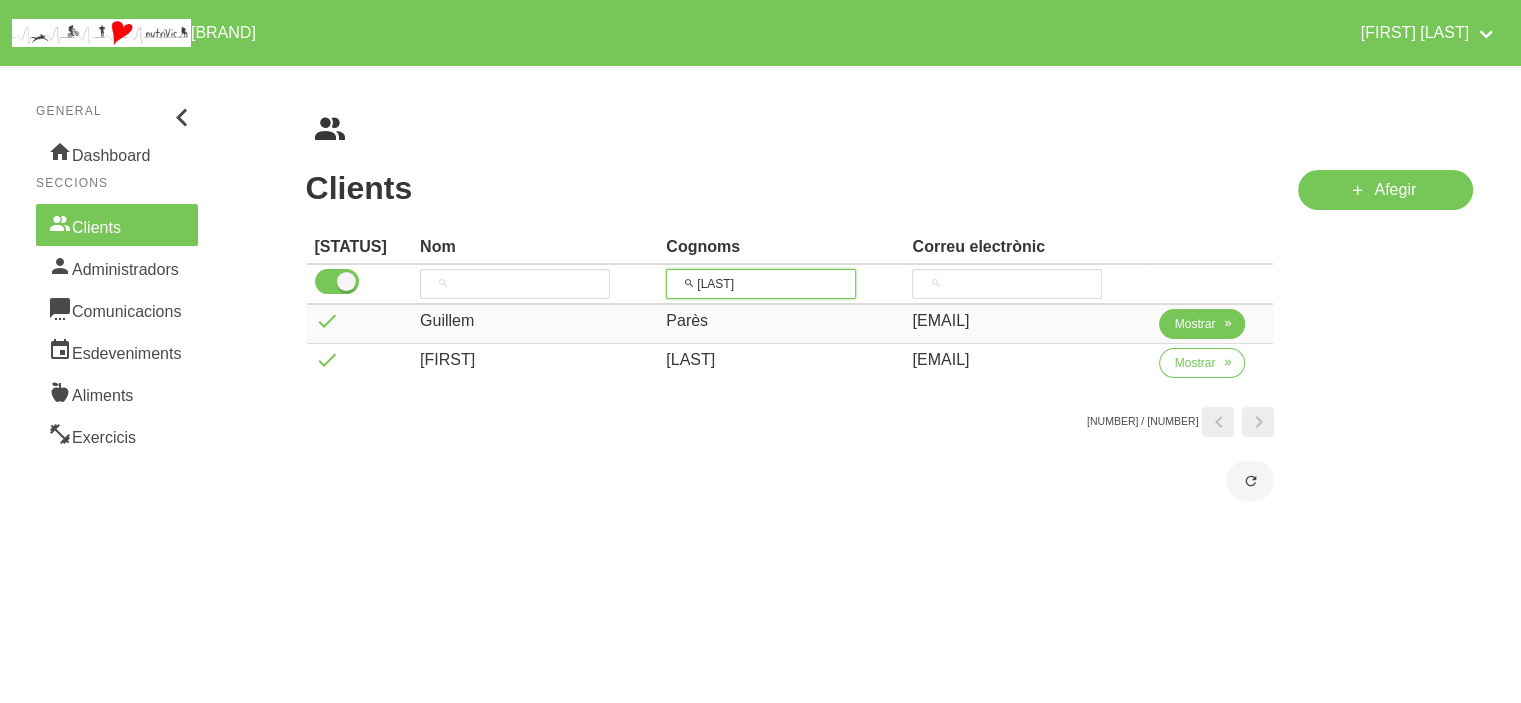 type on "[LAST]" 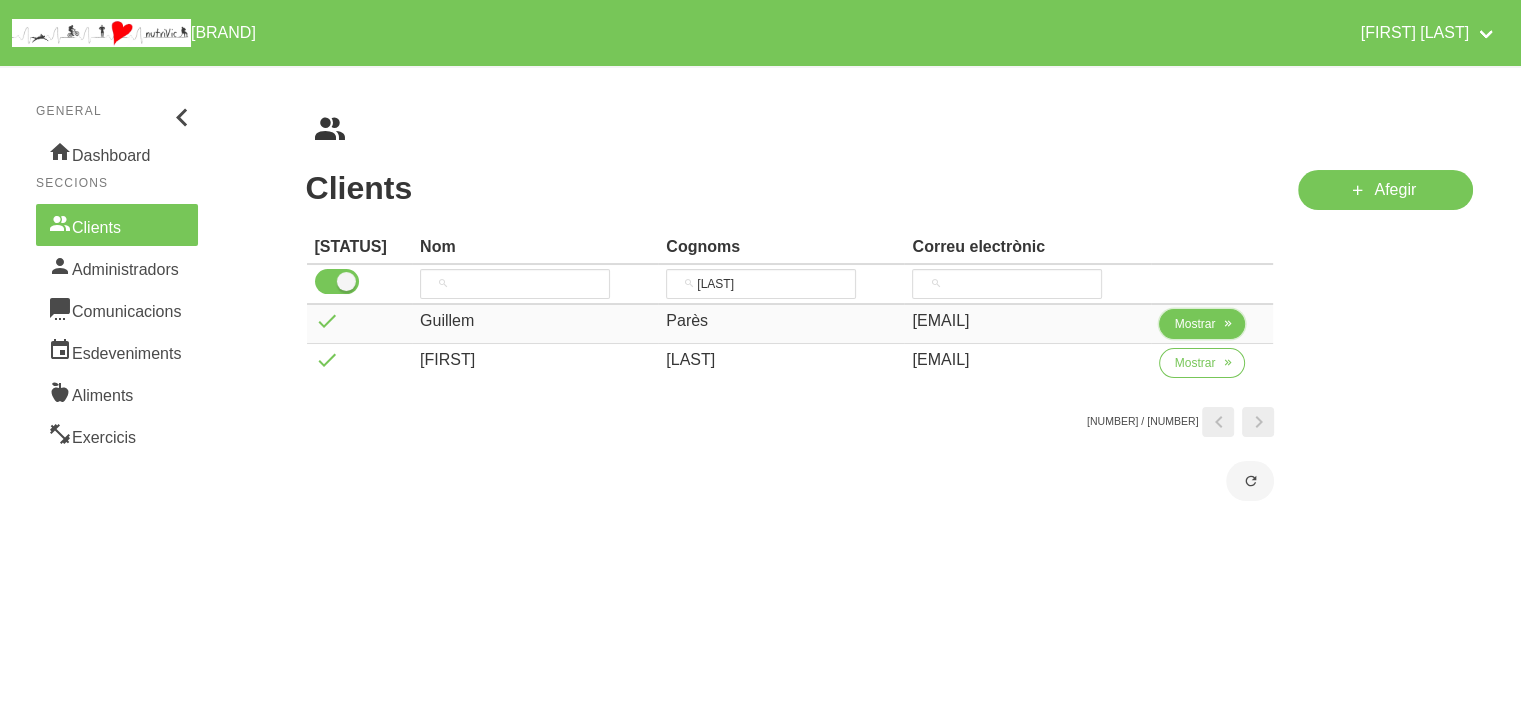 click on "Mostrar" at bounding box center (1195, 324) 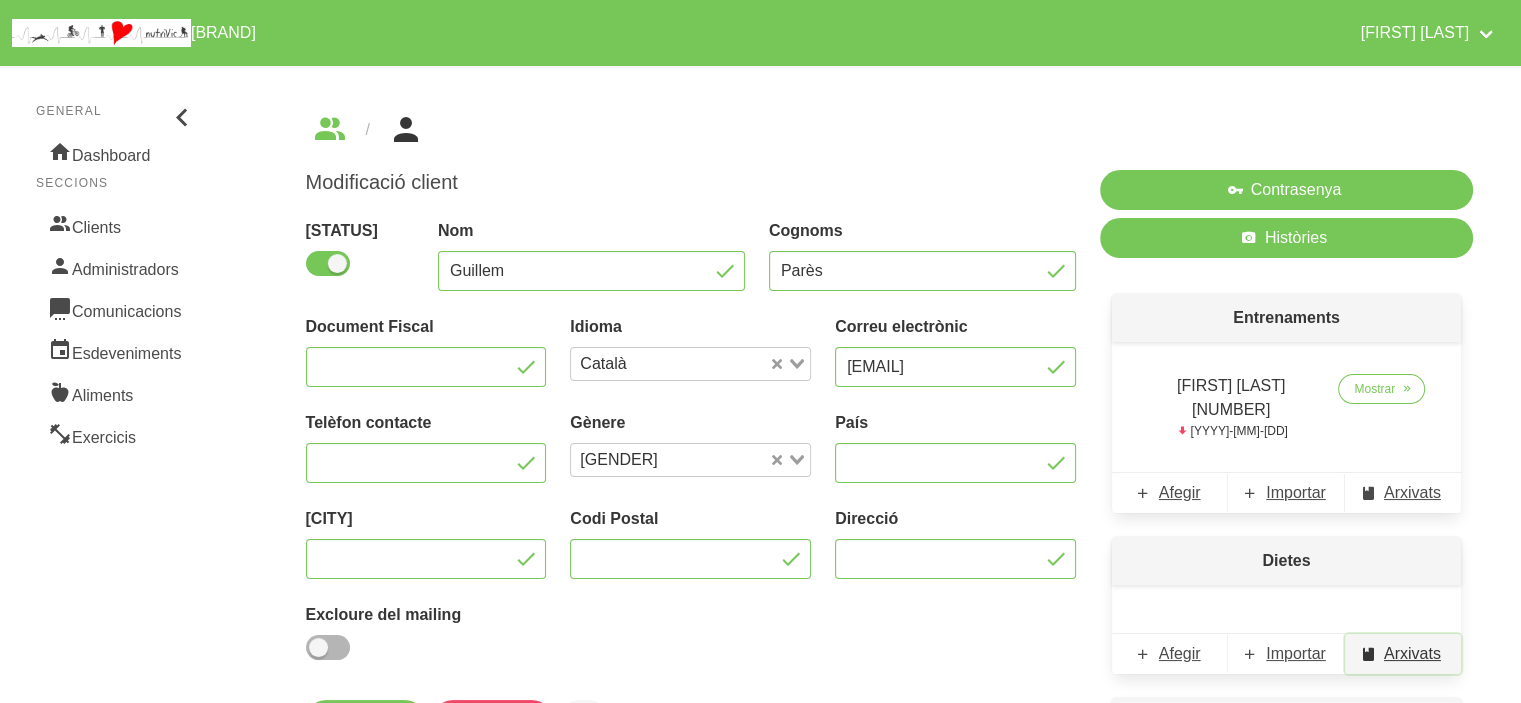 click on "Arxivats" at bounding box center (1403, 654) 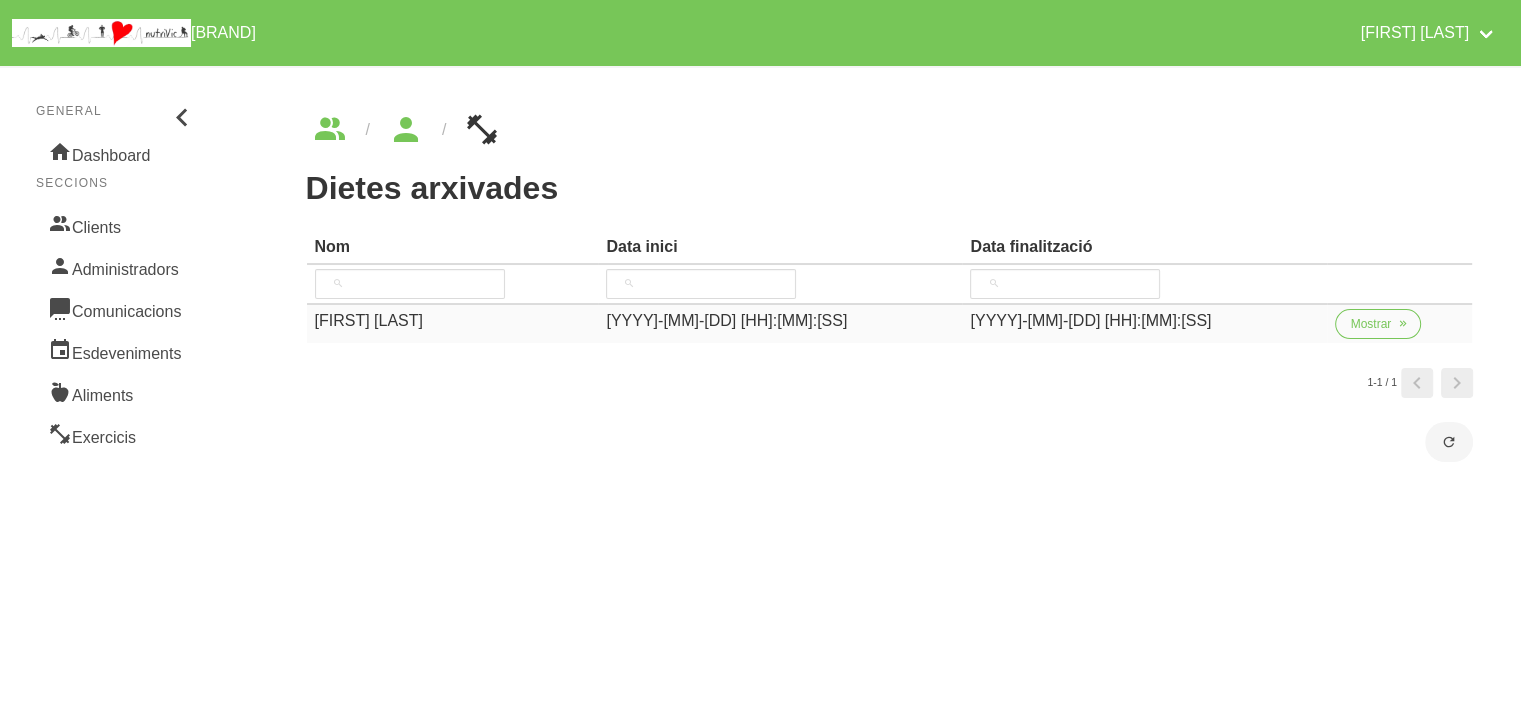 click on "Mostrar" at bounding box center (1378, 328) 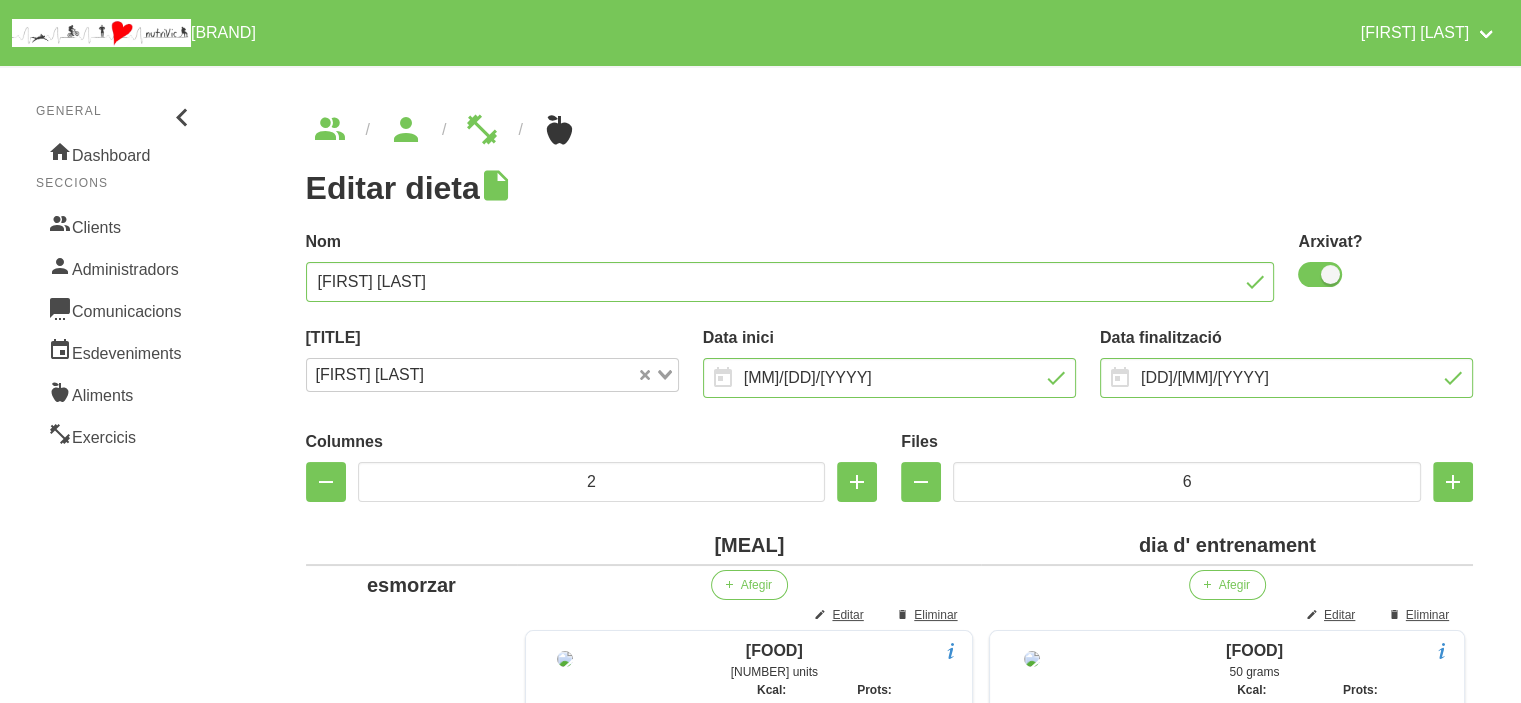 click on "[FIRST] [LAST]" at bounding box center (890, 1869) 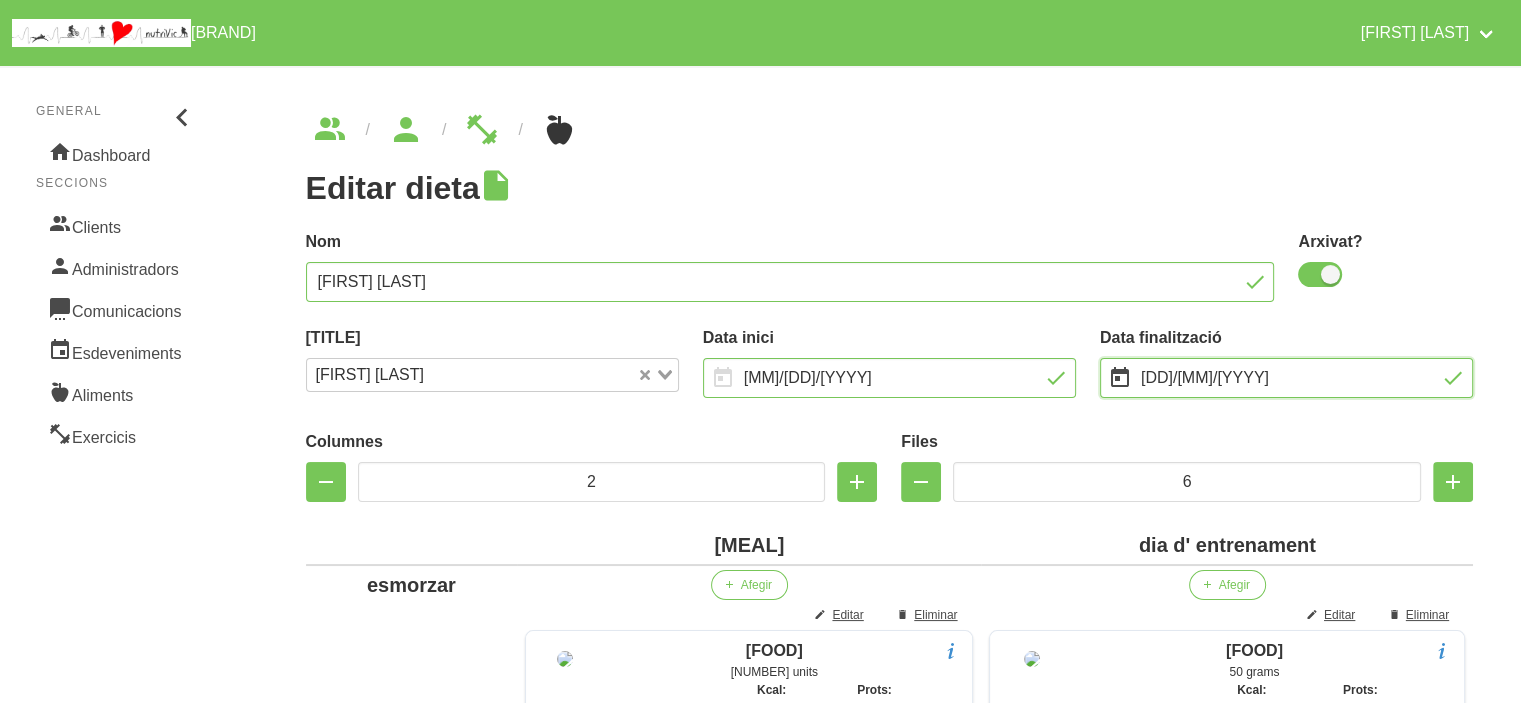 click on "[DD]/[MM]/[YYYY]" at bounding box center (1286, 378) 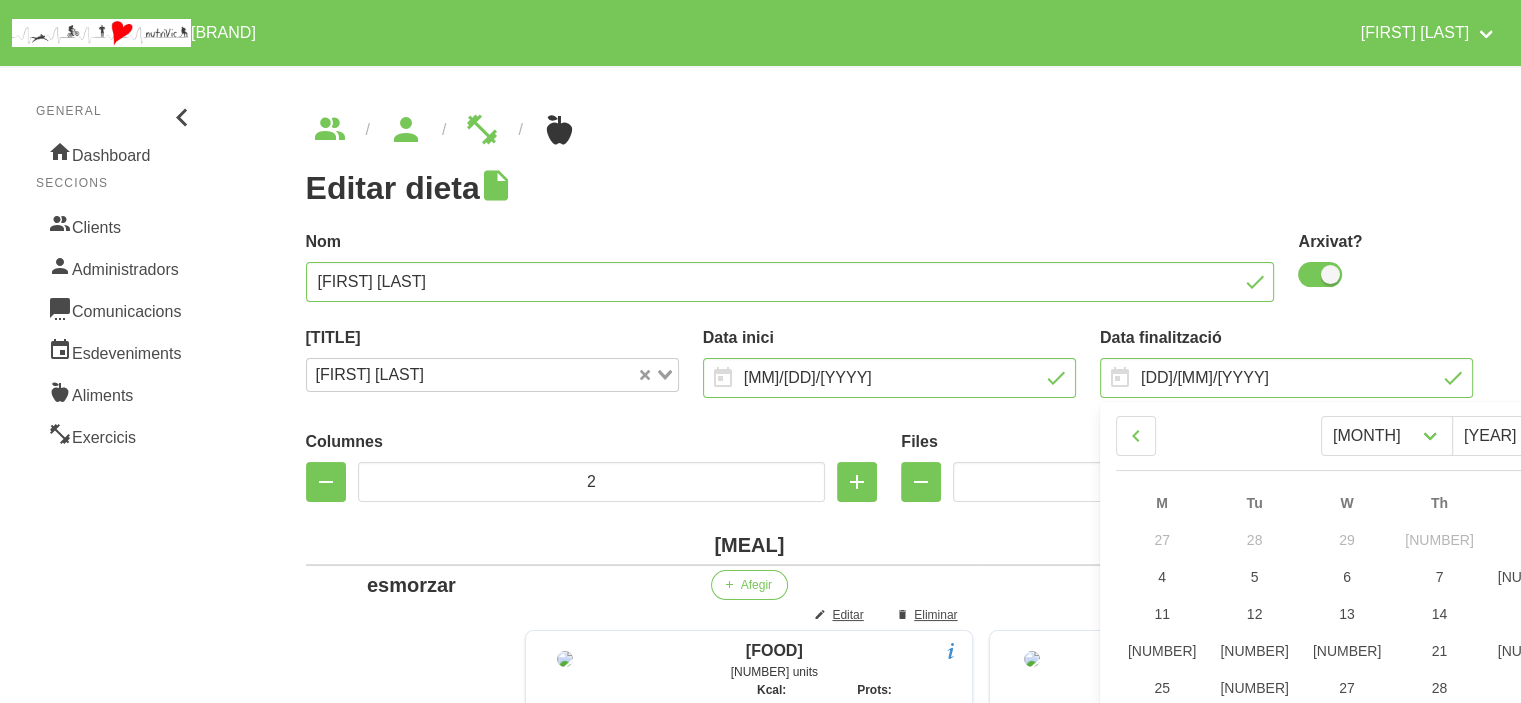 click at bounding box center (1743, 436) 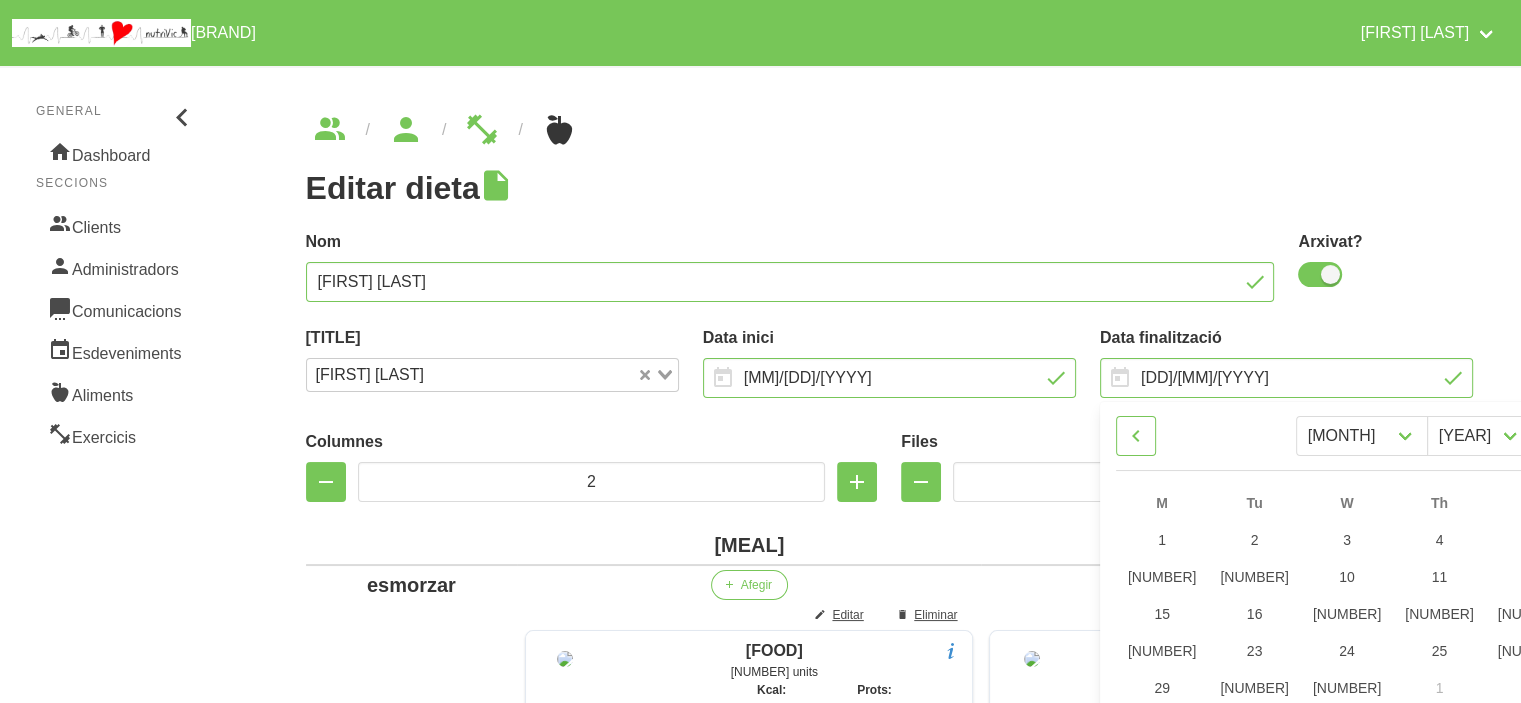 click at bounding box center (1136, 436) 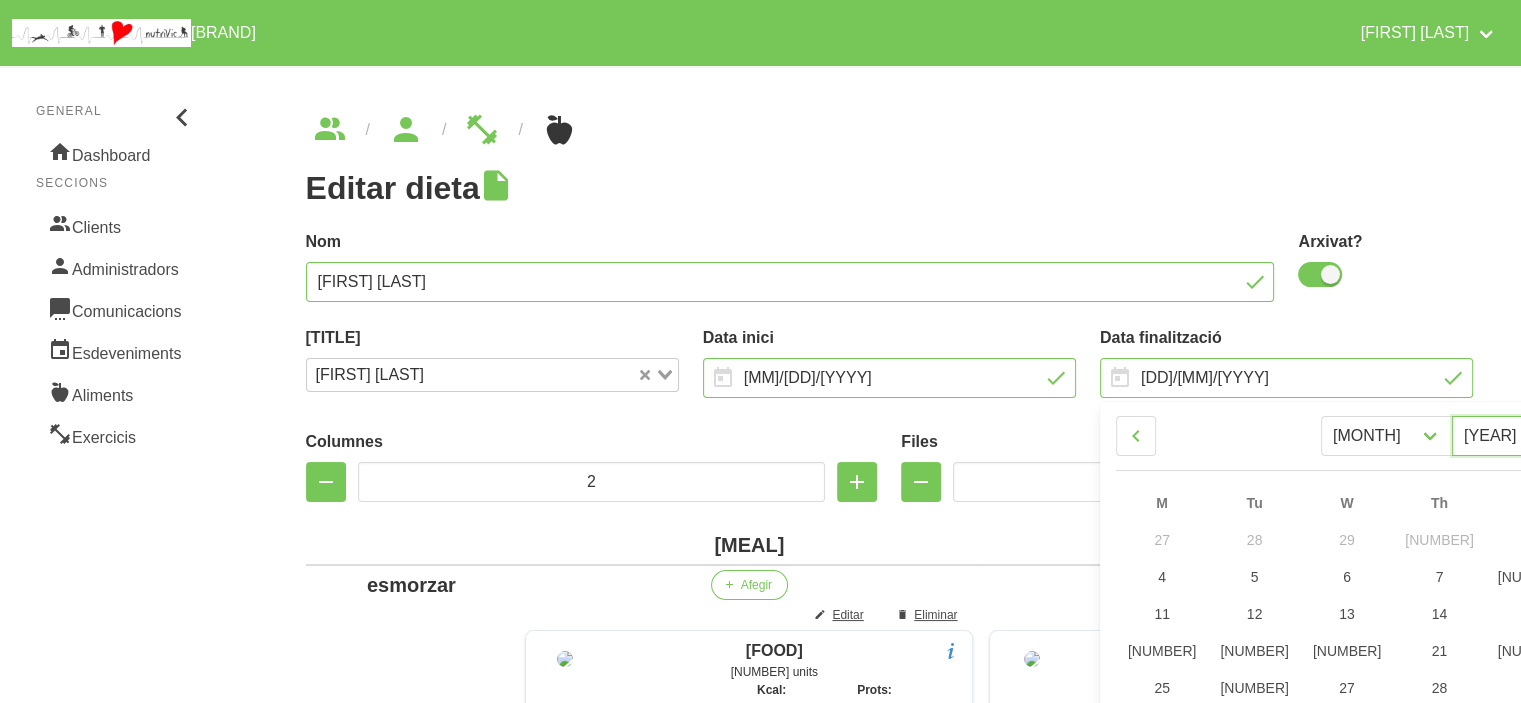 click on "[YEAR]
[YEAR]
[YEAR]
[YEAR]
[YEAR]
[YEAR]
[YEAR]
[YEAR]
[YEAR]
[YEAR]
[YEAR]" at bounding box center [1505, 436] 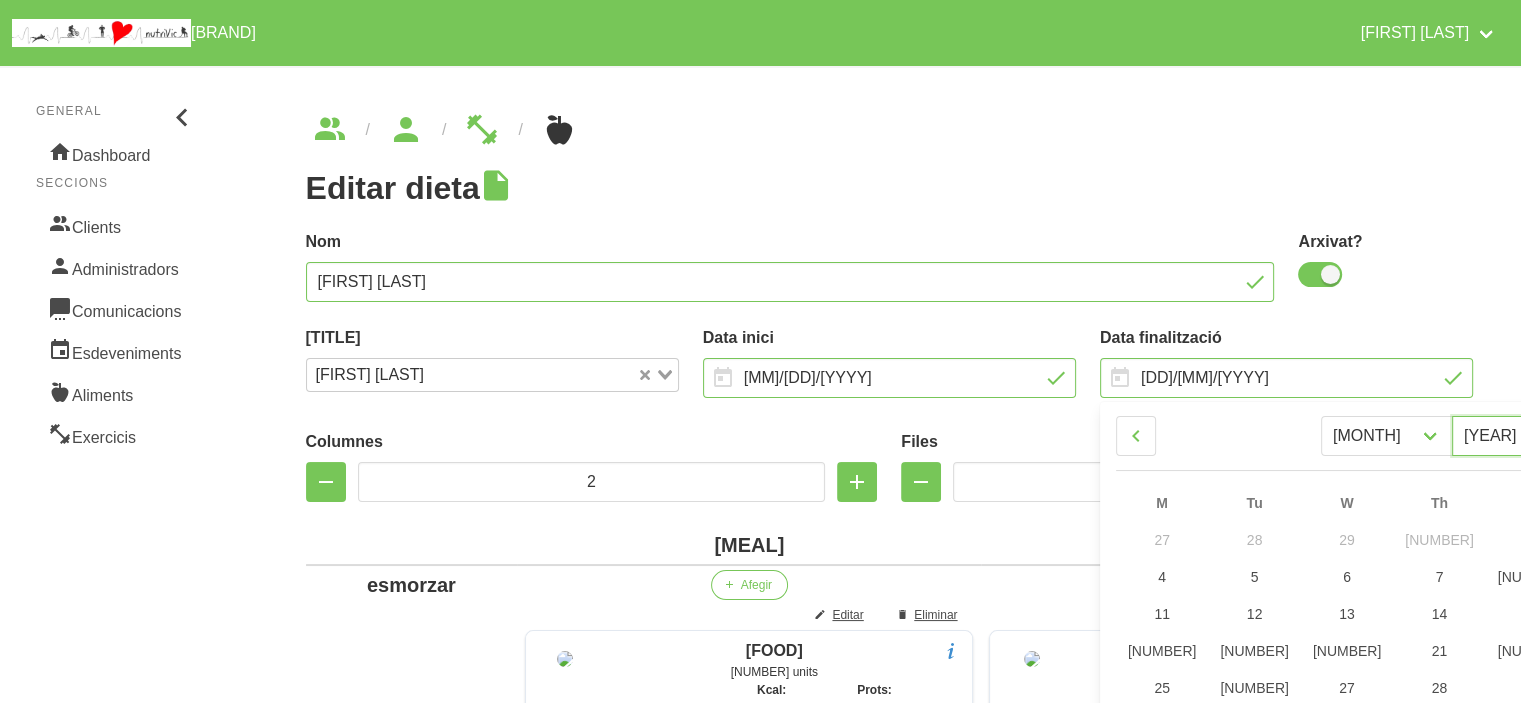 select on "2025" 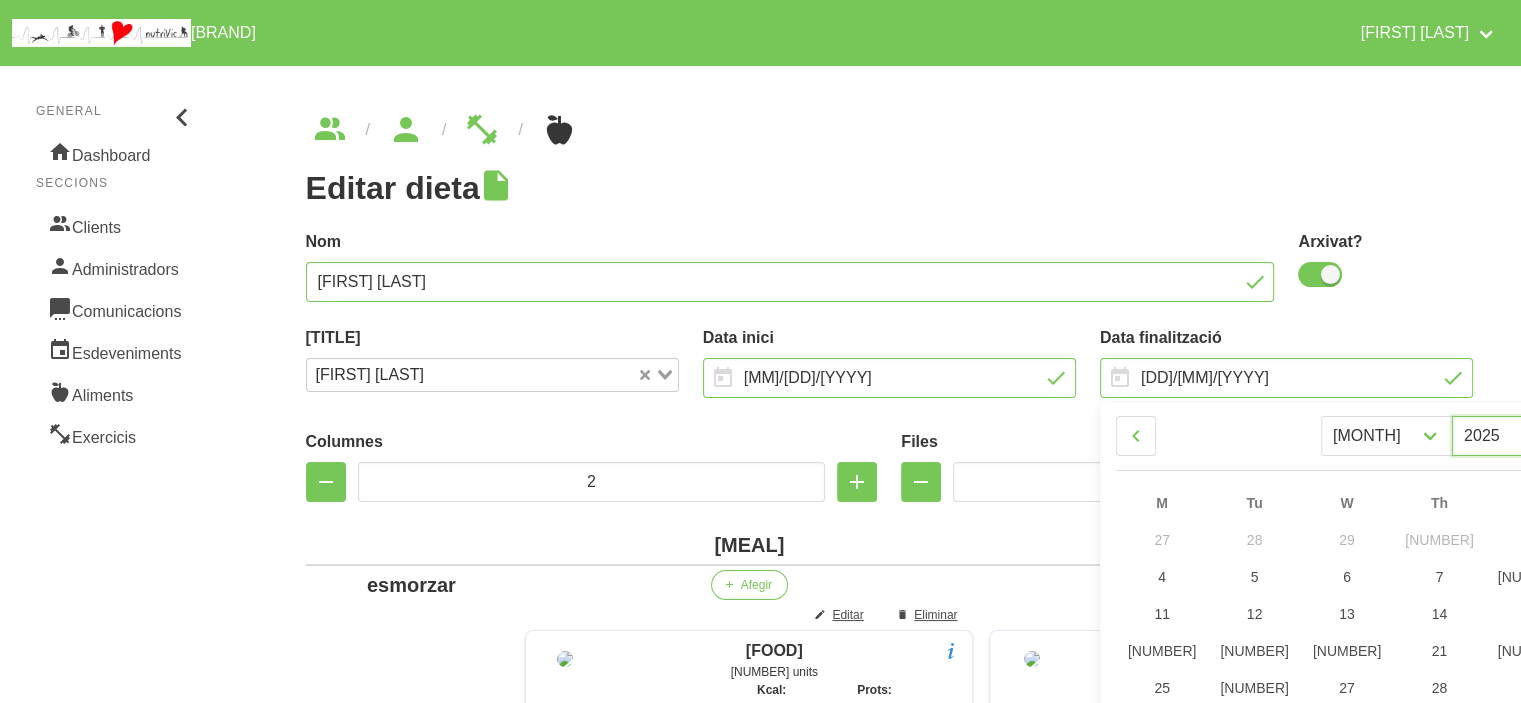 click on "[YEAR]
[YEAR]
[YEAR]
[YEAR]
[YEAR]
[YEAR]
[YEAR]
[YEAR]
[YEAR]
[YEAR]
[YEAR]" at bounding box center [1505, 436] 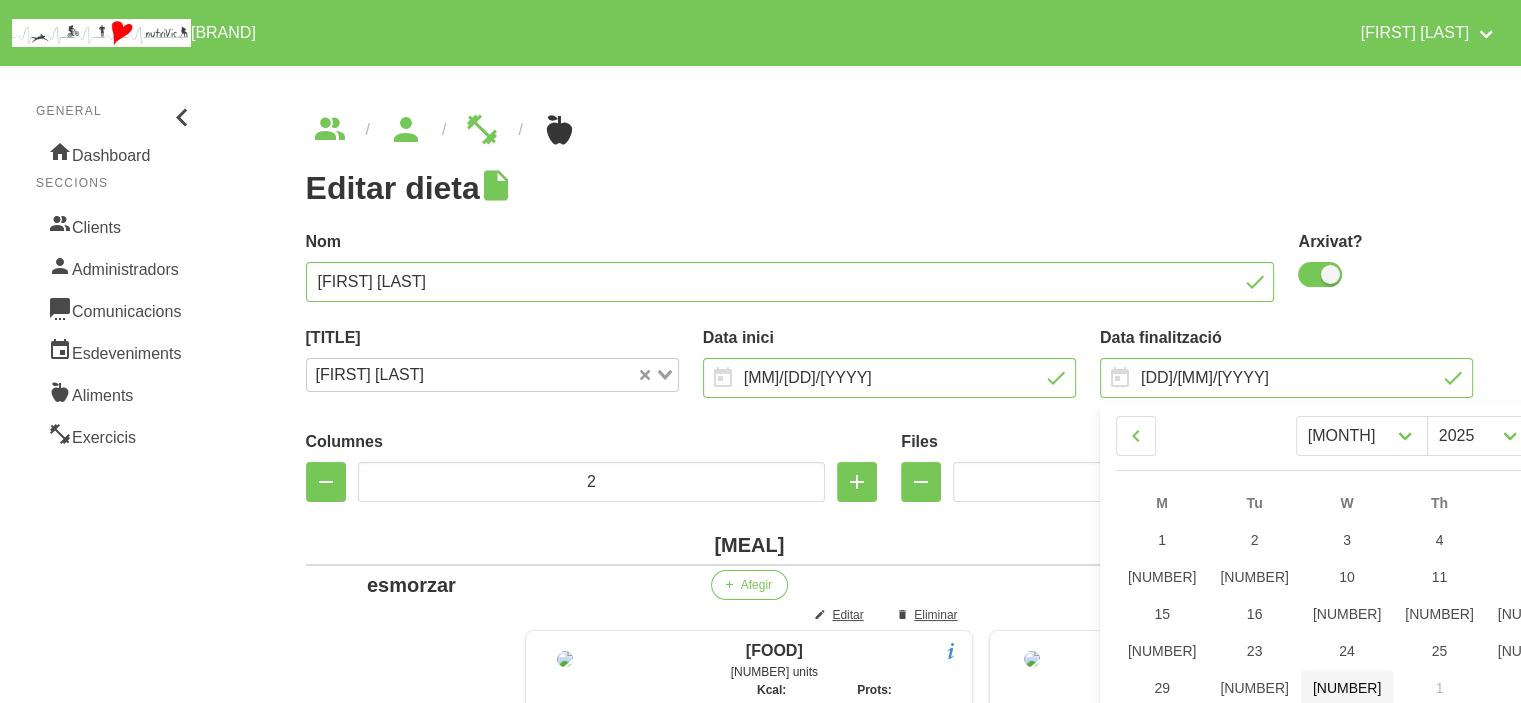 click on "[NUMBER]" at bounding box center (1347, 688) 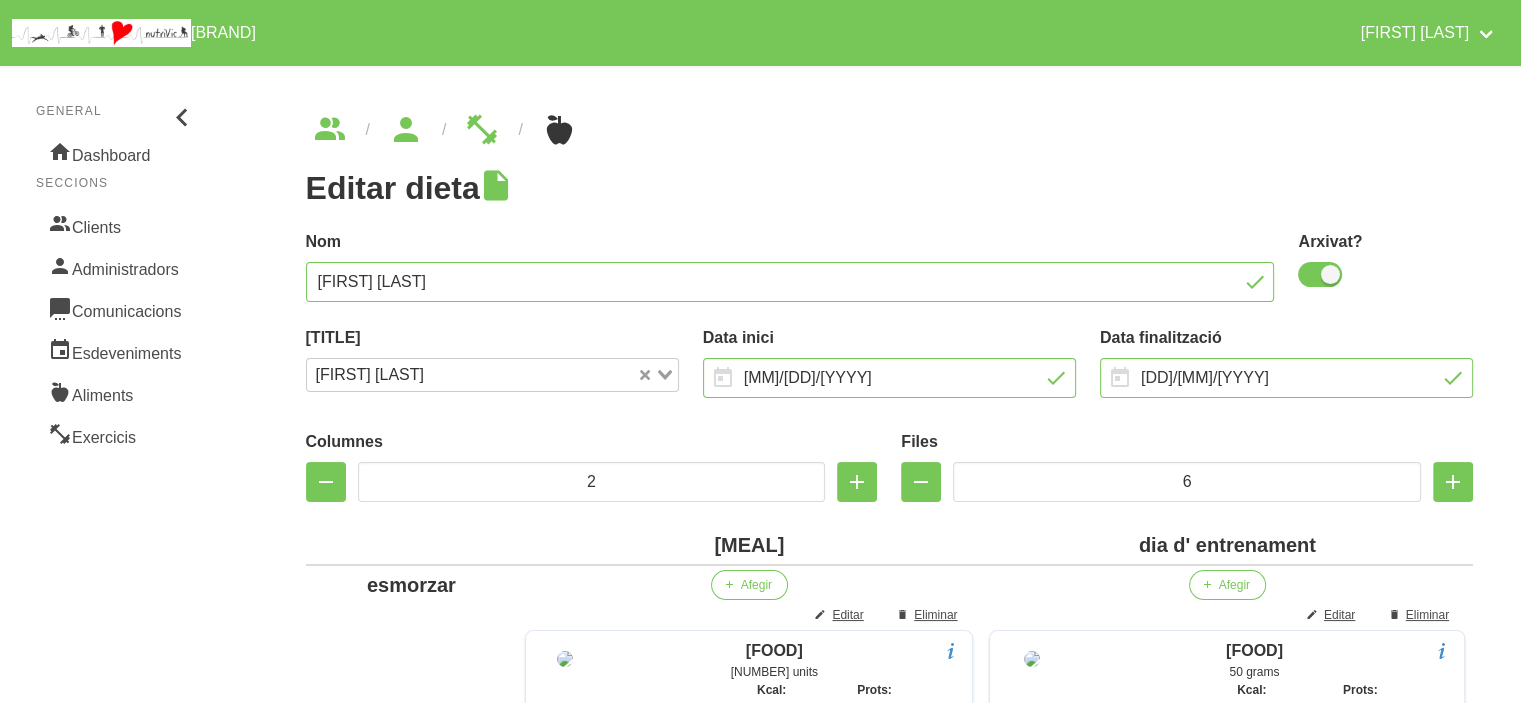 click on "Editar dieta" at bounding box center (890, 188) 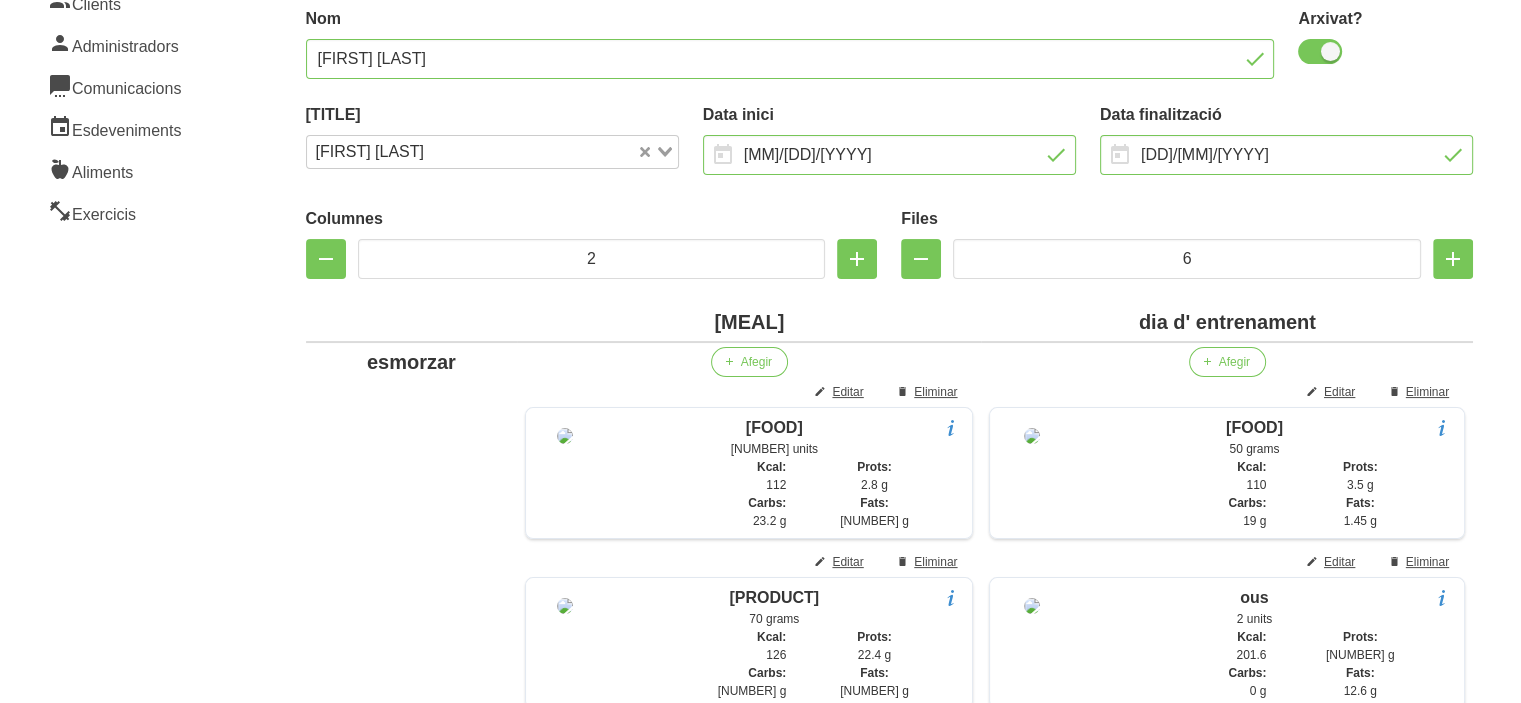 scroll, scrollTop: 165, scrollLeft: 0, axis: vertical 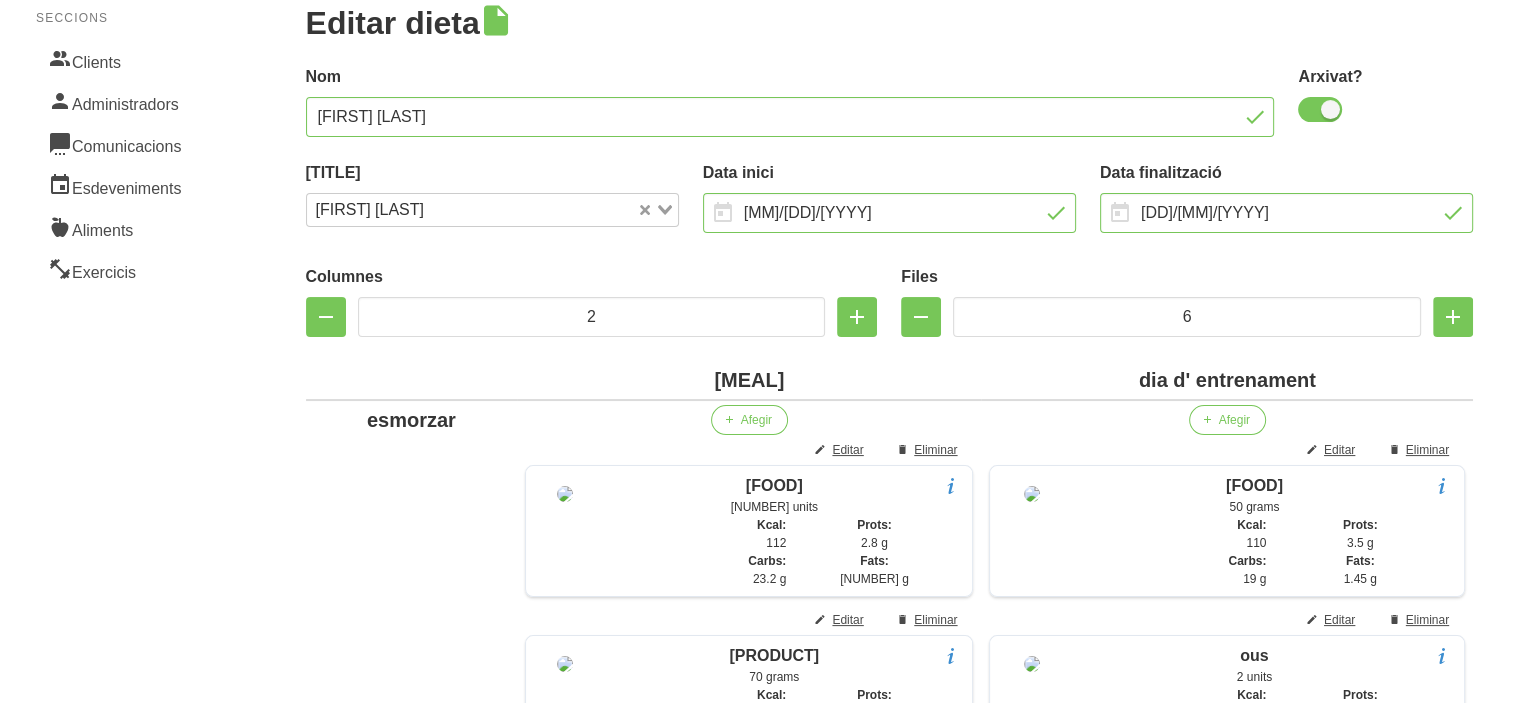 click on "dia d' entrenament" at bounding box center (1227, 380) 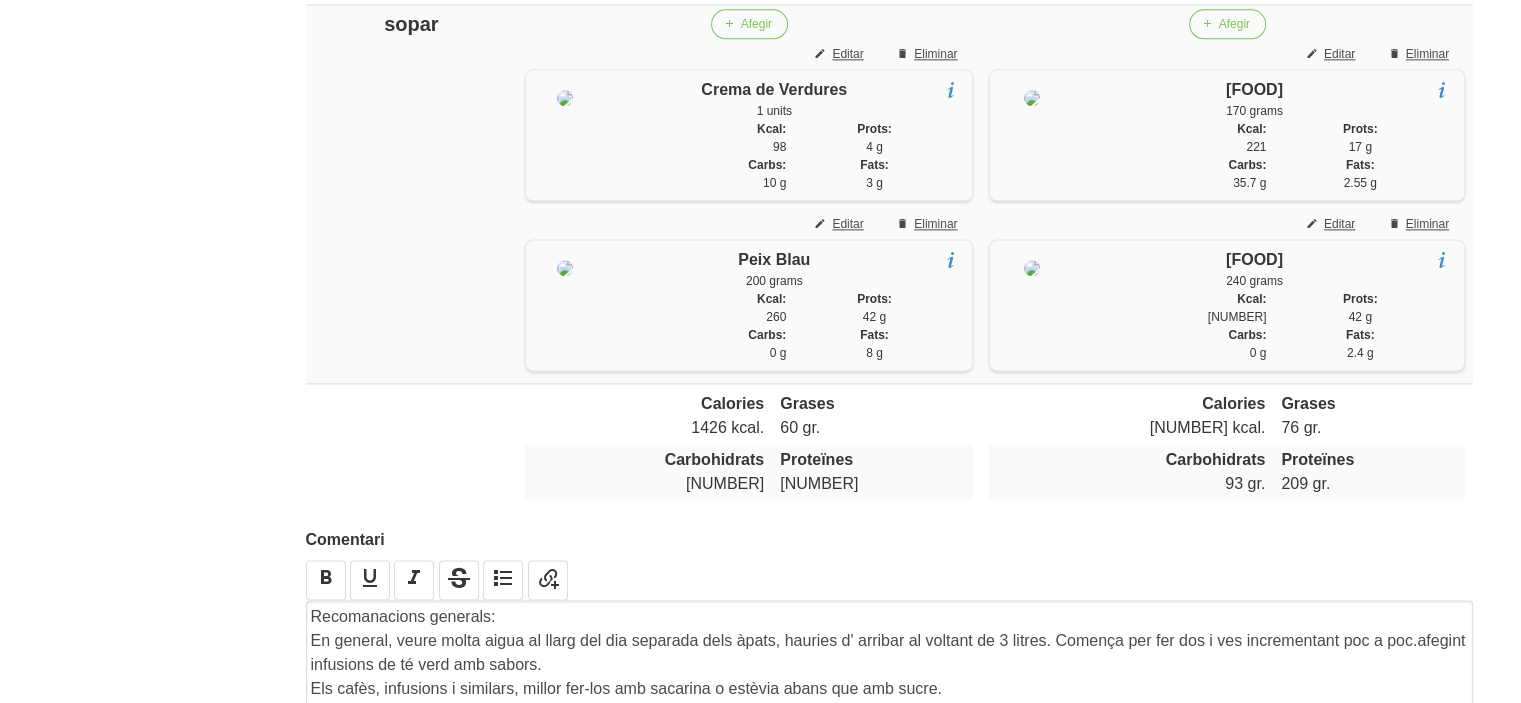 scroll, scrollTop: 3034, scrollLeft: 0, axis: vertical 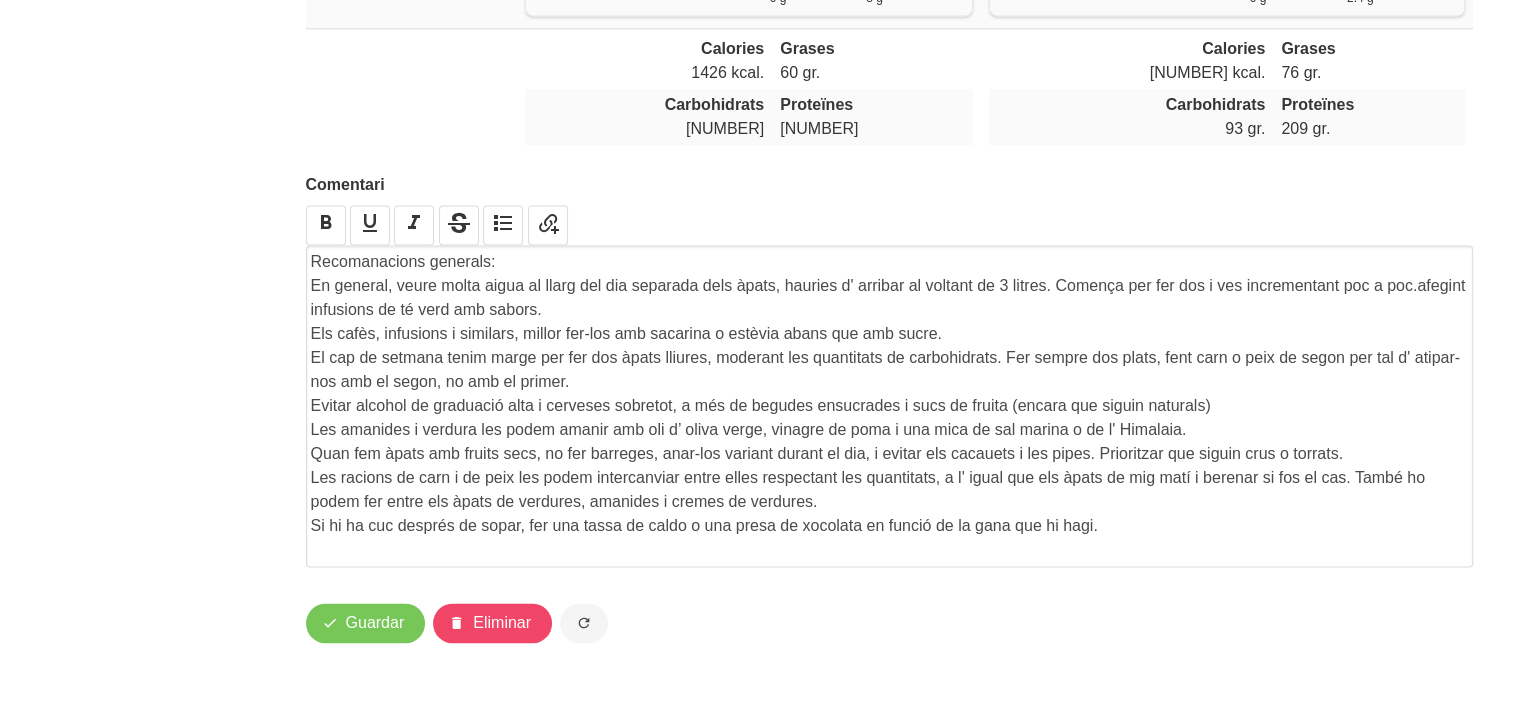 drag, startPoint x: 1156, startPoint y: 526, endPoint x: 265, endPoint y: 523, distance: 891.00507 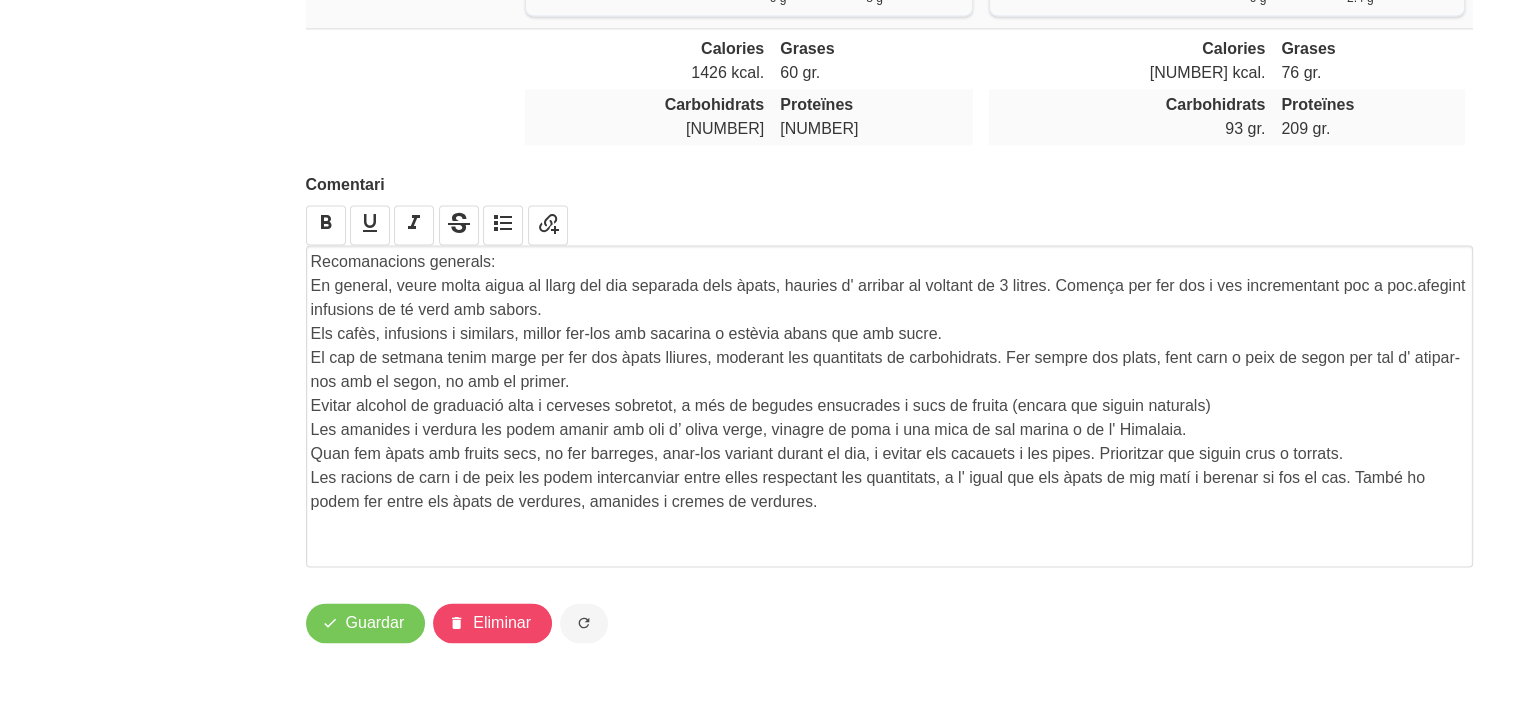 click on "[FIRST] [LAST]" at bounding box center (890, -1112) 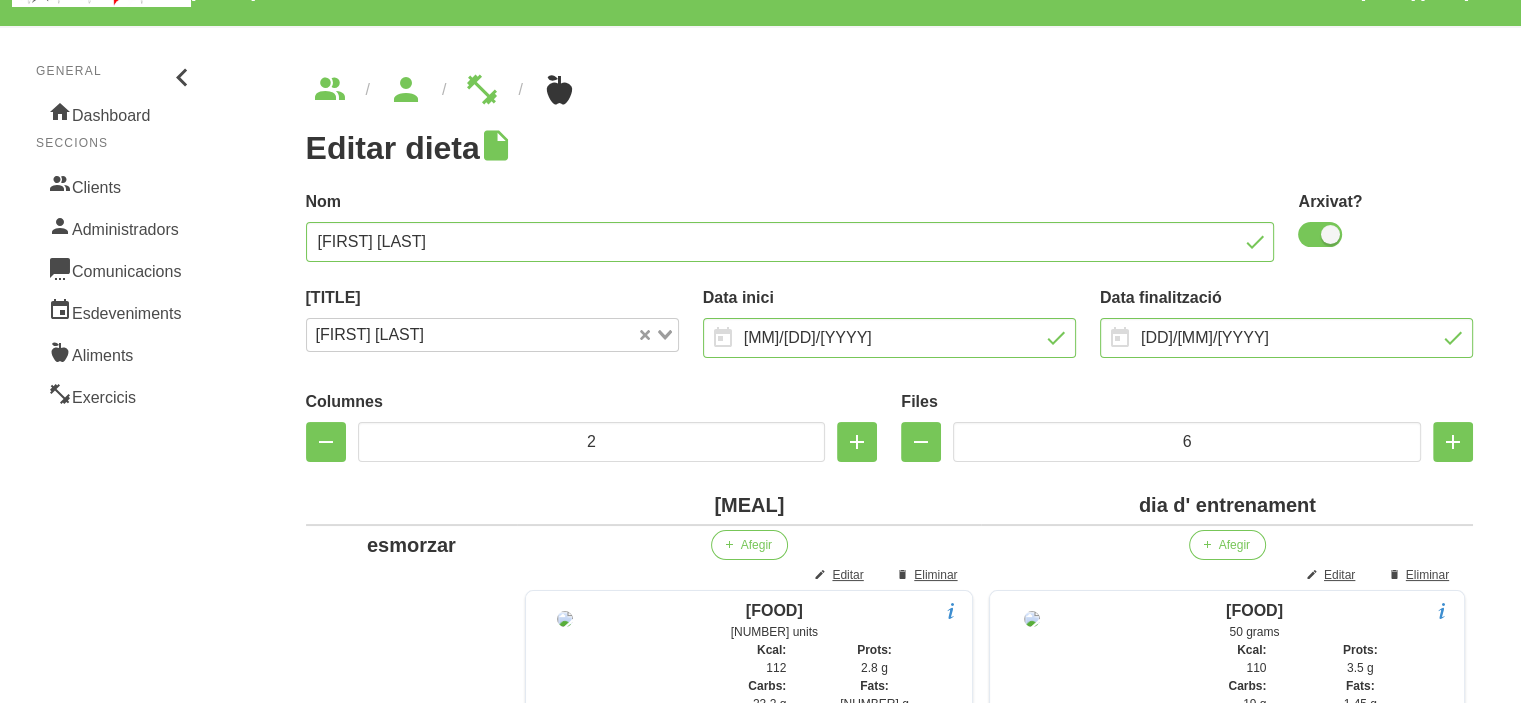 scroll, scrollTop: 80, scrollLeft: 0, axis: vertical 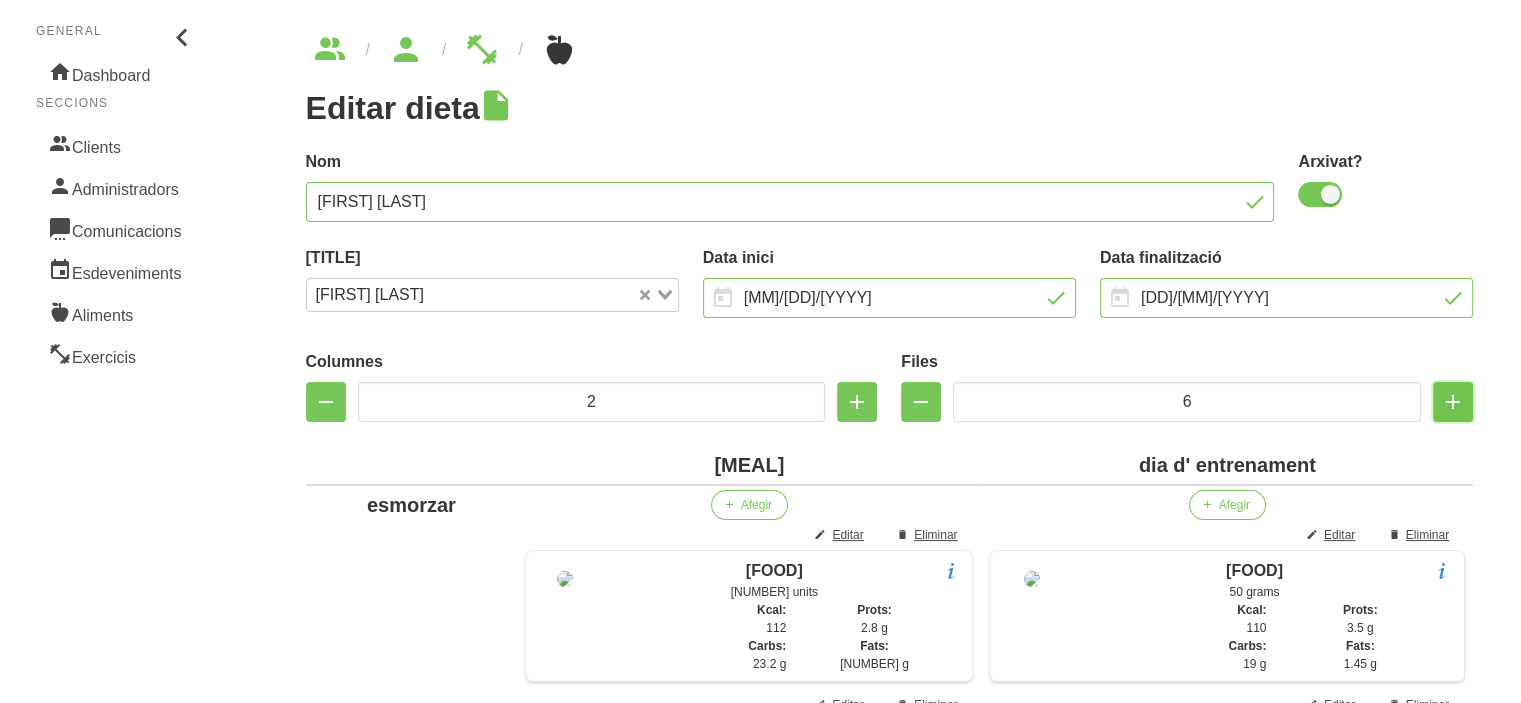 click at bounding box center (1453, 402) 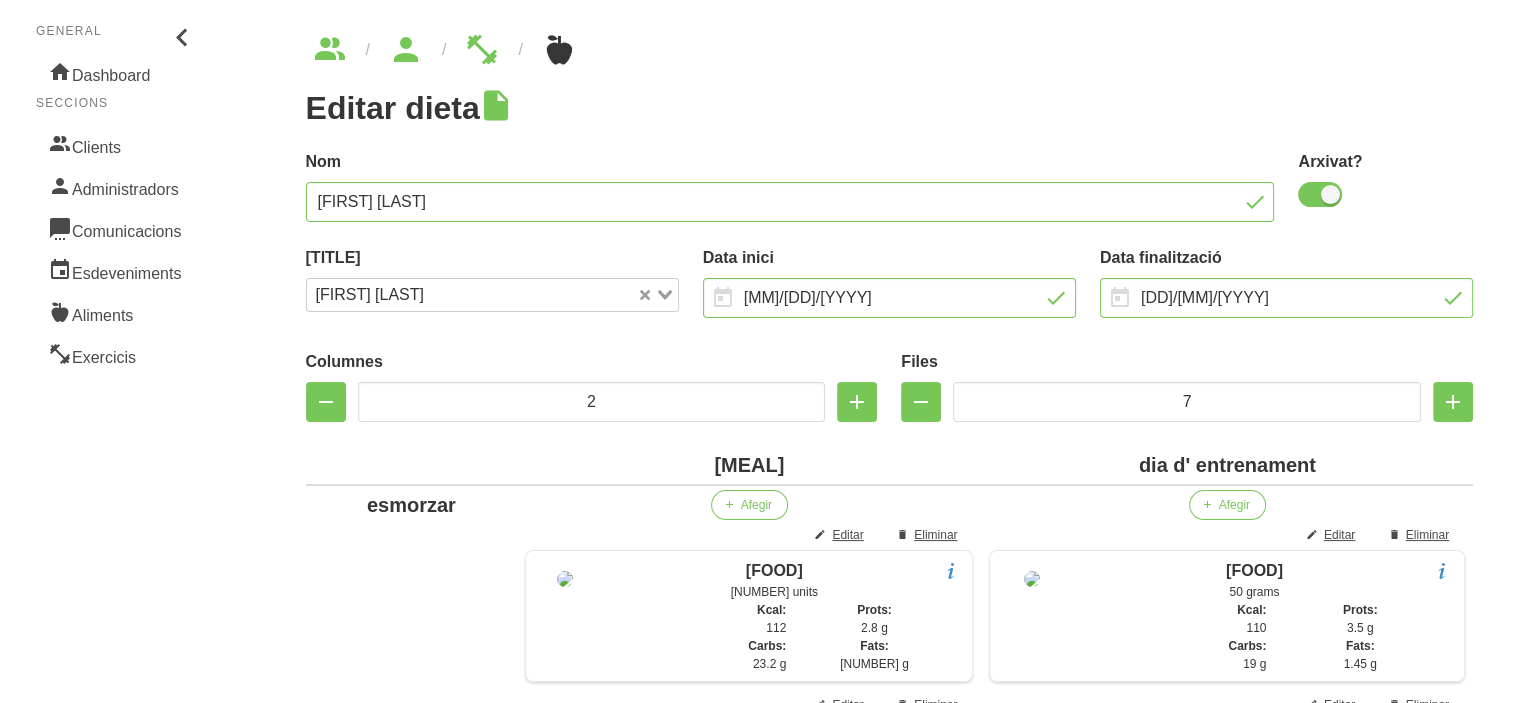 click on "Files     7" at bounding box center [1187, 386] 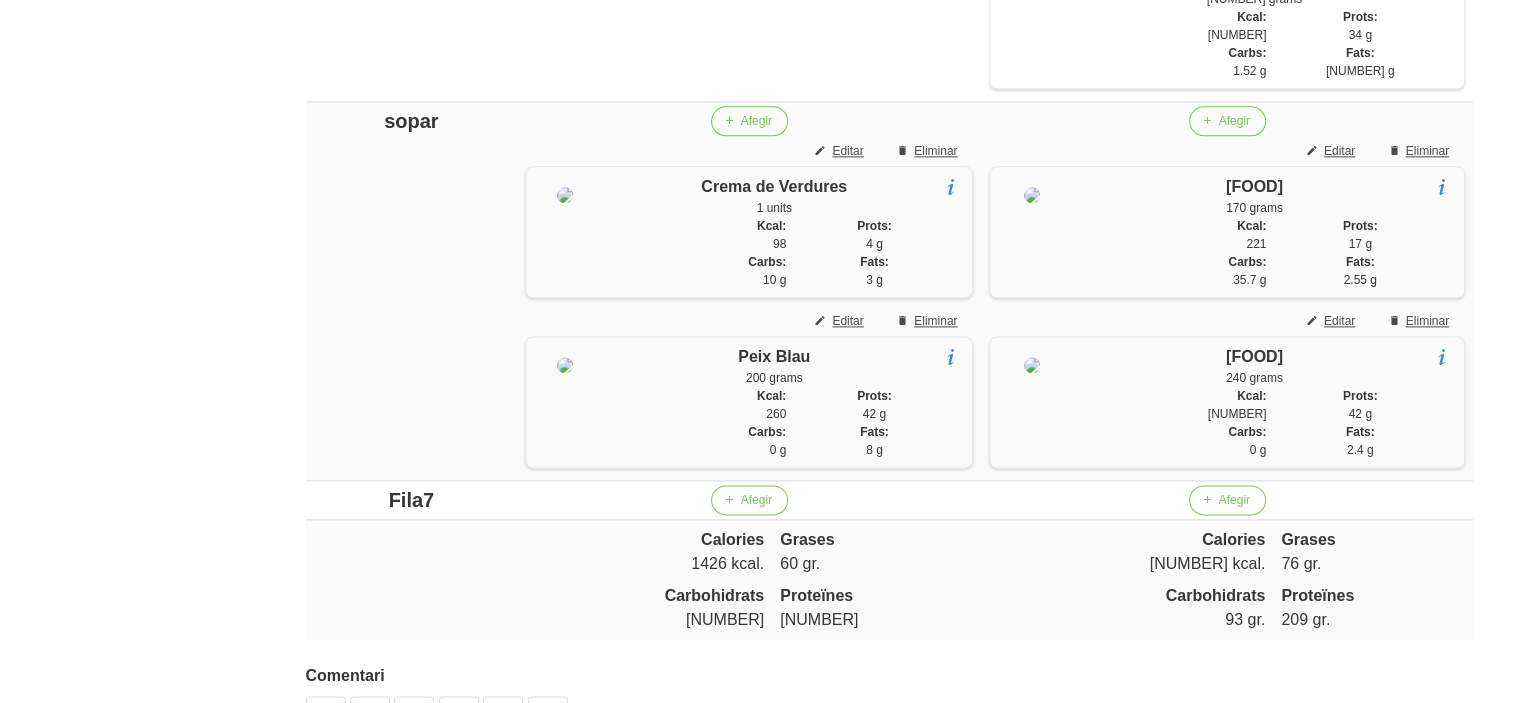 scroll, scrollTop: 2512, scrollLeft: 0, axis: vertical 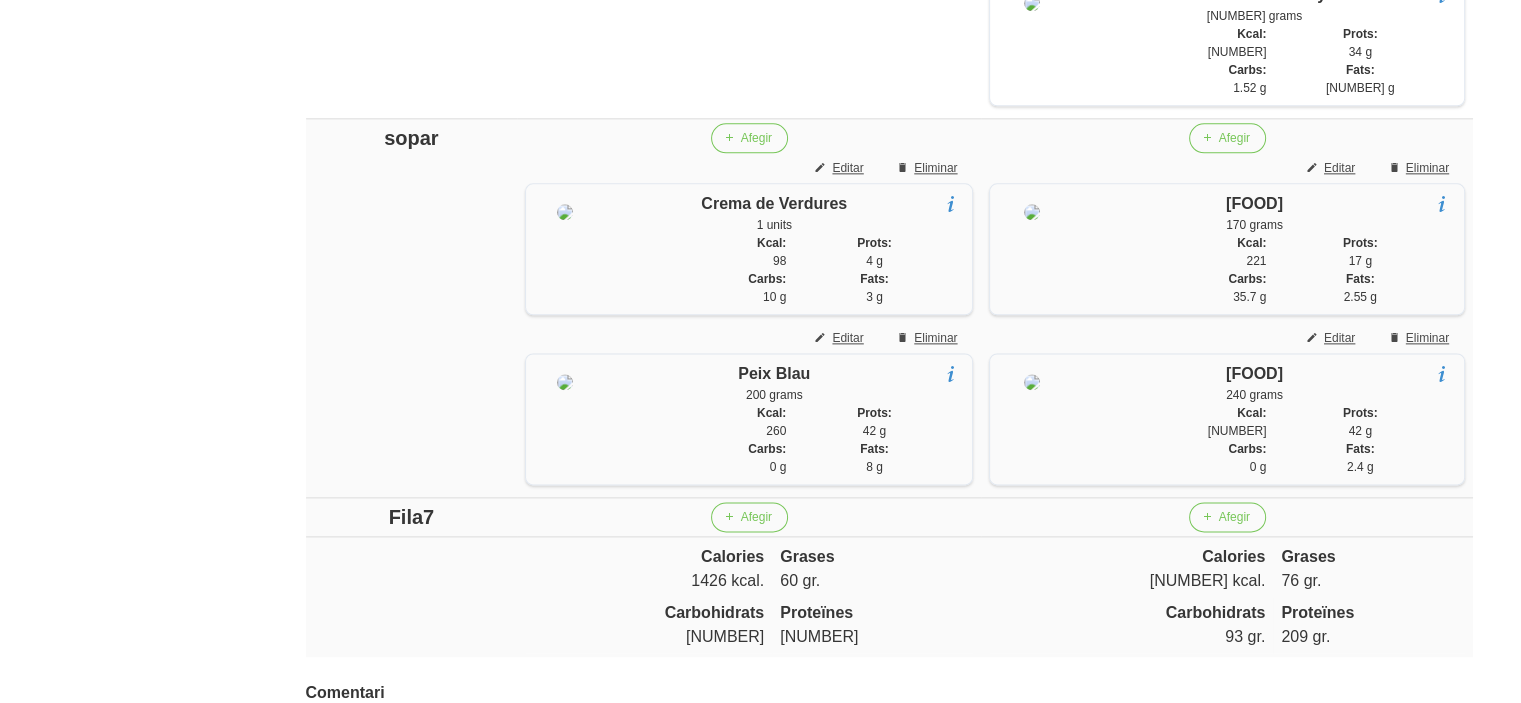 click on "Fila7" at bounding box center [412, 517] 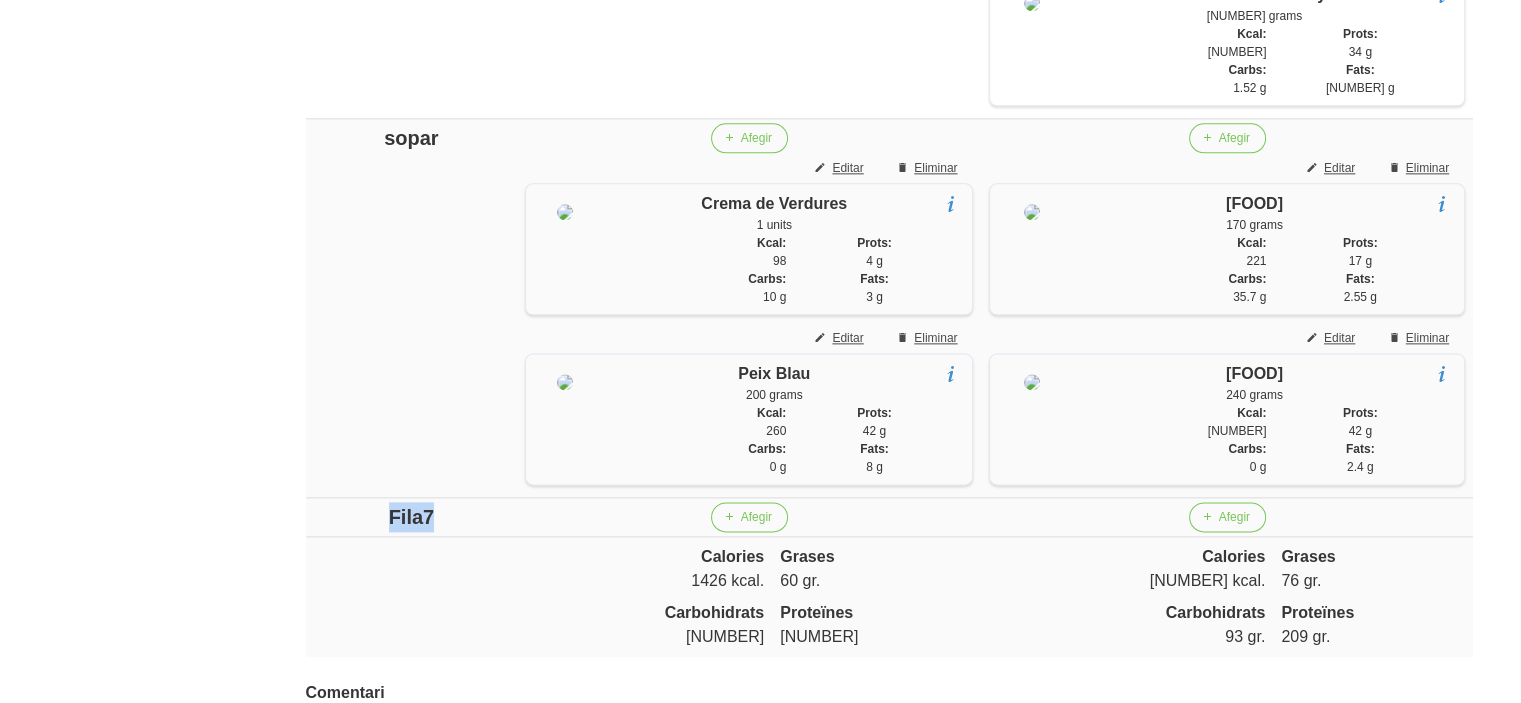 click on "Fila7" at bounding box center [412, 517] 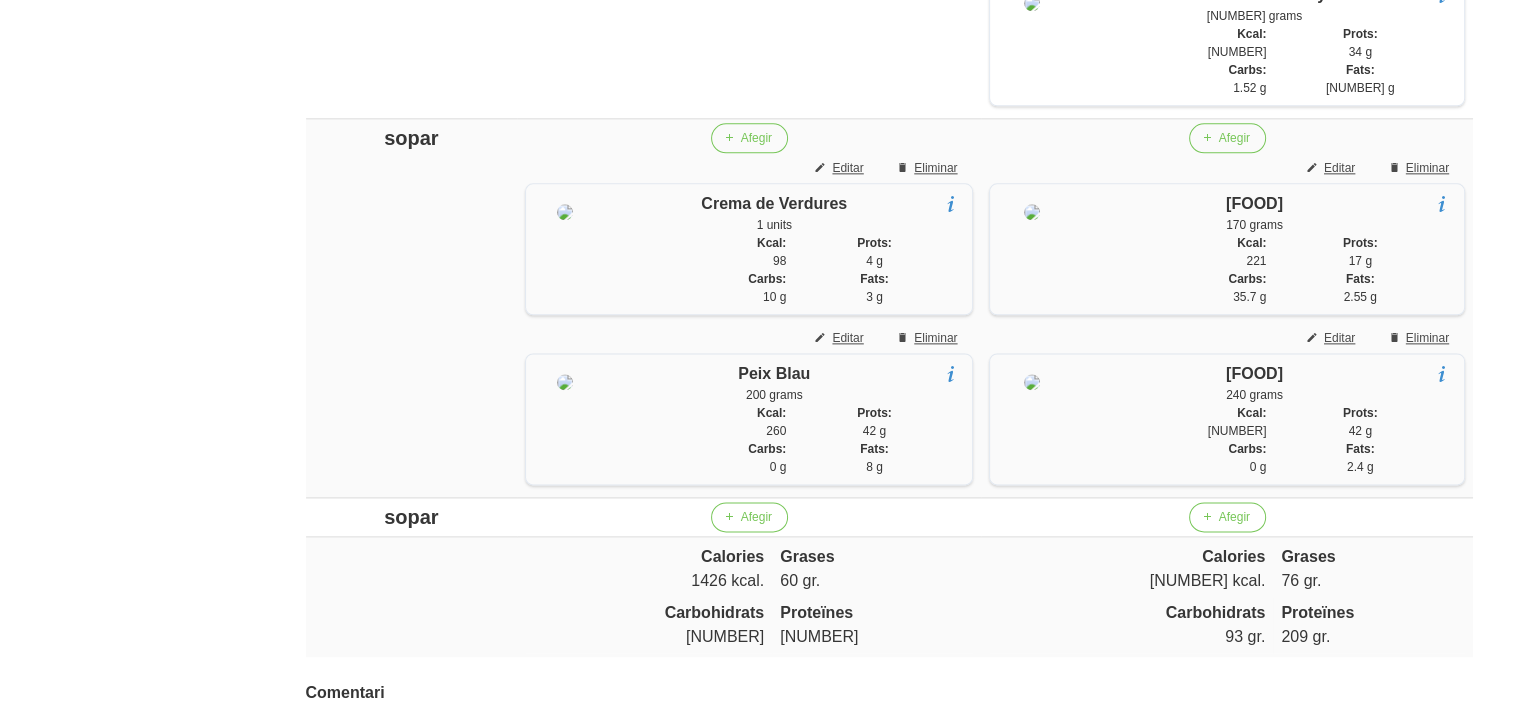 click on "General
Dashboard
Seccions
Clients
Administradors
Comunicacions
Esdeveniments
Aliments
Exercicis" at bounding box center (117, -624) 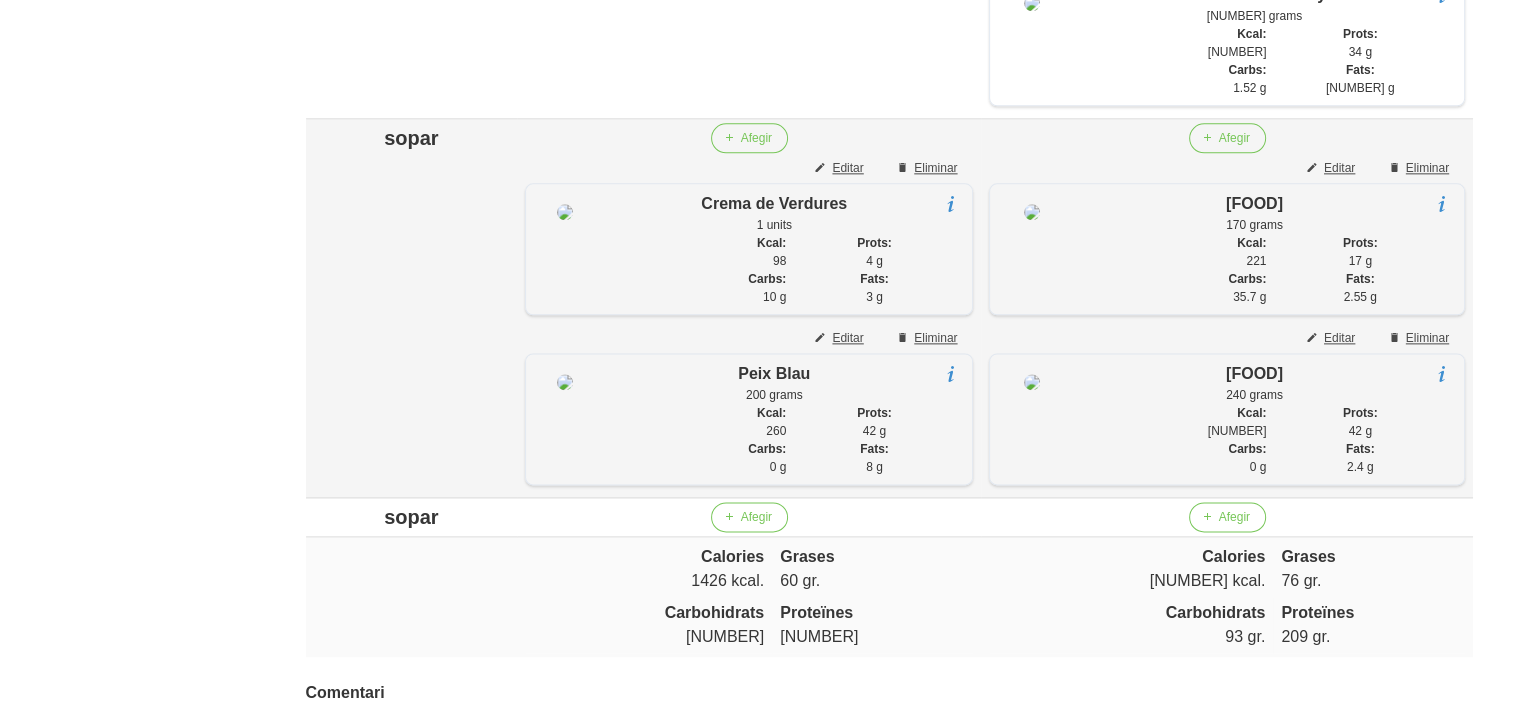click on "sopar" at bounding box center (412, 138) 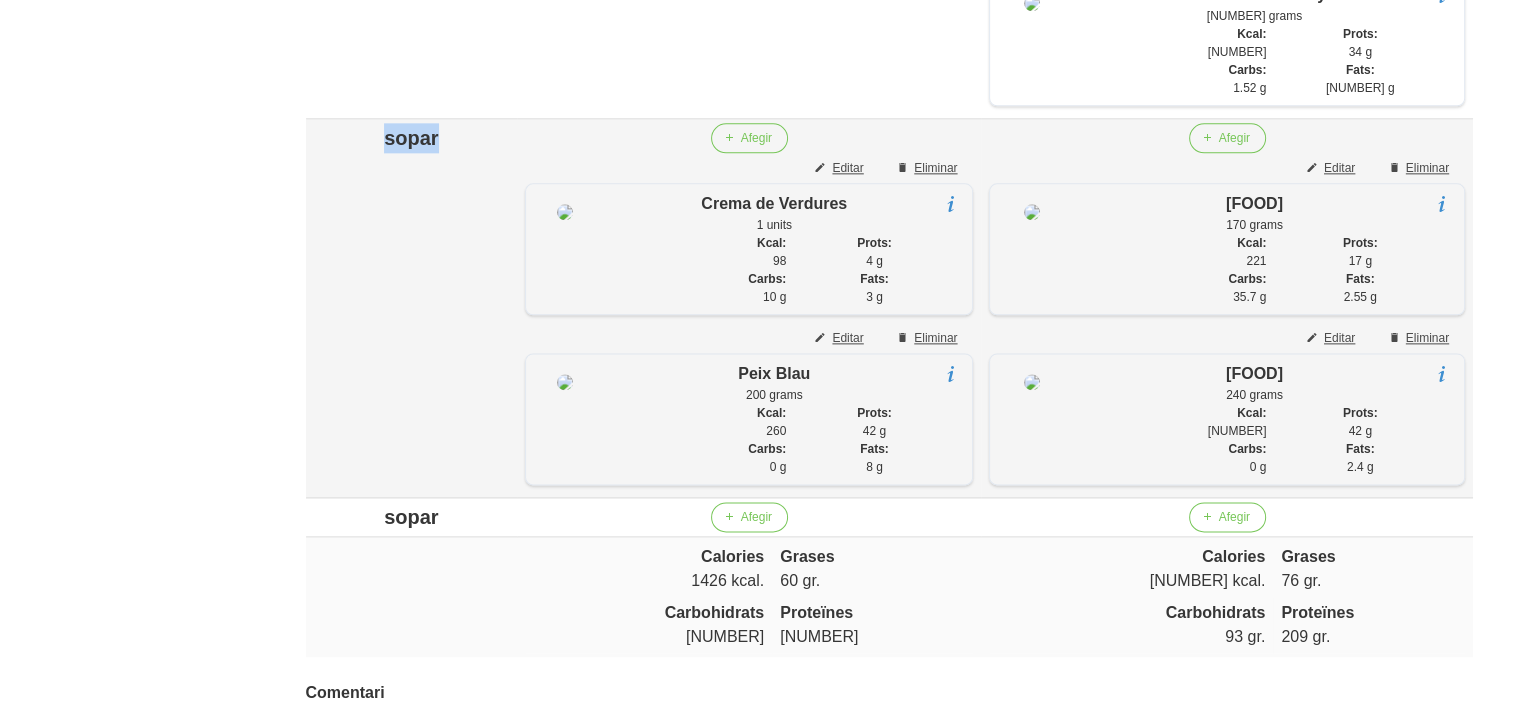 click on "sopar" at bounding box center (412, 138) 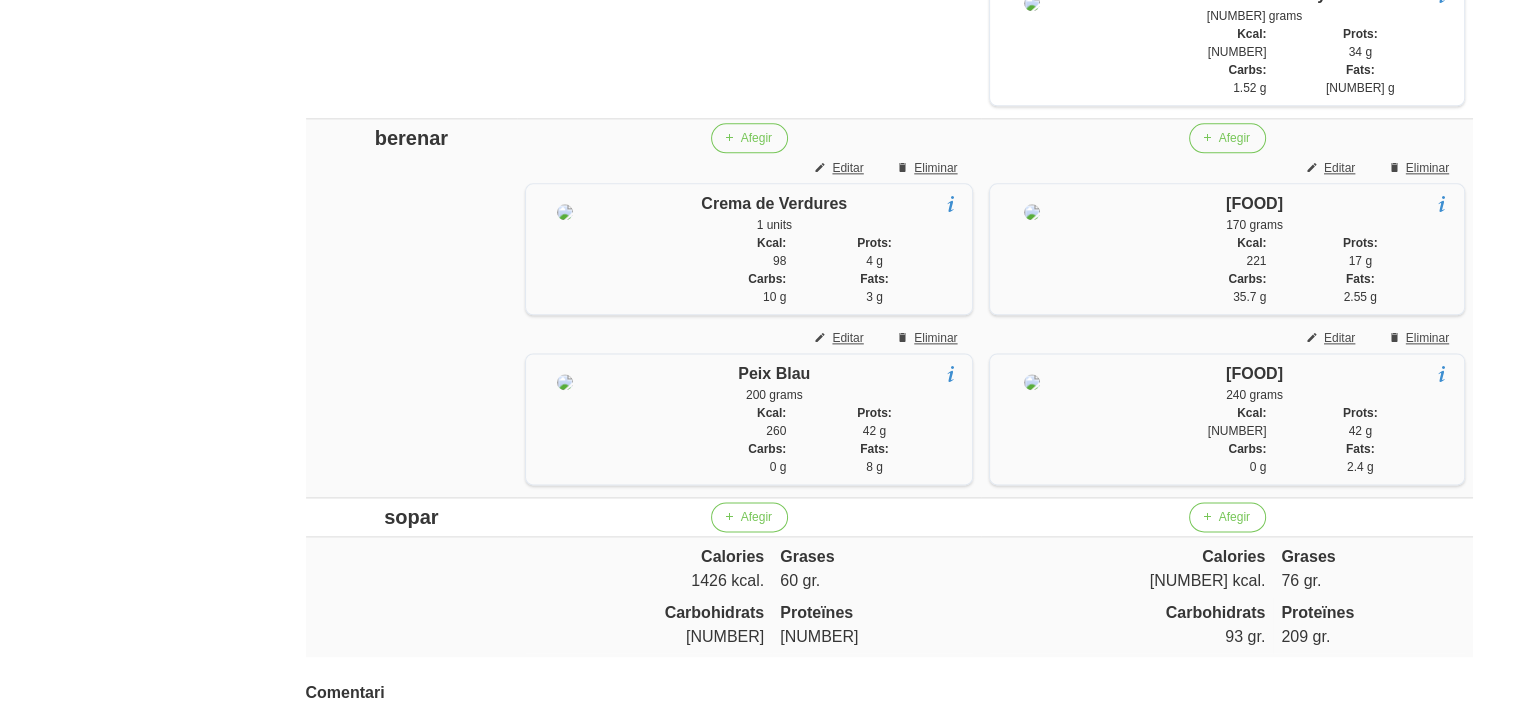 click on "General
Dashboard
Seccions
Clients
Administradors
Comunicacions
Esdeveniments
Aliments
Exercicis" at bounding box center [117, -624] 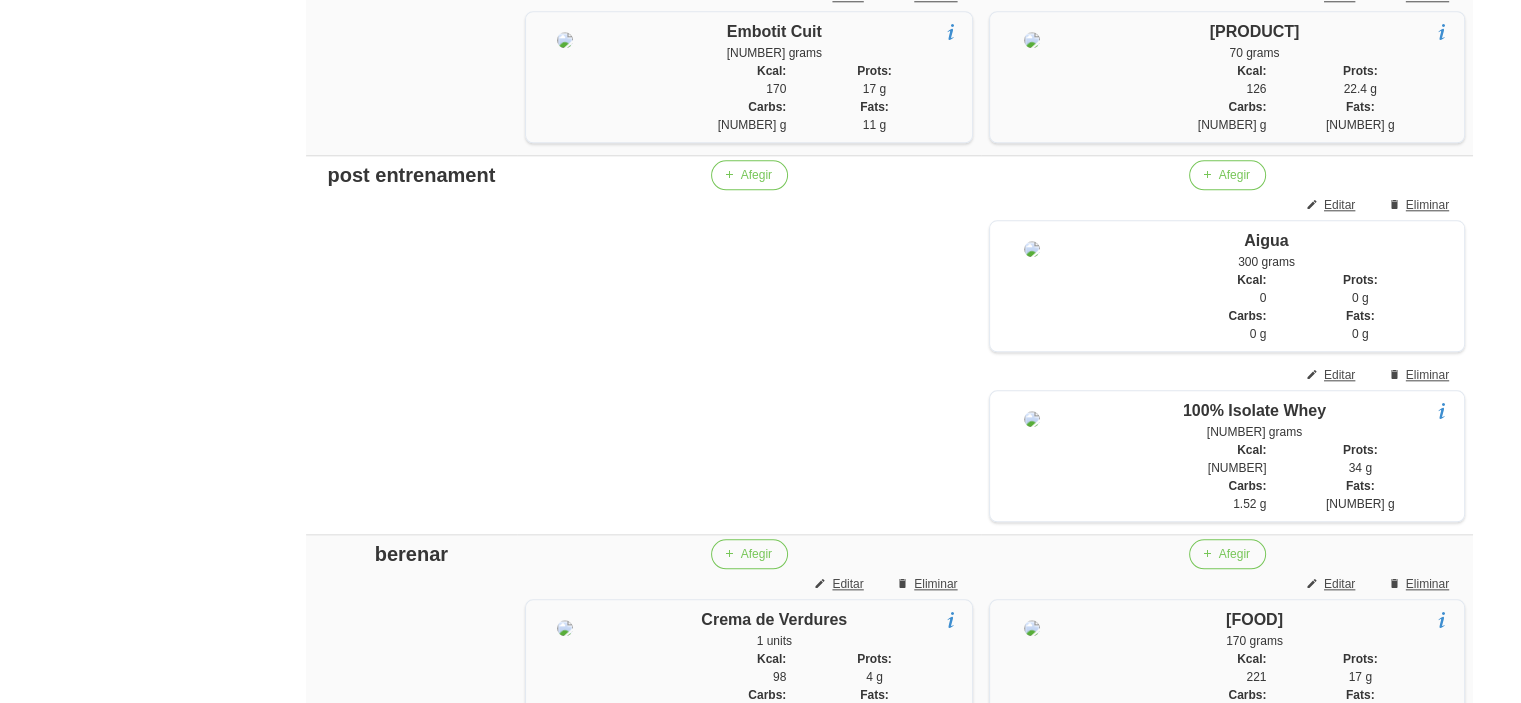 scroll, scrollTop: 2072, scrollLeft: 0, axis: vertical 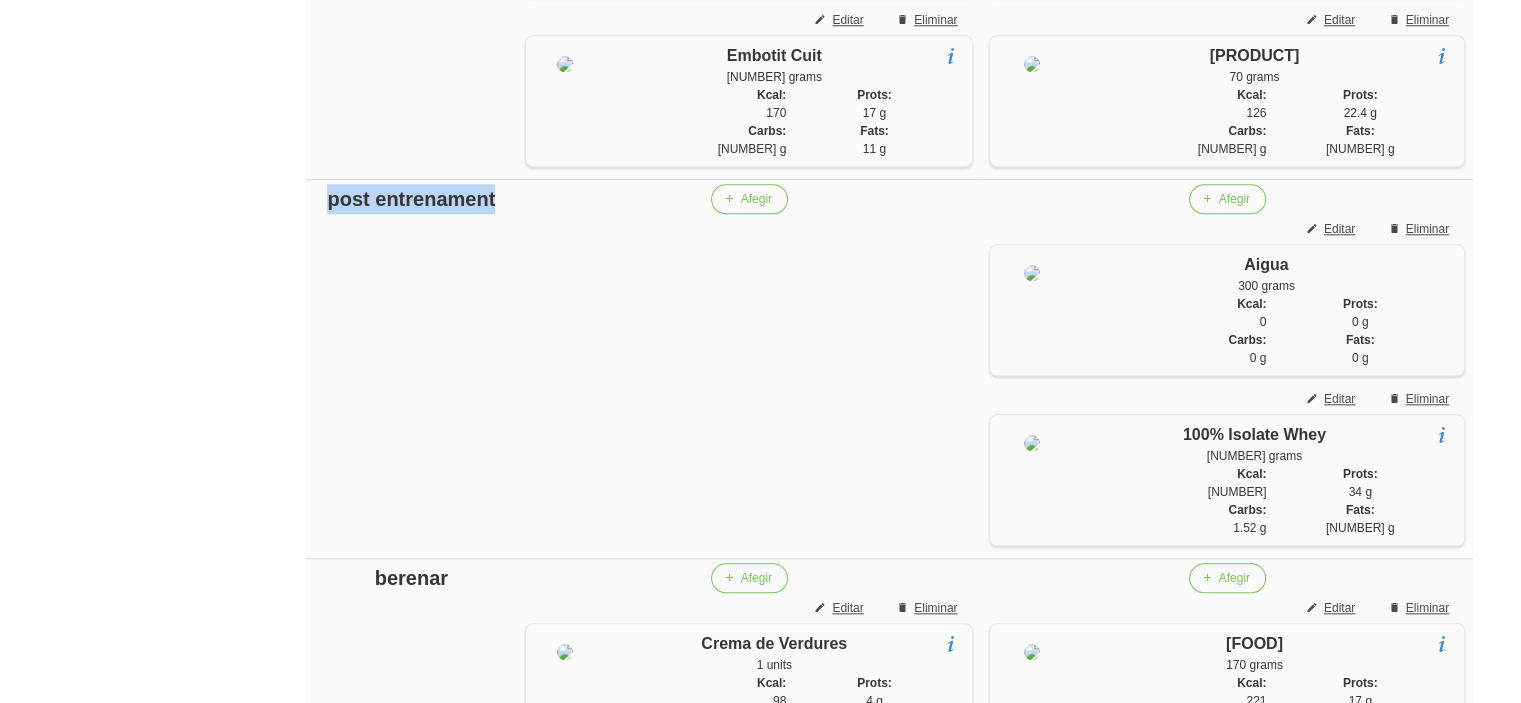 drag, startPoint x: 376, startPoint y: 232, endPoint x: 486, endPoint y: 271, distance: 116.70904 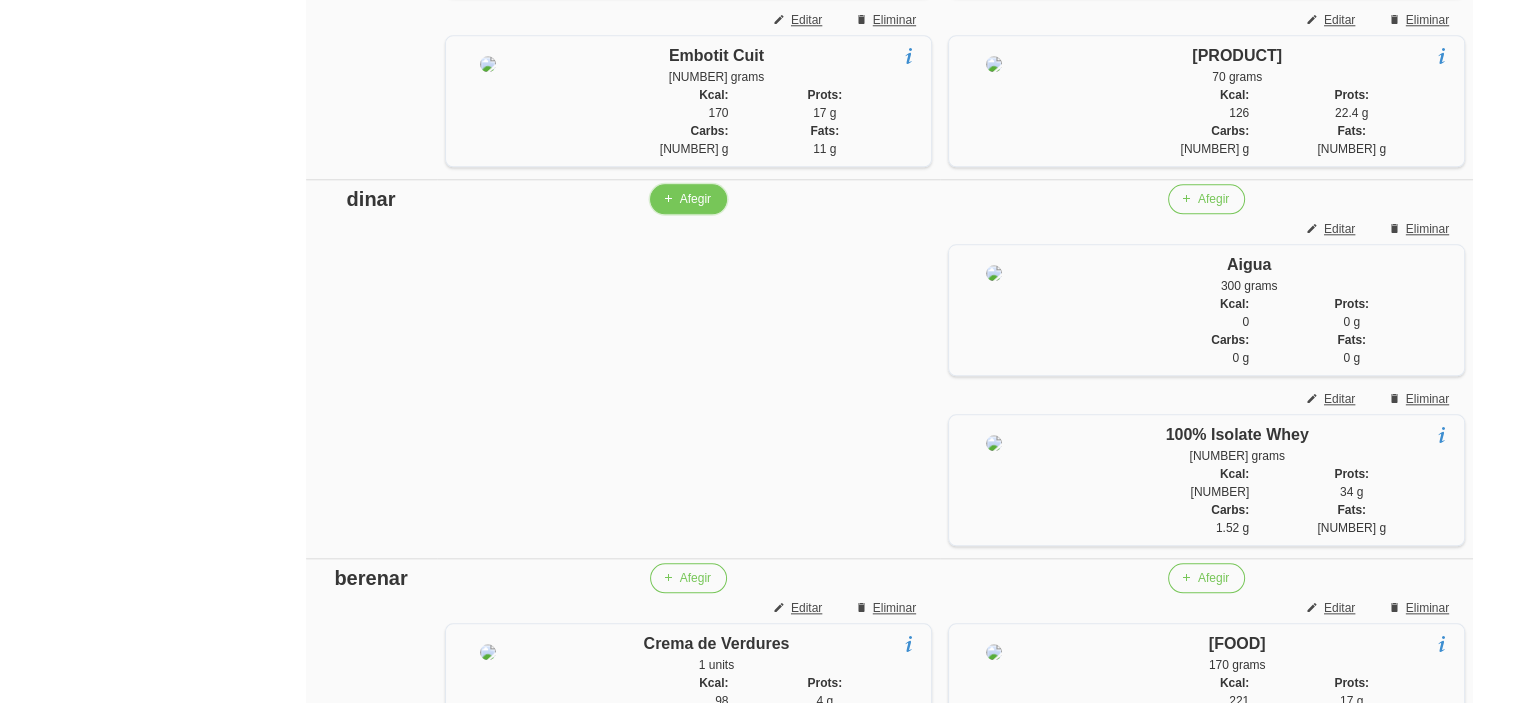 type 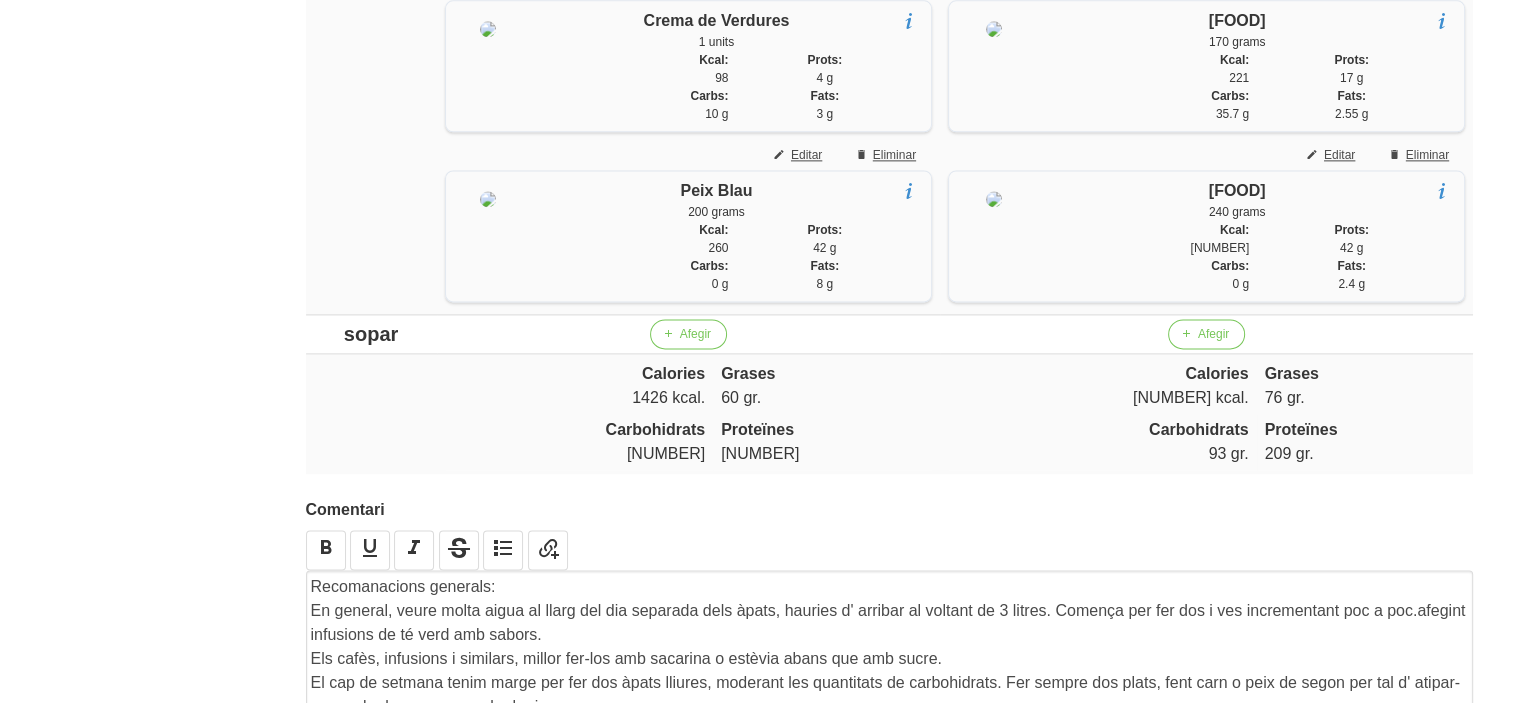 scroll, scrollTop: 2712, scrollLeft: 0, axis: vertical 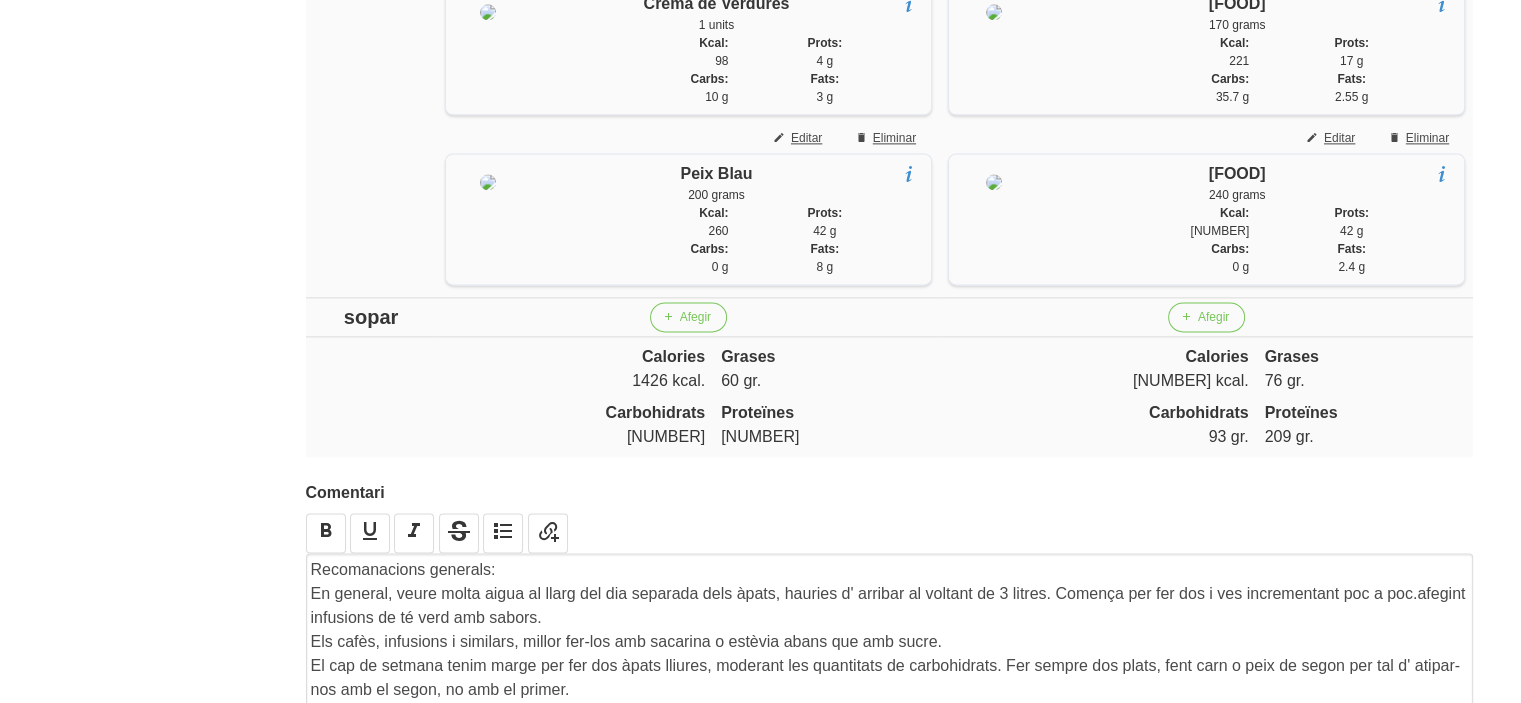 click on "sopar" at bounding box center (371, 317) 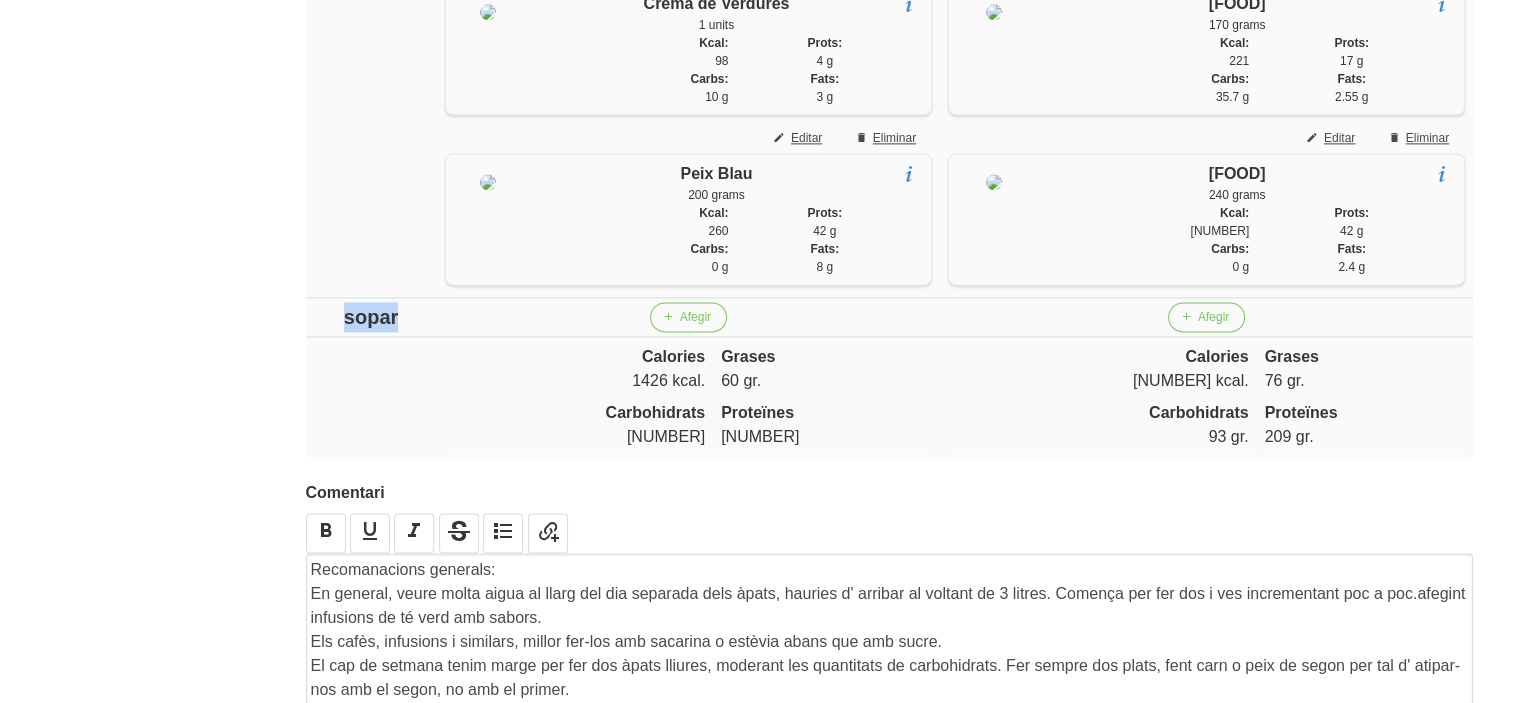 click on "sopar" at bounding box center [371, 317] 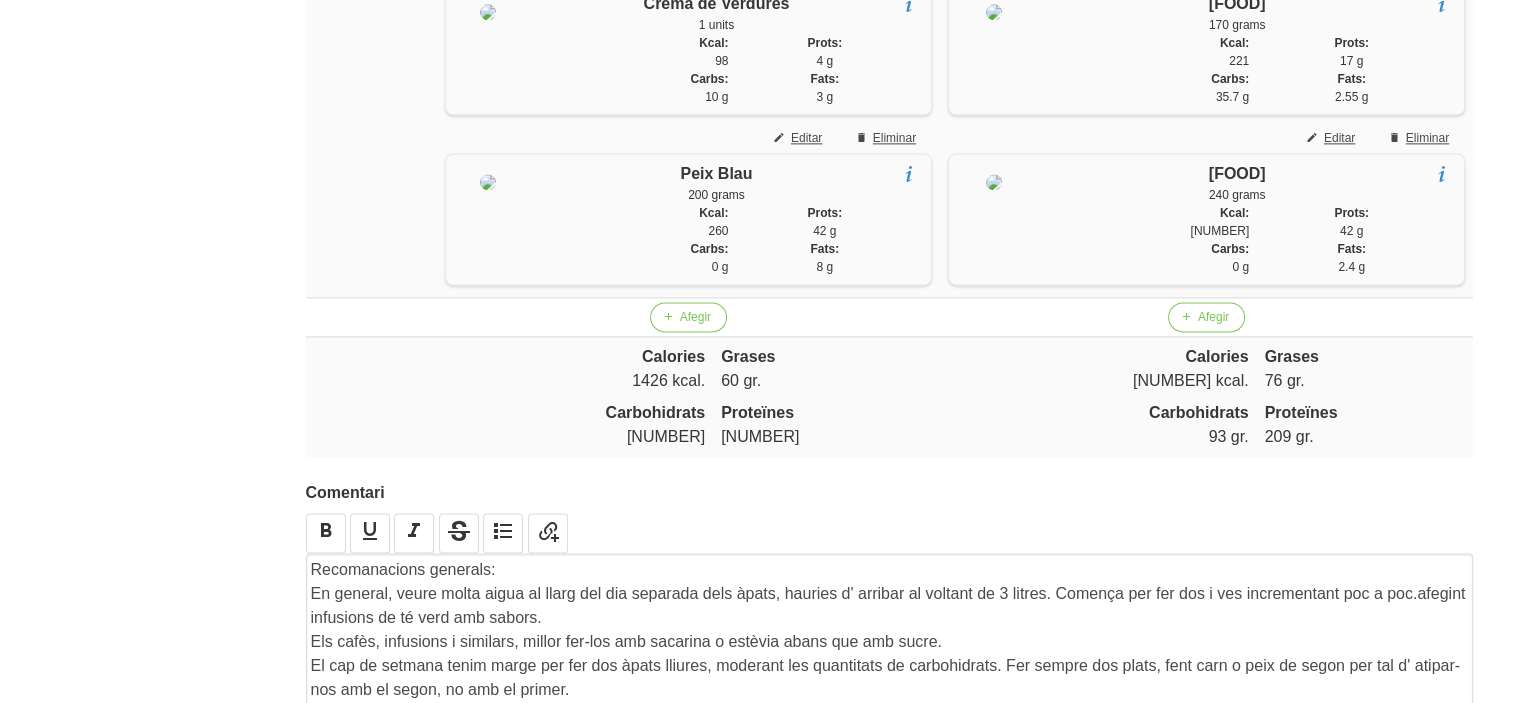 click on "[FIRST] [LAST]" at bounding box center [890, -824] 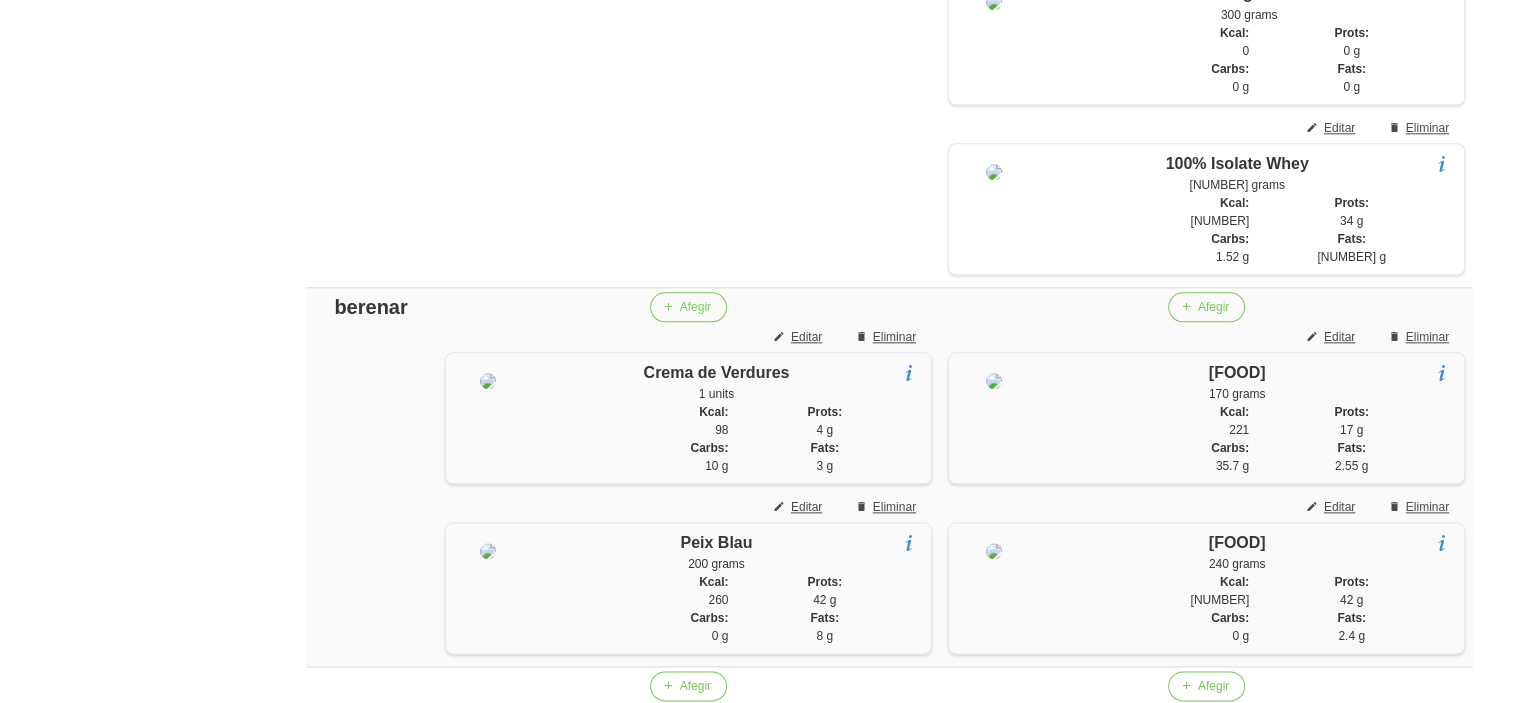 scroll, scrollTop: 2312, scrollLeft: 0, axis: vertical 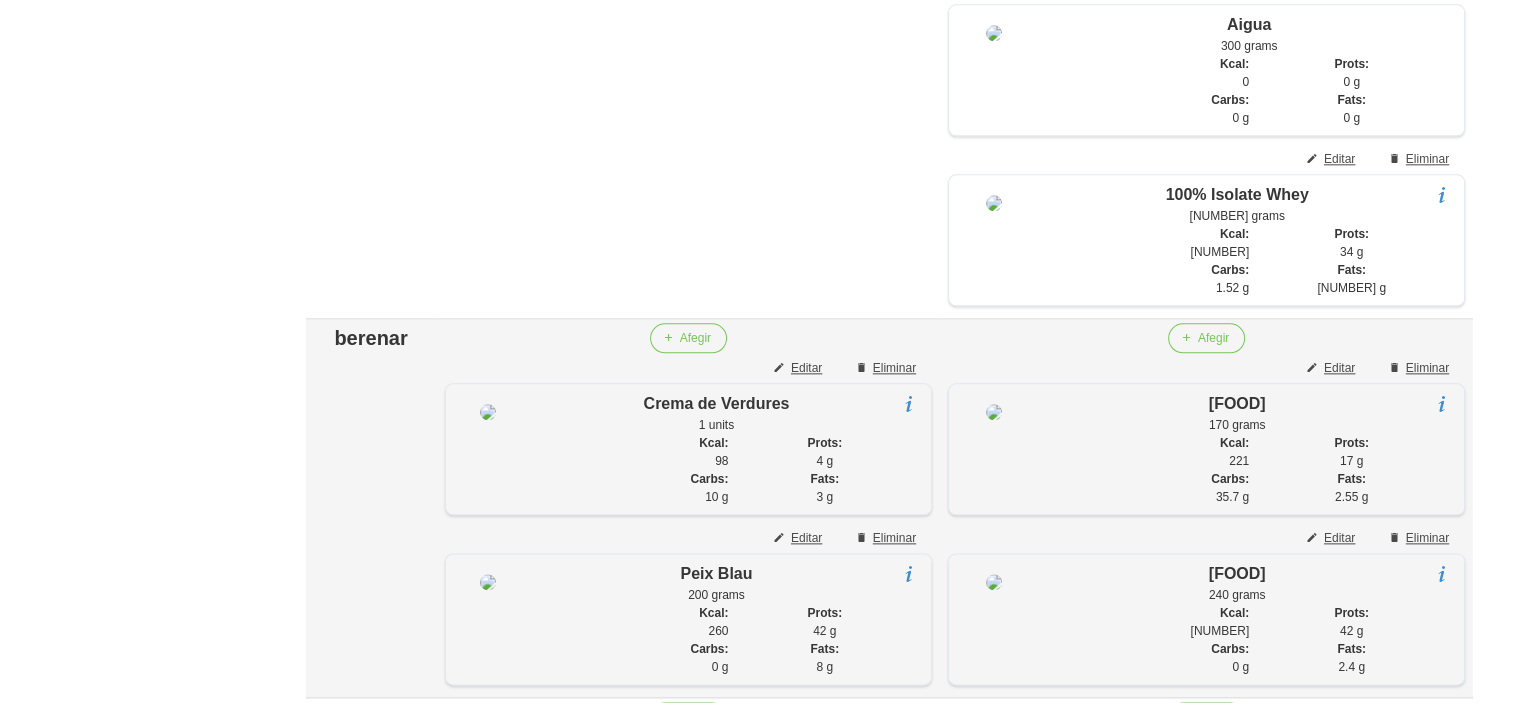 click on "berenar" at bounding box center (371, 338) 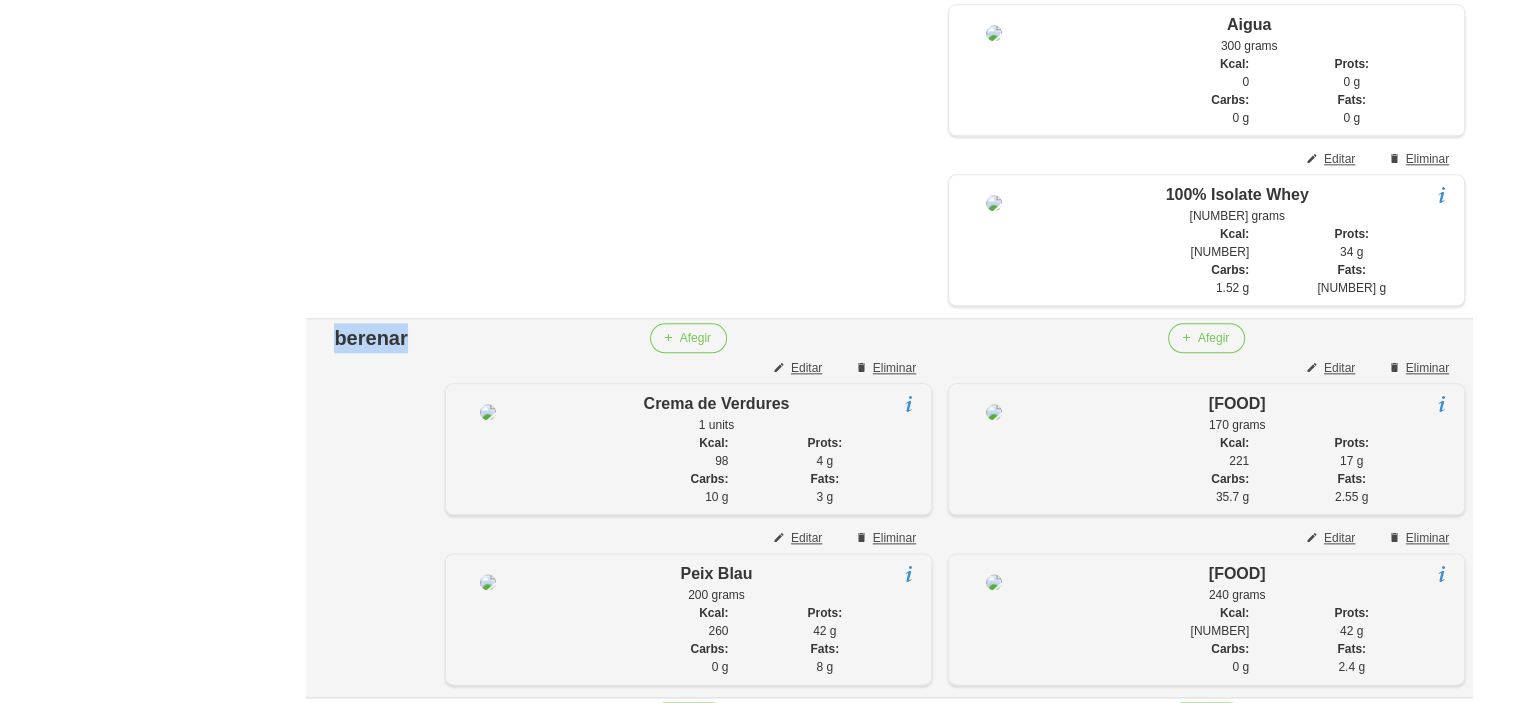 click on "berenar" at bounding box center [371, 338] 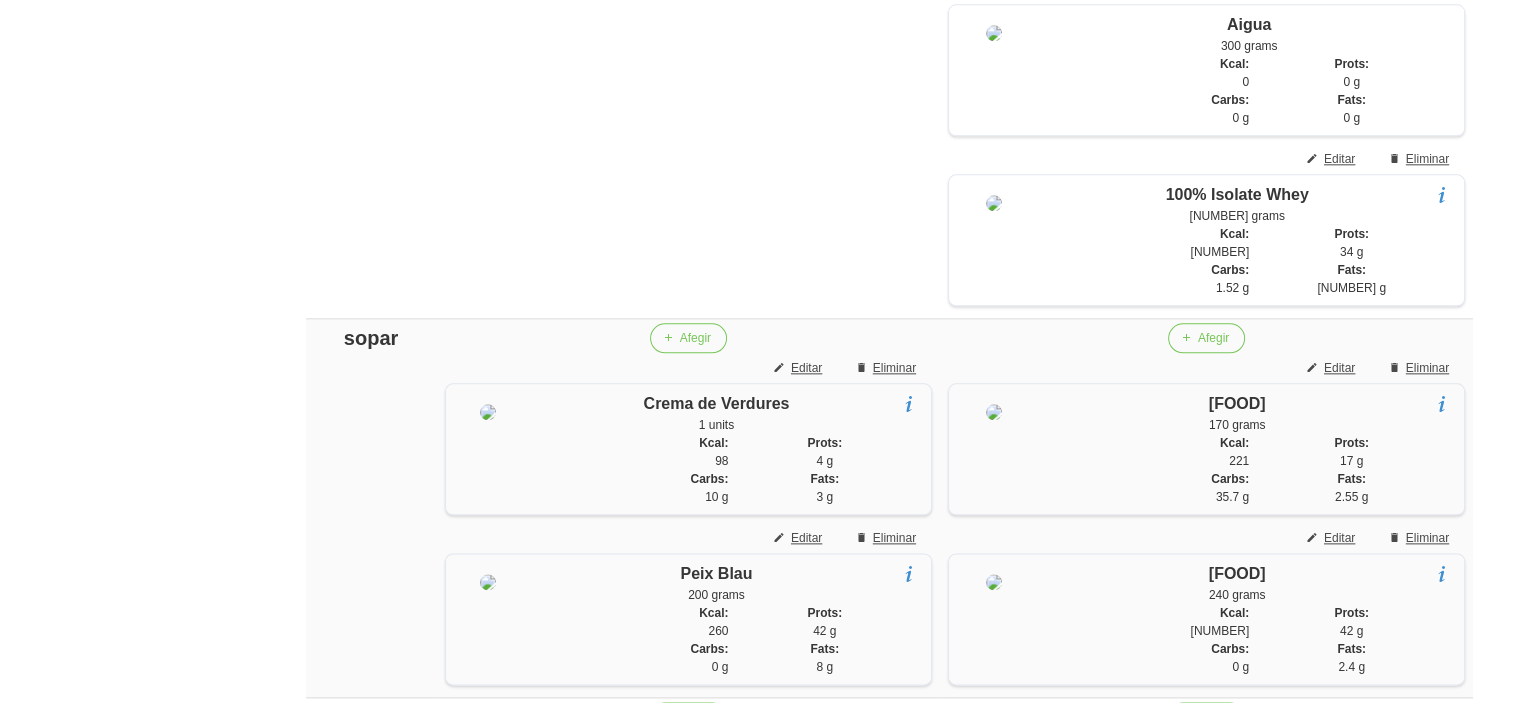 click on "General
Dashboard
Seccions
Clients
Administradors
Comunicacions
Esdeveniments
Aliments
Exercicis" at bounding box center (117, -424) 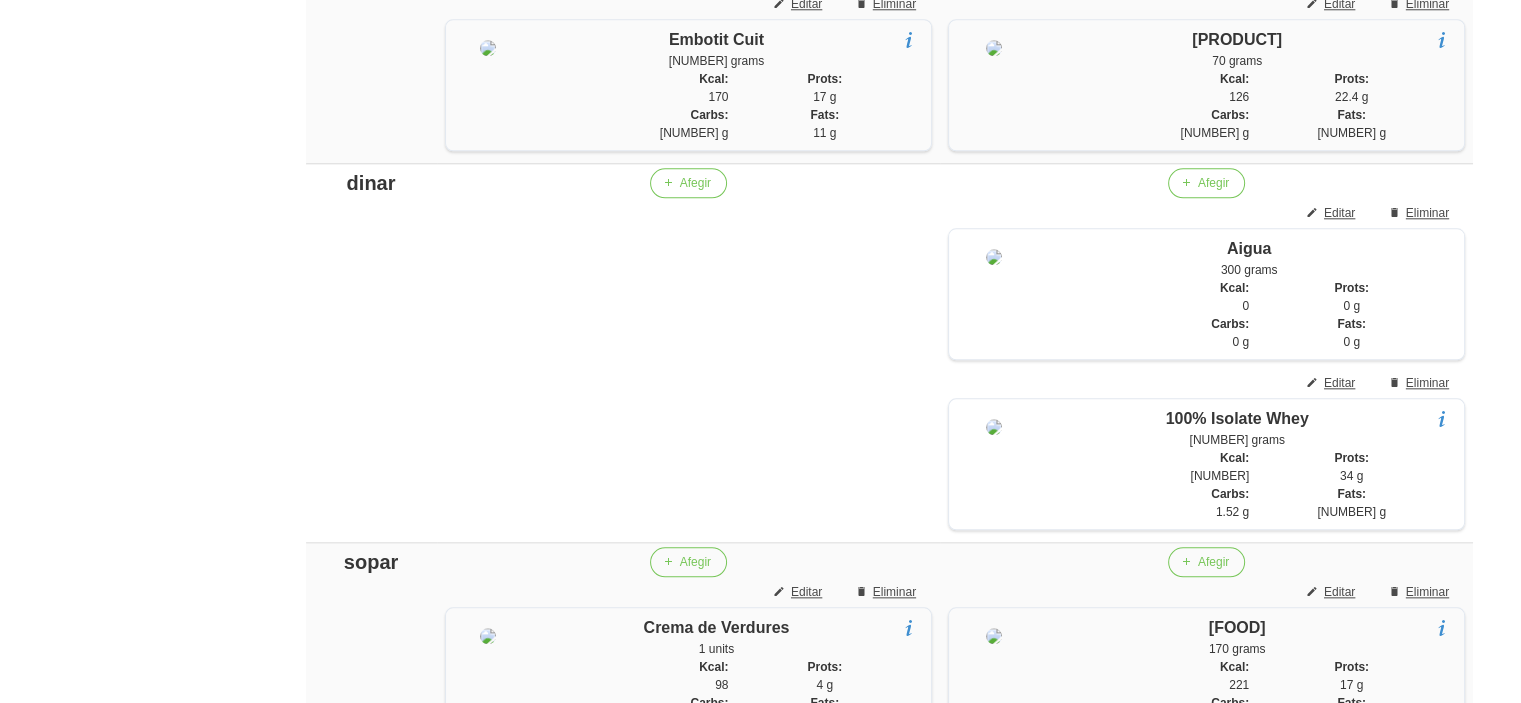 scroll, scrollTop: 2072, scrollLeft: 0, axis: vertical 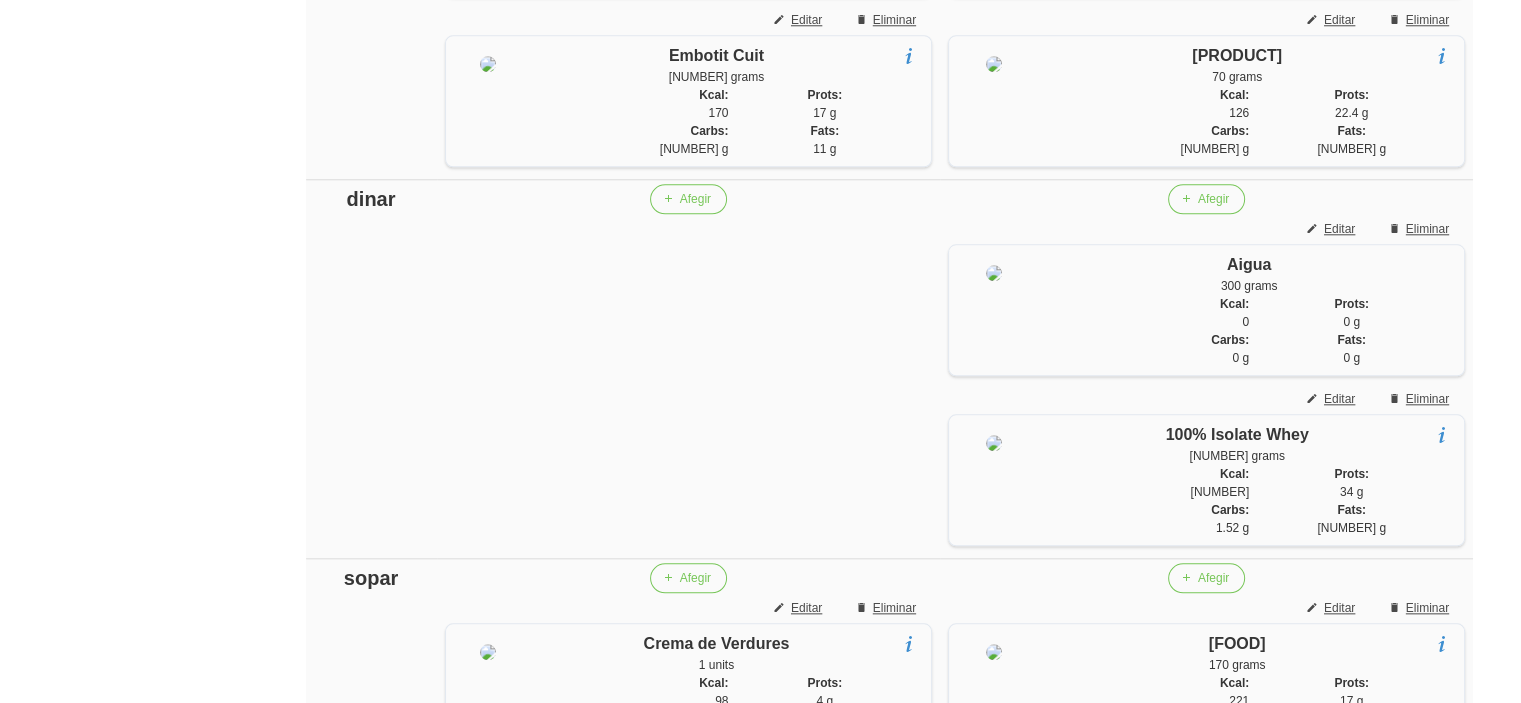 click on "dinar" at bounding box center (371, 199) 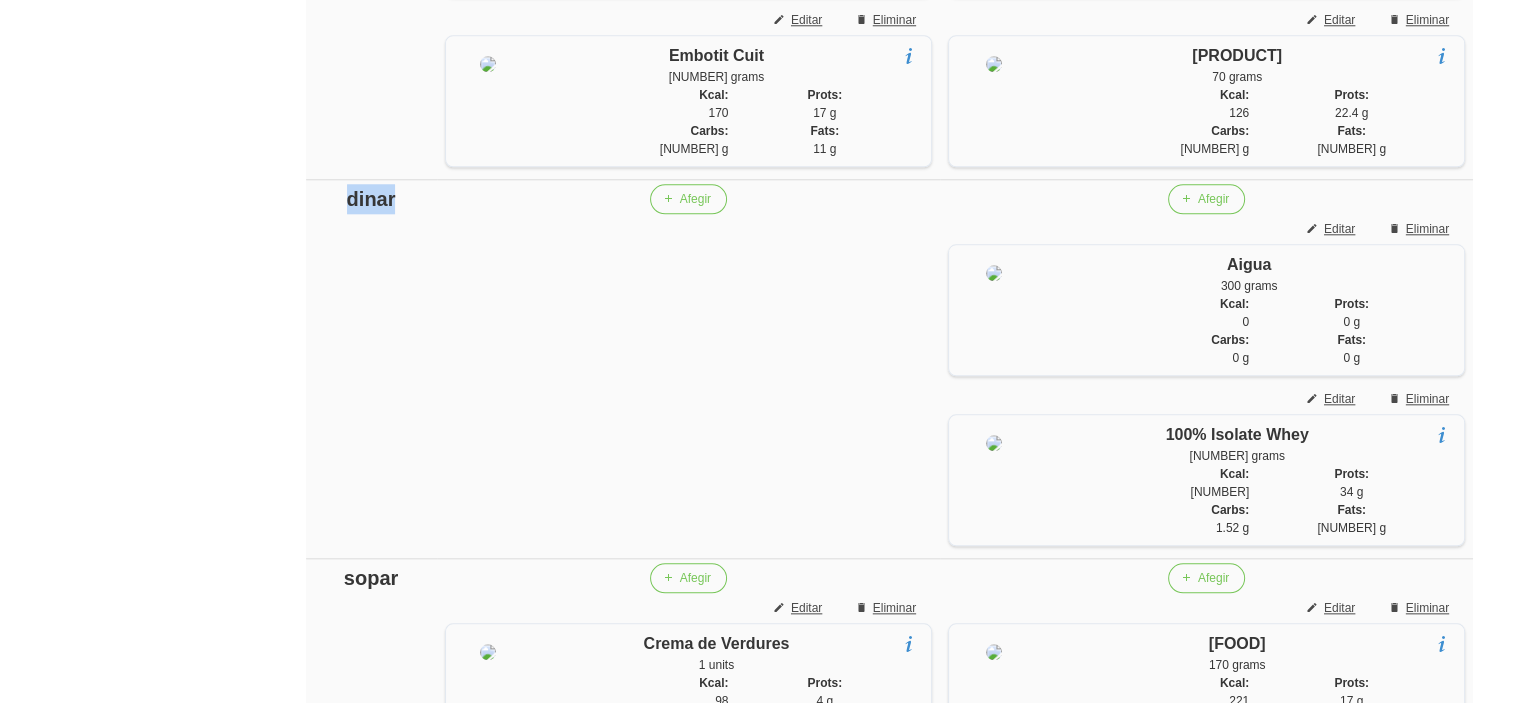click on "dinar" at bounding box center [371, 199] 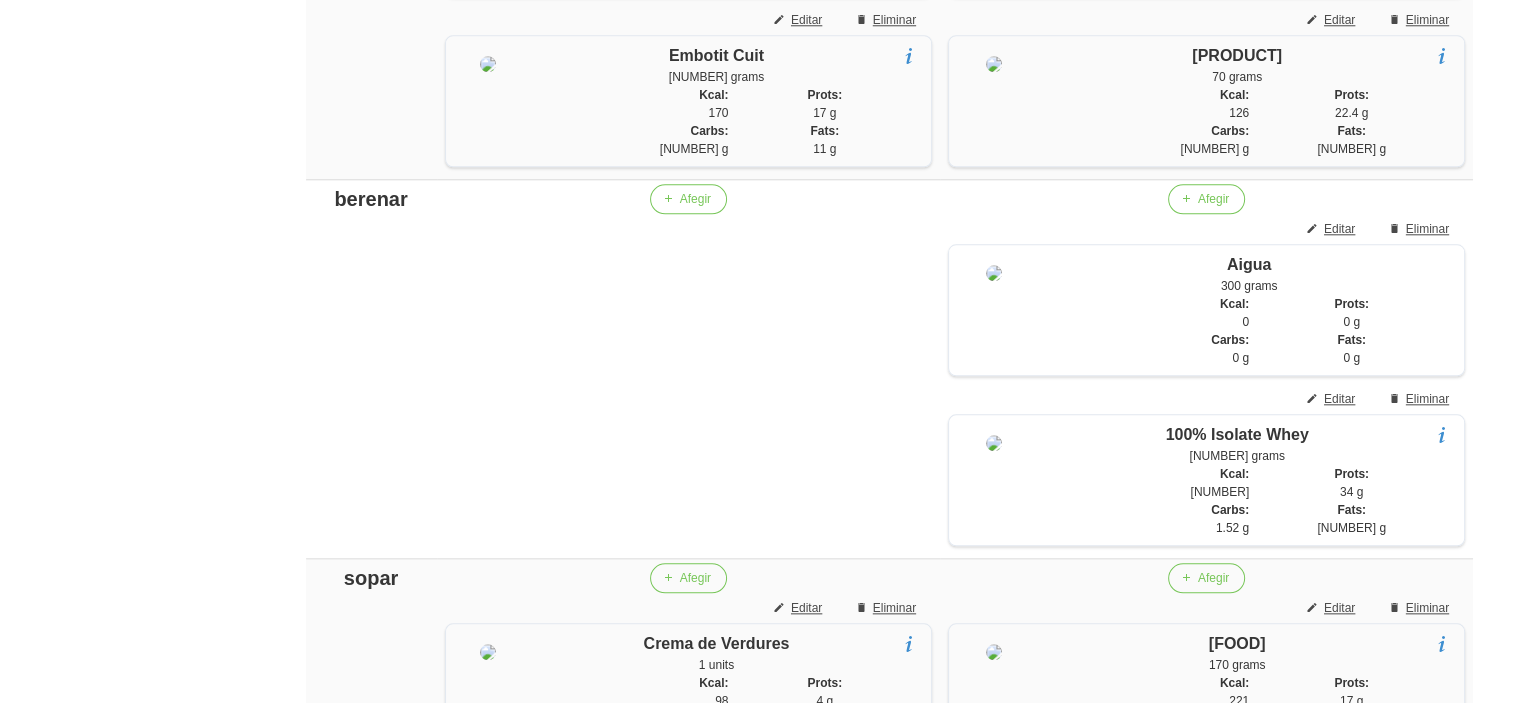 click on "General
Dashboard
Seccions
Clients
Administradors
Comunicacions
Esdeveniments
Aliments
Exercicis" at bounding box center (117, -184) 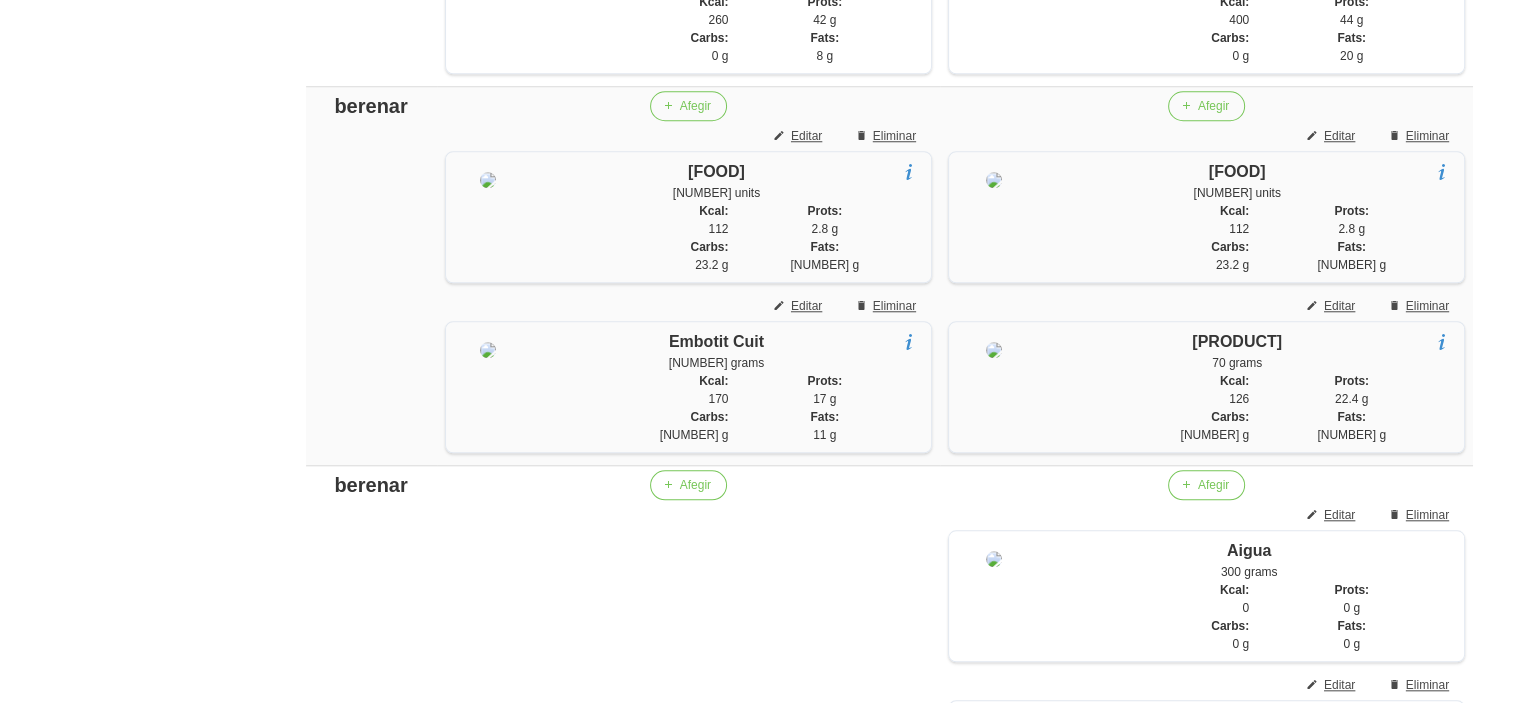 scroll, scrollTop: 1672, scrollLeft: 0, axis: vertical 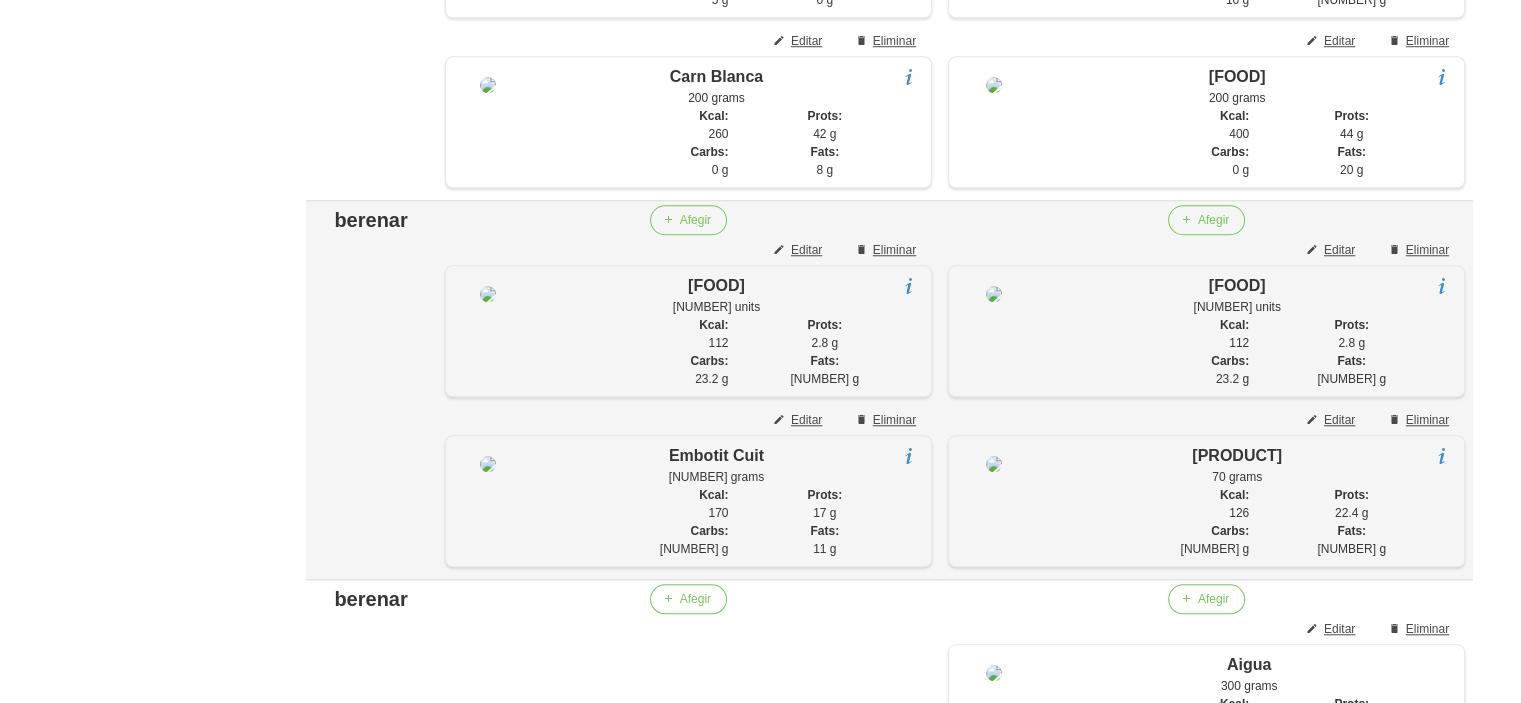 click on "berenar" at bounding box center (371, 220) 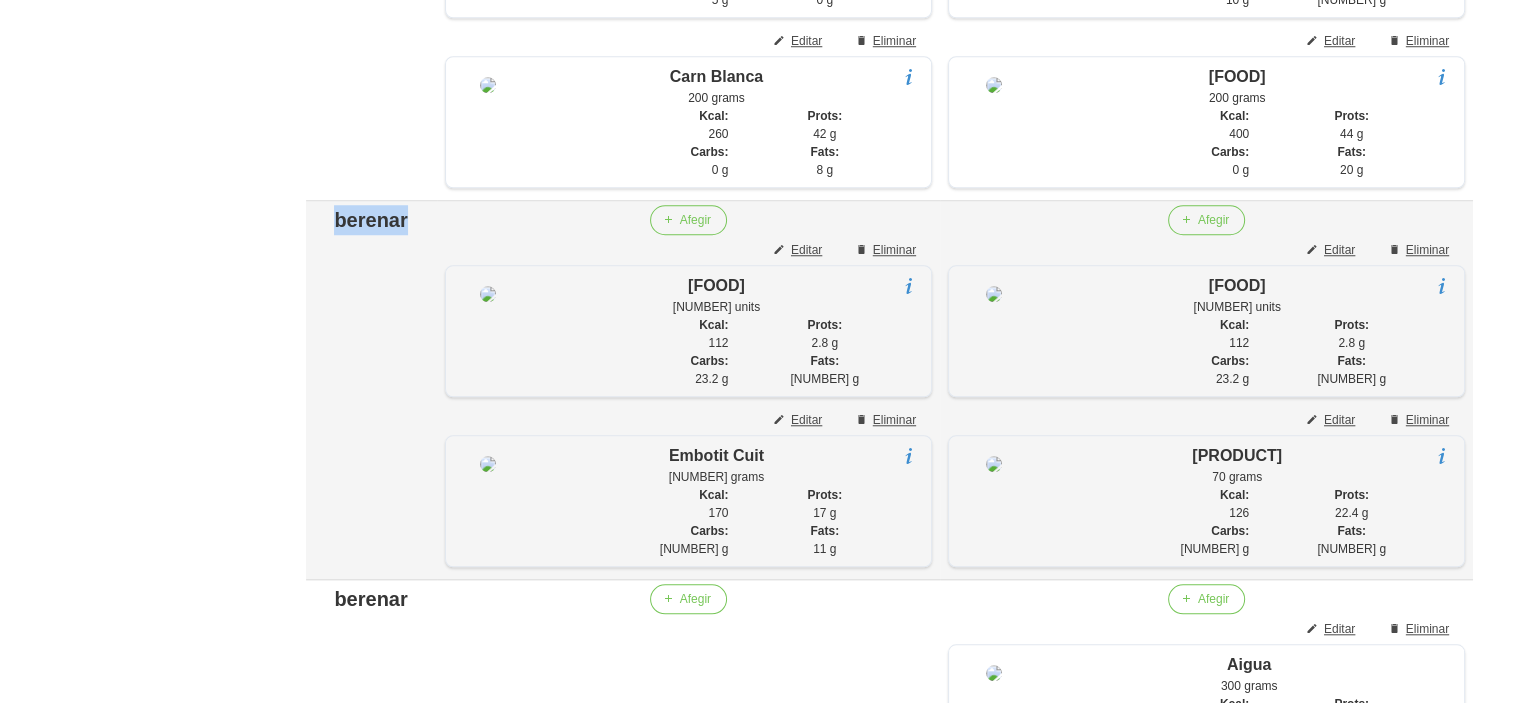 click on "berenar" at bounding box center [371, 220] 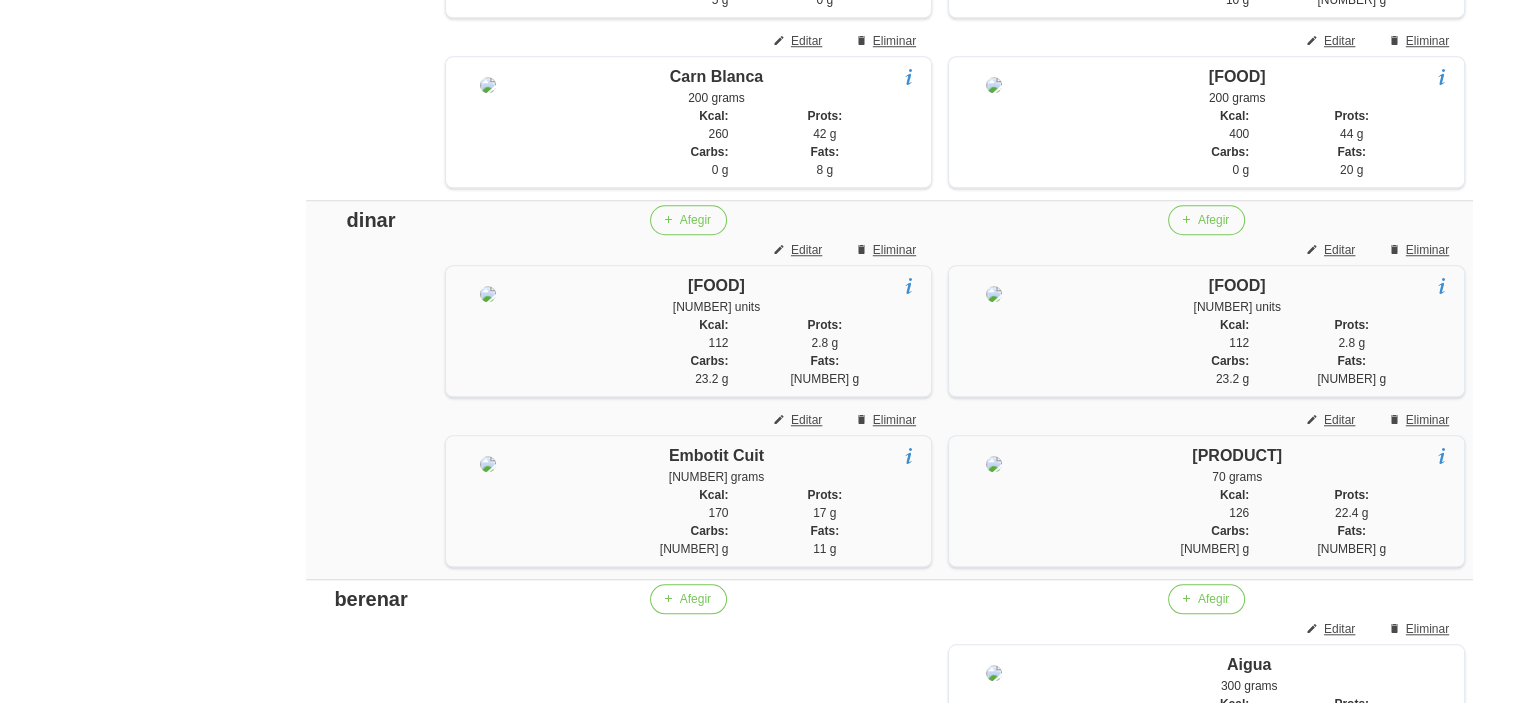 click on "[FIRST] [LAST]" at bounding box center (890, 216) 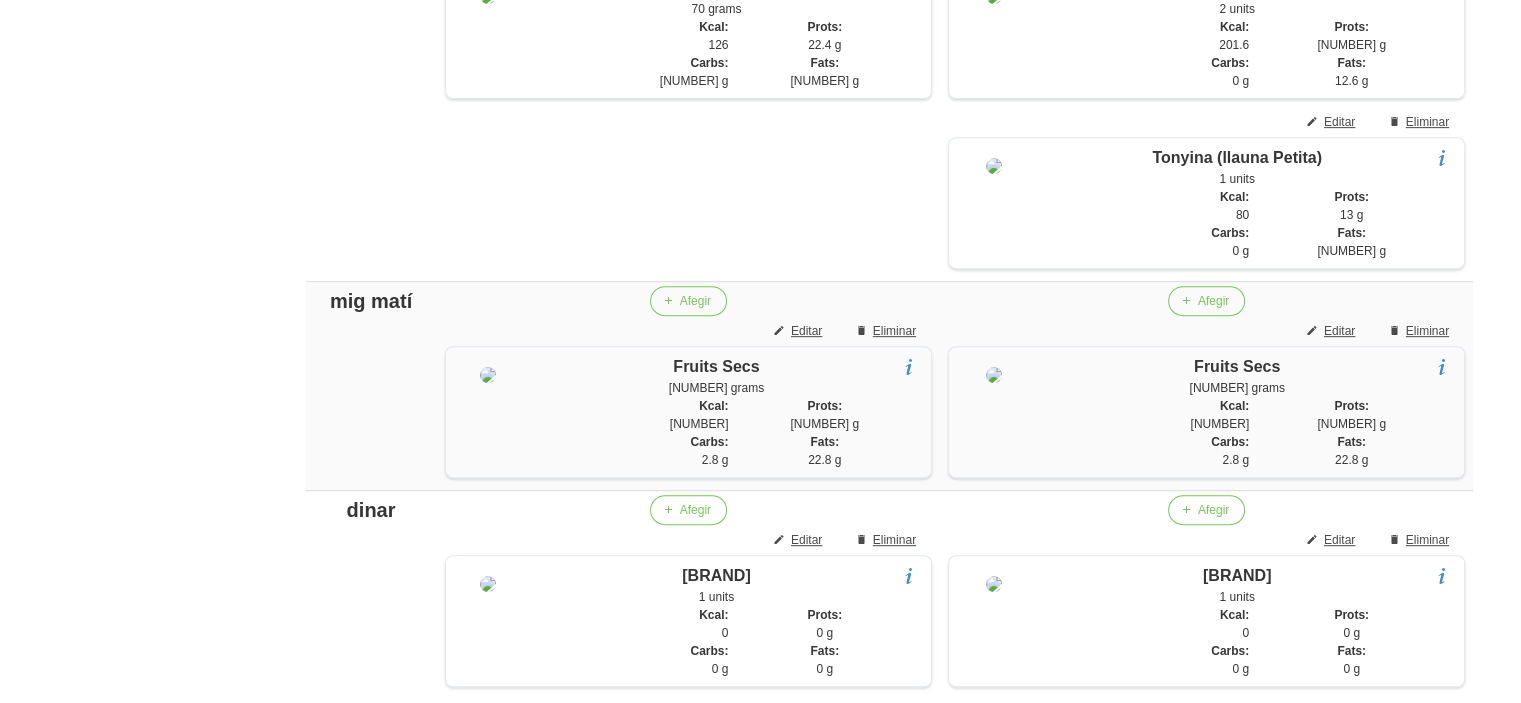 scroll, scrollTop: 832, scrollLeft: 0, axis: vertical 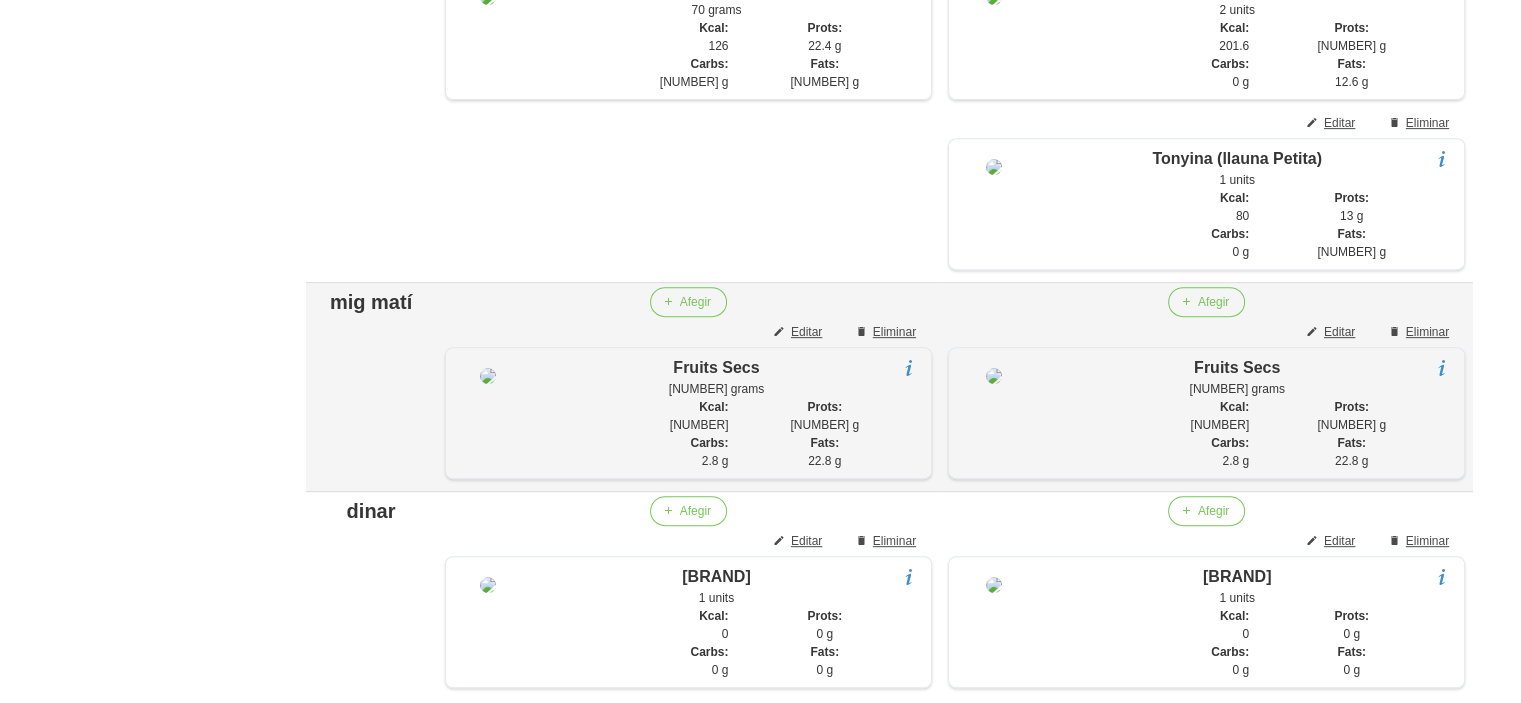 click on "mig matí" at bounding box center [371, 302] 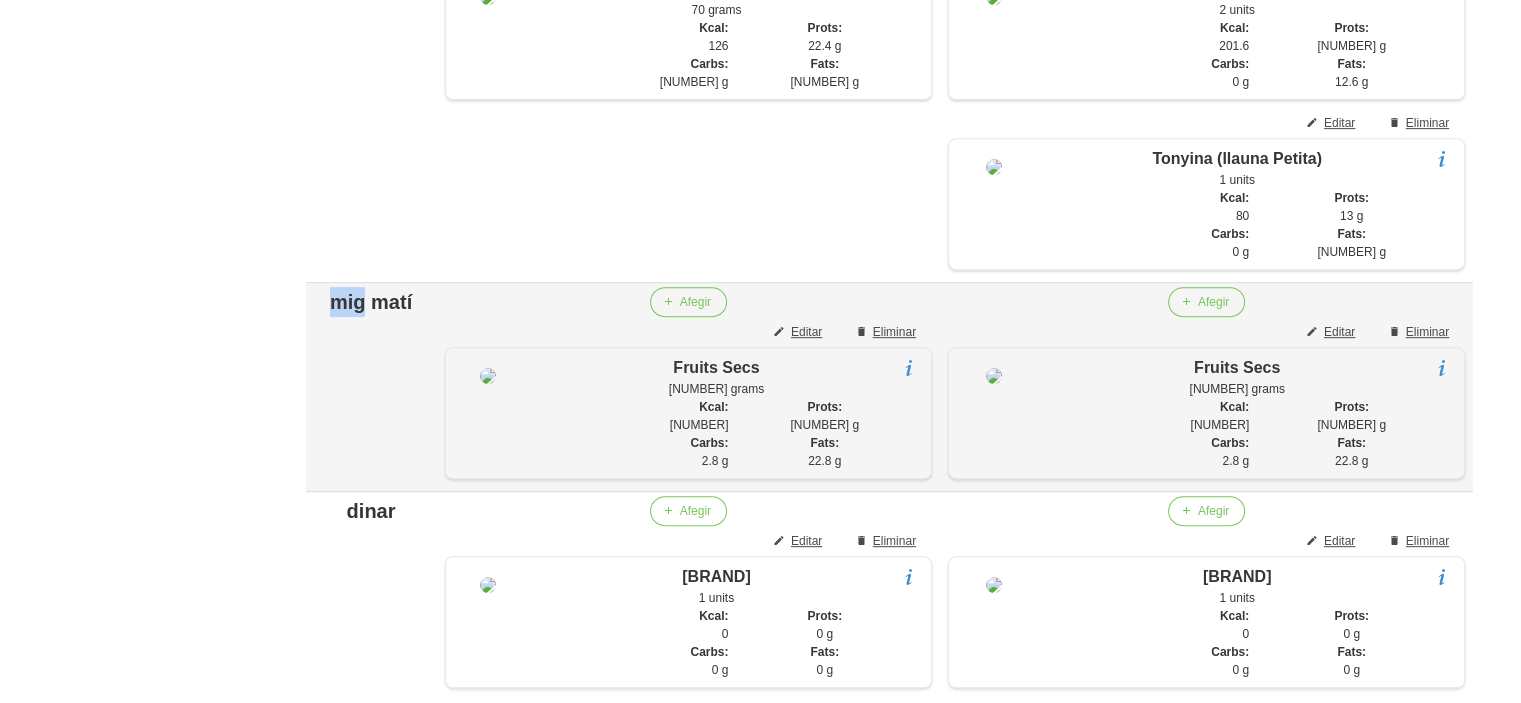 click on "mig matí" at bounding box center [371, 302] 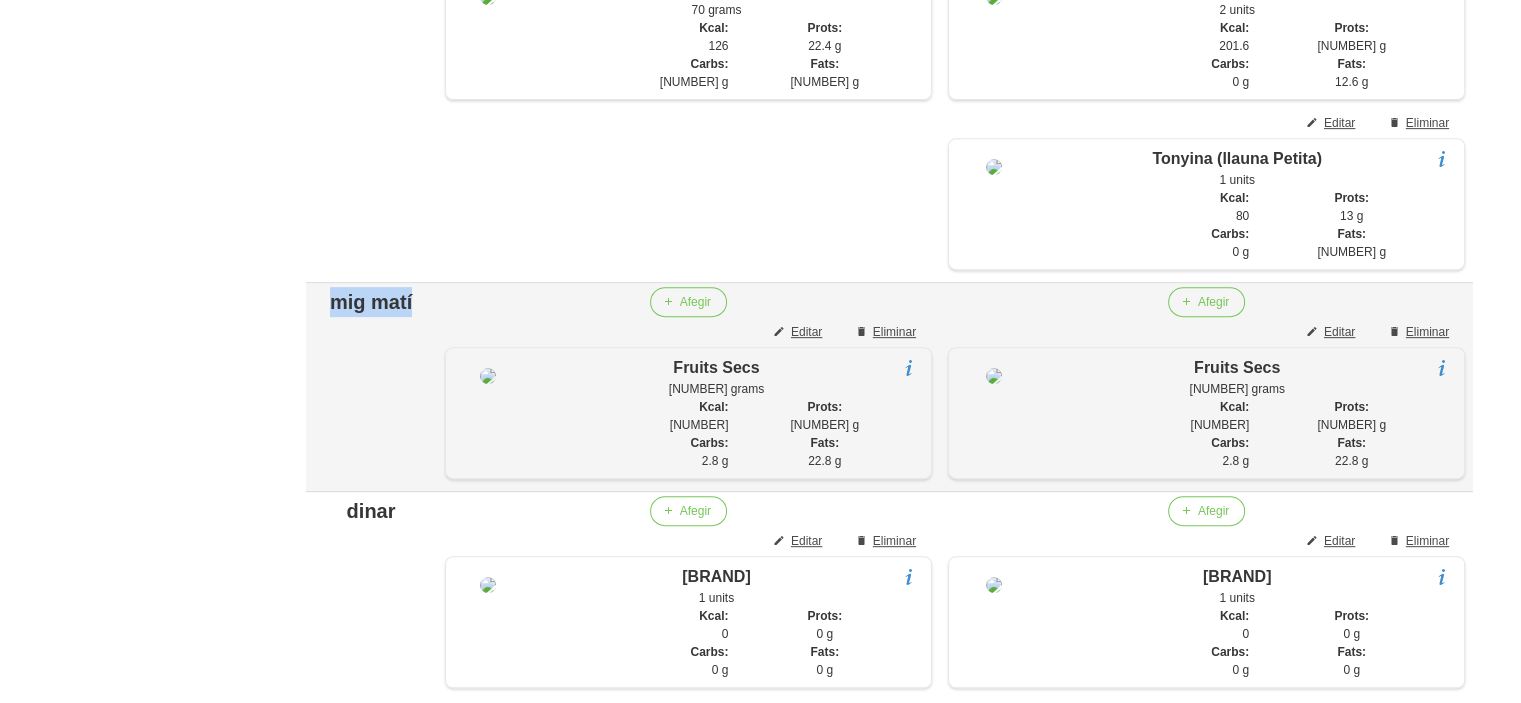 click on "mig matí" at bounding box center (371, 302) 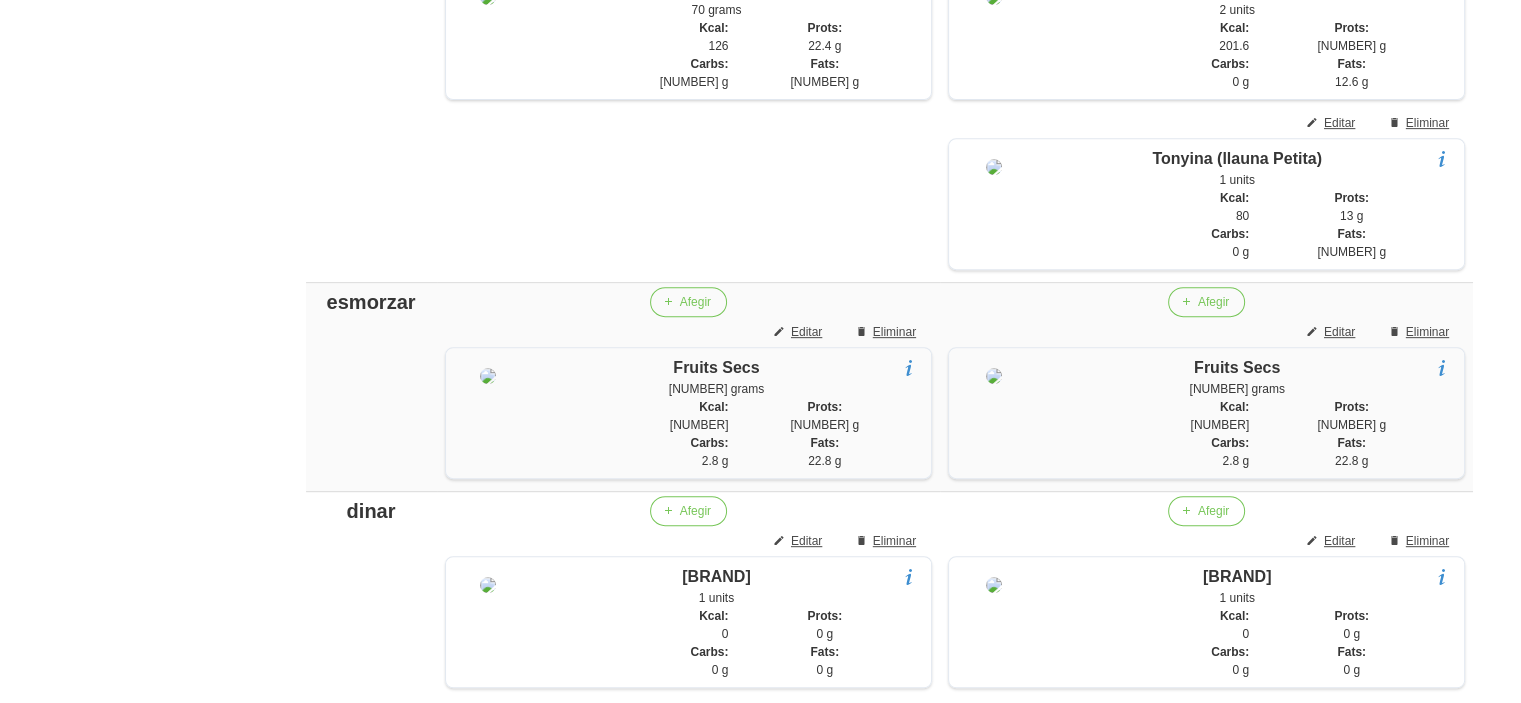 click on "[FIRST] [LAST]" at bounding box center [890, 1056] 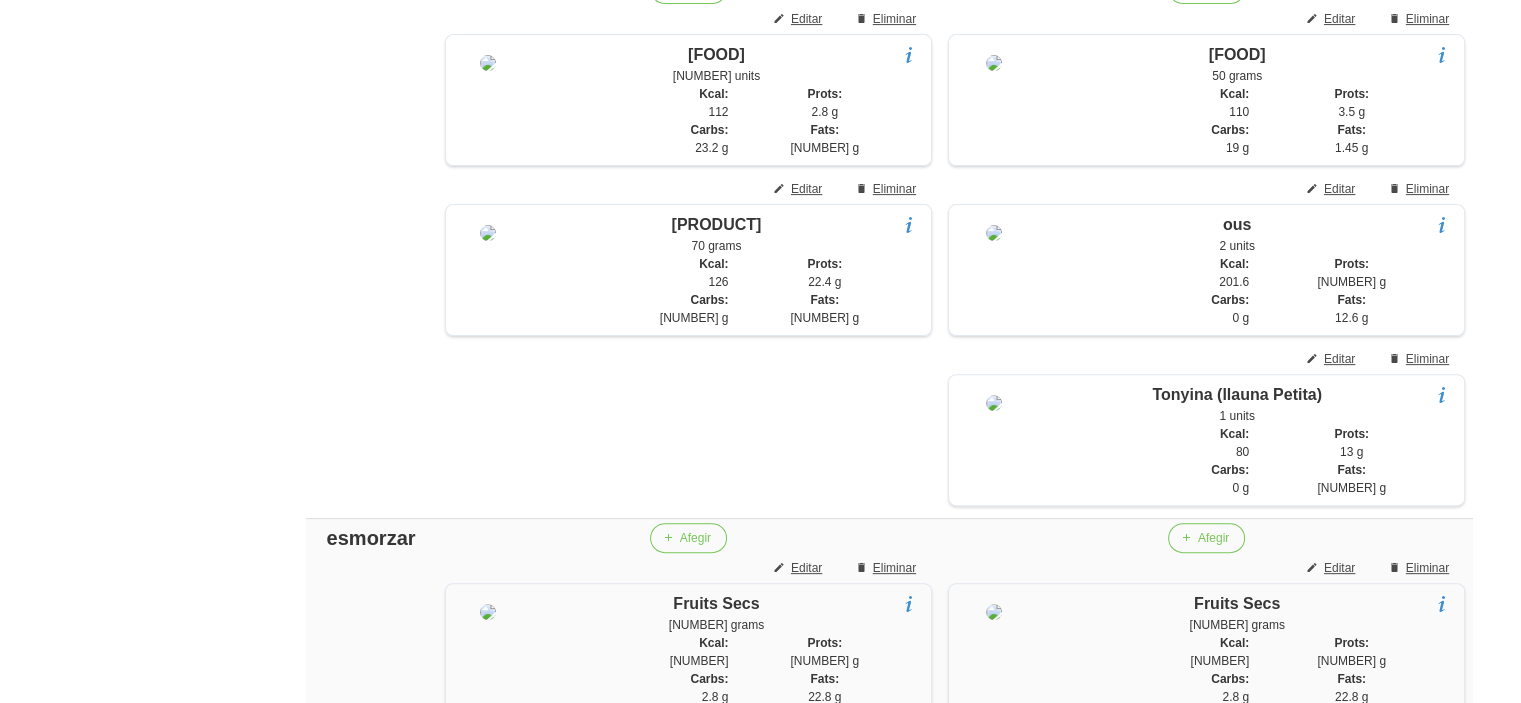 scroll, scrollTop: 512, scrollLeft: 0, axis: vertical 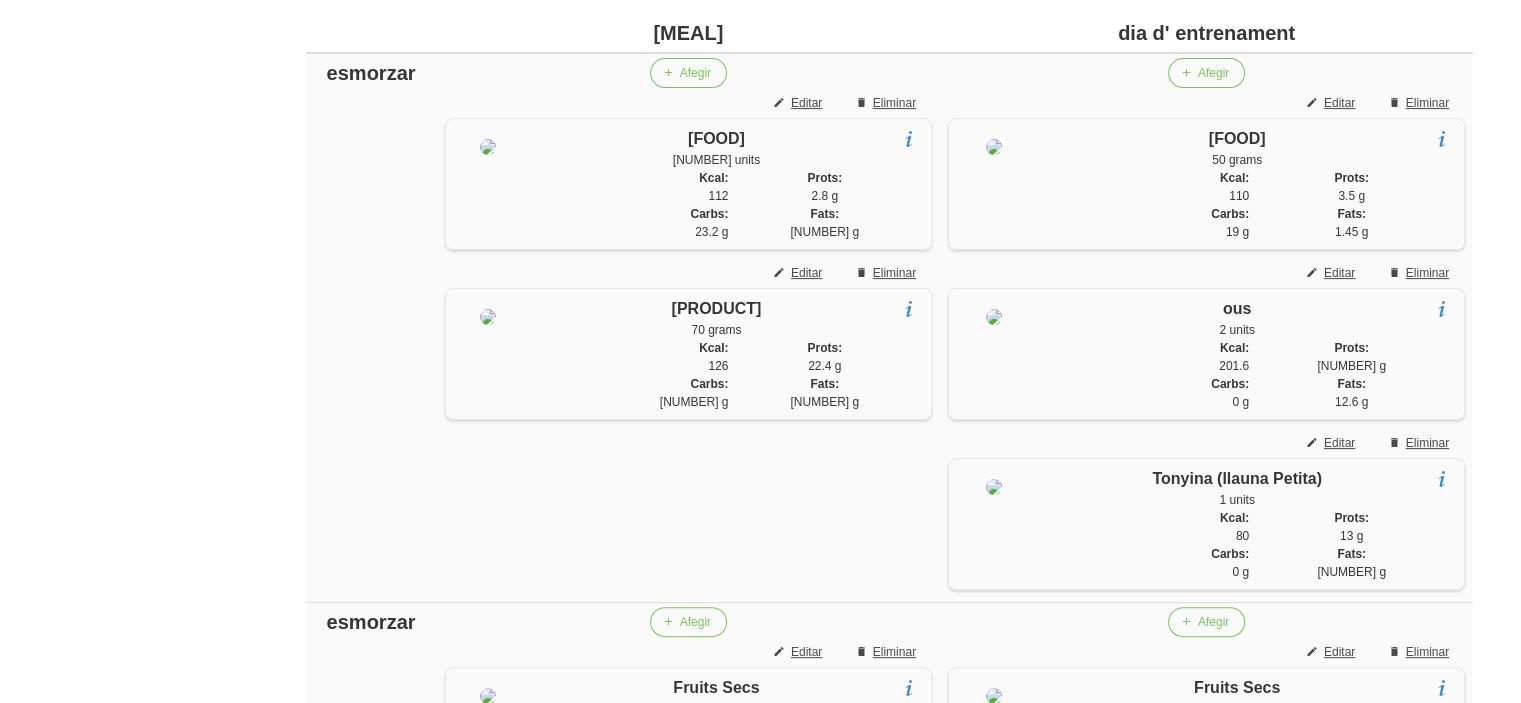click on "esmorzar" at bounding box center (371, 73) 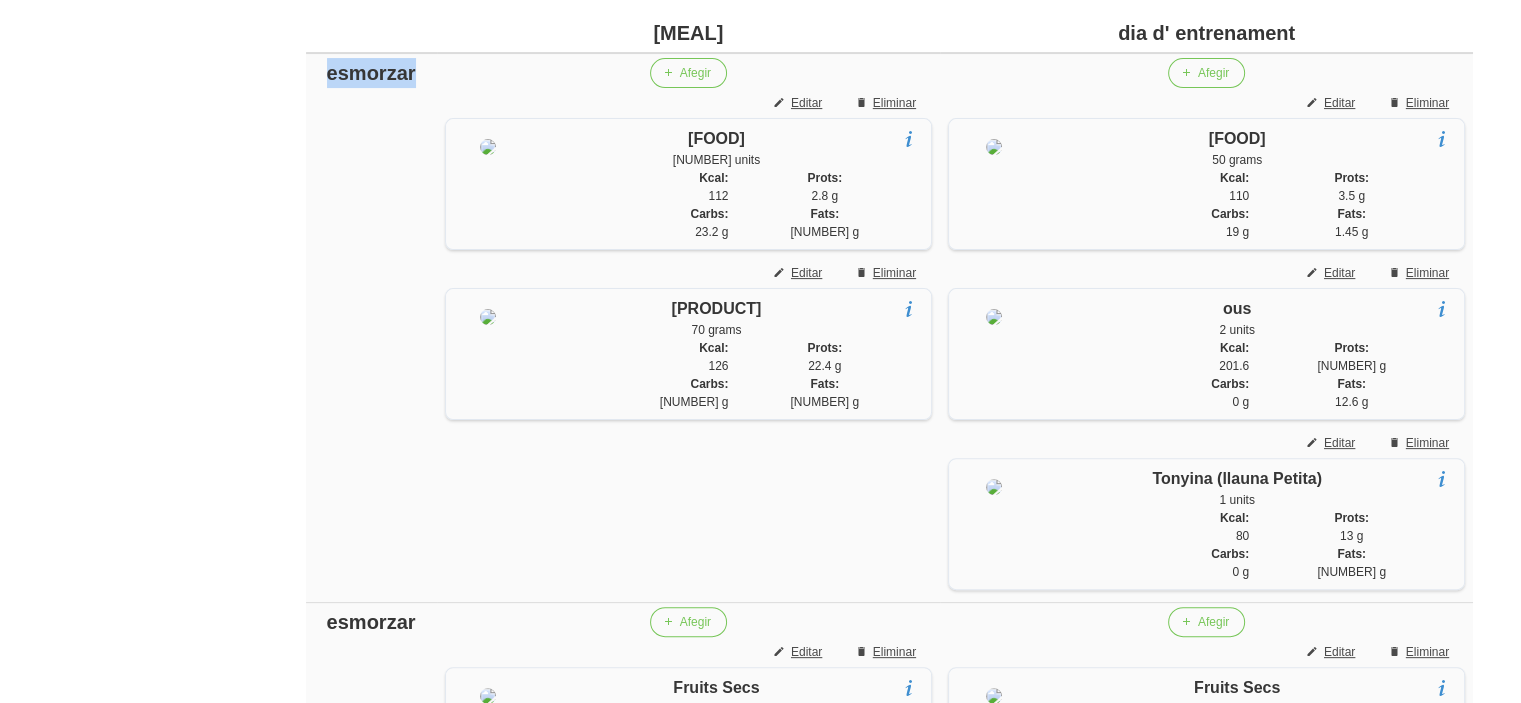 click on "esmorzar" at bounding box center (371, 73) 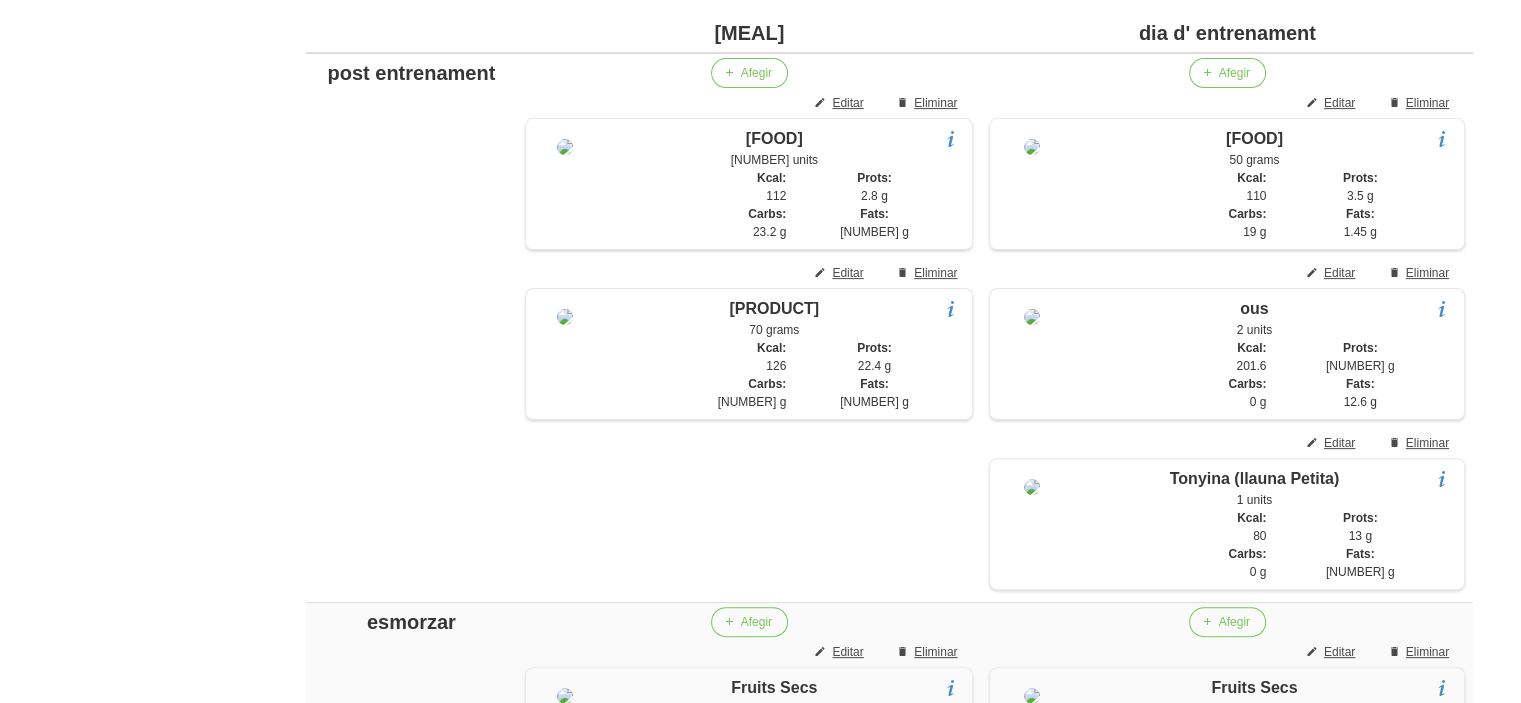 click on "General
Dashboard
Seccions
Clients
Administradors
Comunicacions
Esdeveniments
Aliments
Exercicis" at bounding box center [117, 1376] 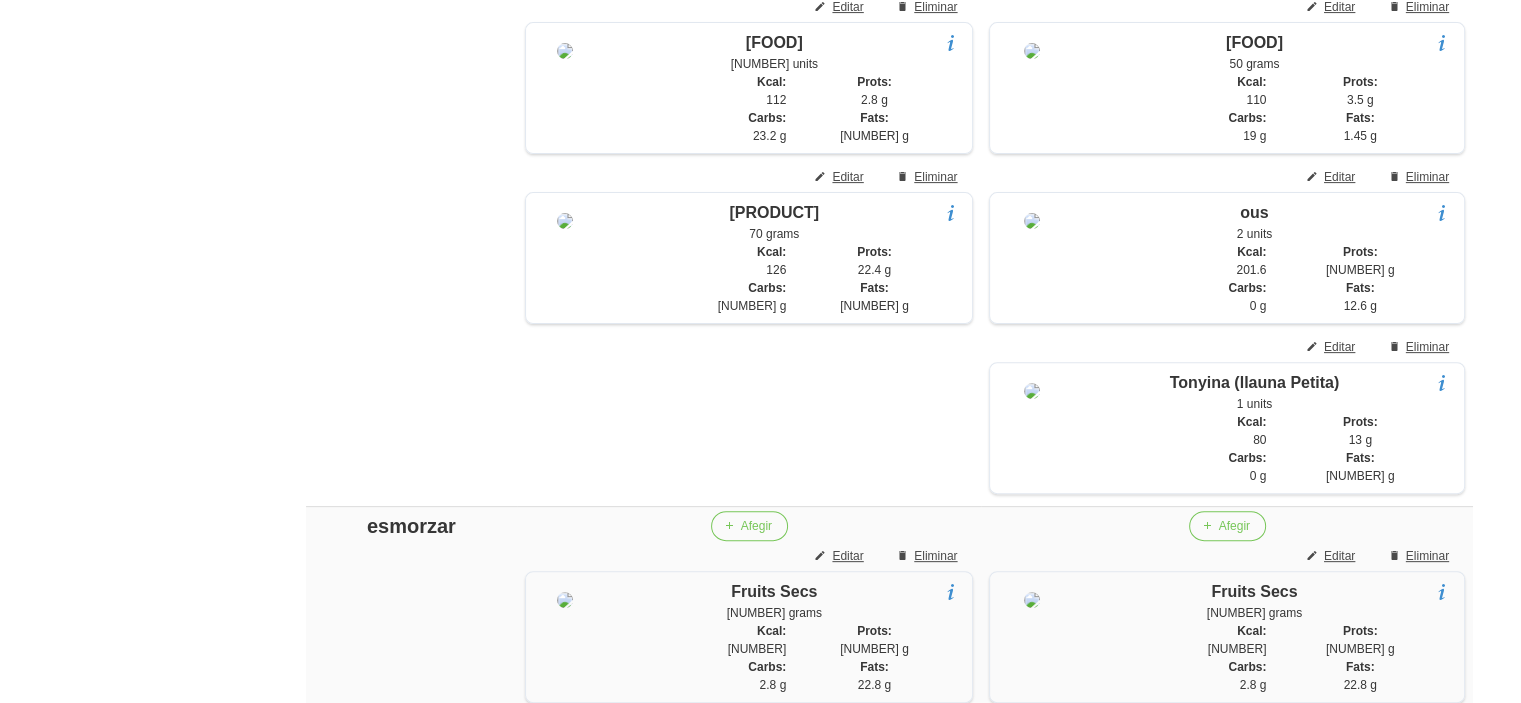 scroll, scrollTop: 632, scrollLeft: 0, axis: vertical 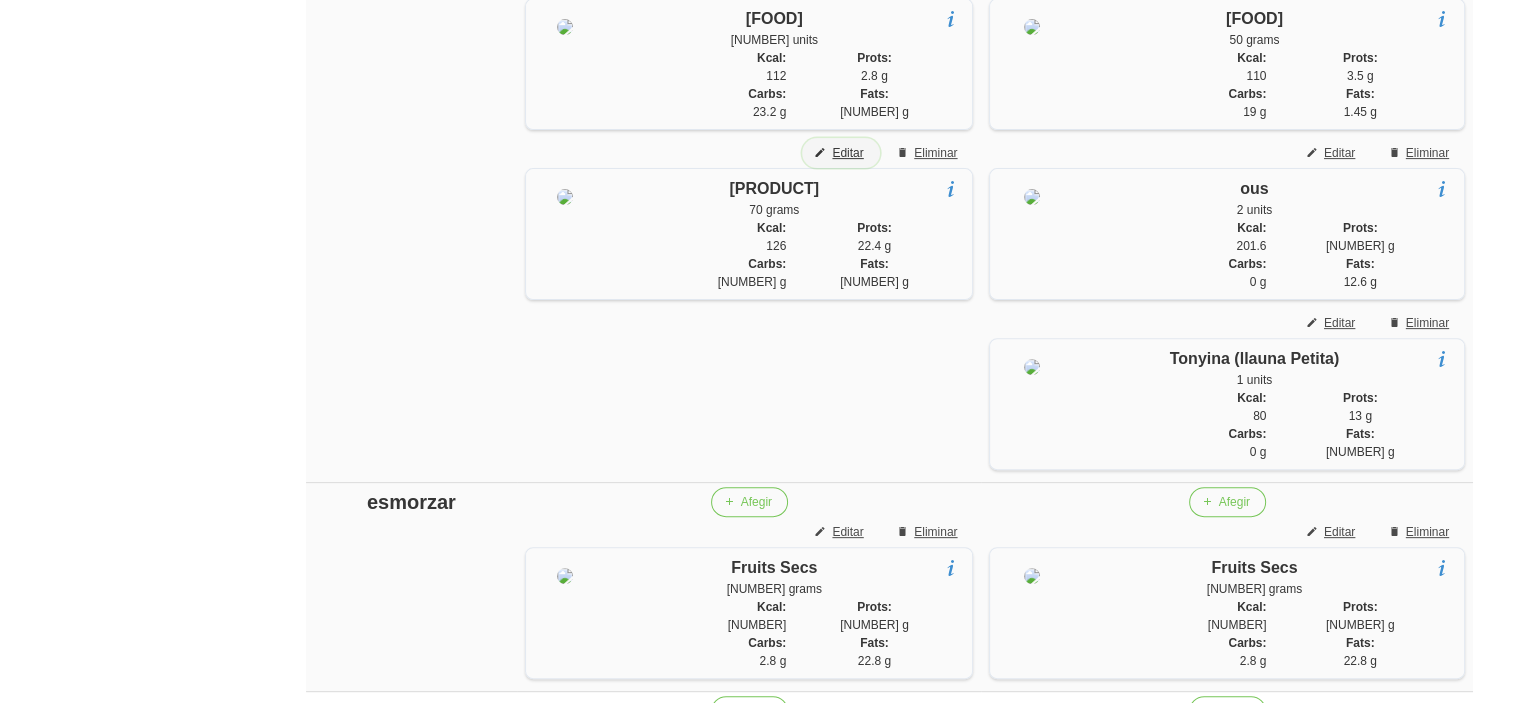 click on "Editar" at bounding box center (847, 153) 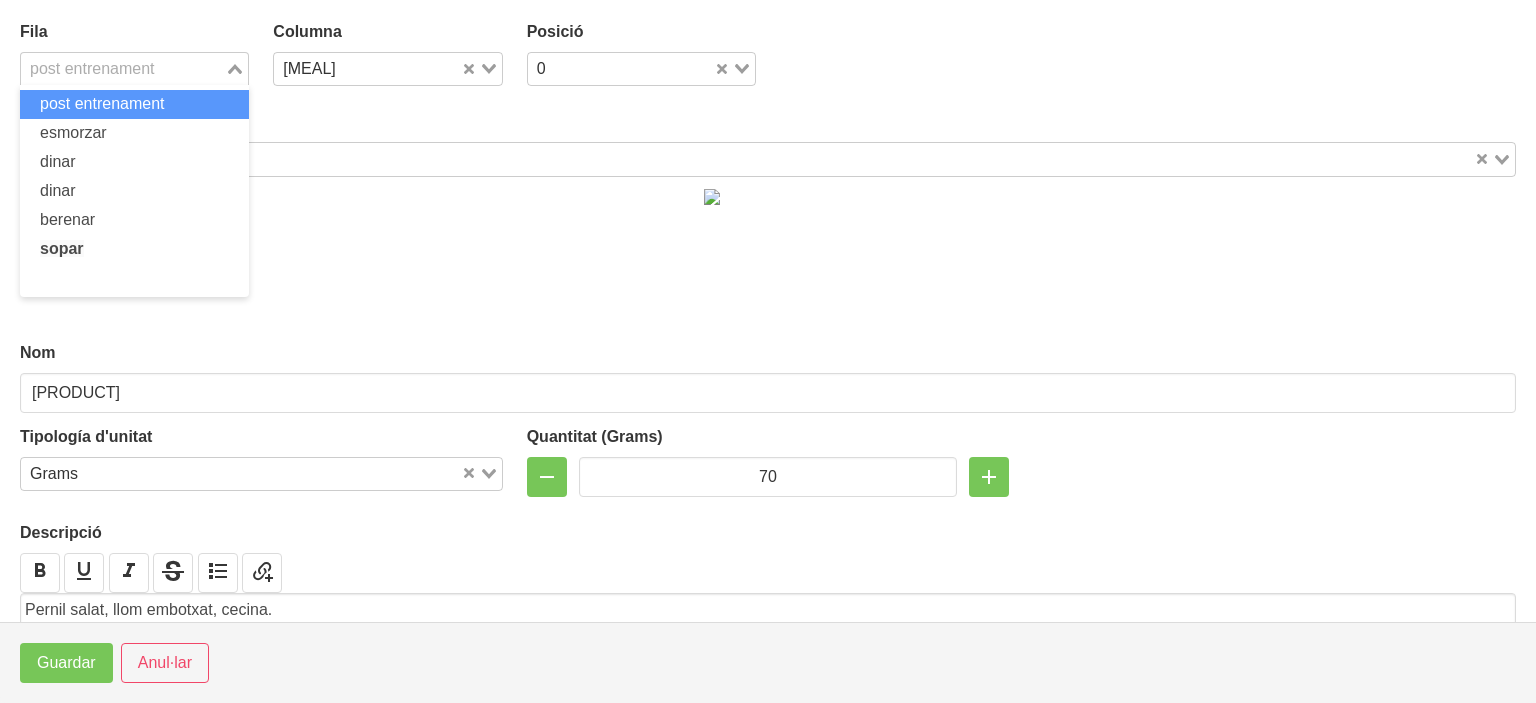click on "post entrenament" at bounding box center [123, 67] 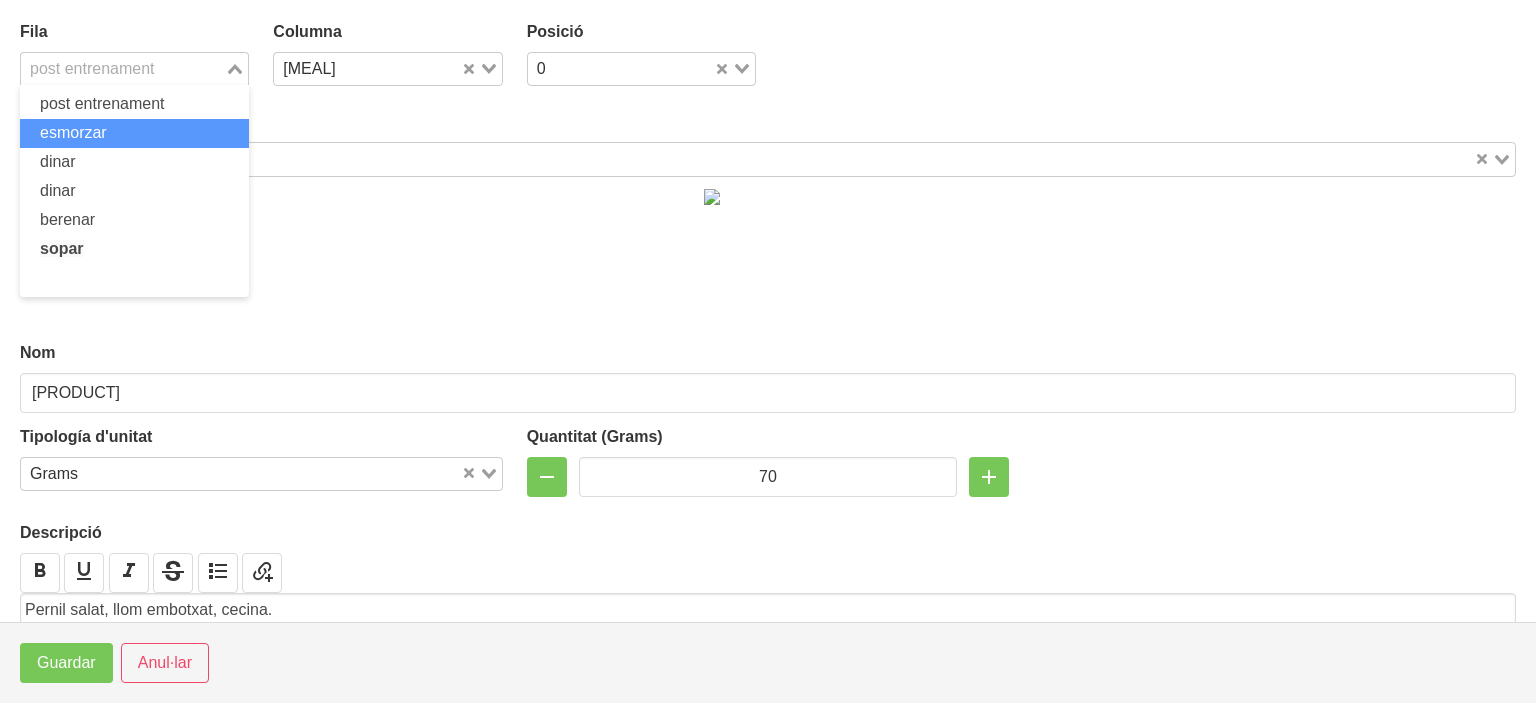 click on "esmorzar" at bounding box center (134, 133) 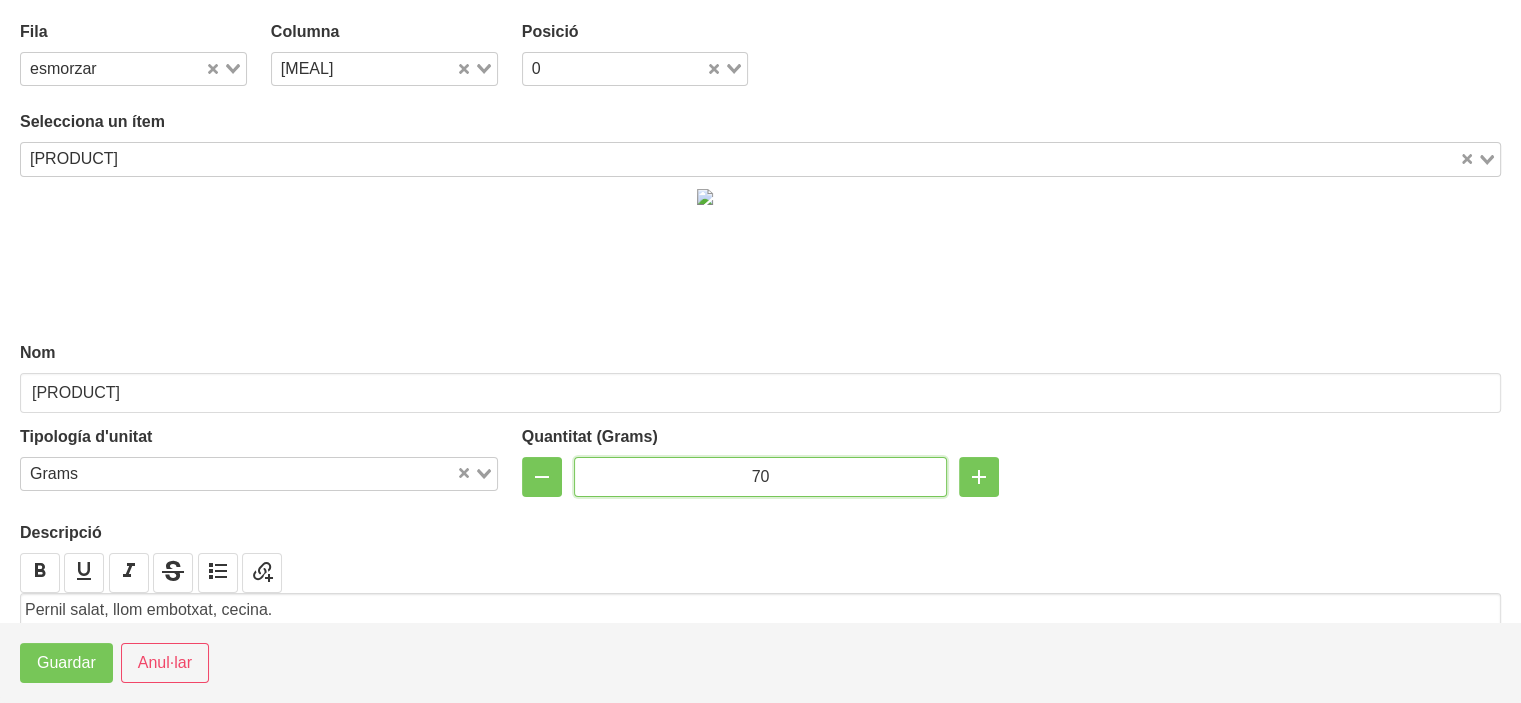 click on "70" at bounding box center [761, 477] 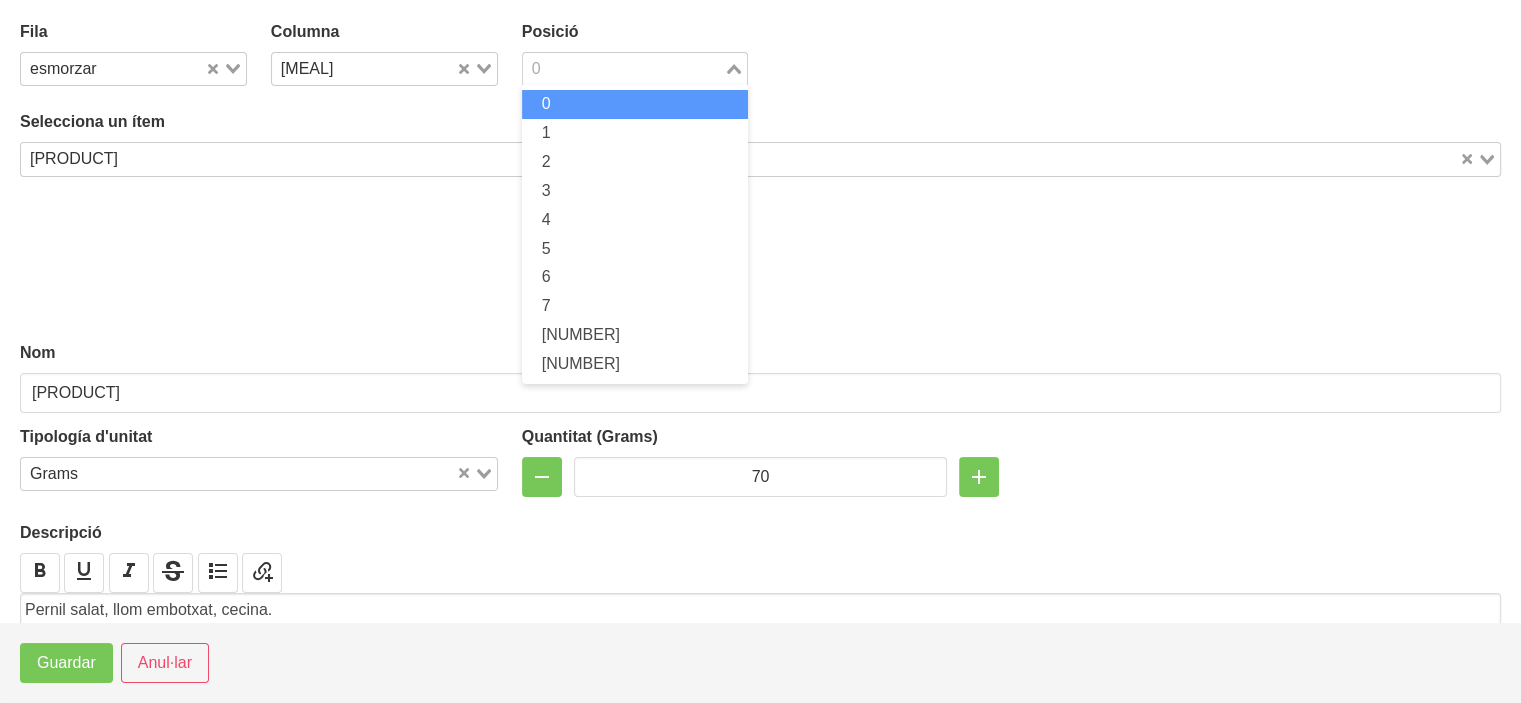 click at bounding box center [624, 69] 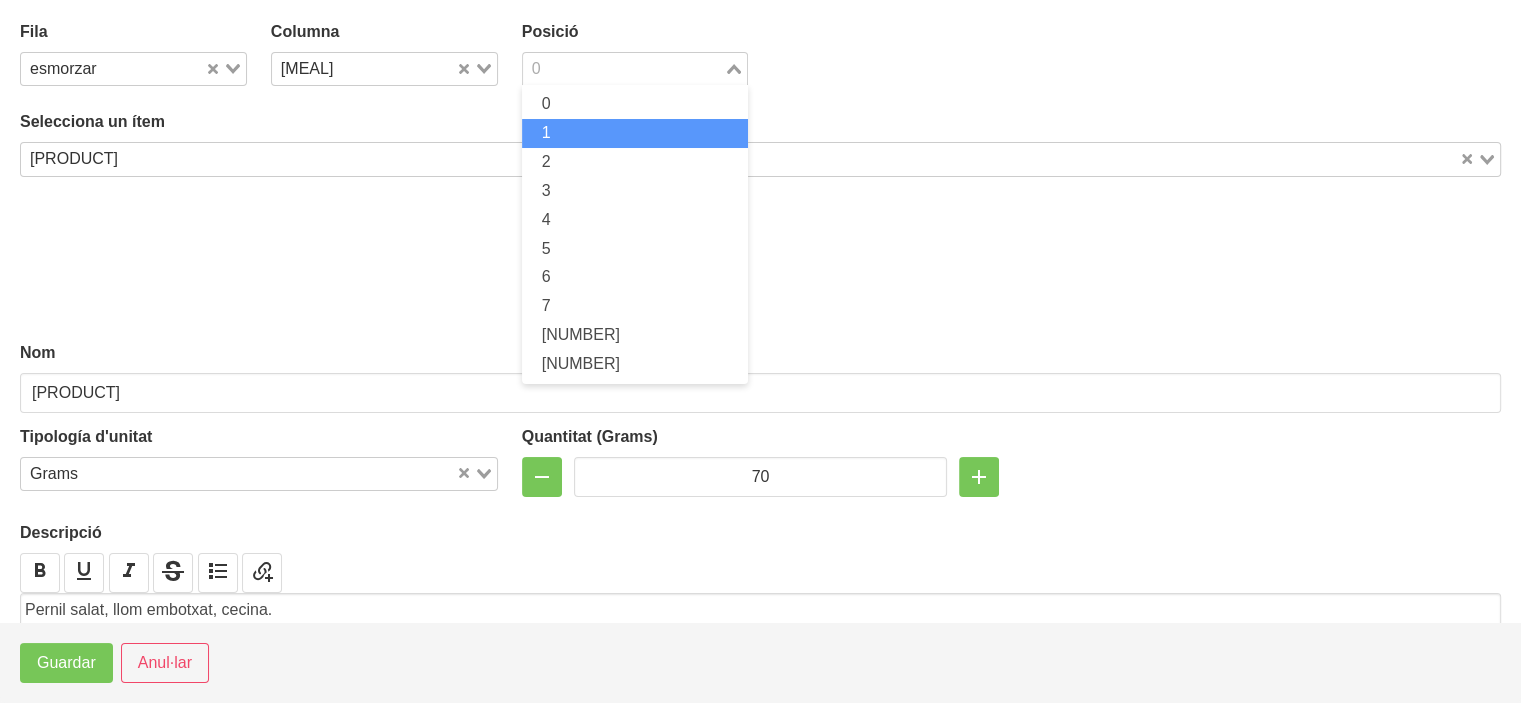 click on "1" at bounding box center (635, 133) 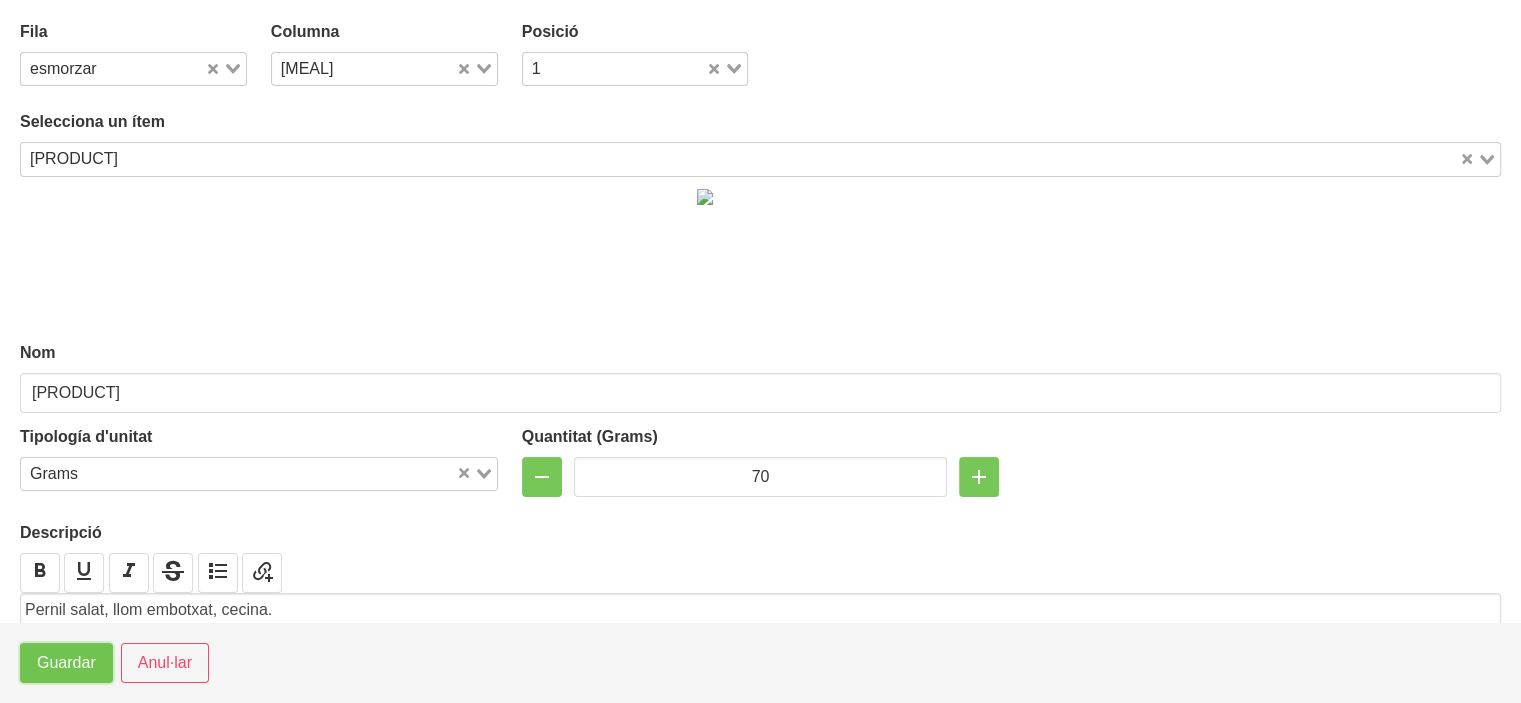 click on "Guardar" at bounding box center [66, 663] 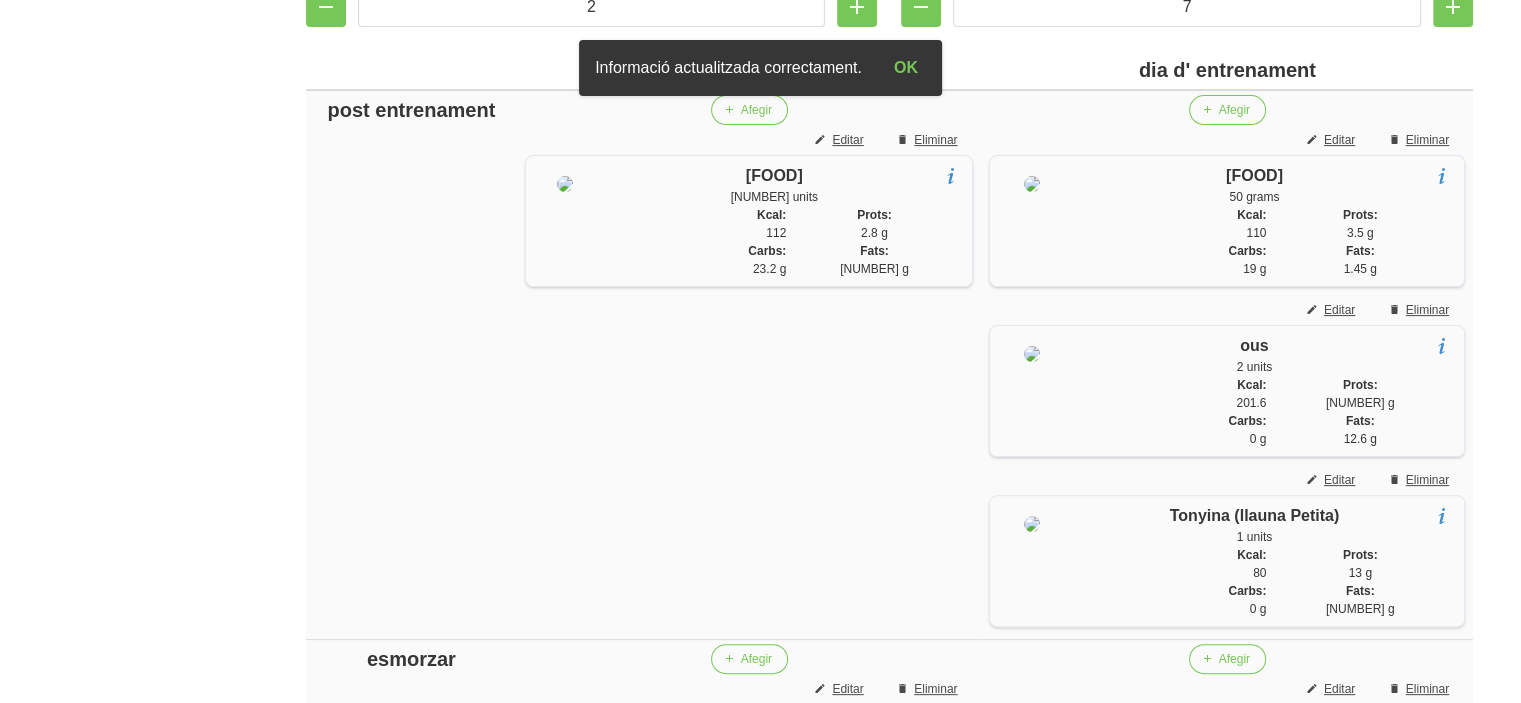 scroll, scrollTop: 472, scrollLeft: 0, axis: vertical 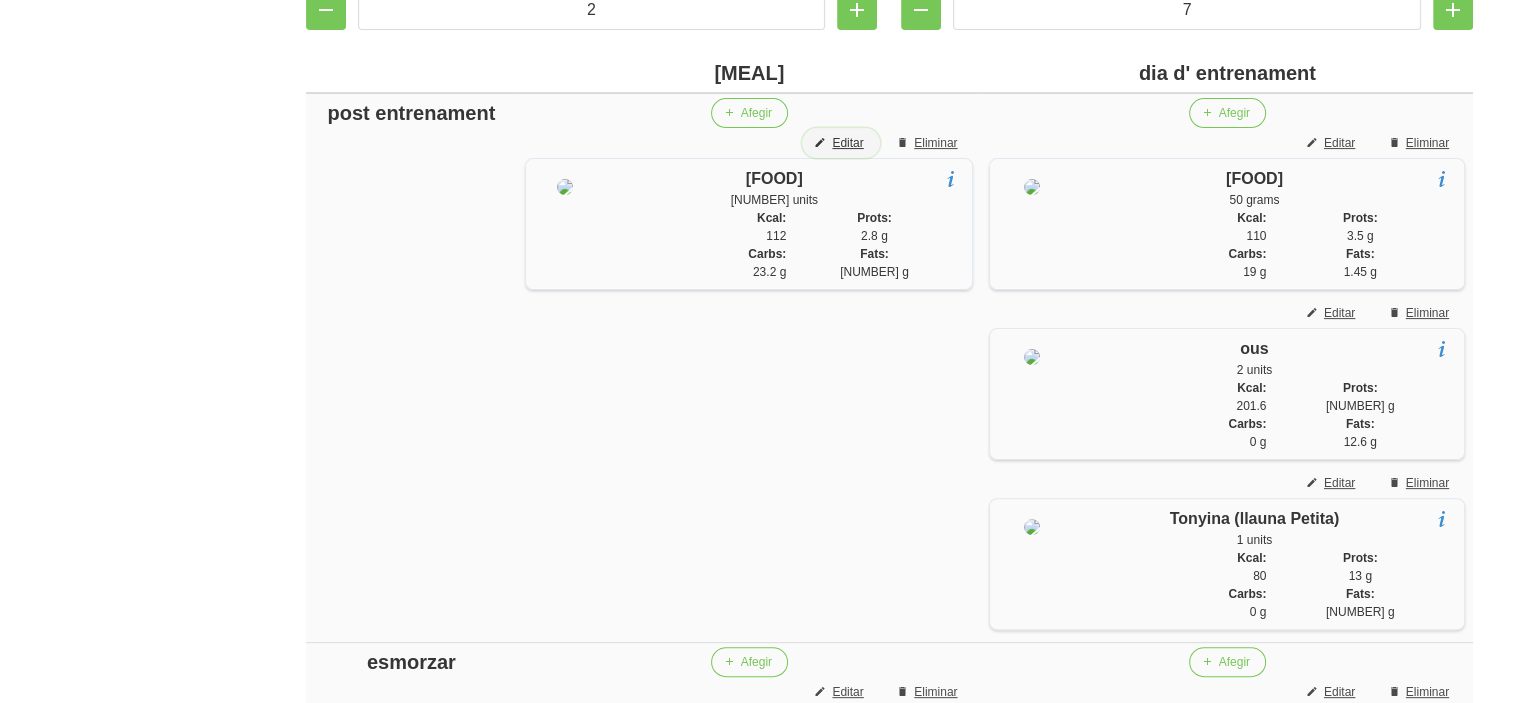 click on "Editar" at bounding box center [847, 143] 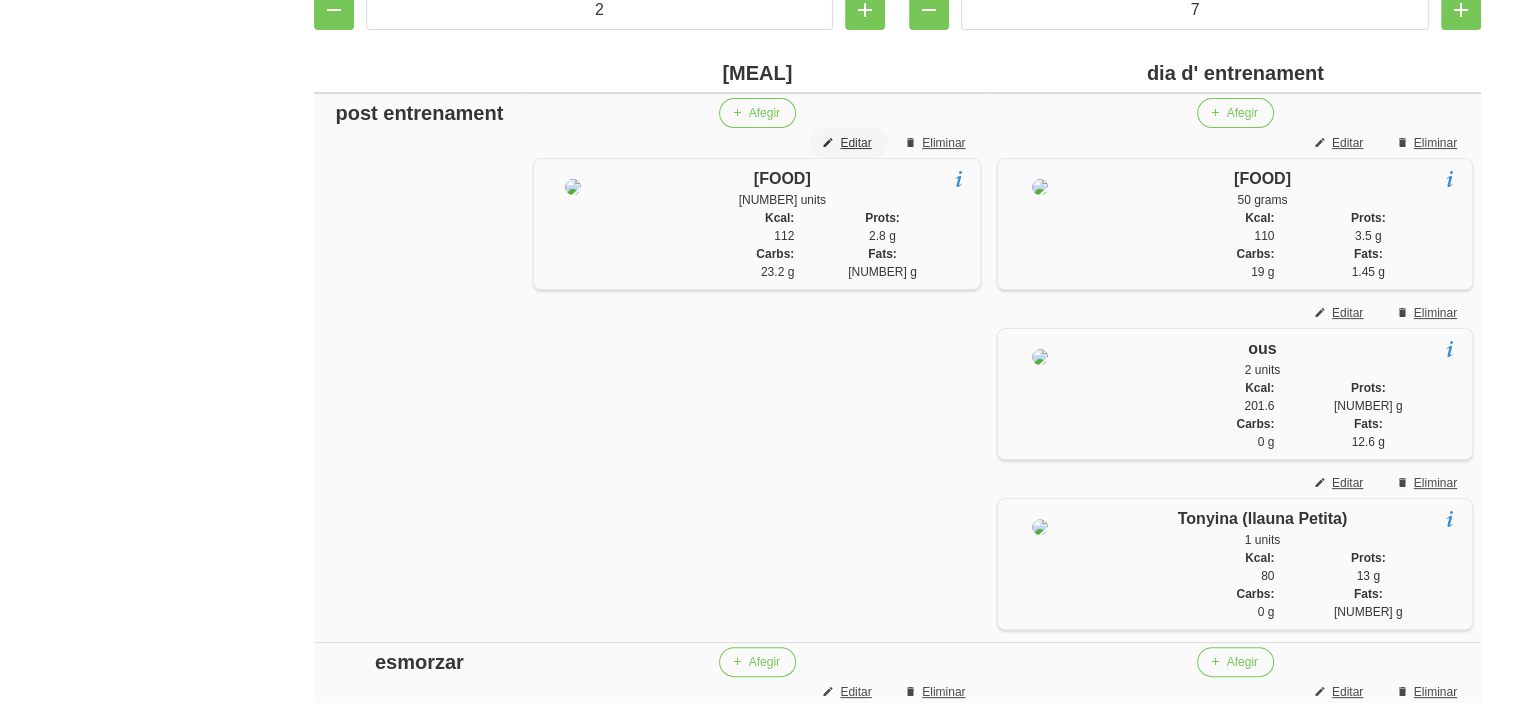 scroll, scrollTop: 432, scrollLeft: 0, axis: vertical 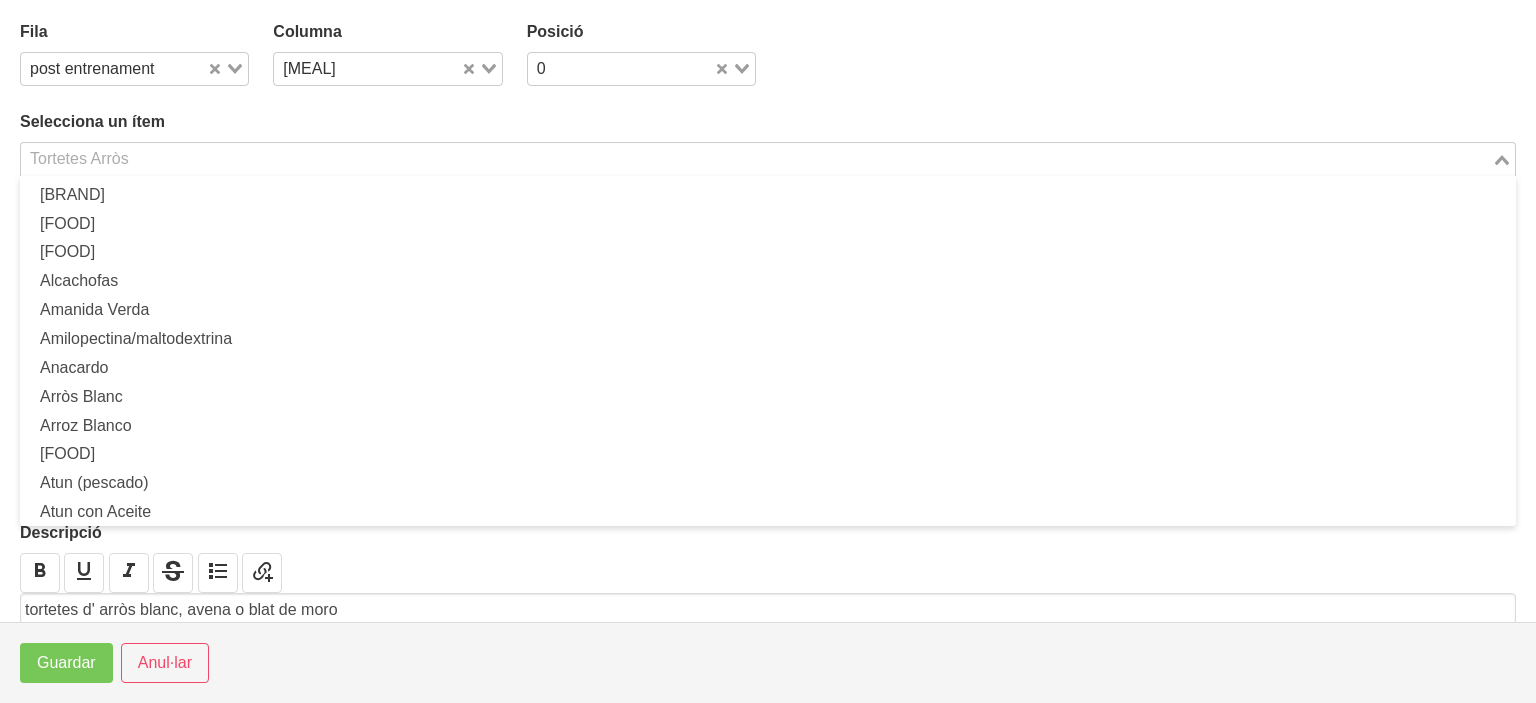 click at bounding box center [756, 159] 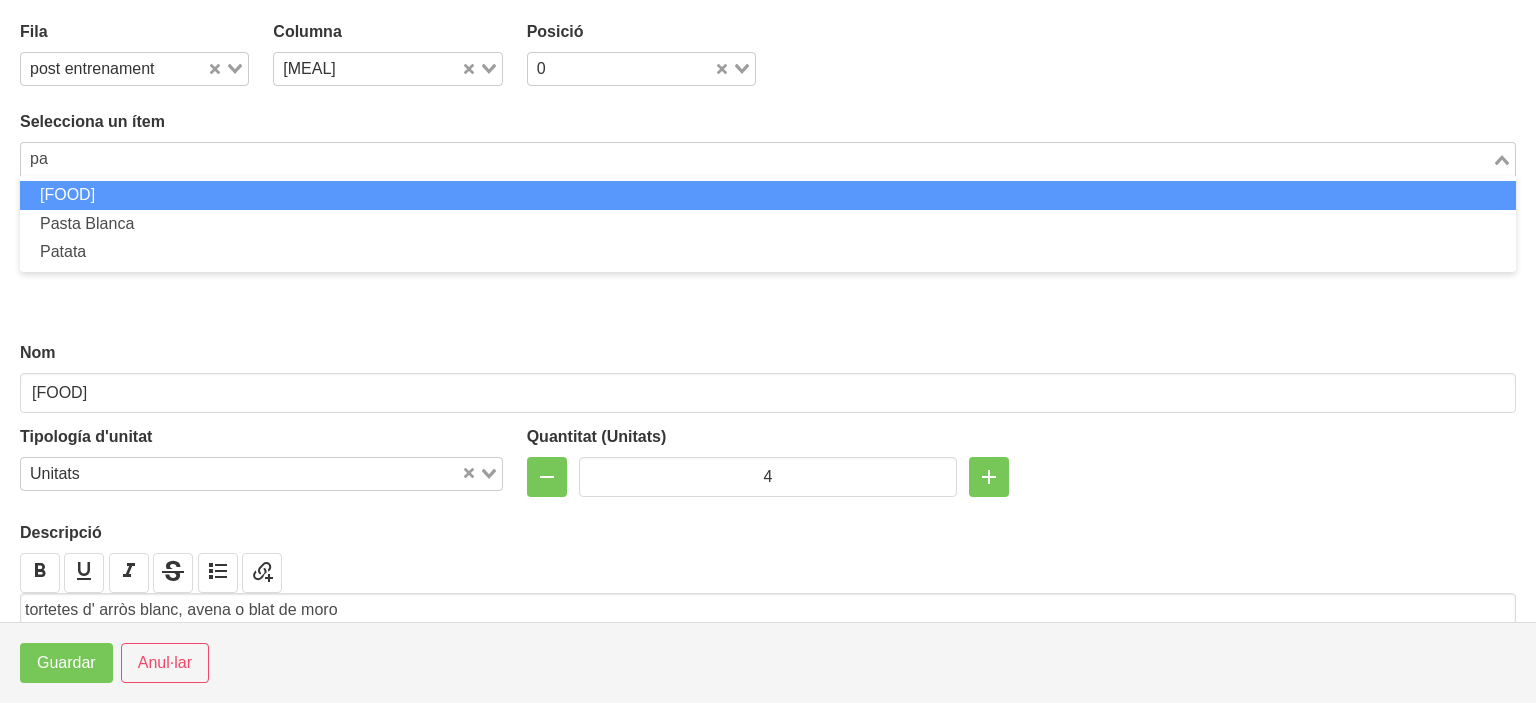 scroll, scrollTop: 0, scrollLeft: 0, axis: both 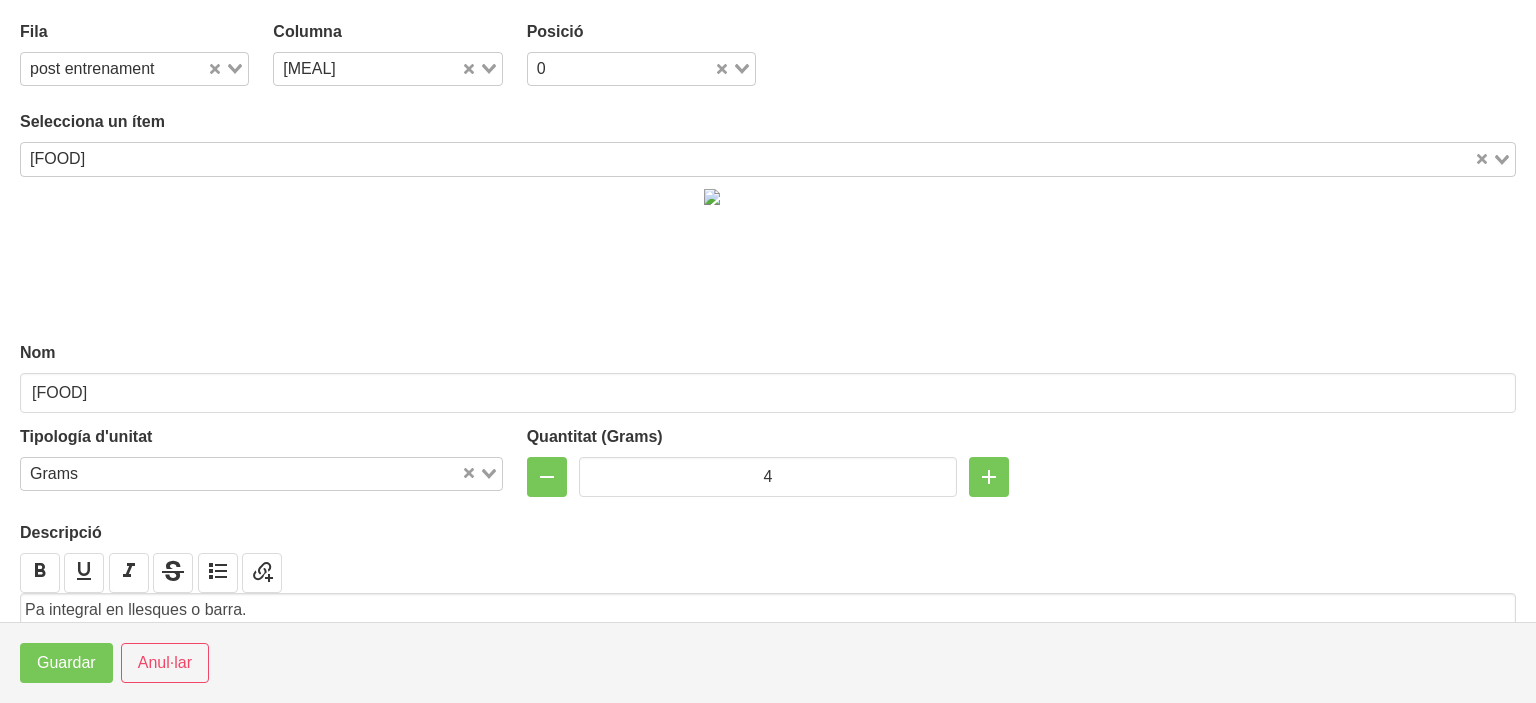 type on "[FOOD]" 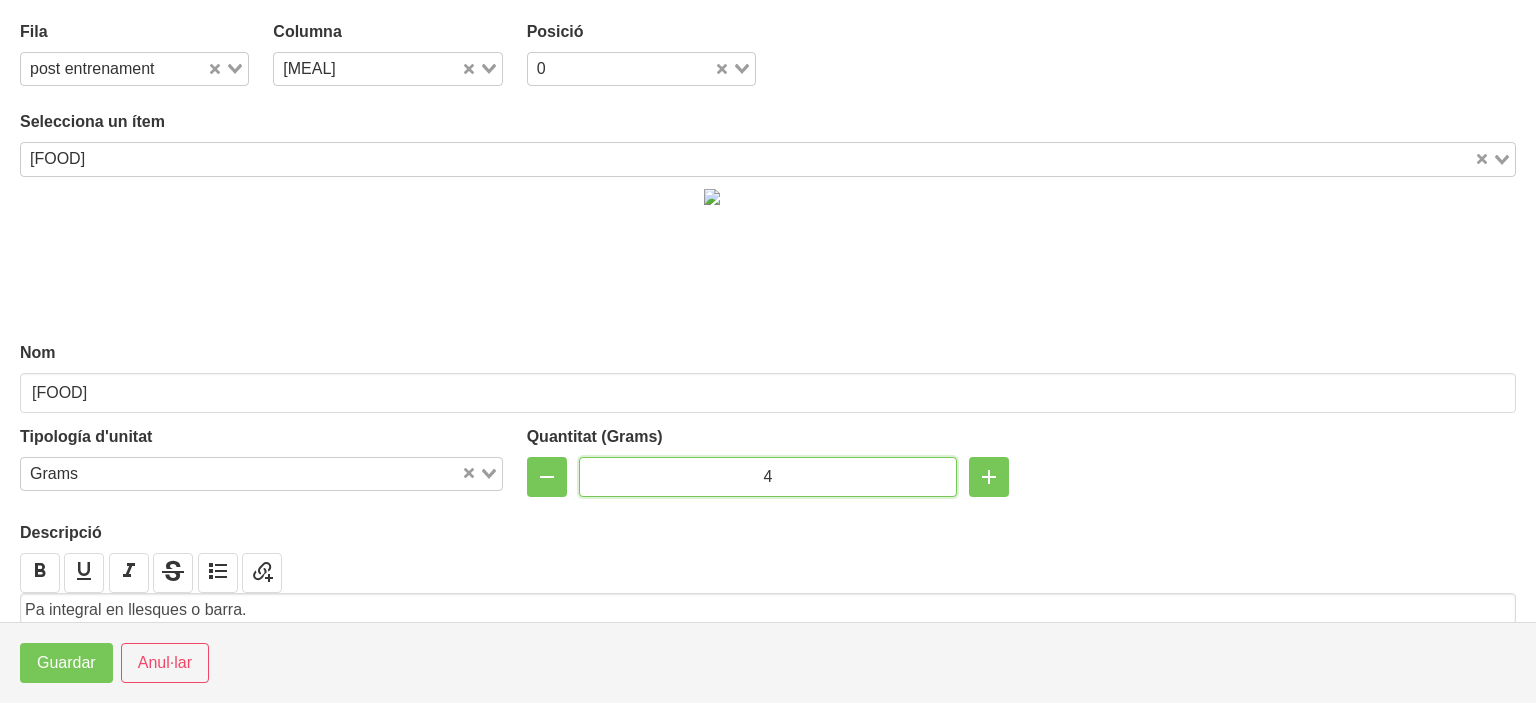 drag, startPoint x: 780, startPoint y: 488, endPoint x: 712, endPoint y: 479, distance: 68.593 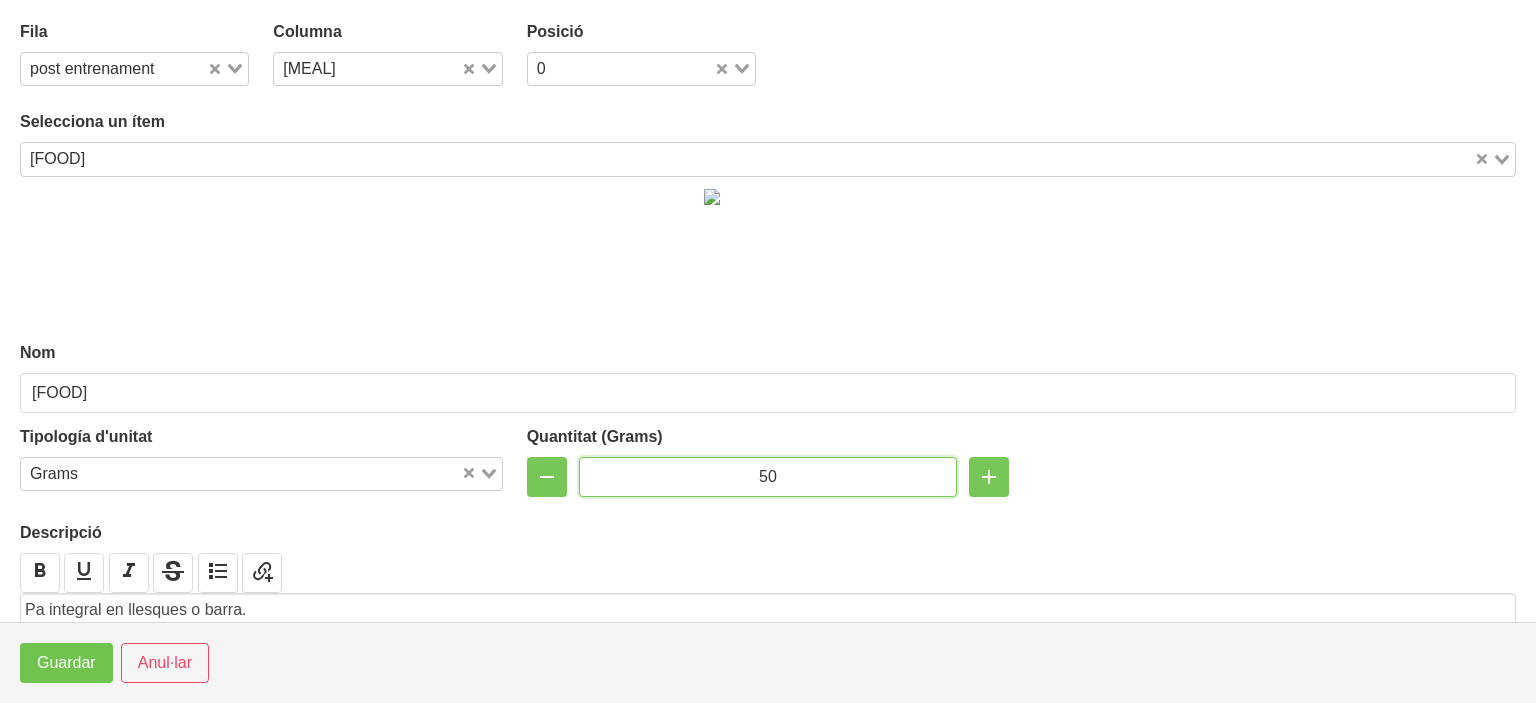 type on "50" 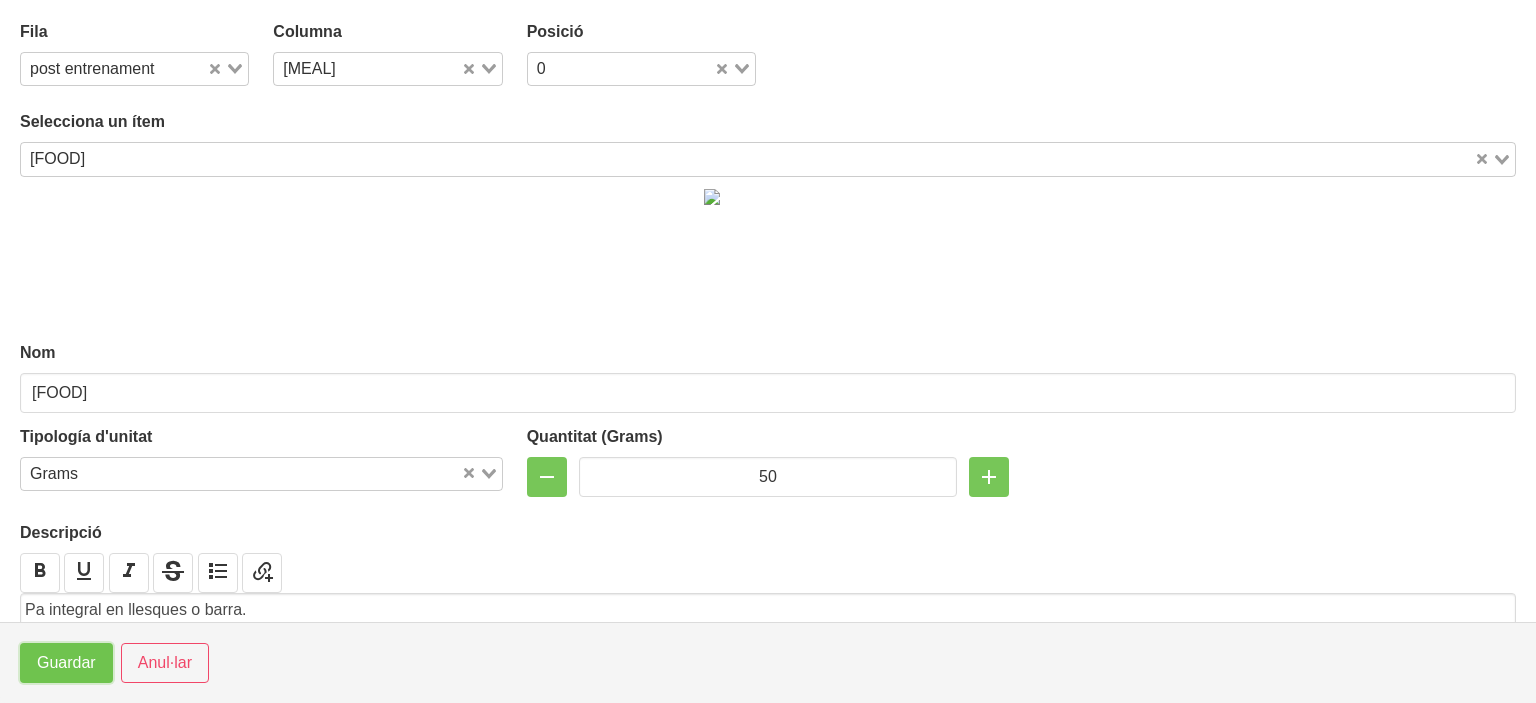 click on "Guardar" at bounding box center (66, 663) 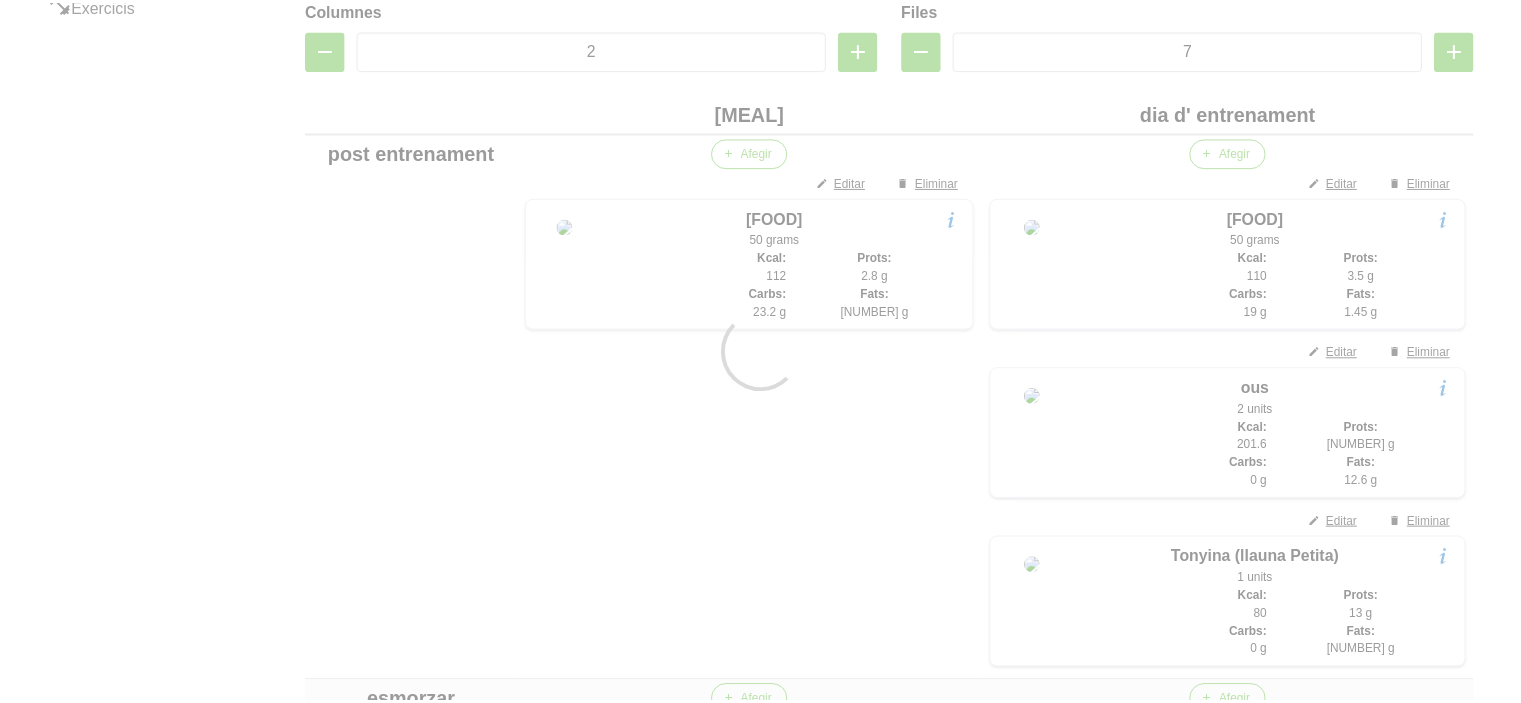 scroll, scrollTop: 472, scrollLeft: 0, axis: vertical 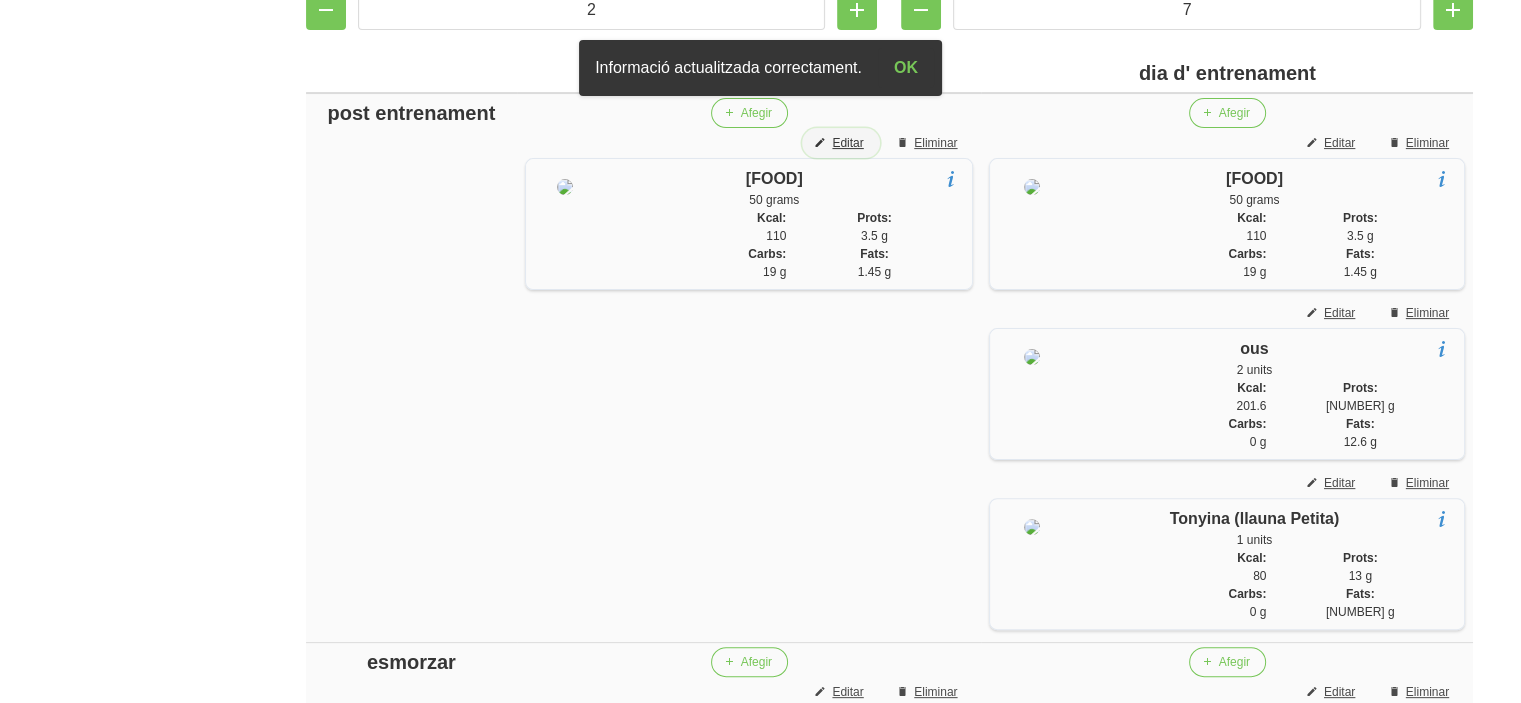 click on "Editar" at bounding box center [847, 143] 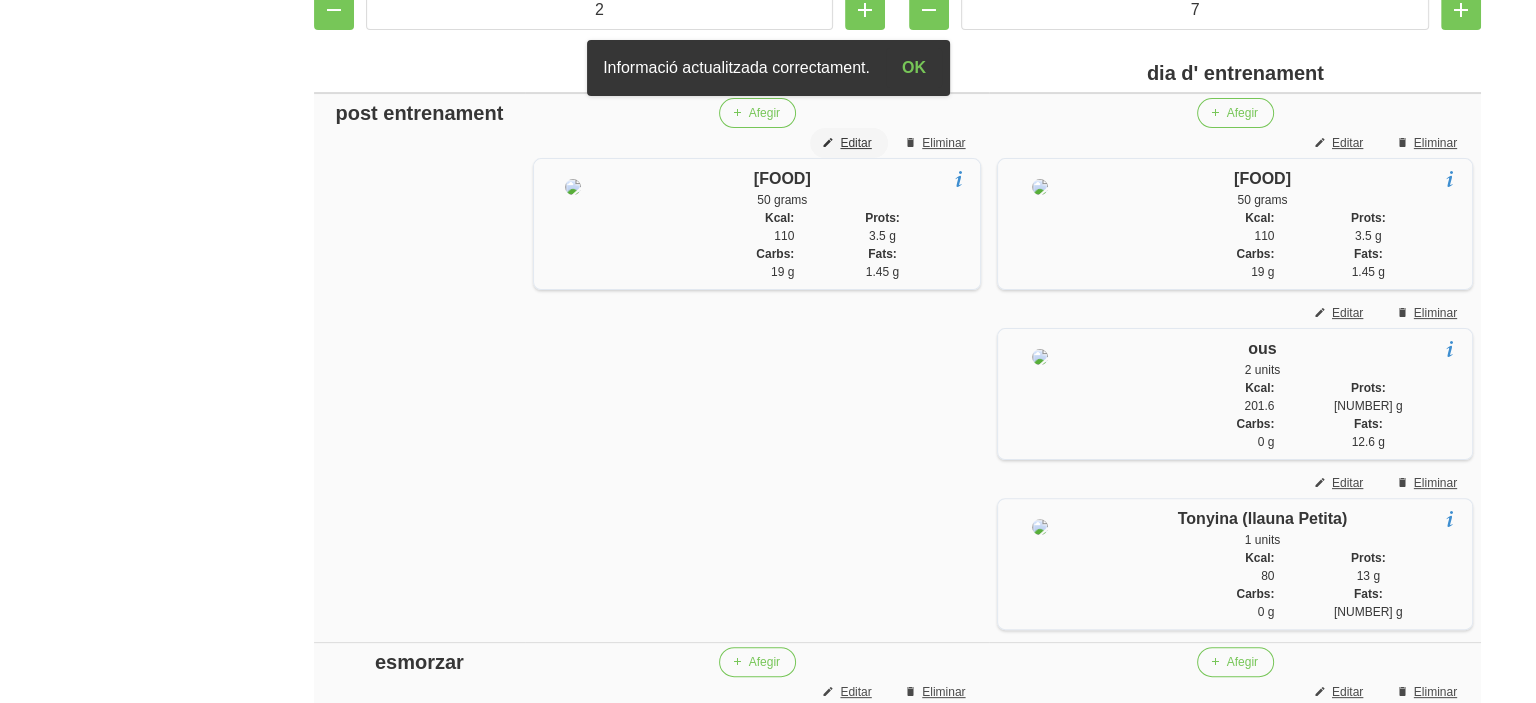 scroll, scrollTop: 432, scrollLeft: 0, axis: vertical 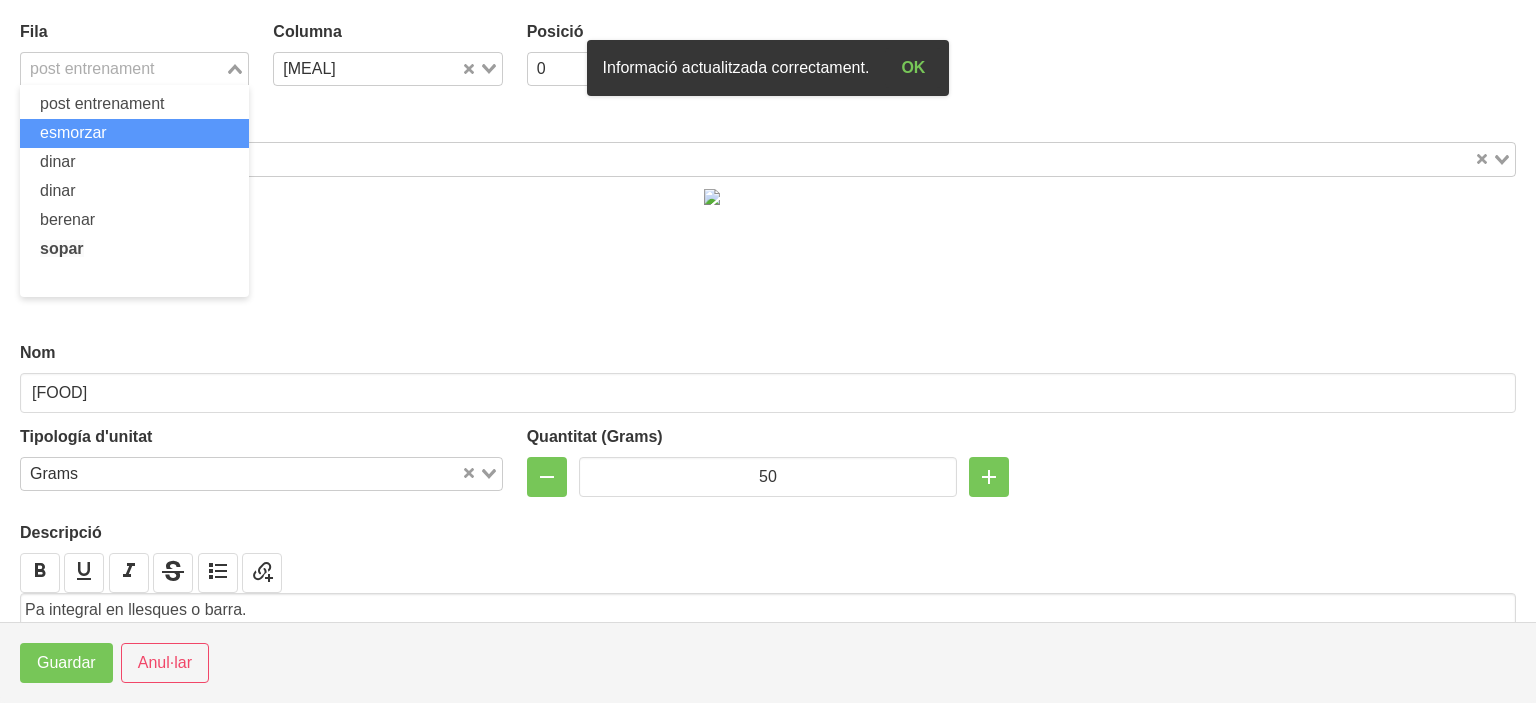 drag, startPoint x: 116, startPoint y: 77, endPoint x: 99, endPoint y: 127, distance: 52.810986 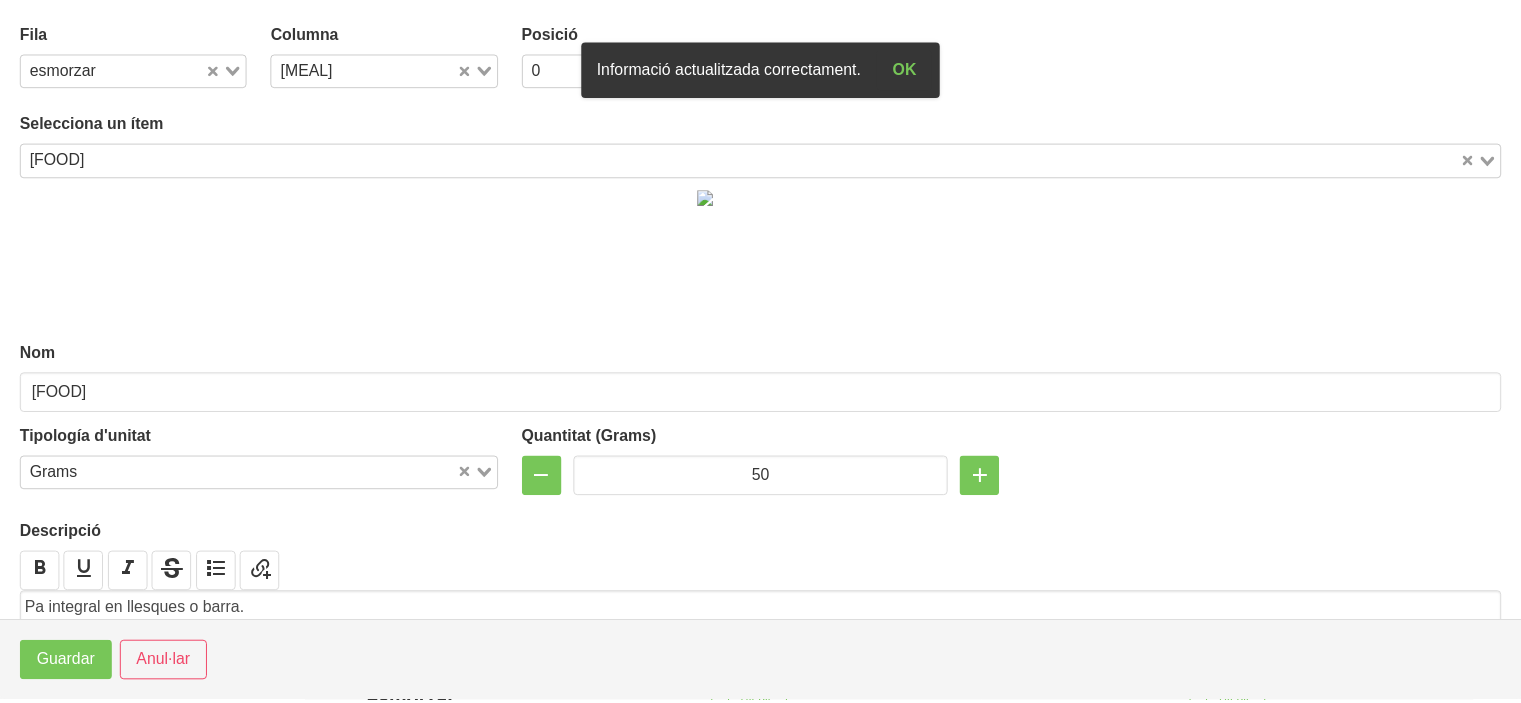 scroll, scrollTop: 472, scrollLeft: 0, axis: vertical 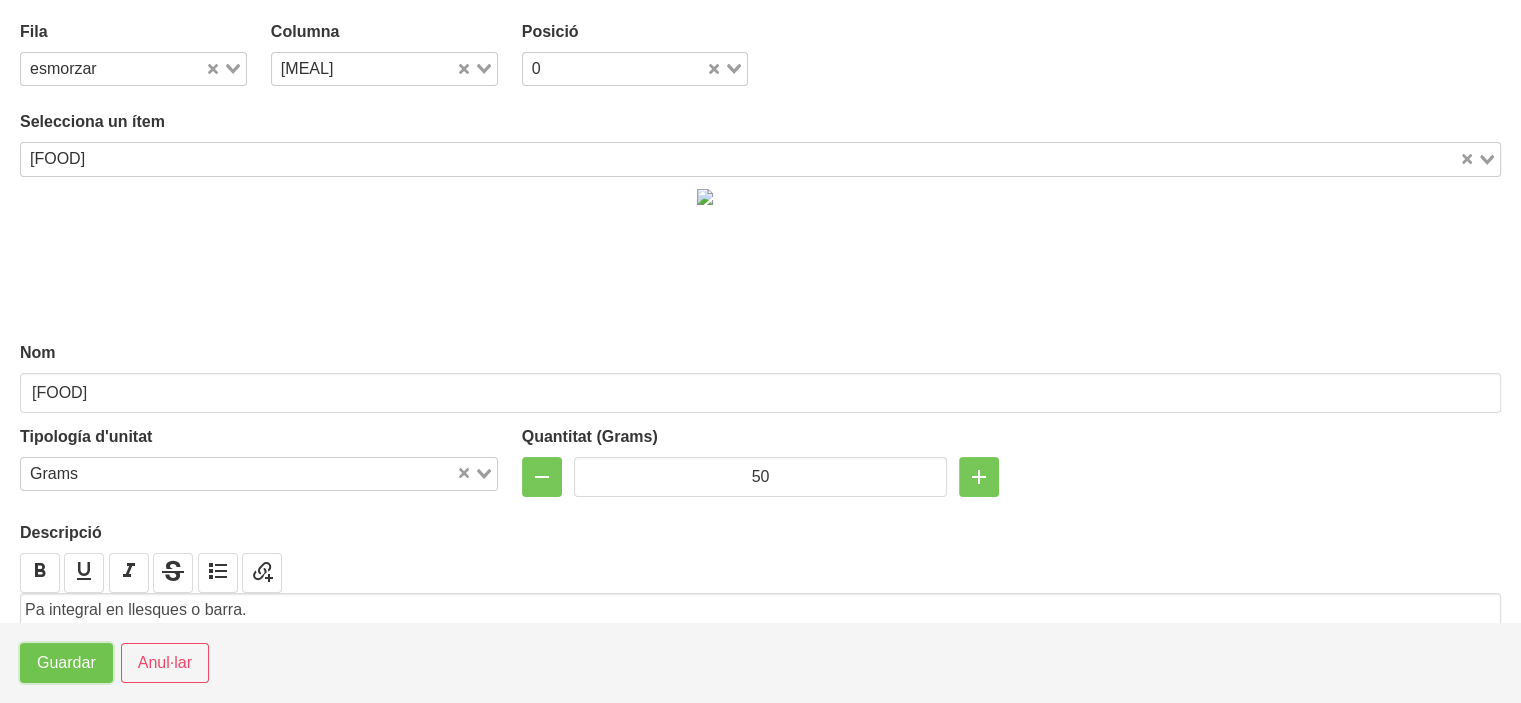 click on "Guardar" at bounding box center [66, 663] 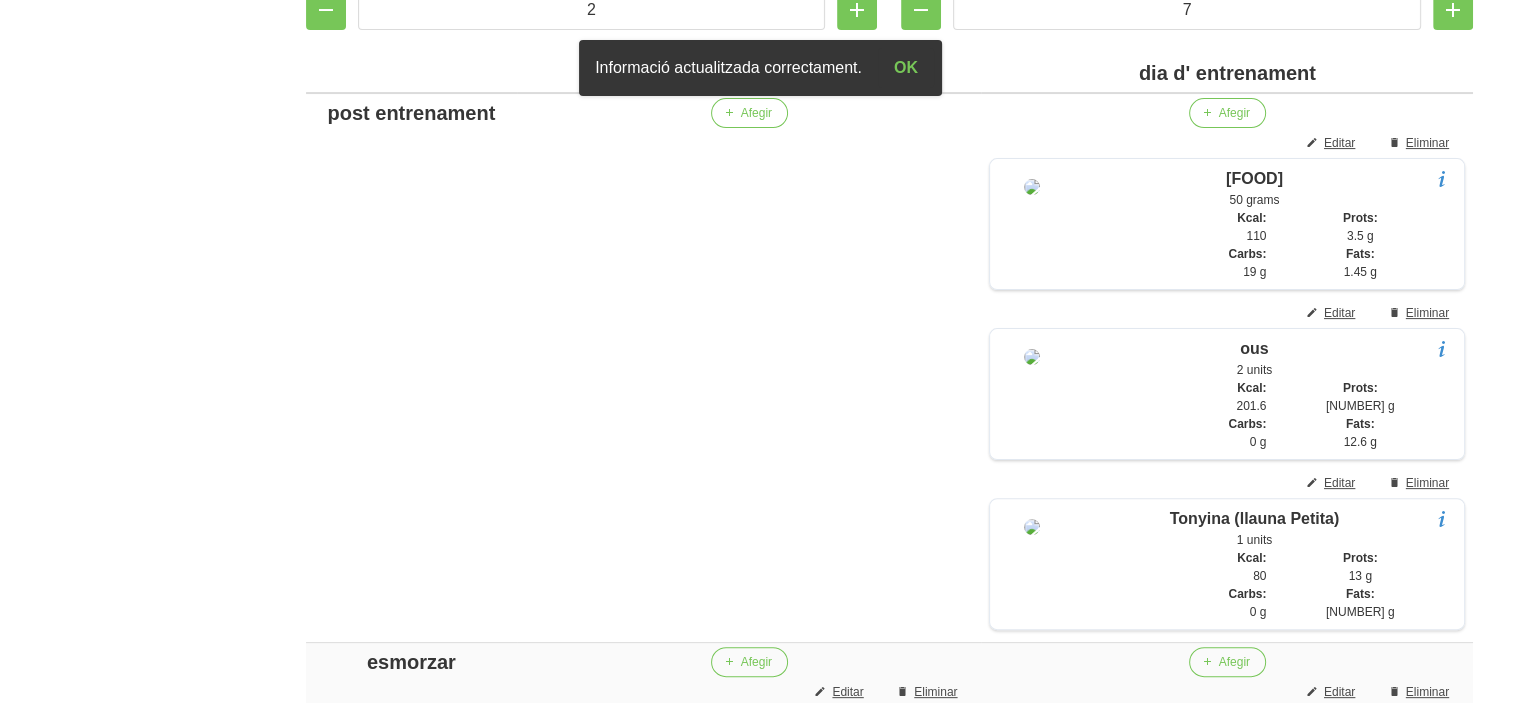 click on "General
Dashboard
Seccions
Clients
Administradors
Comunicacions
Esdeveniments
Aliments
Exercicis" at bounding box center (117, 1586) 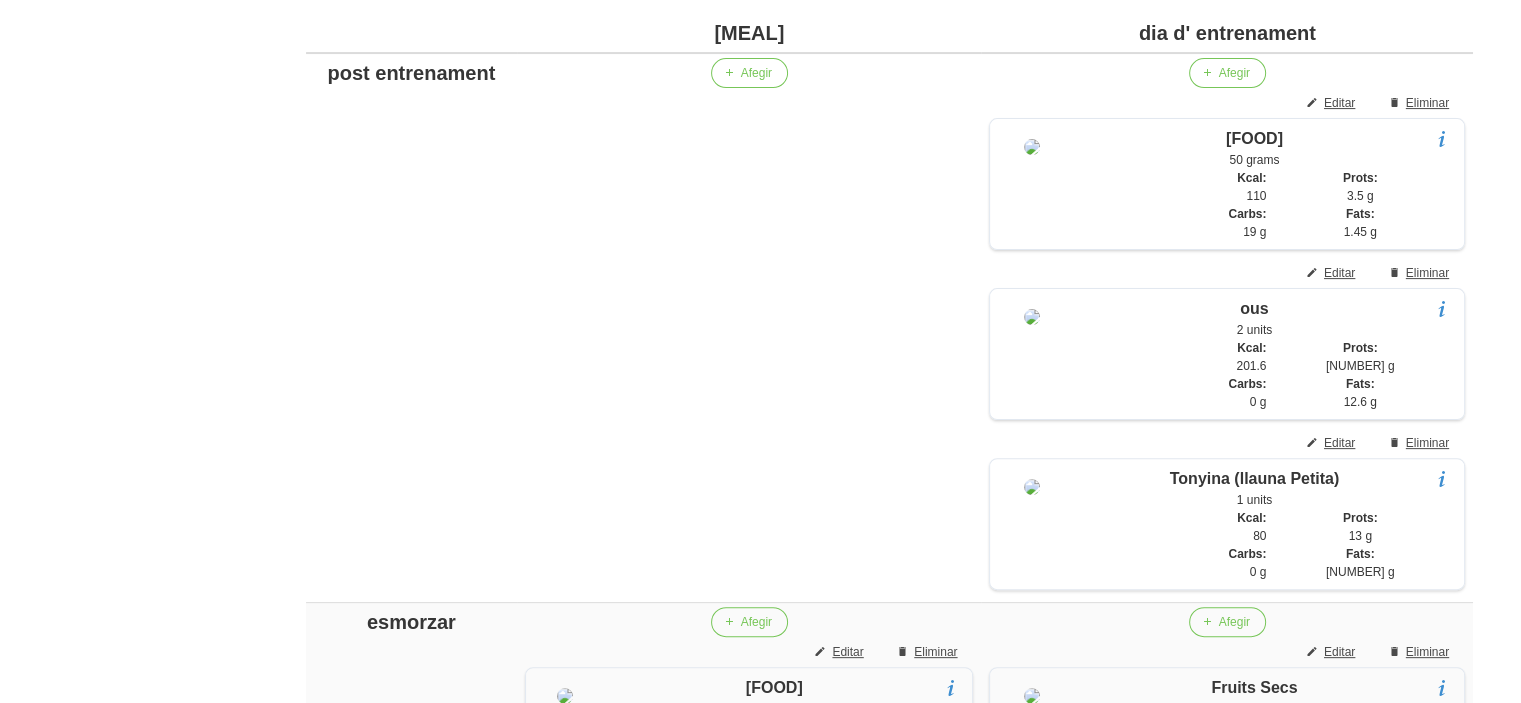 scroll, scrollTop: 472, scrollLeft: 0, axis: vertical 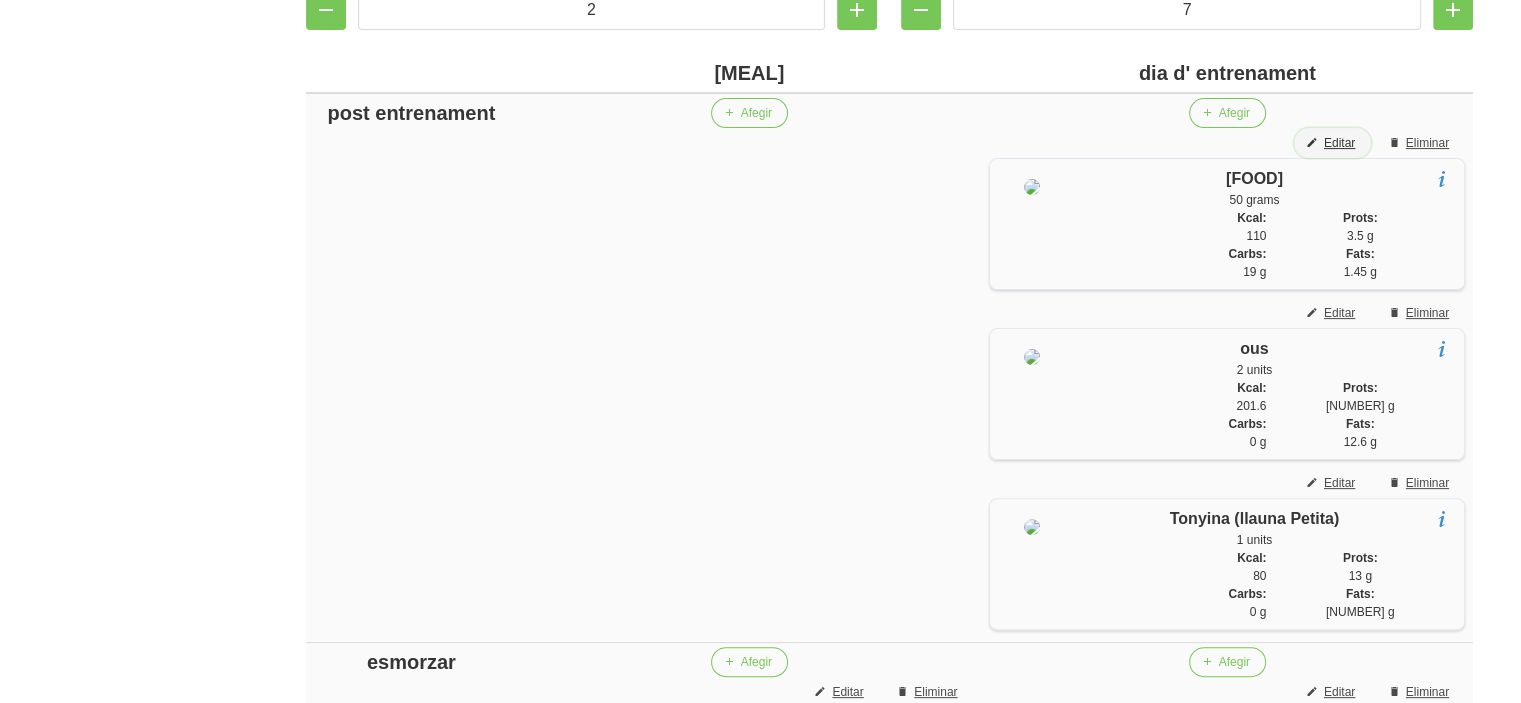 click on "Editar" at bounding box center [1339, 143] 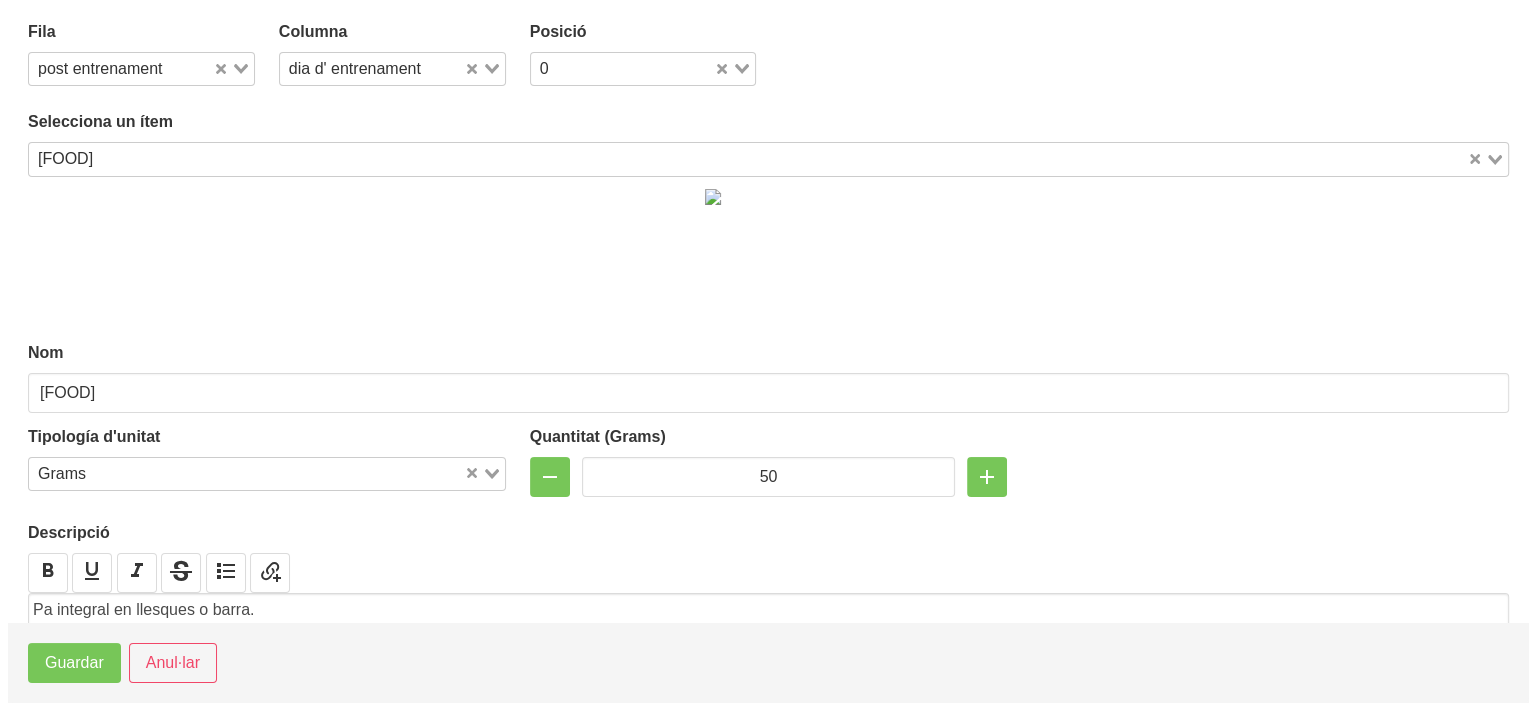 scroll, scrollTop: 432, scrollLeft: 0, axis: vertical 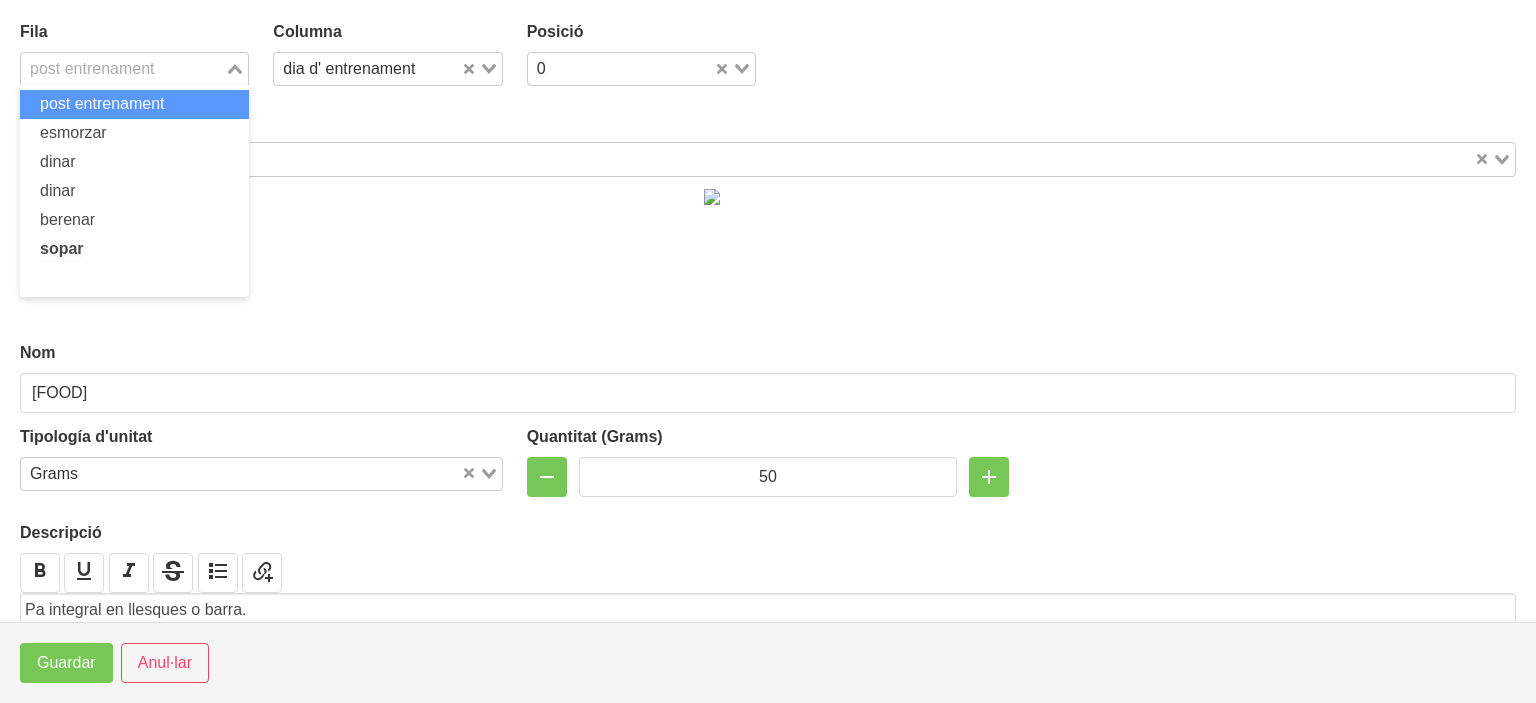 click on "post entrenament" at bounding box center [123, 67] 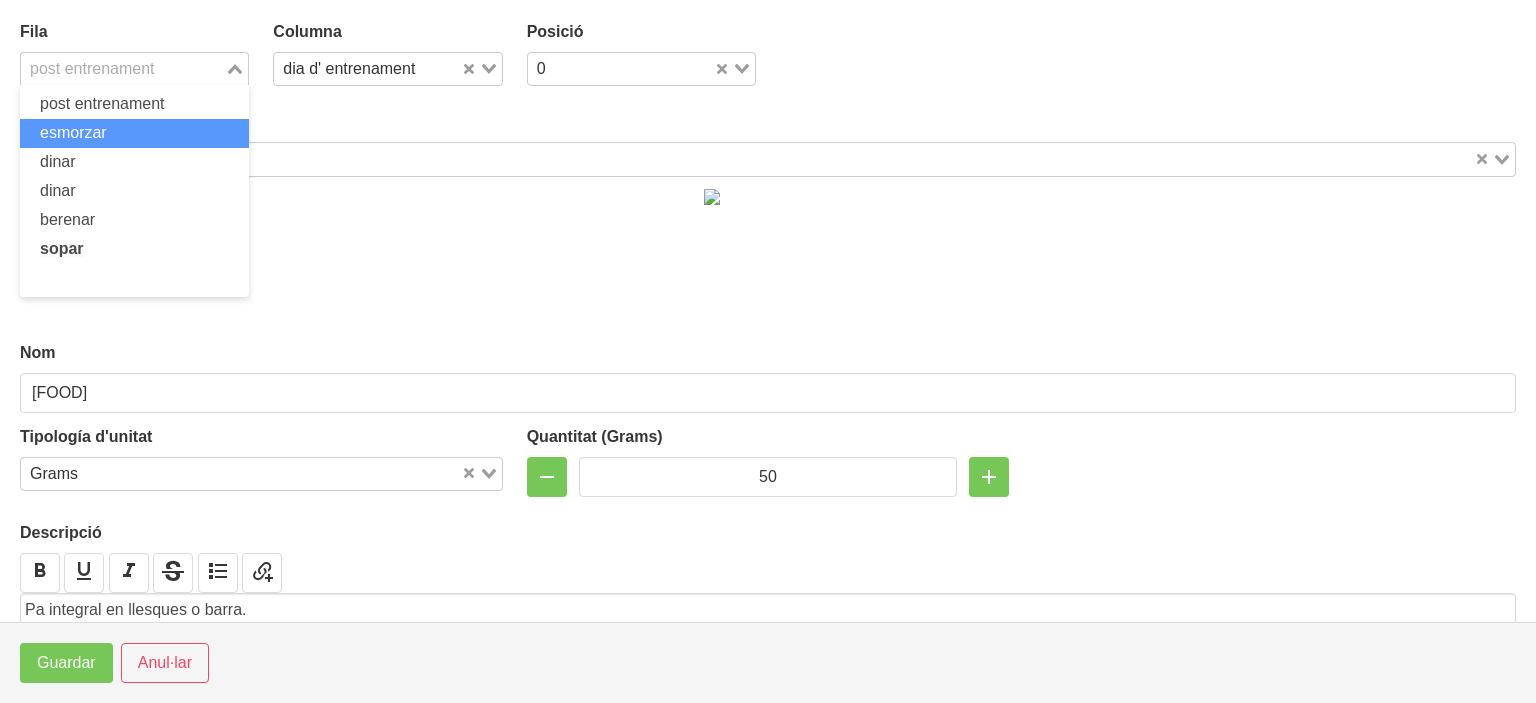 click on "esmorzar" at bounding box center [73, 132] 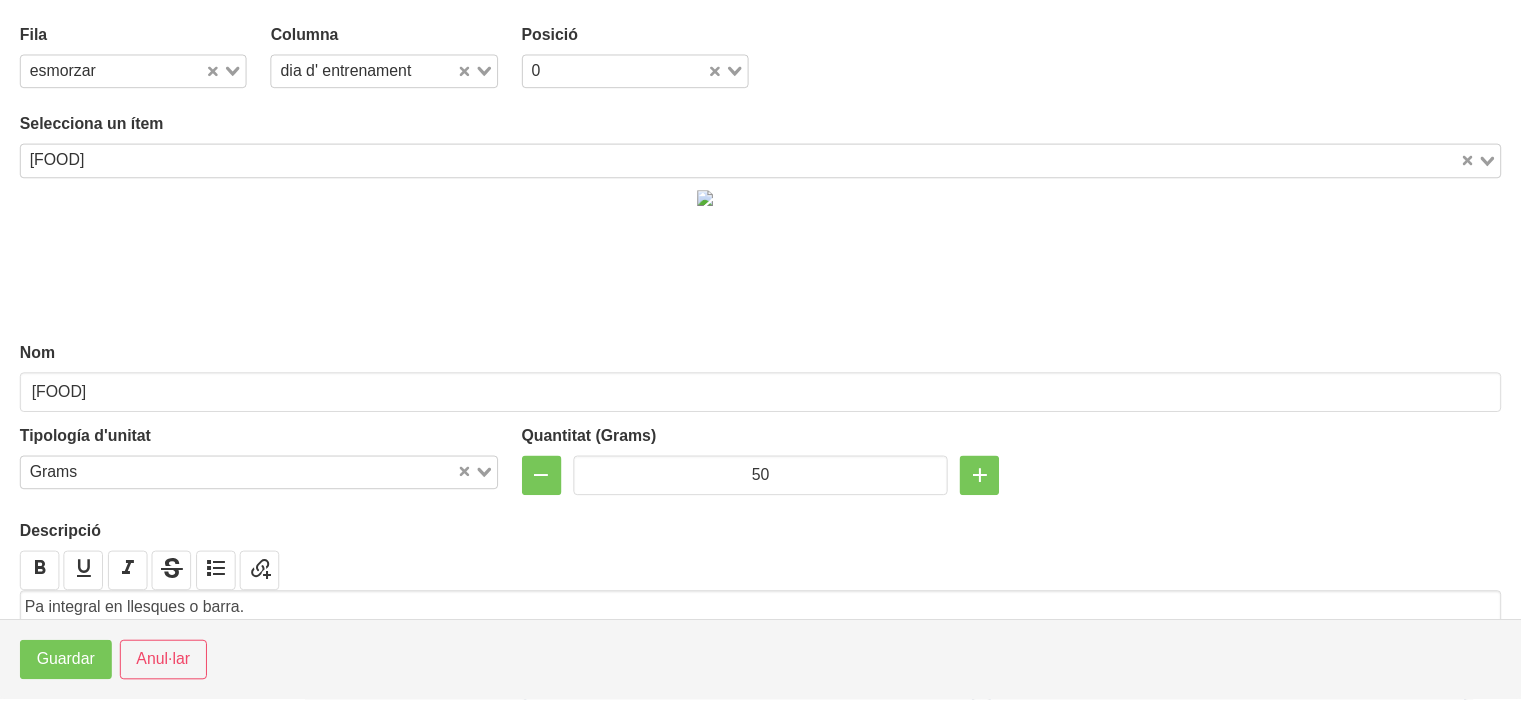 scroll, scrollTop: 472, scrollLeft: 0, axis: vertical 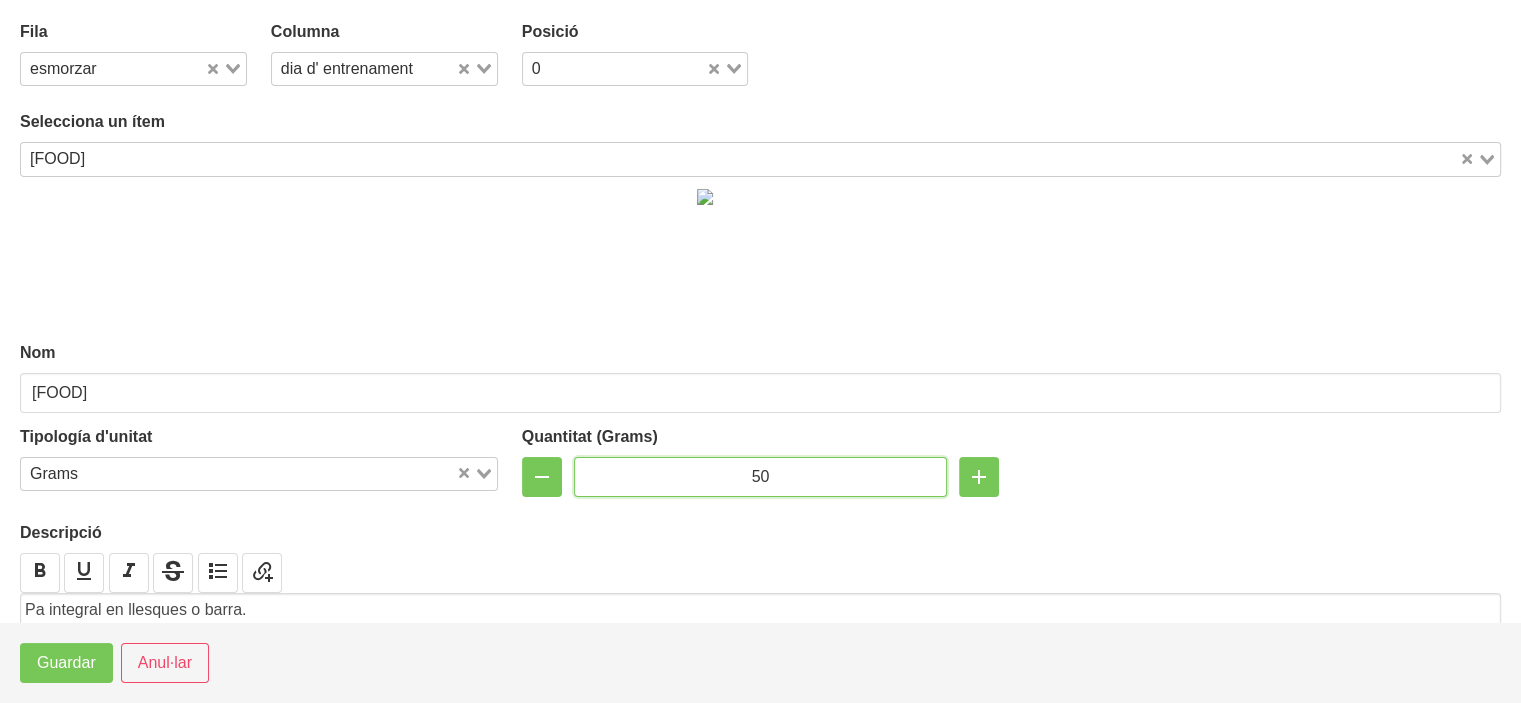 click on "50" at bounding box center [761, 477] 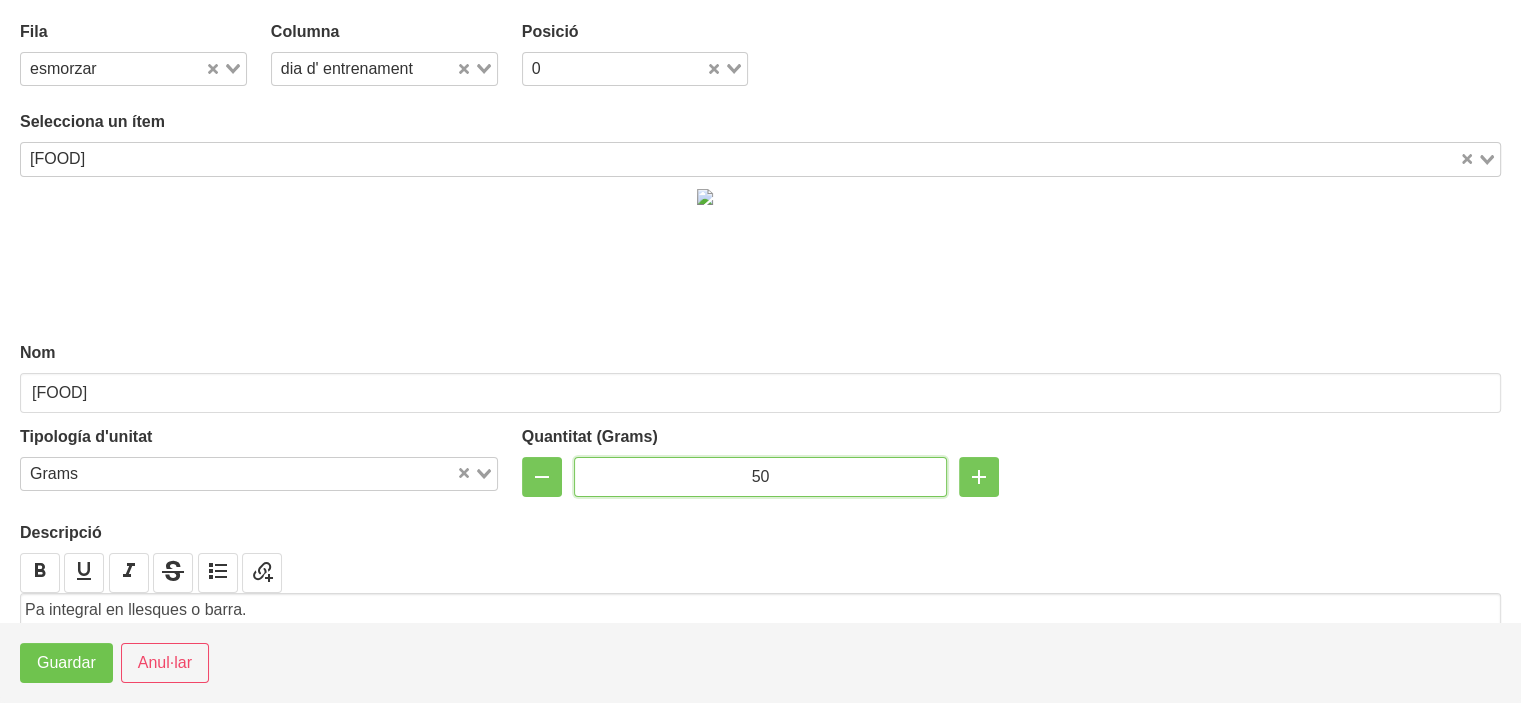 type on "[NUMBER]" 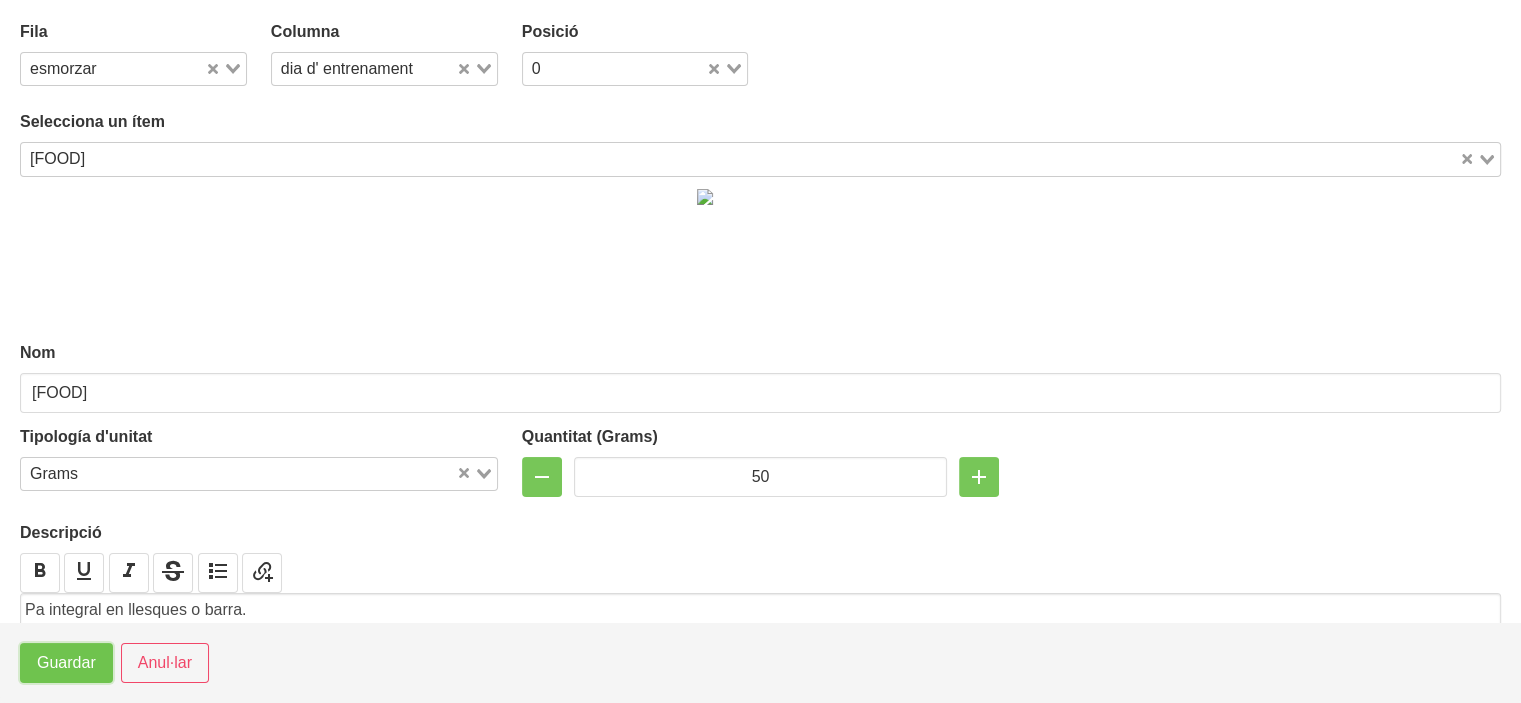 click on "Guardar" at bounding box center [66, 663] 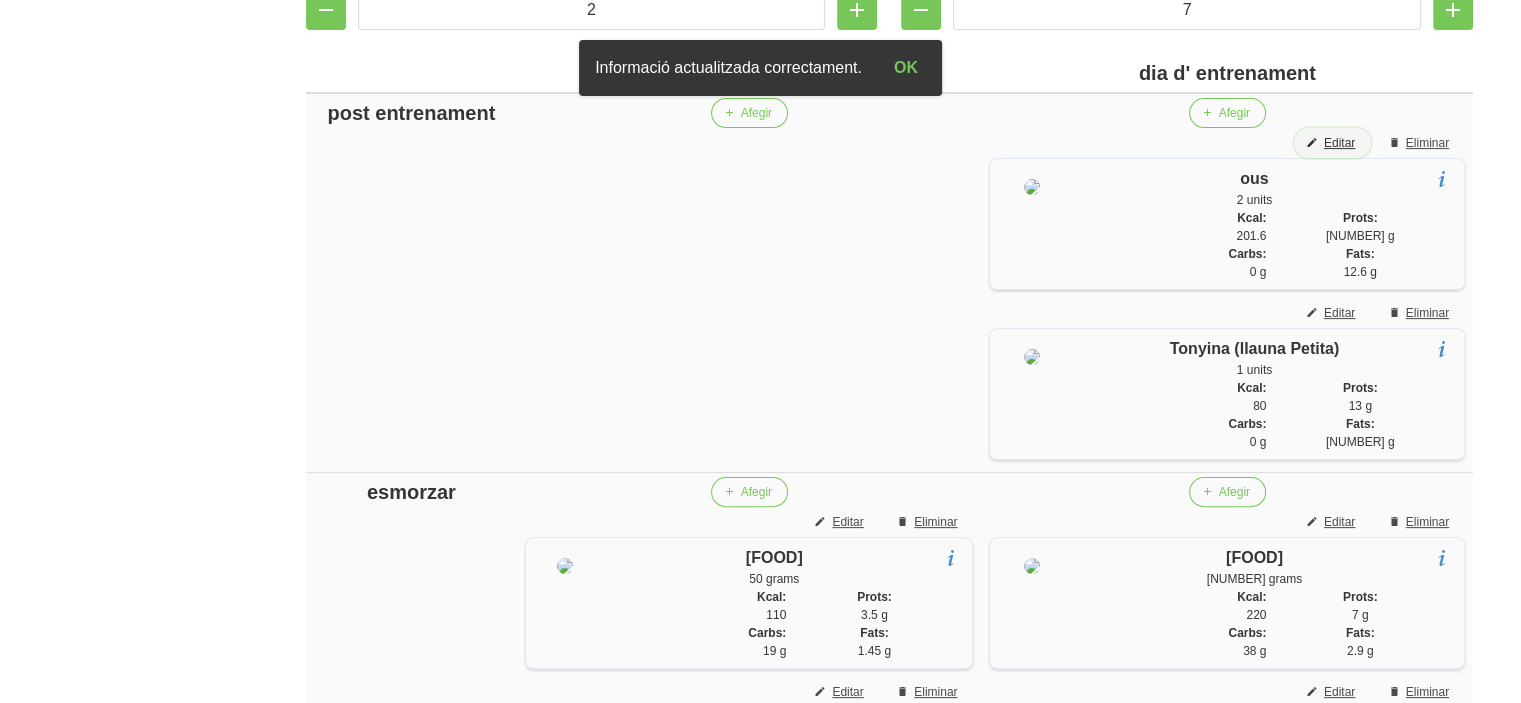click on "Editar" at bounding box center [1339, 143] 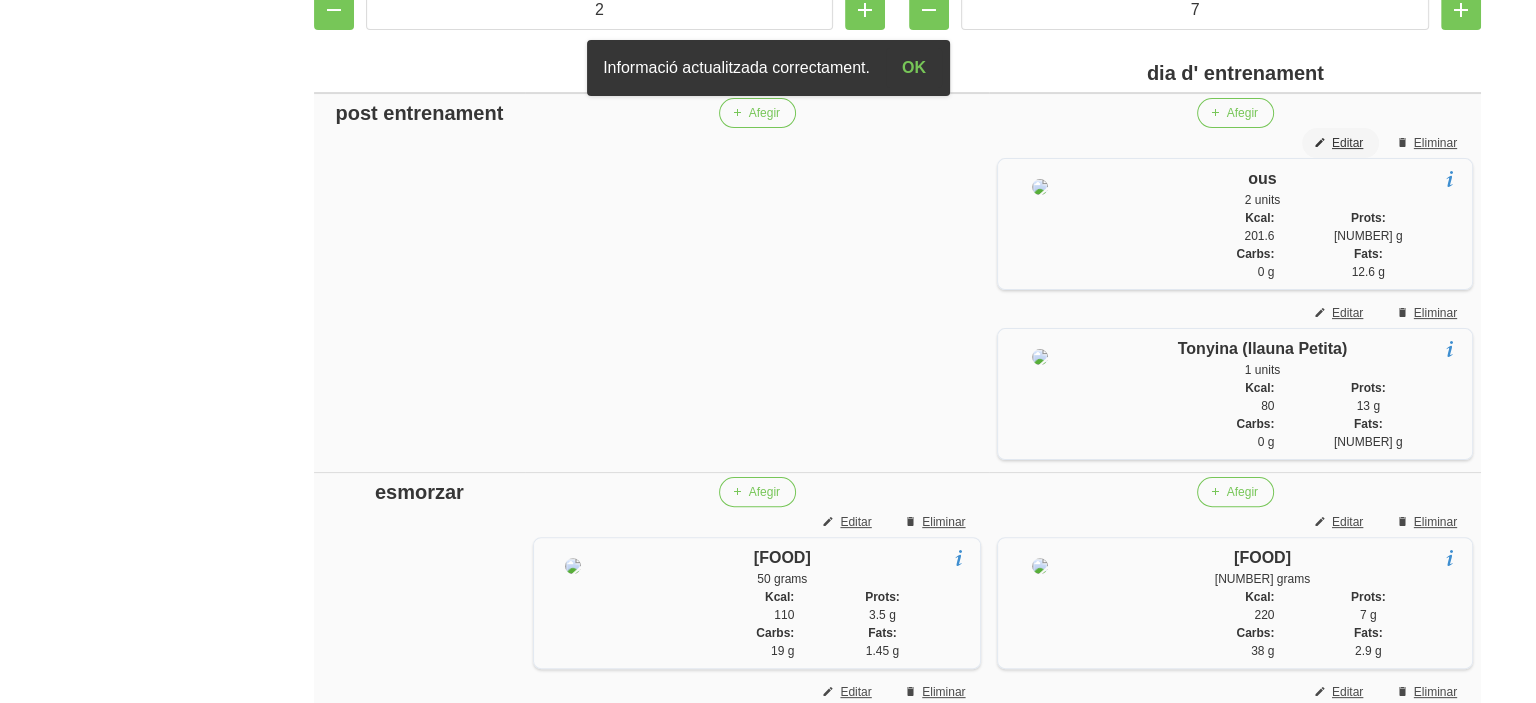 scroll, scrollTop: 432, scrollLeft: 0, axis: vertical 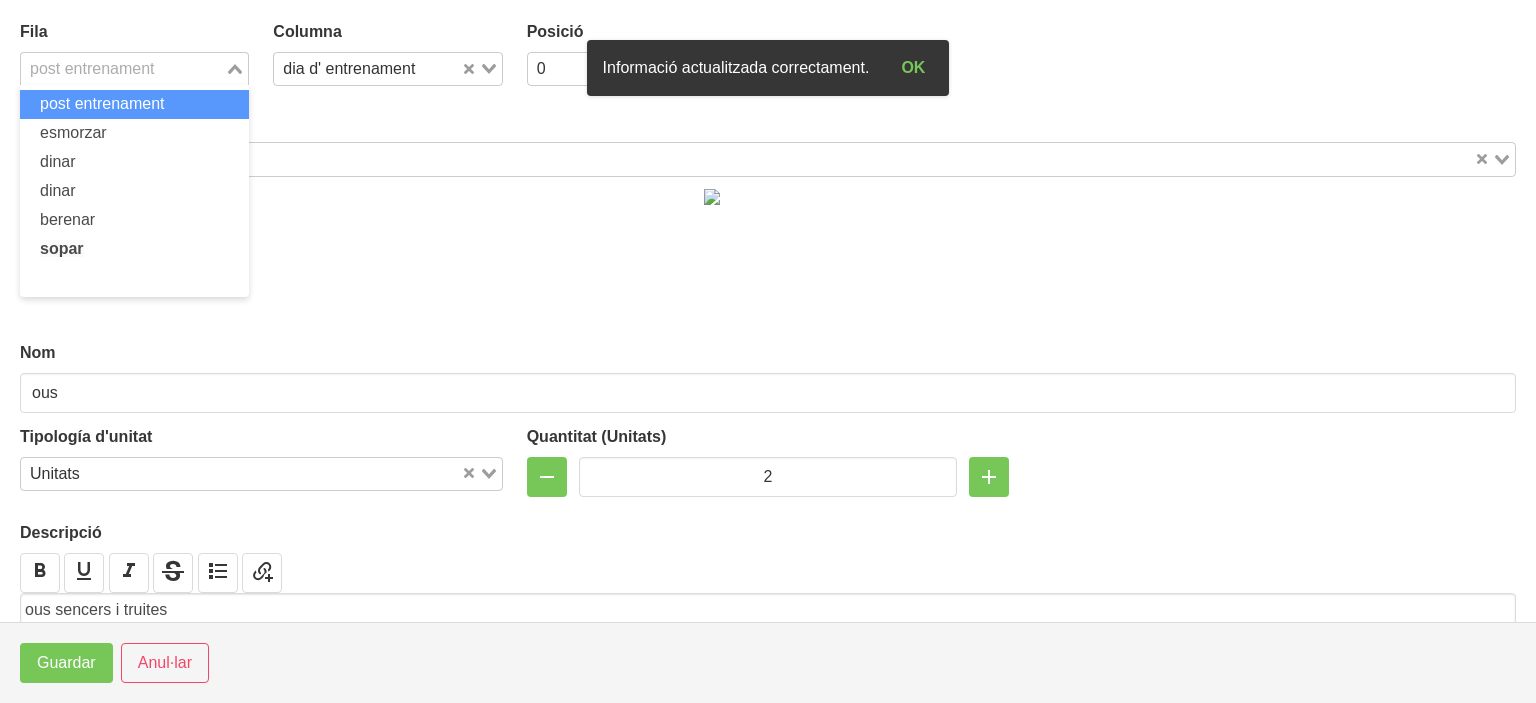 click at bounding box center [123, 69] 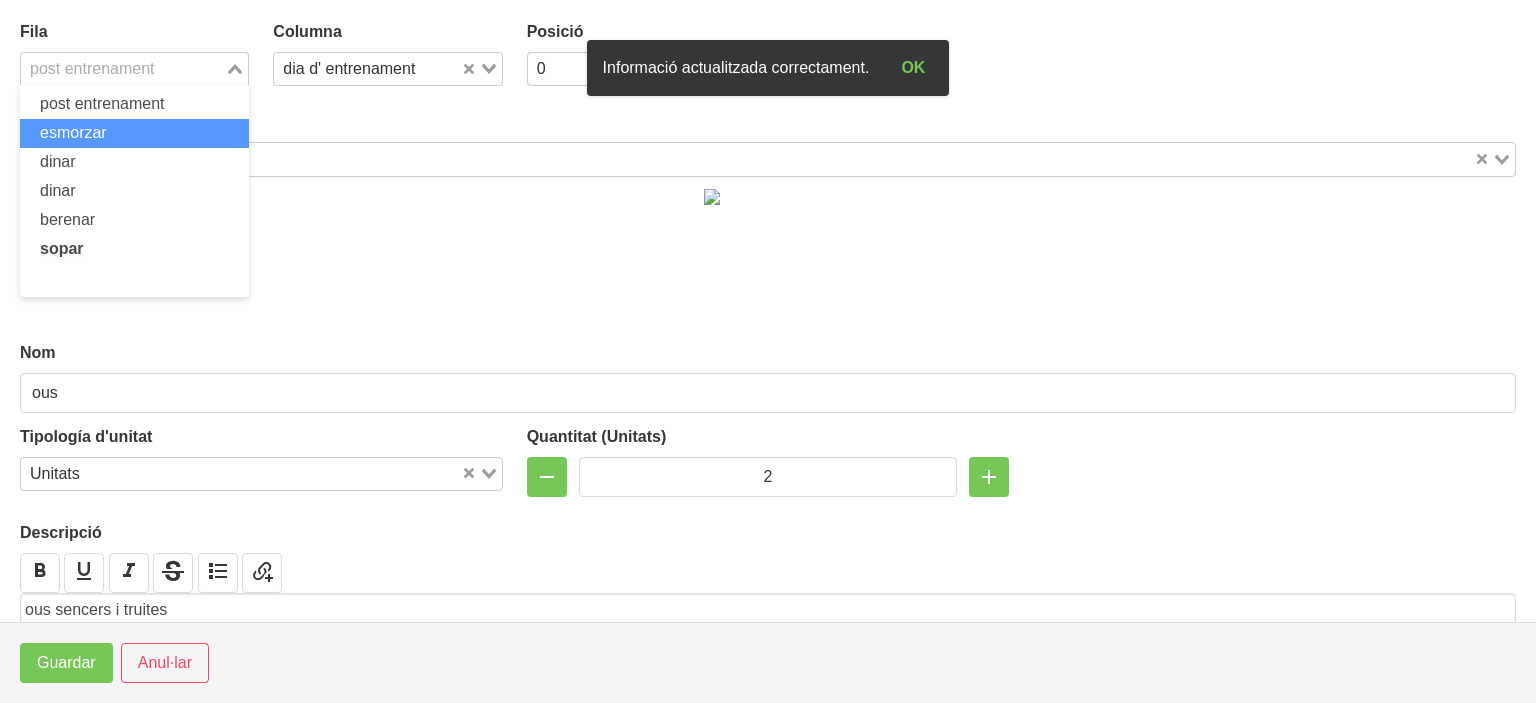 click on "esmorzar" at bounding box center [134, 133] 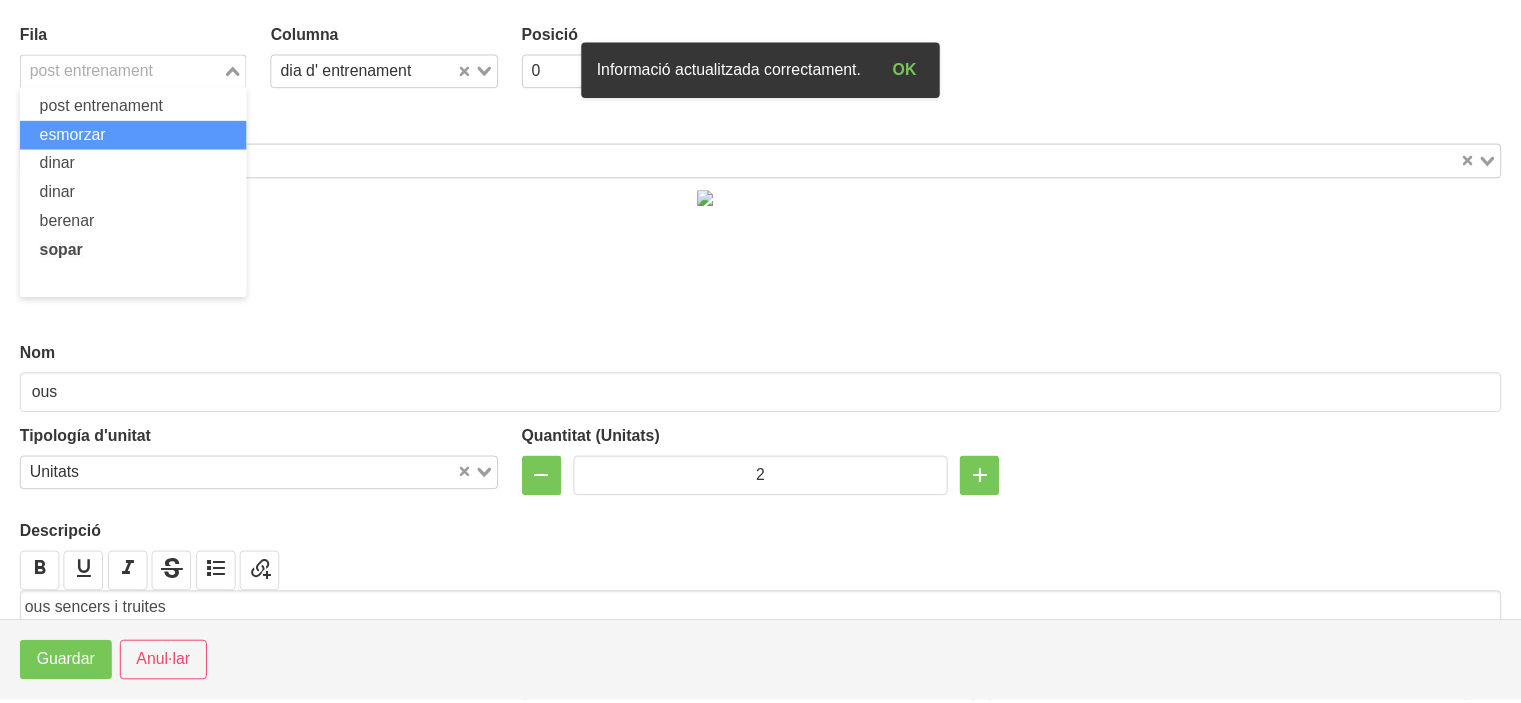 scroll, scrollTop: 472, scrollLeft: 0, axis: vertical 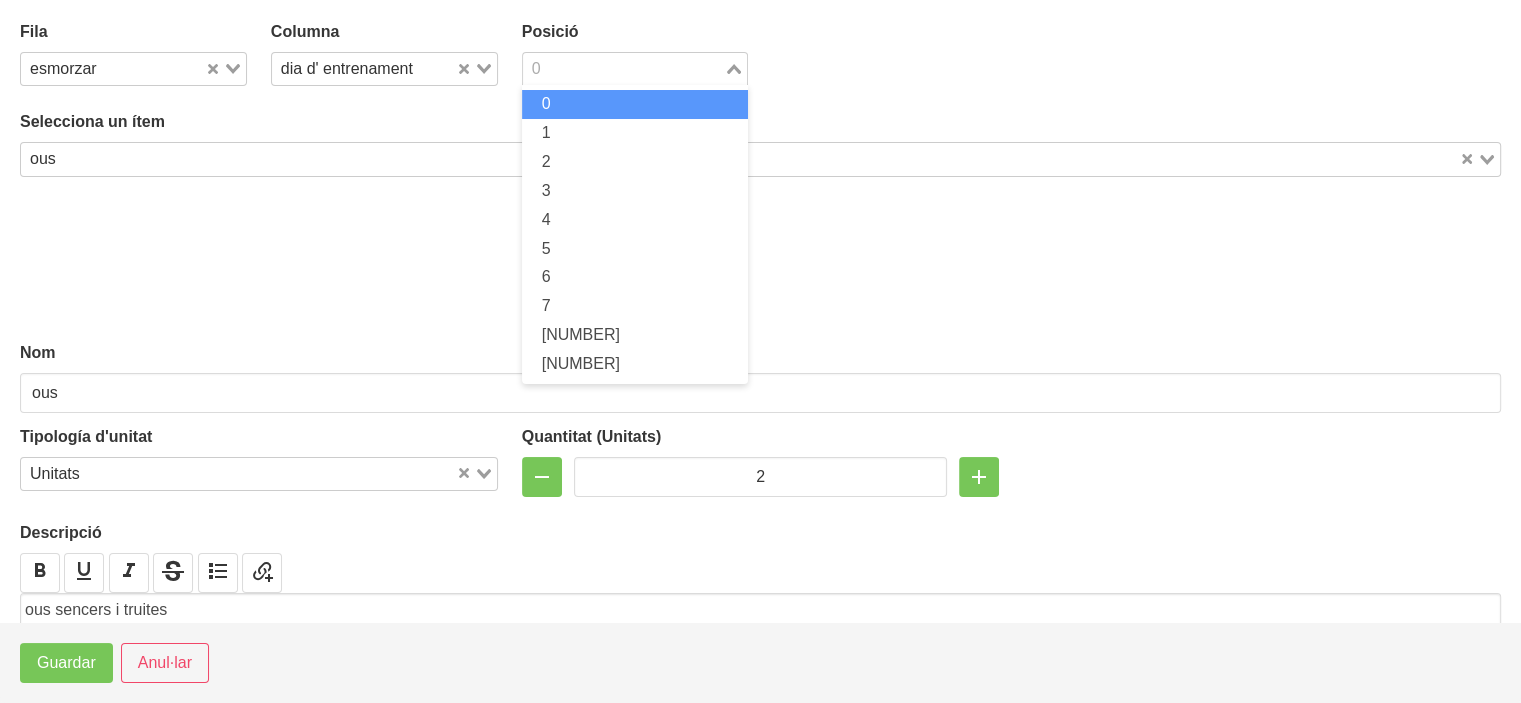 click at bounding box center (624, 69) 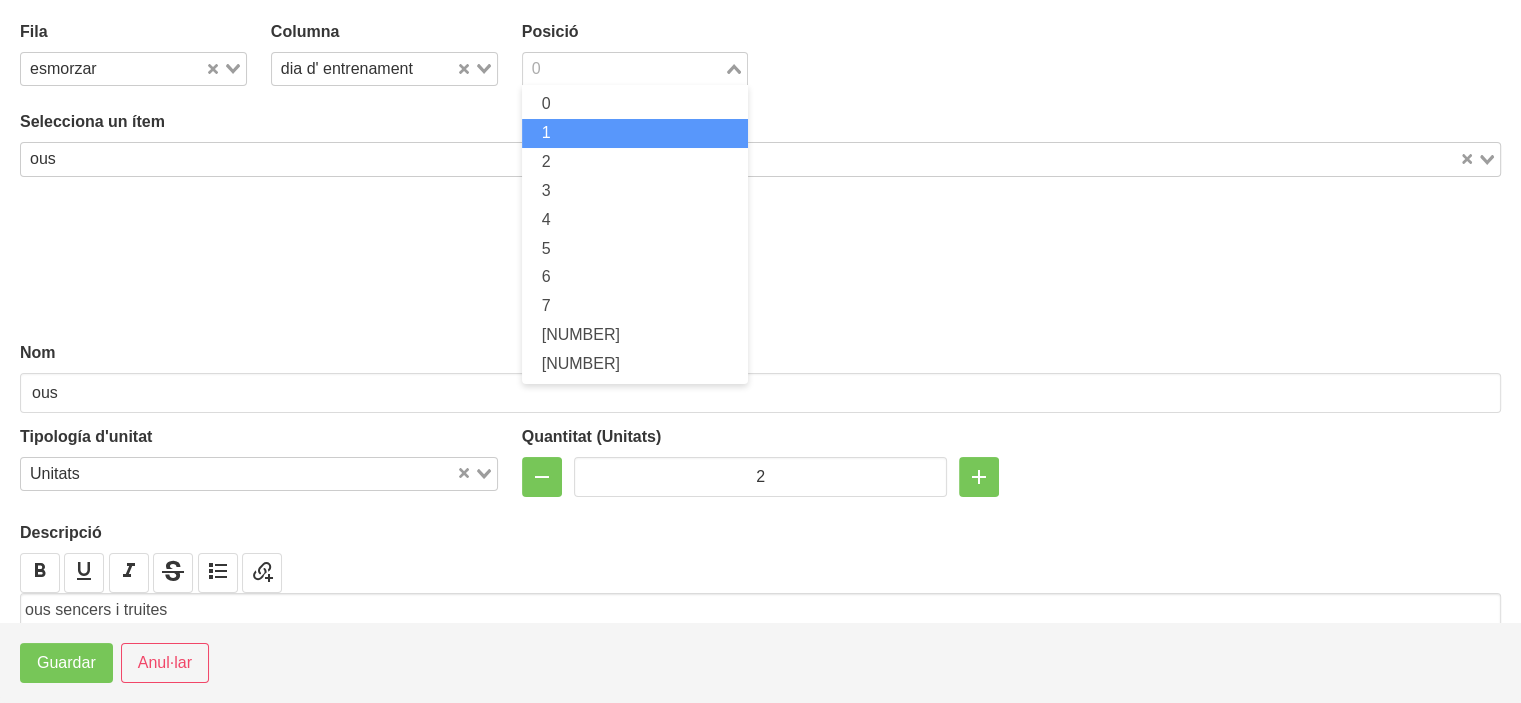 click on "1" at bounding box center [635, 133] 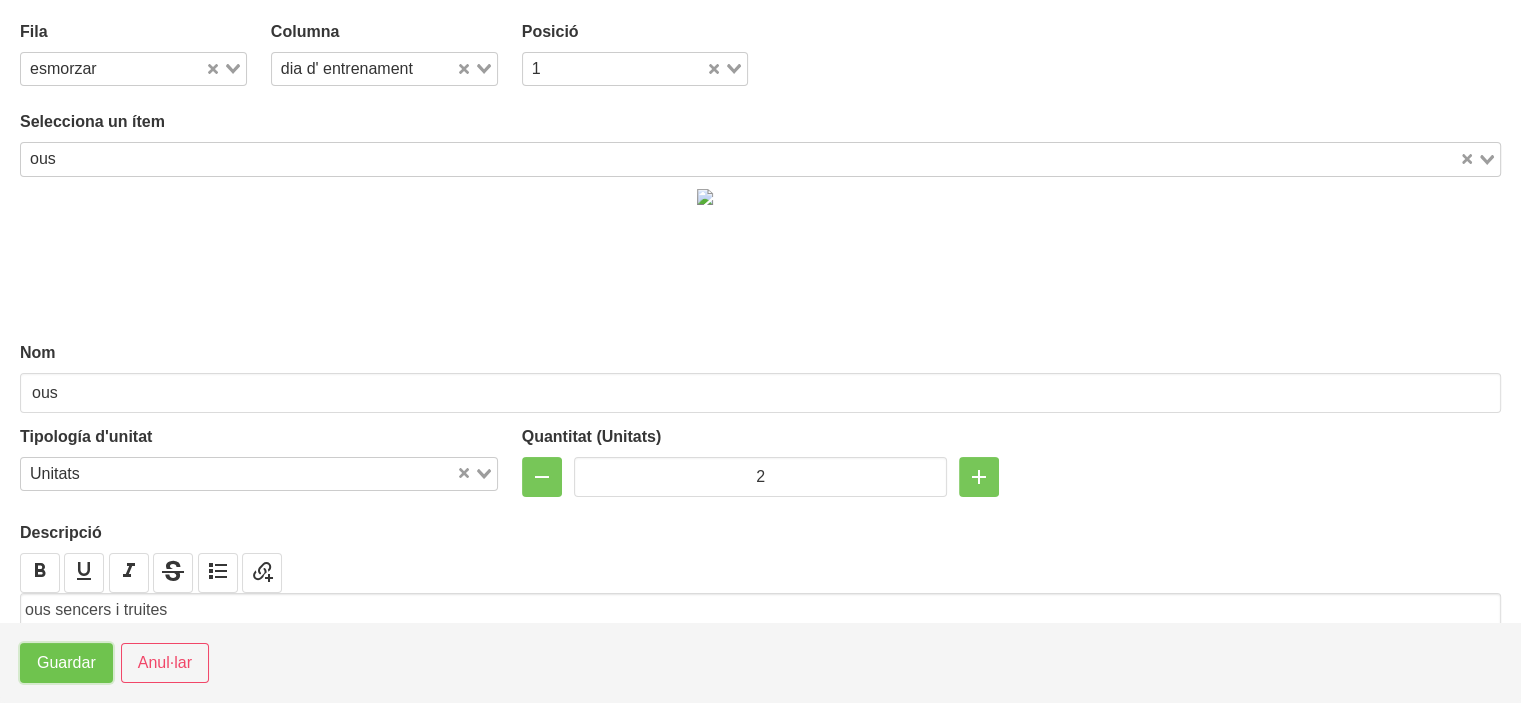 click on "Guardar" at bounding box center [66, 663] 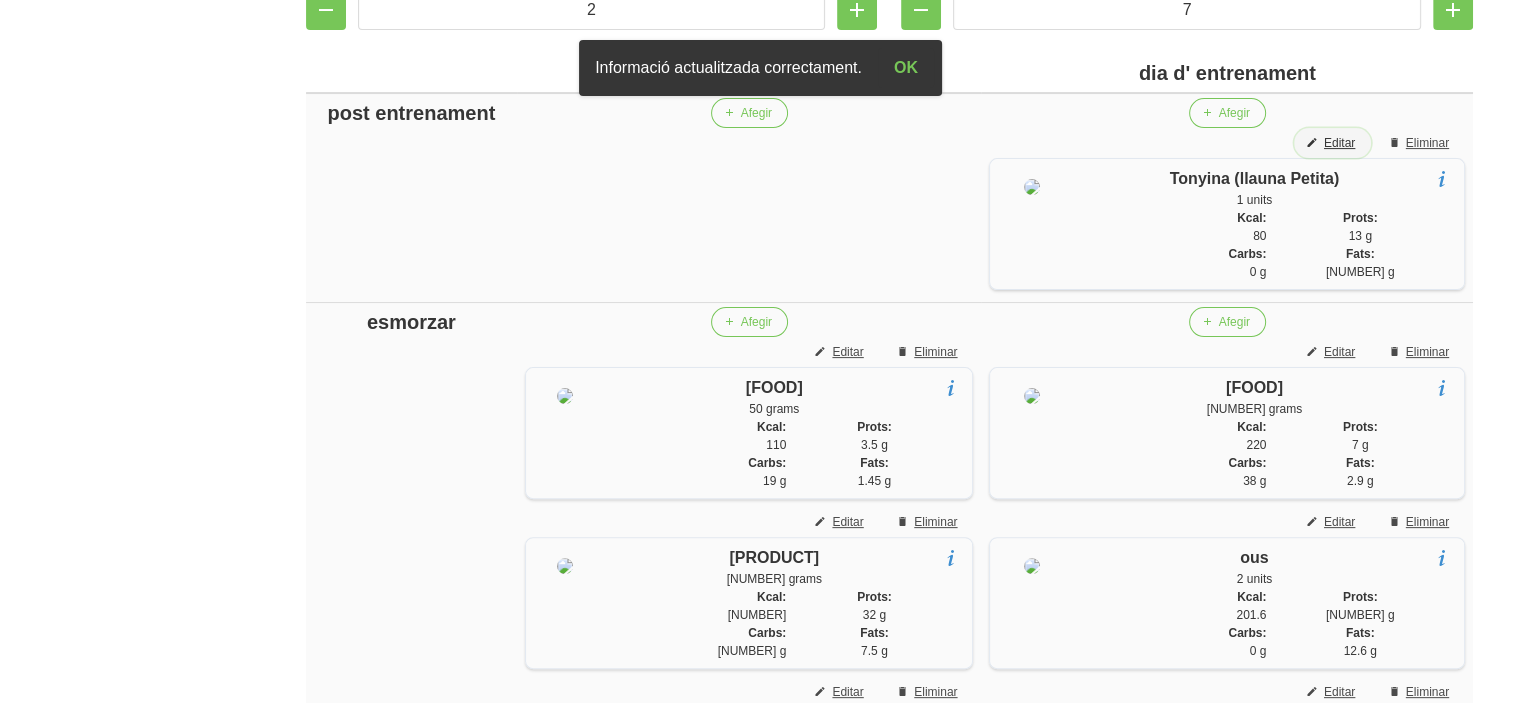 click at bounding box center [1312, 143] 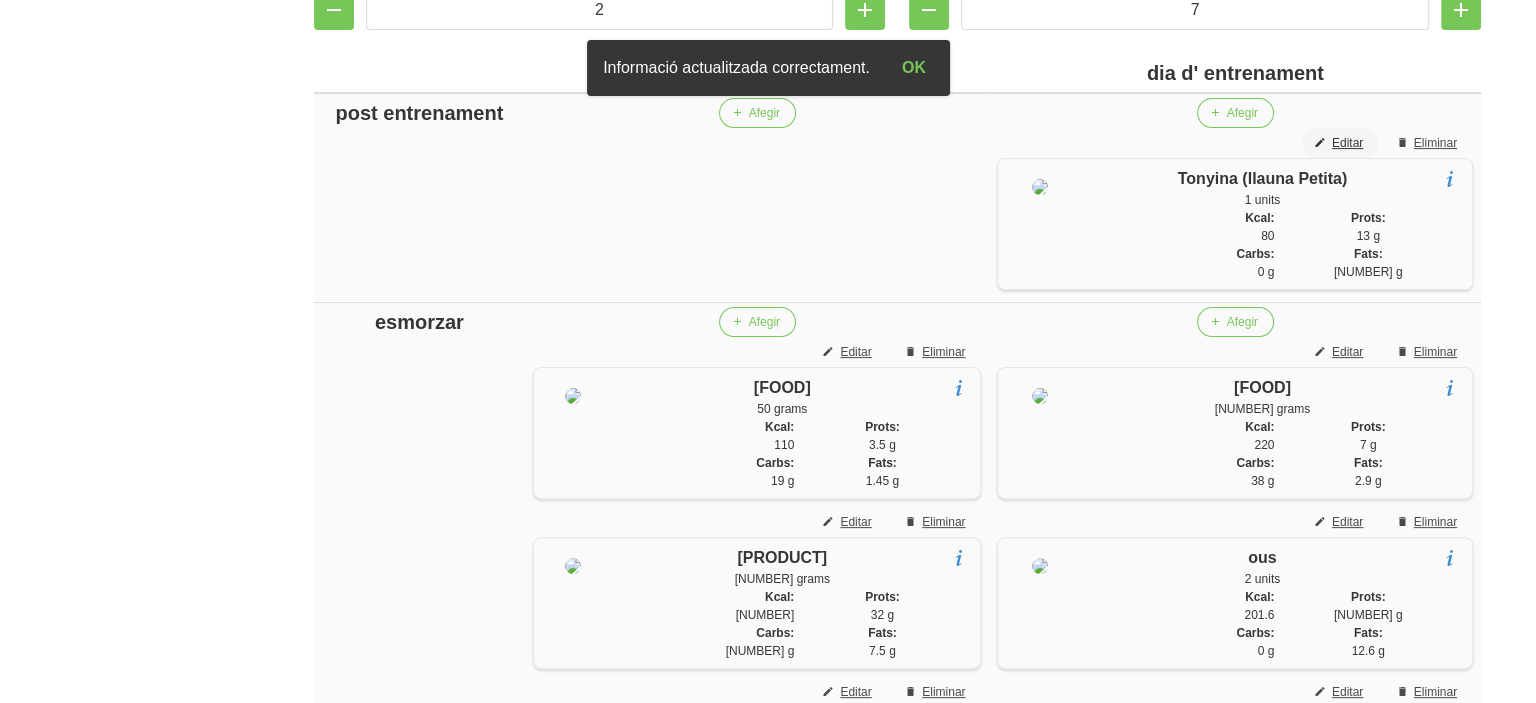 scroll, scrollTop: 432, scrollLeft: 0, axis: vertical 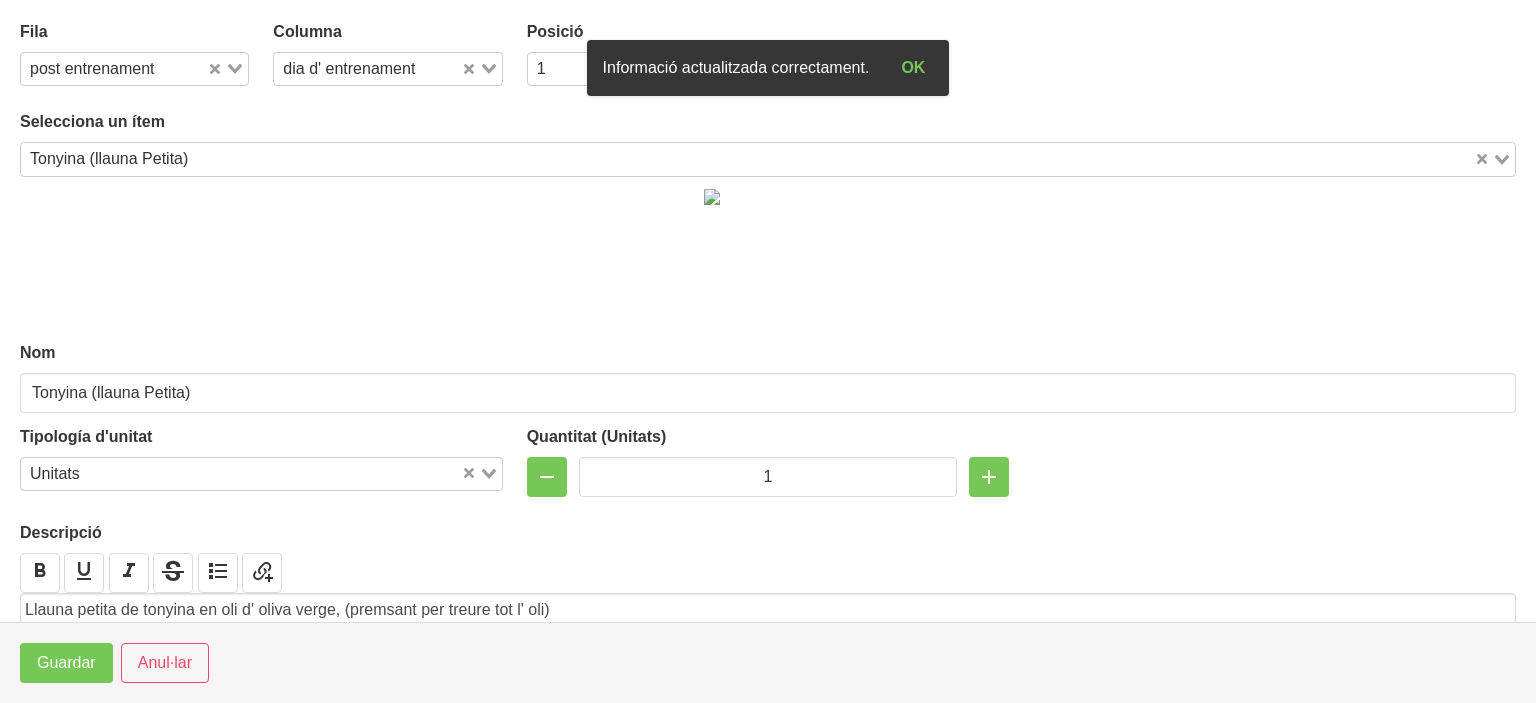 click at bounding box center [833, 159] 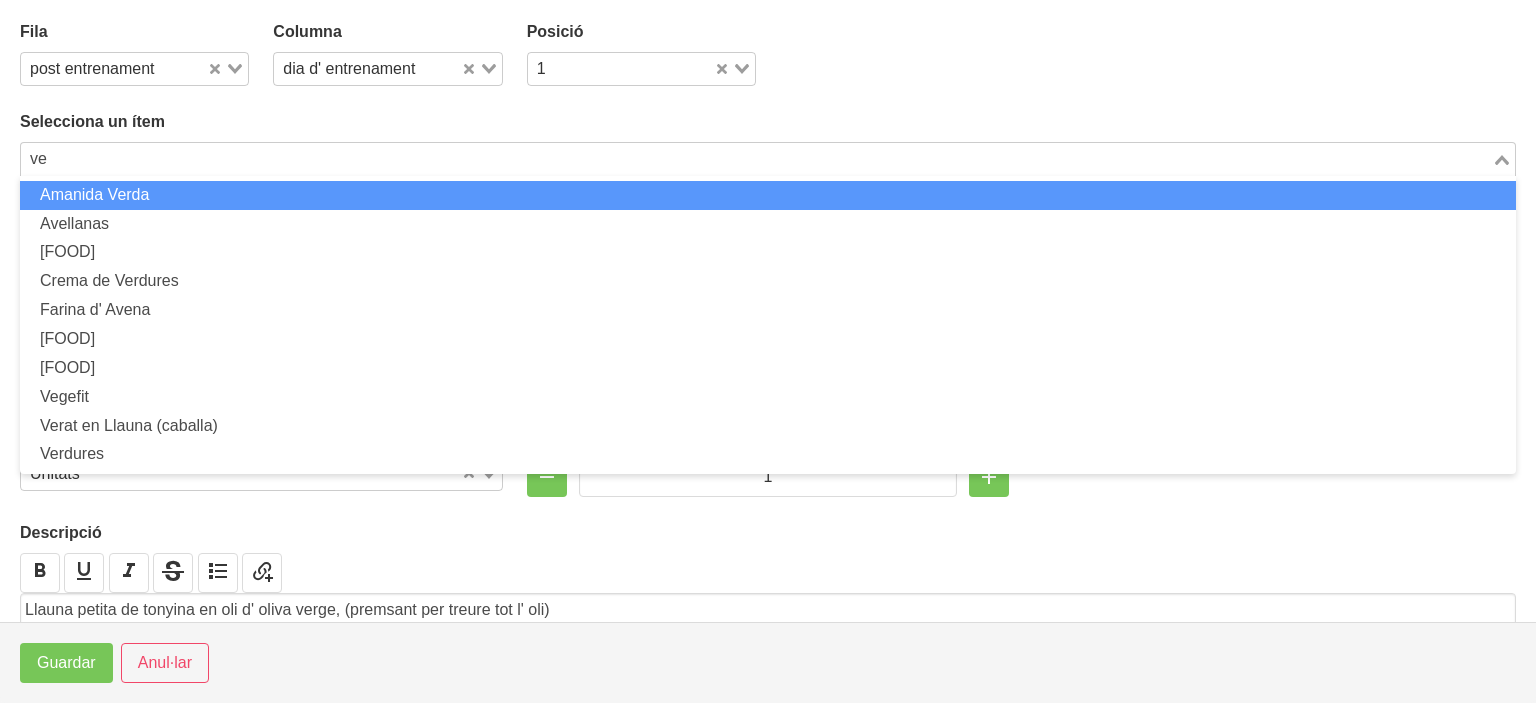 scroll, scrollTop: 0, scrollLeft: 0, axis: both 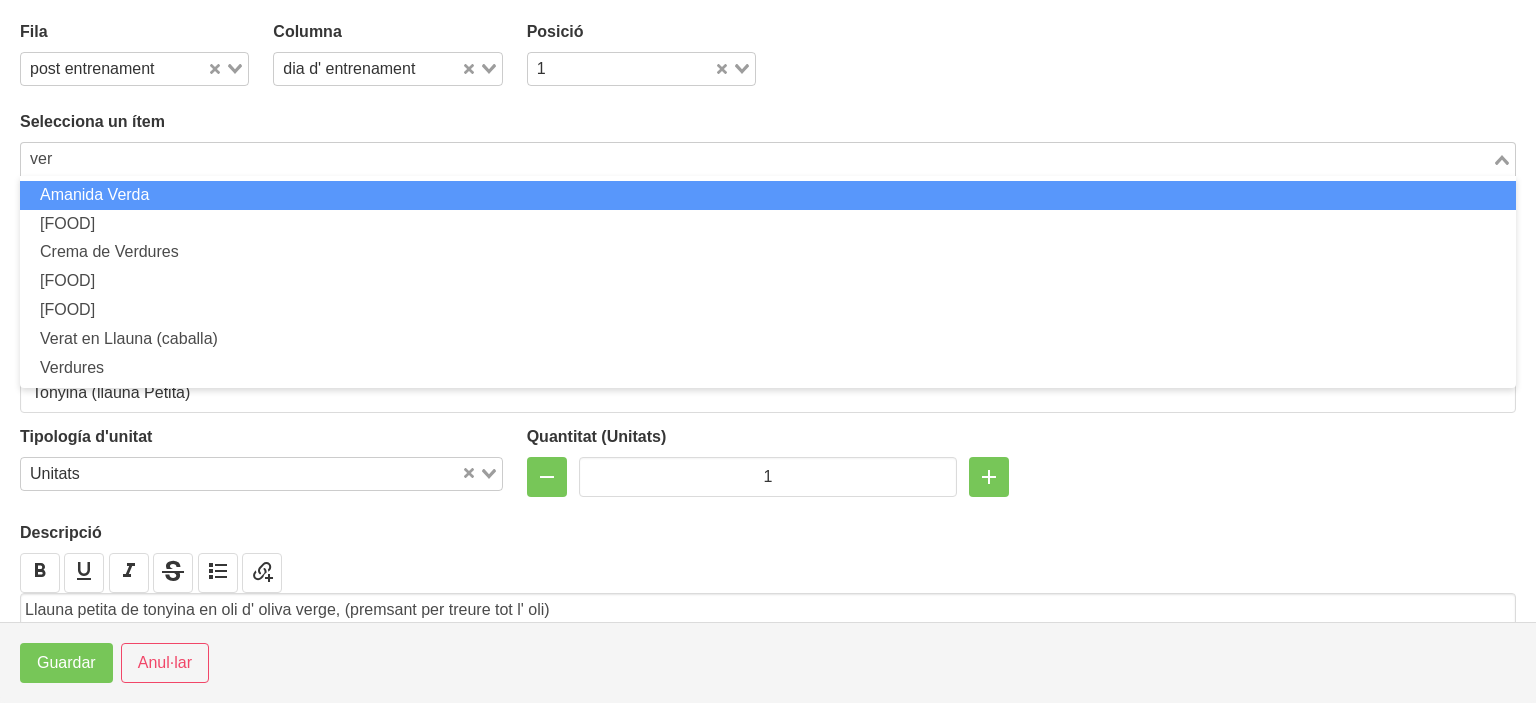 click on "ver" at bounding box center (756, 159) 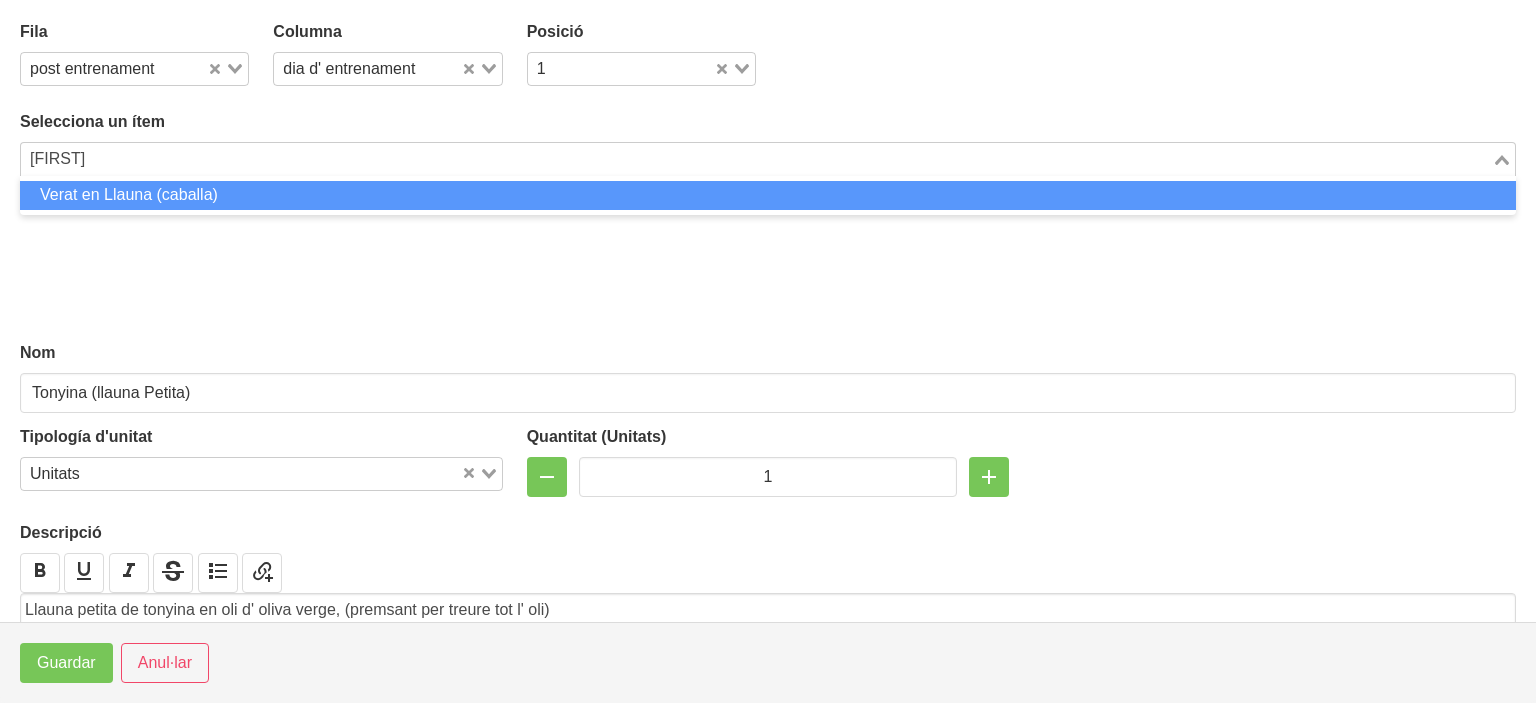 click on "Verat en Llauna (caballa)" at bounding box center (768, 195) 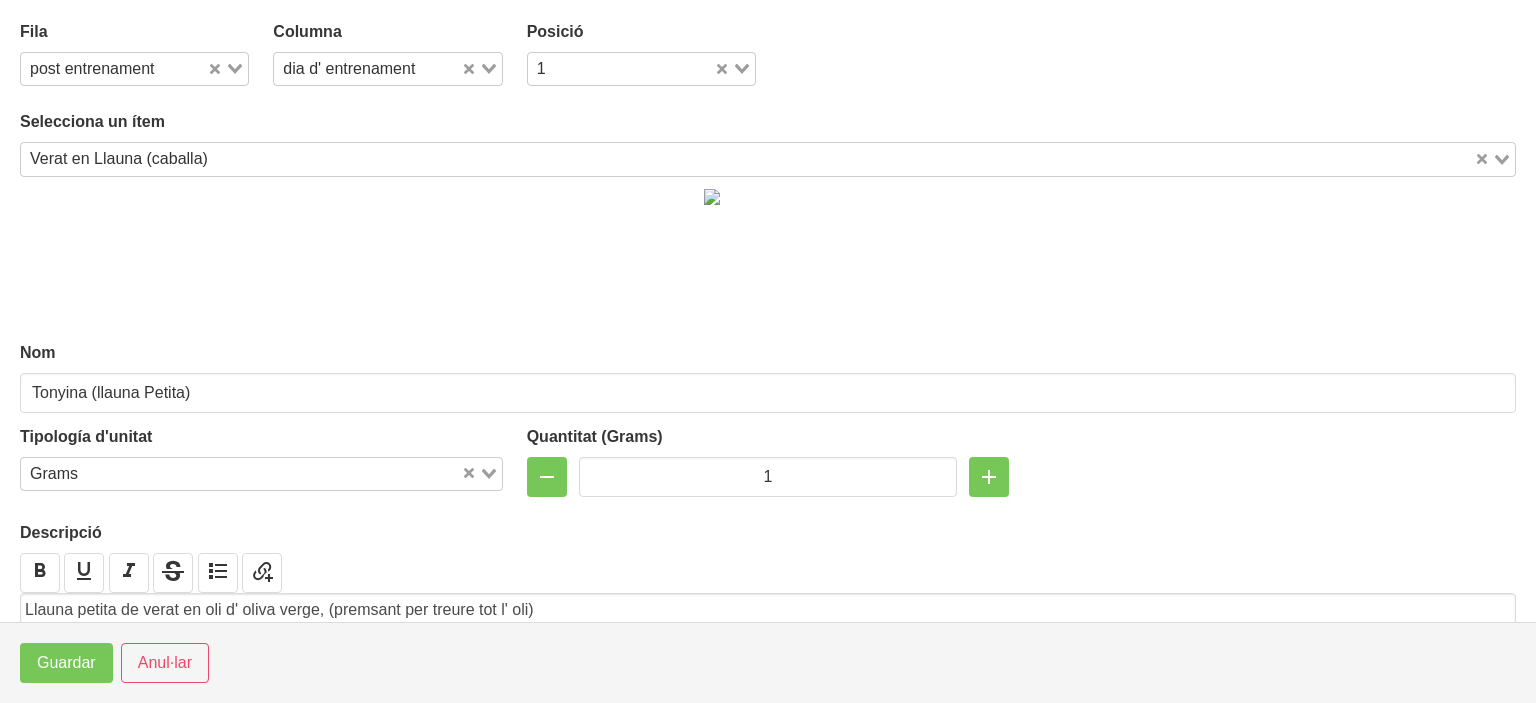 type on "Verat en Llauna (caballa)" 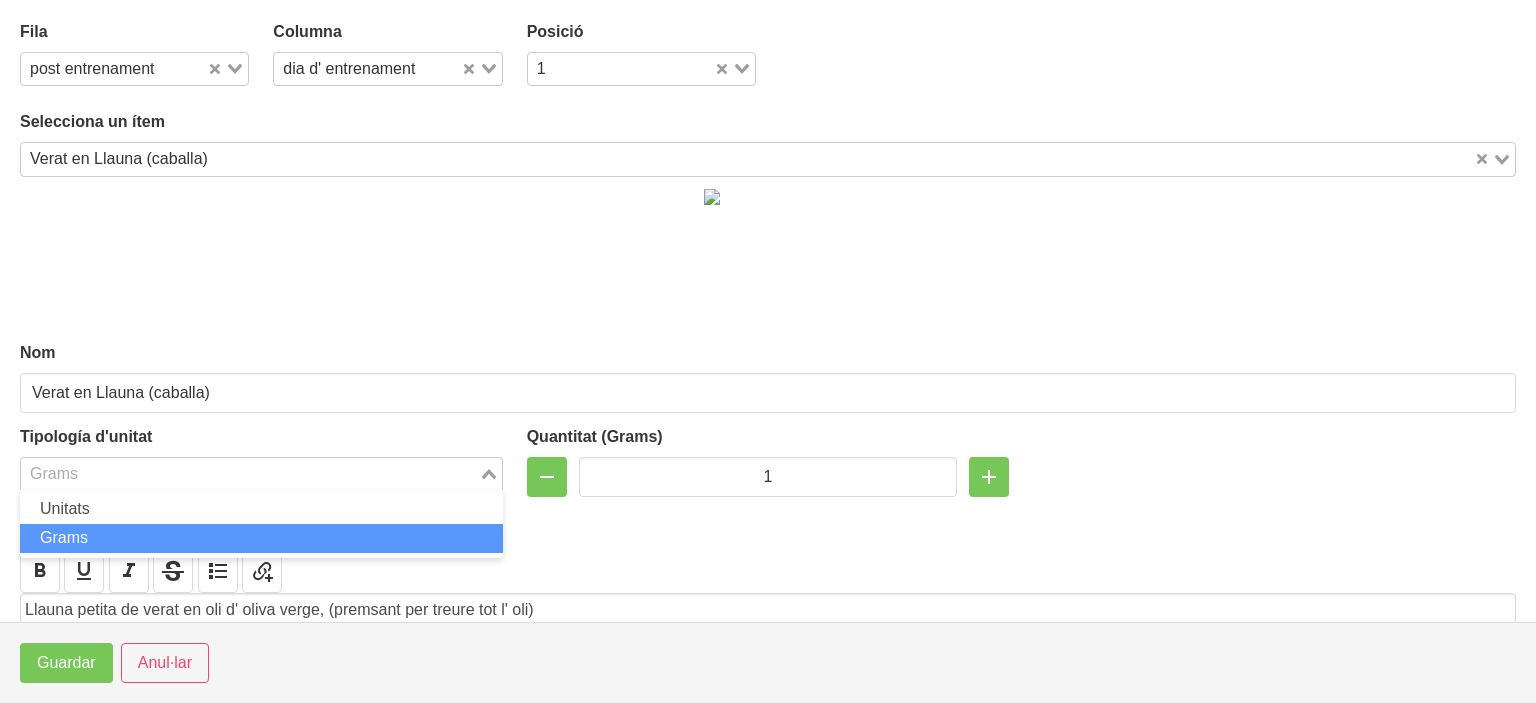 click 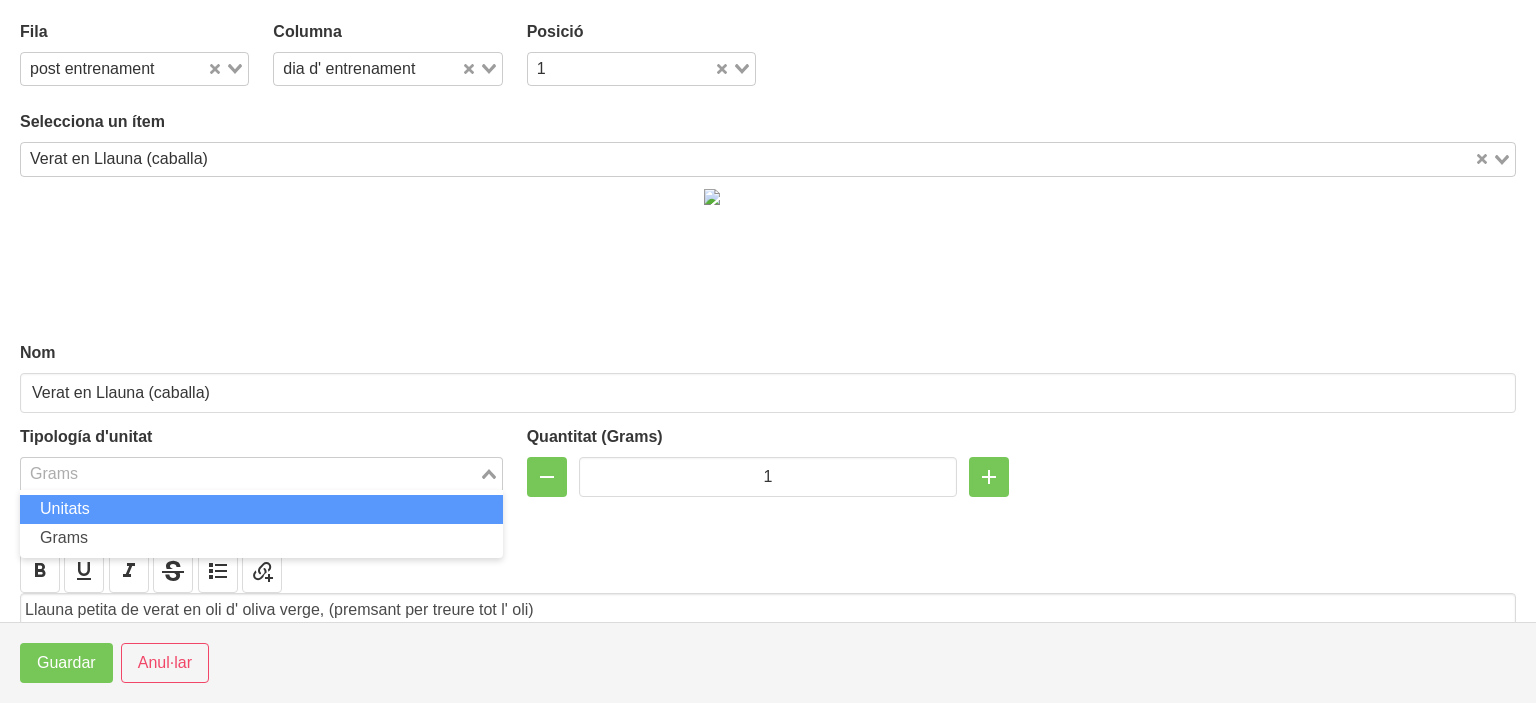 click on "Unitats" at bounding box center (261, 509) 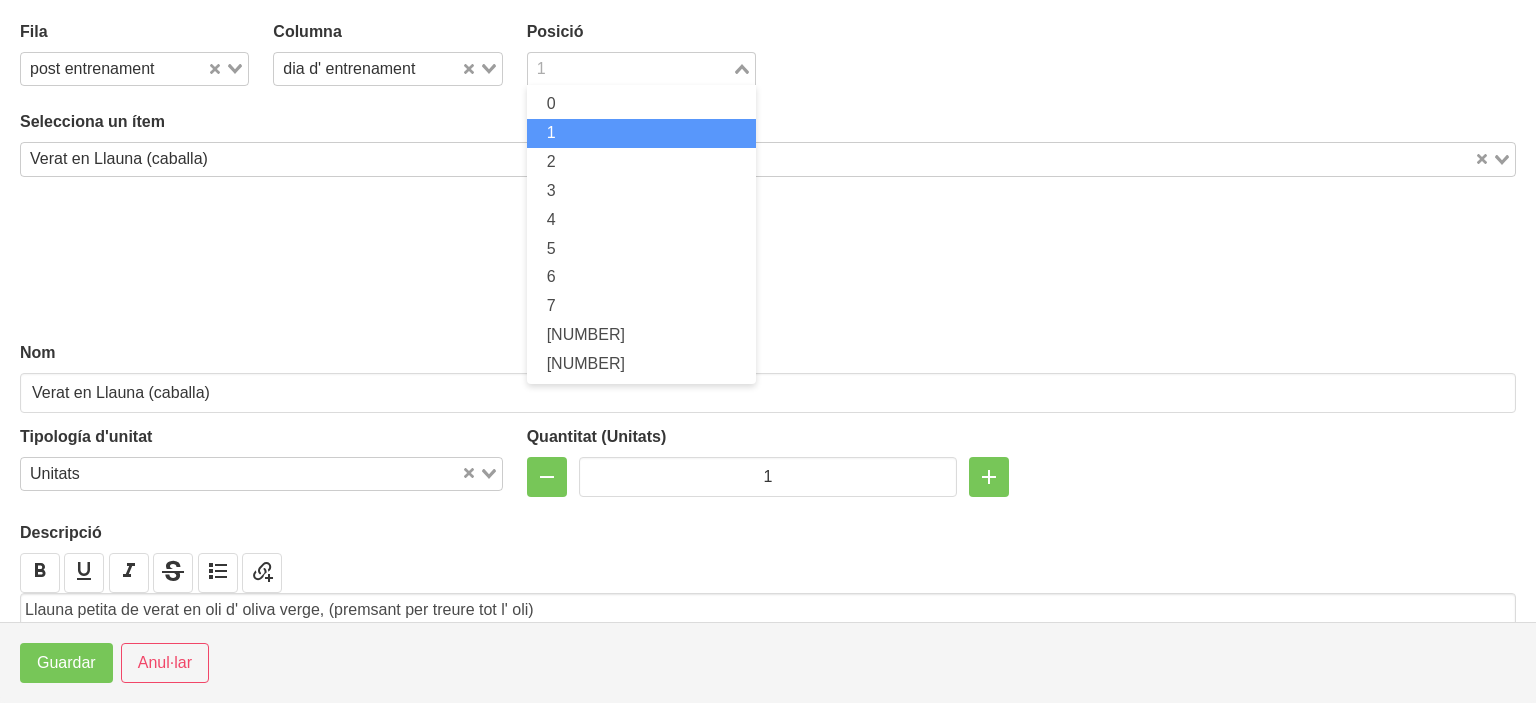 click at bounding box center [630, 69] 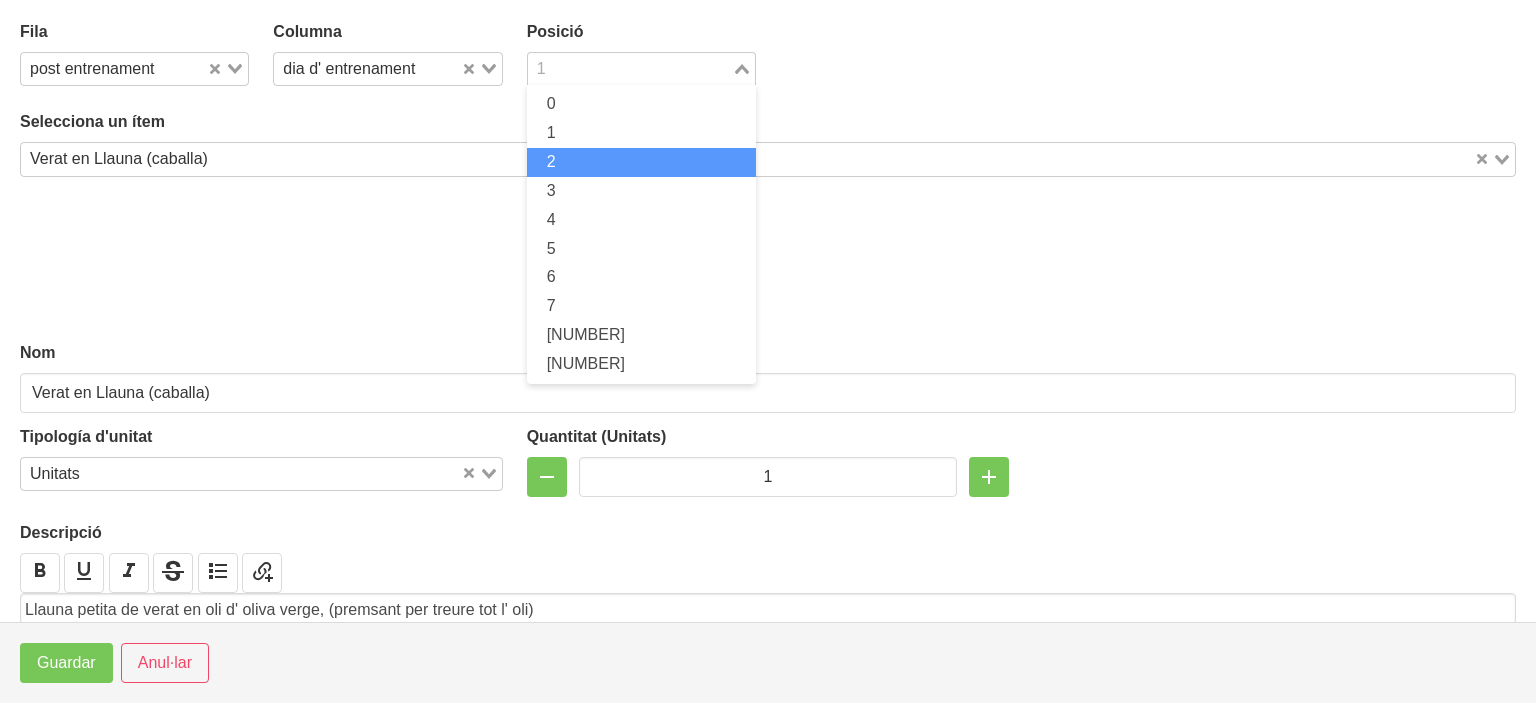 click on "2" at bounding box center (641, 162) 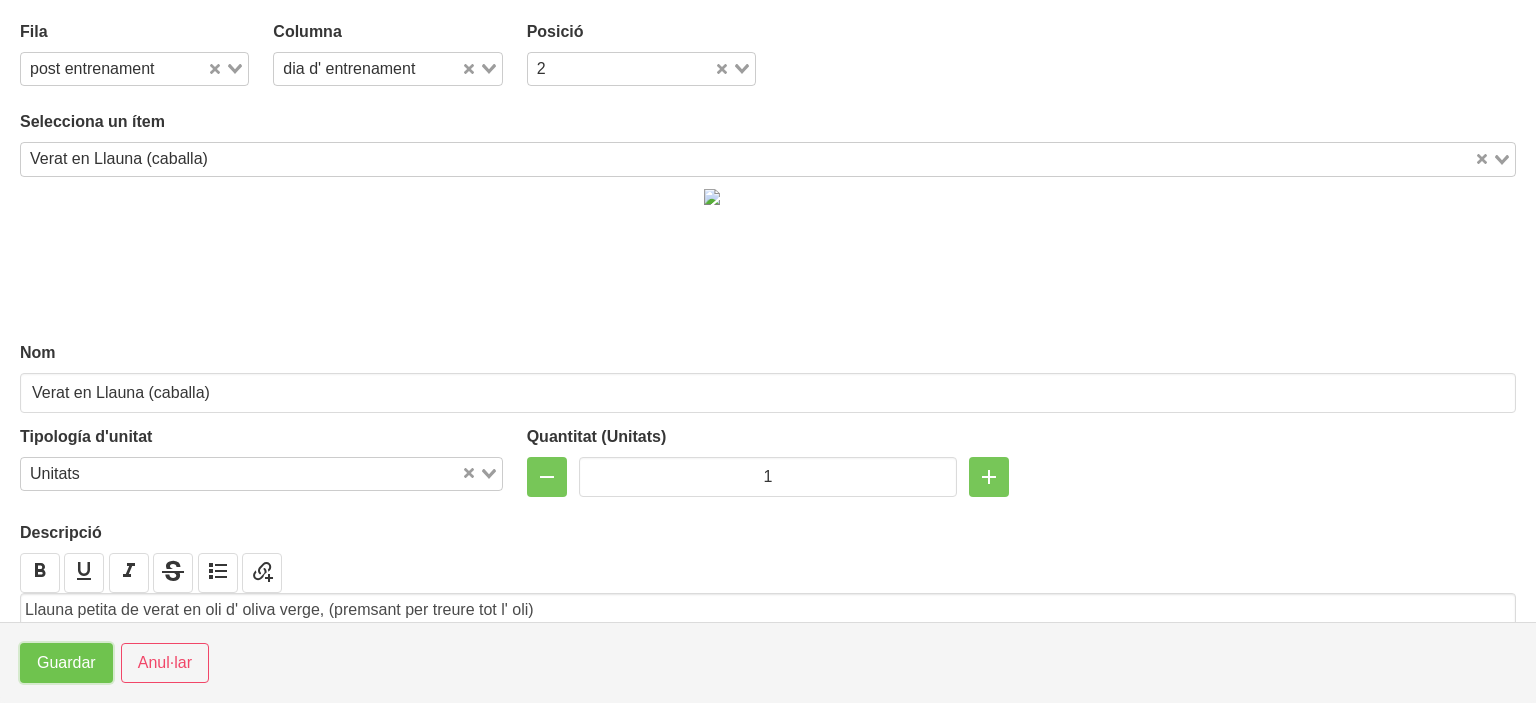 click on "Guardar" at bounding box center [66, 663] 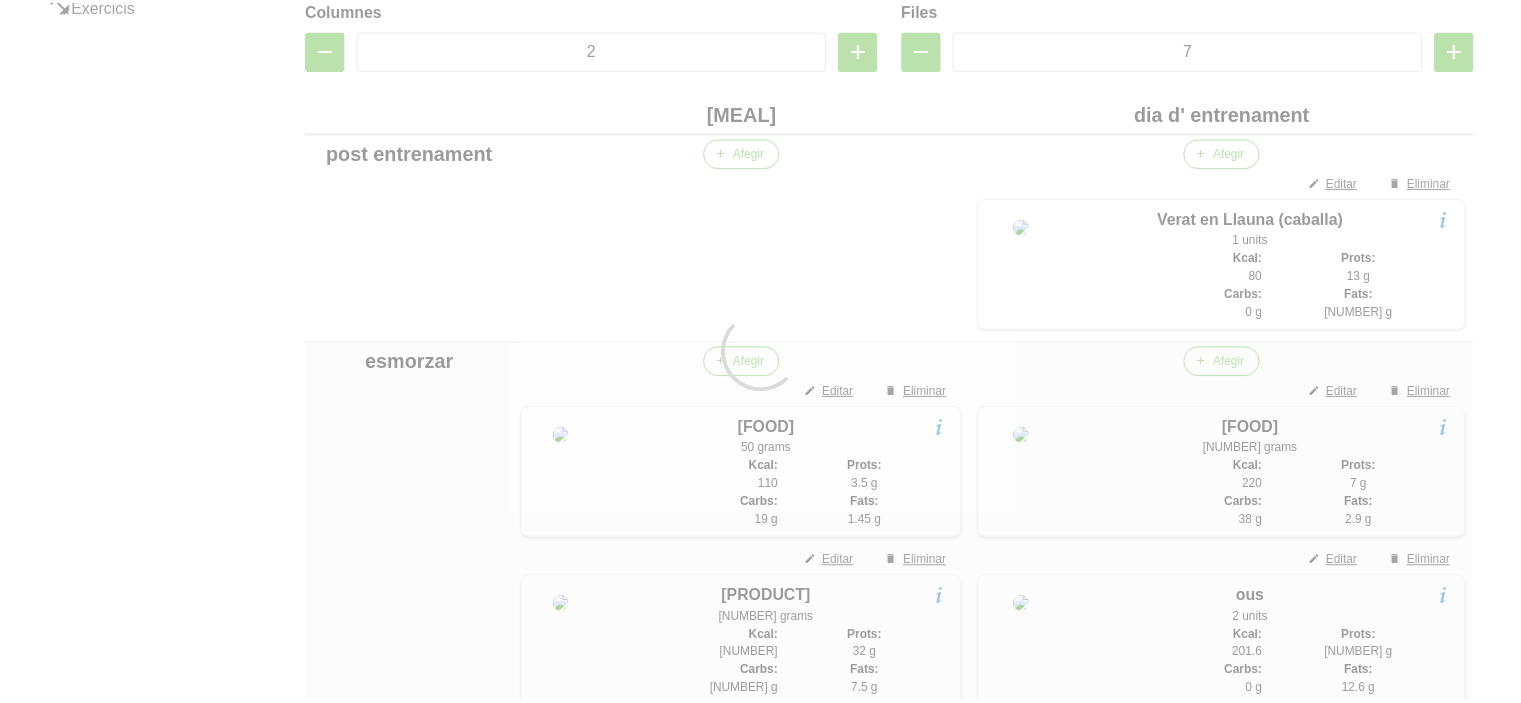 scroll, scrollTop: 472, scrollLeft: 0, axis: vertical 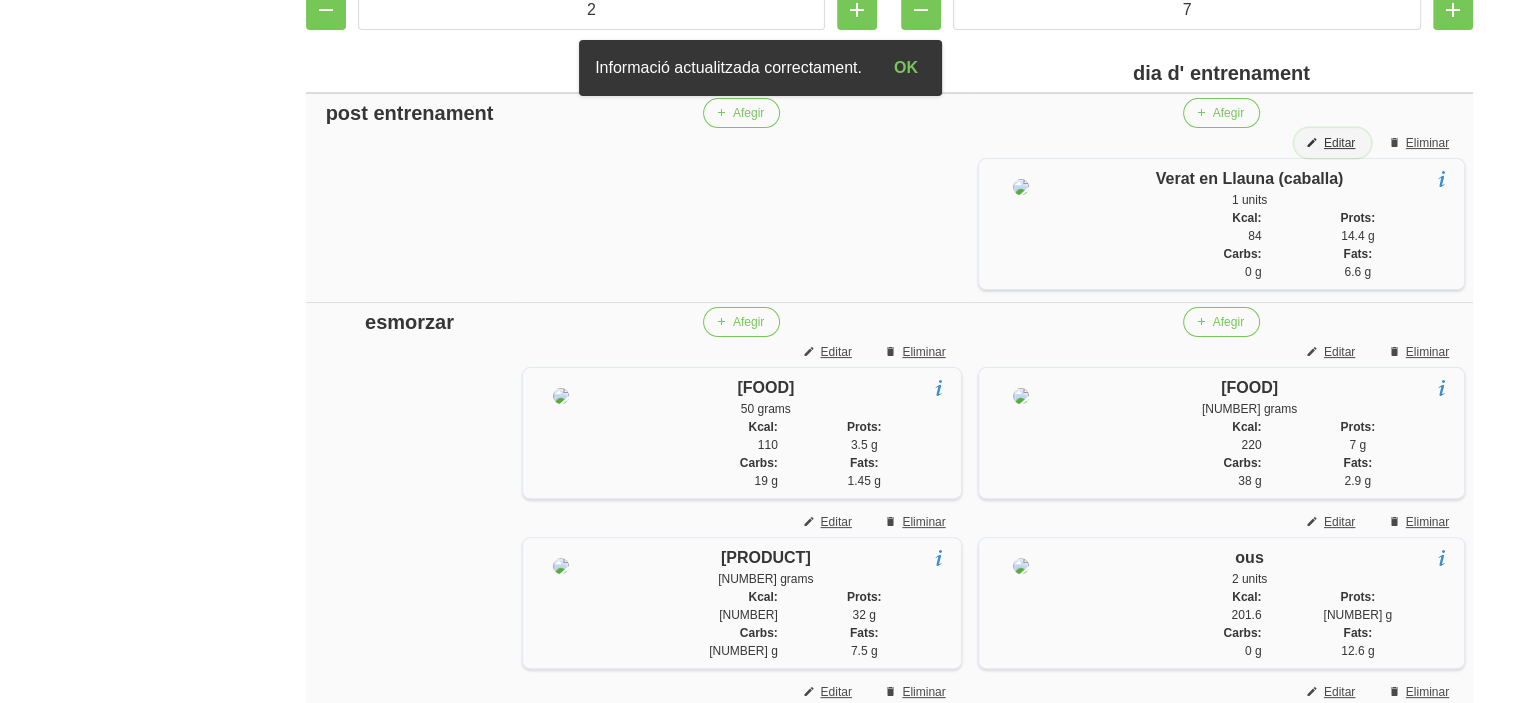 click on "Editar" at bounding box center (1339, 143) 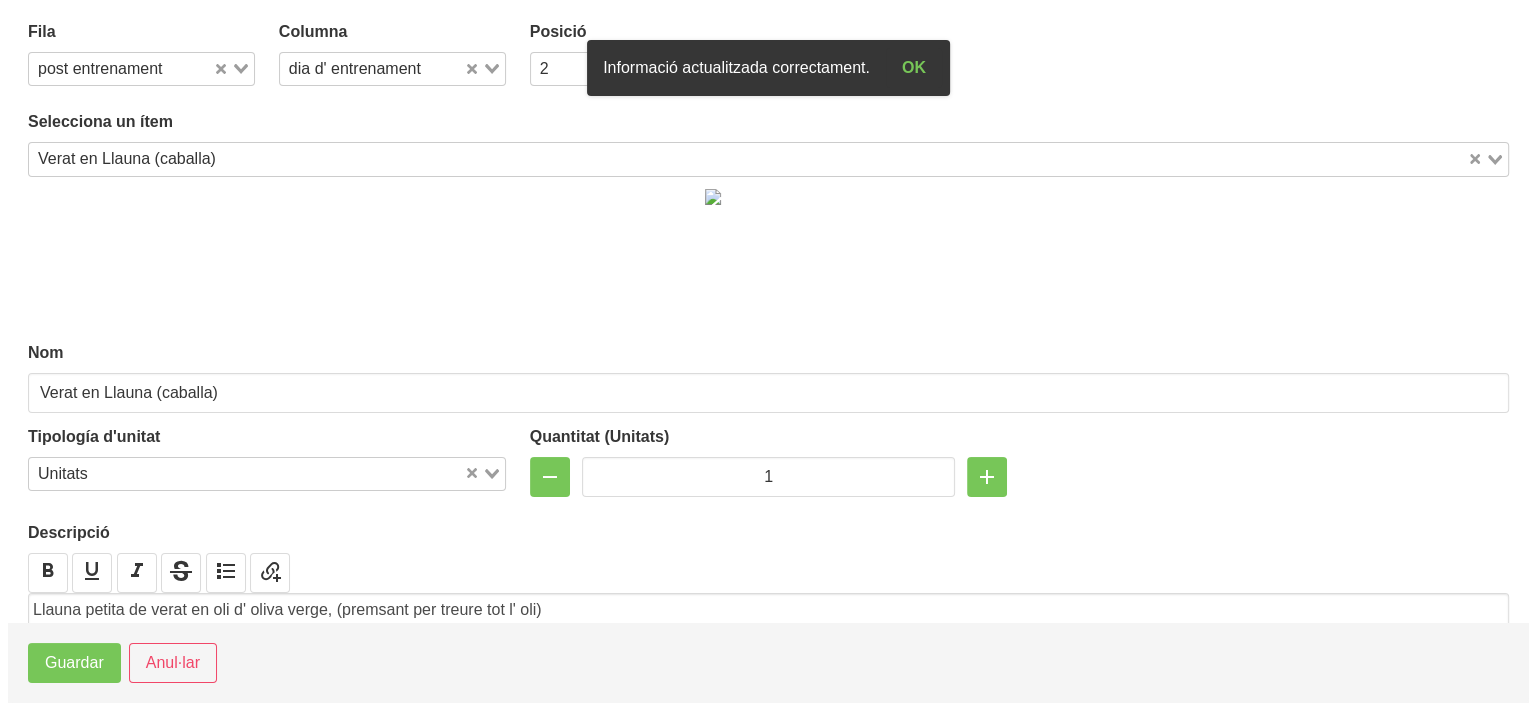 scroll, scrollTop: 432, scrollLeft: 0, axis: vertical 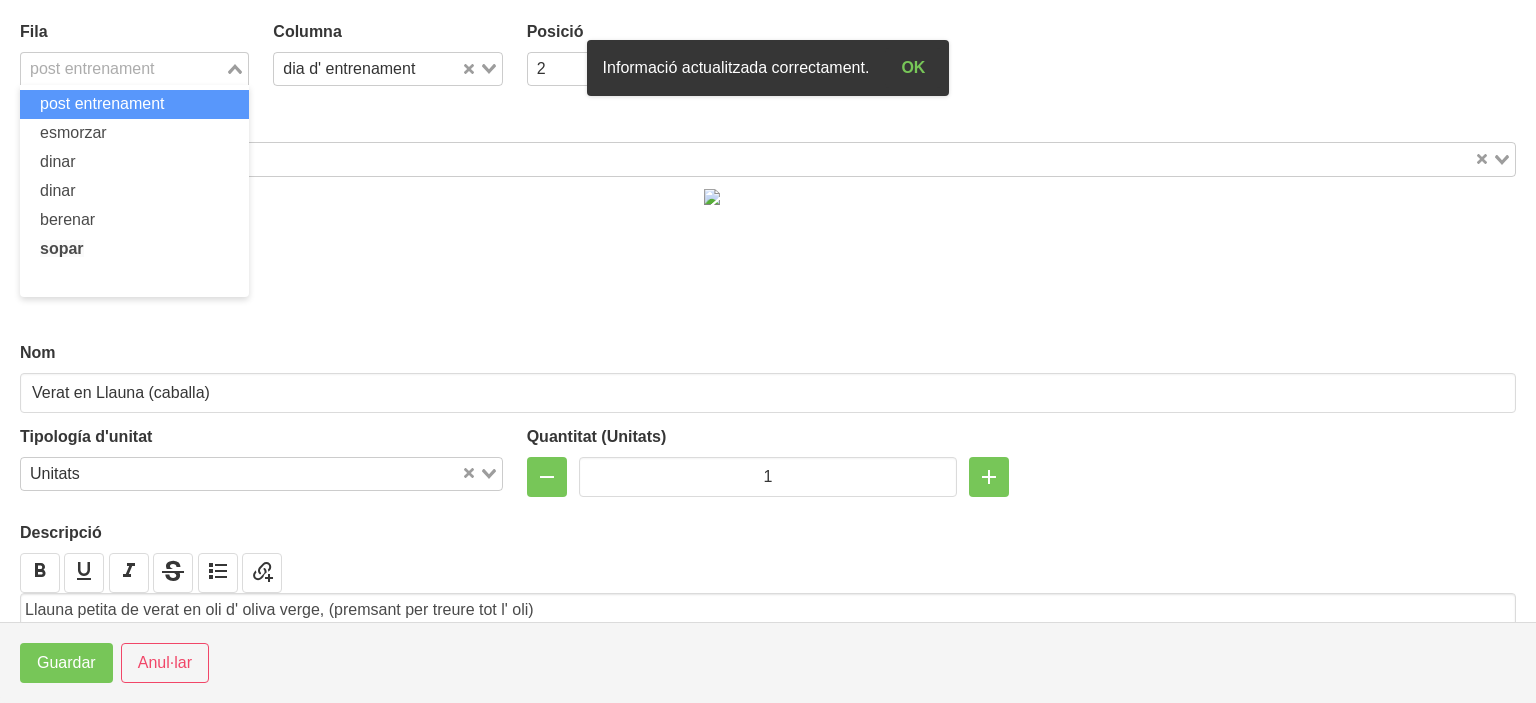 click on "post entrenament" at bounding box center (123, 67) 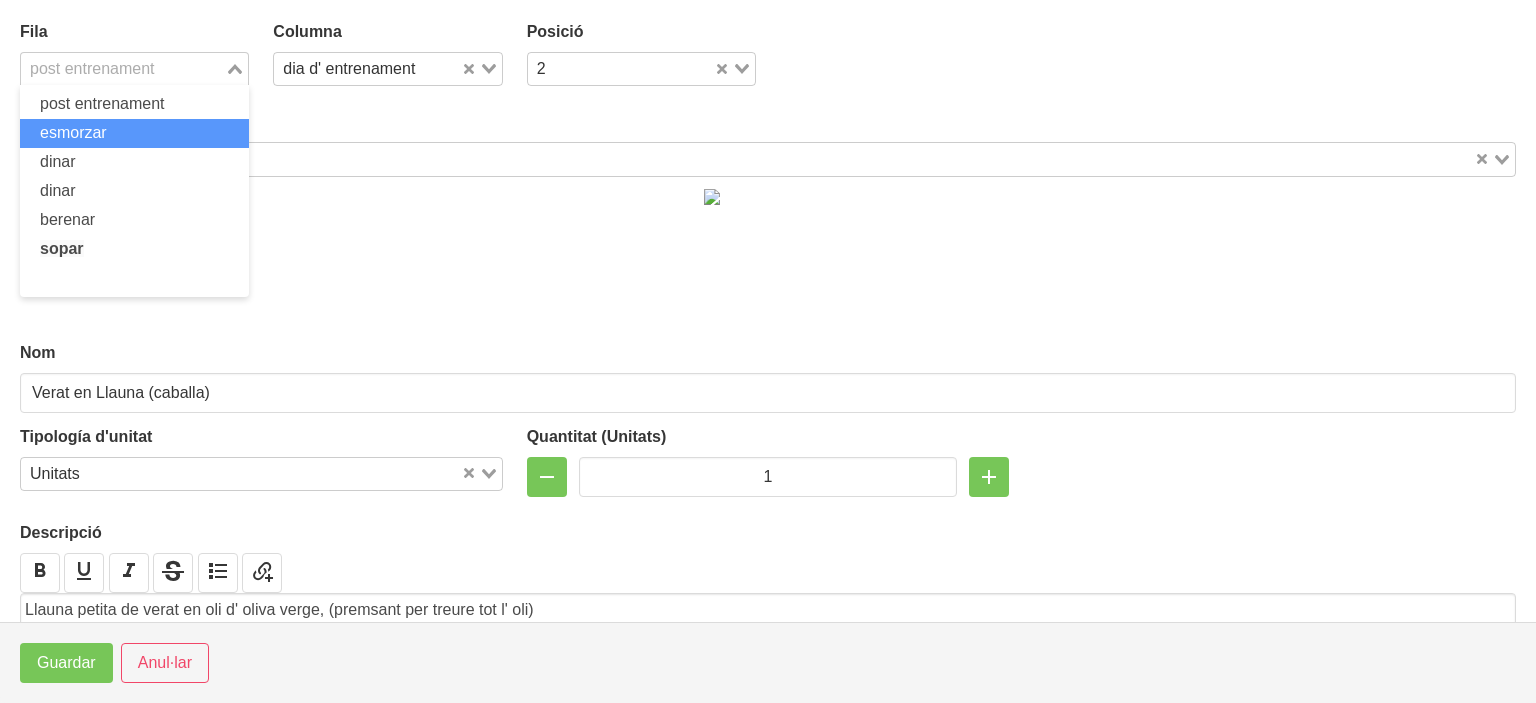 click on "esmorzar" at bounding box center [73, 132] 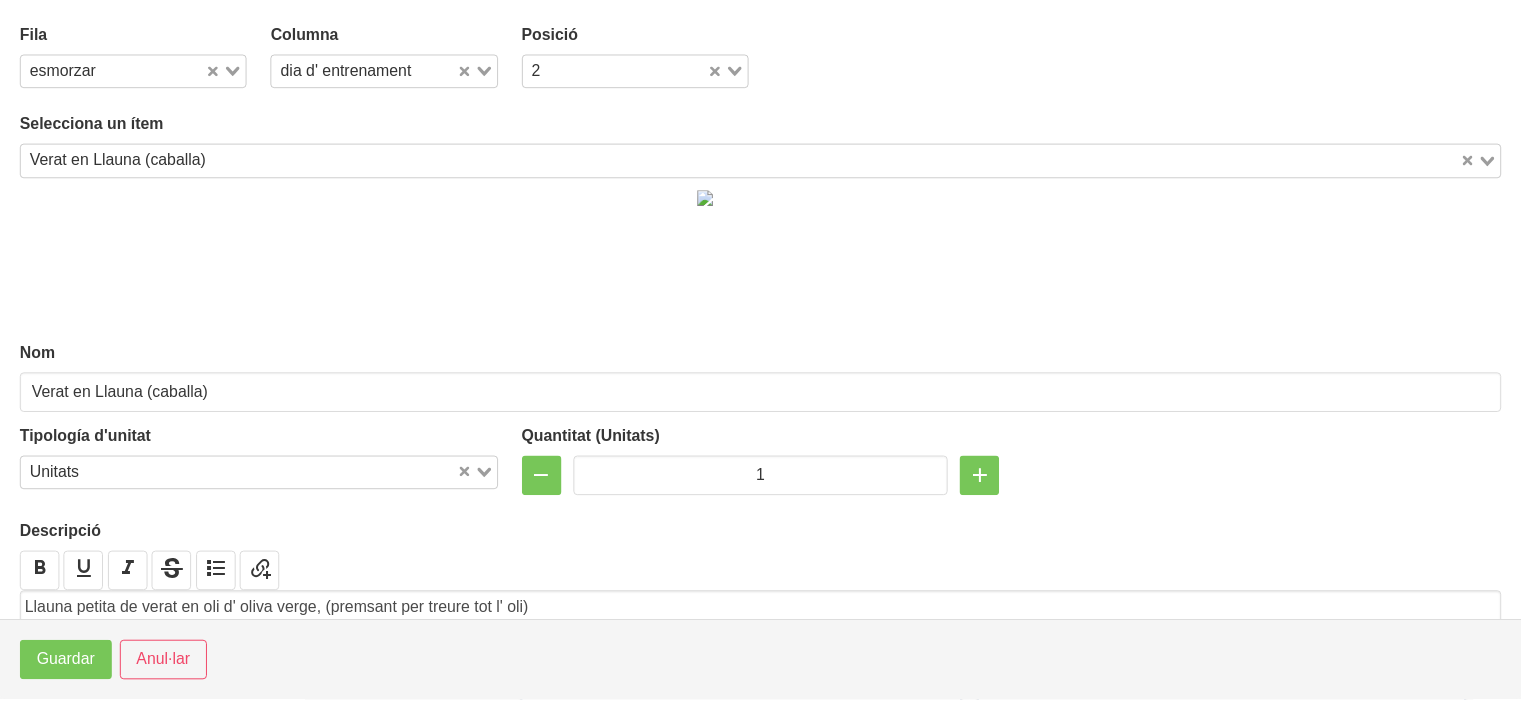 scroll, scrollTop: 472, scrollLeft: 0, axis: vertical 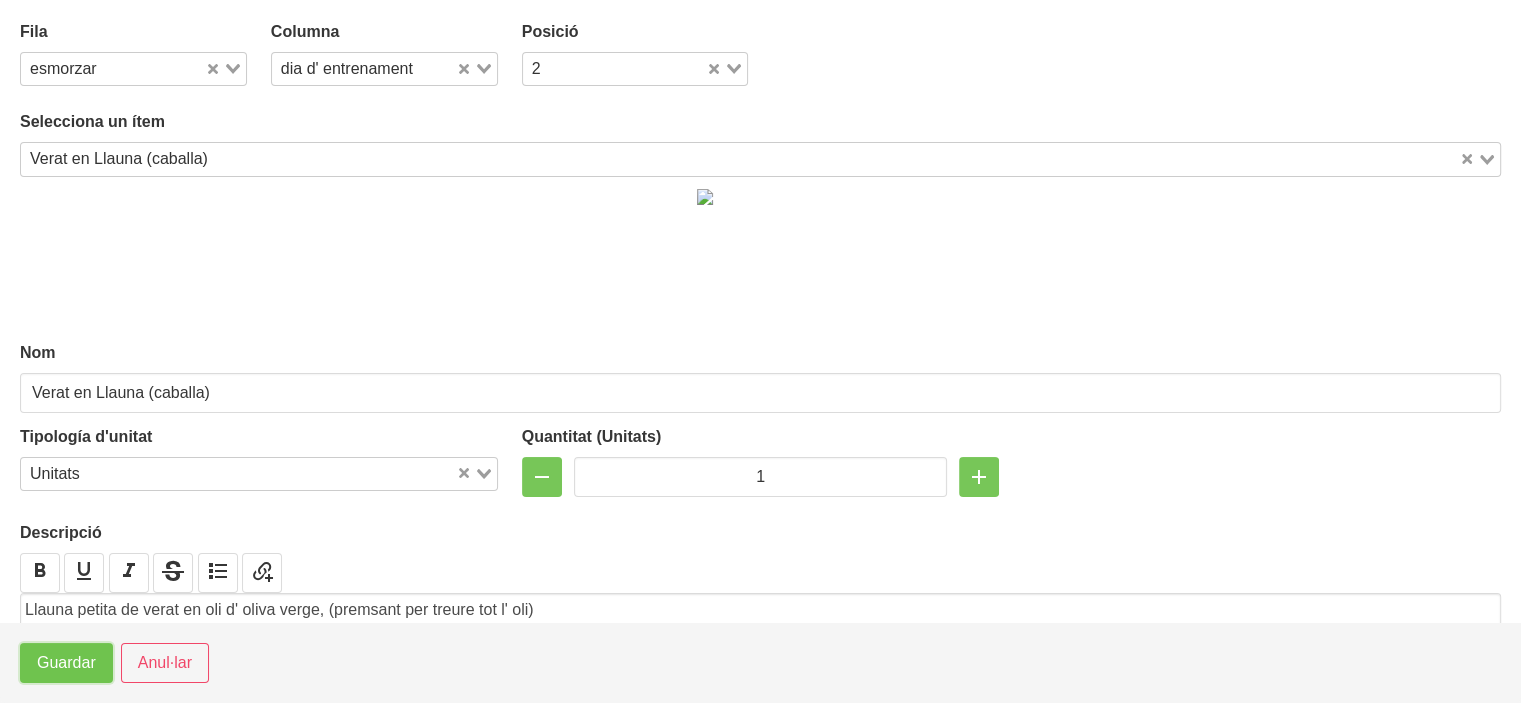 click on "Guardar" at bounding box center [66, 663] 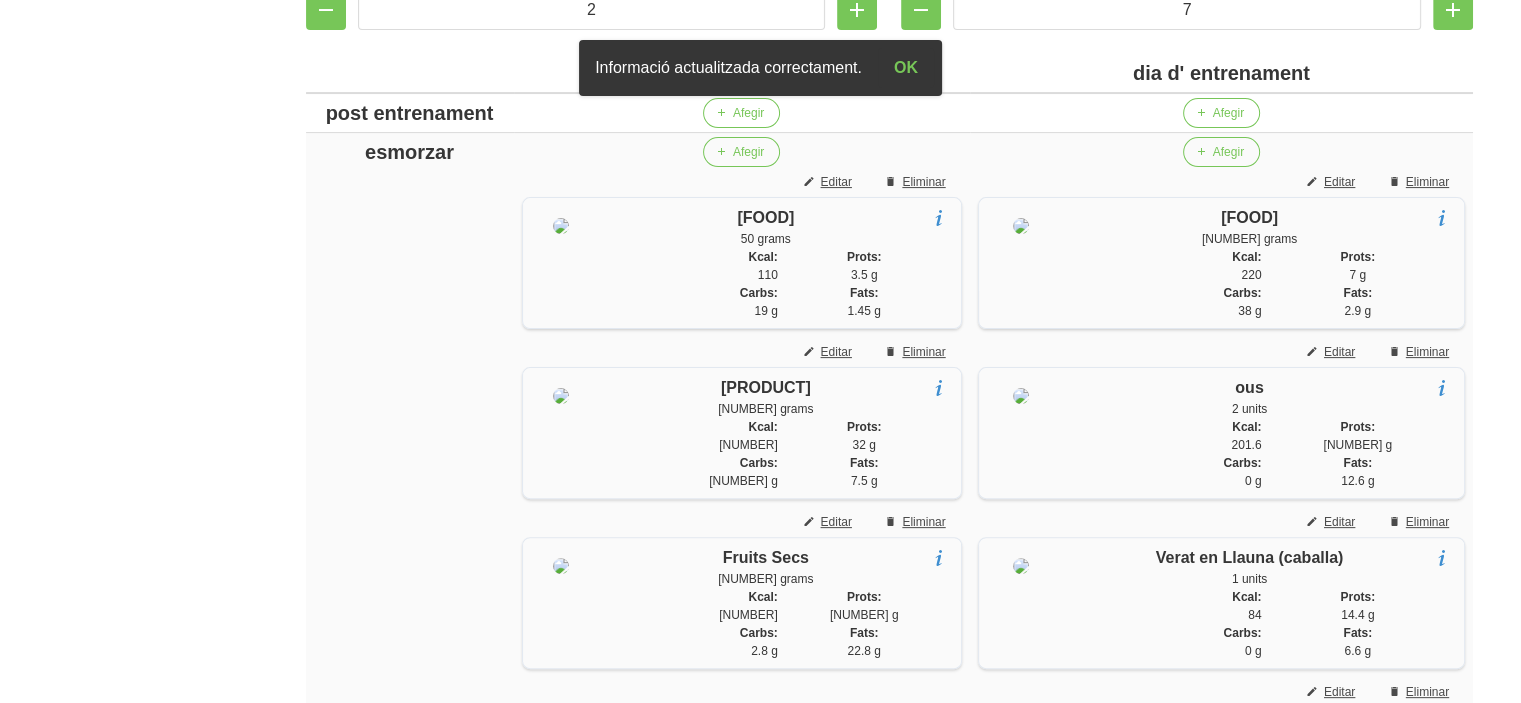click on "General
Dashboard
Seccions
Clients
Administradors
Comunicacions
Esdeveniments
Aliments
Exercicis" at bounding box center [117, 1416] 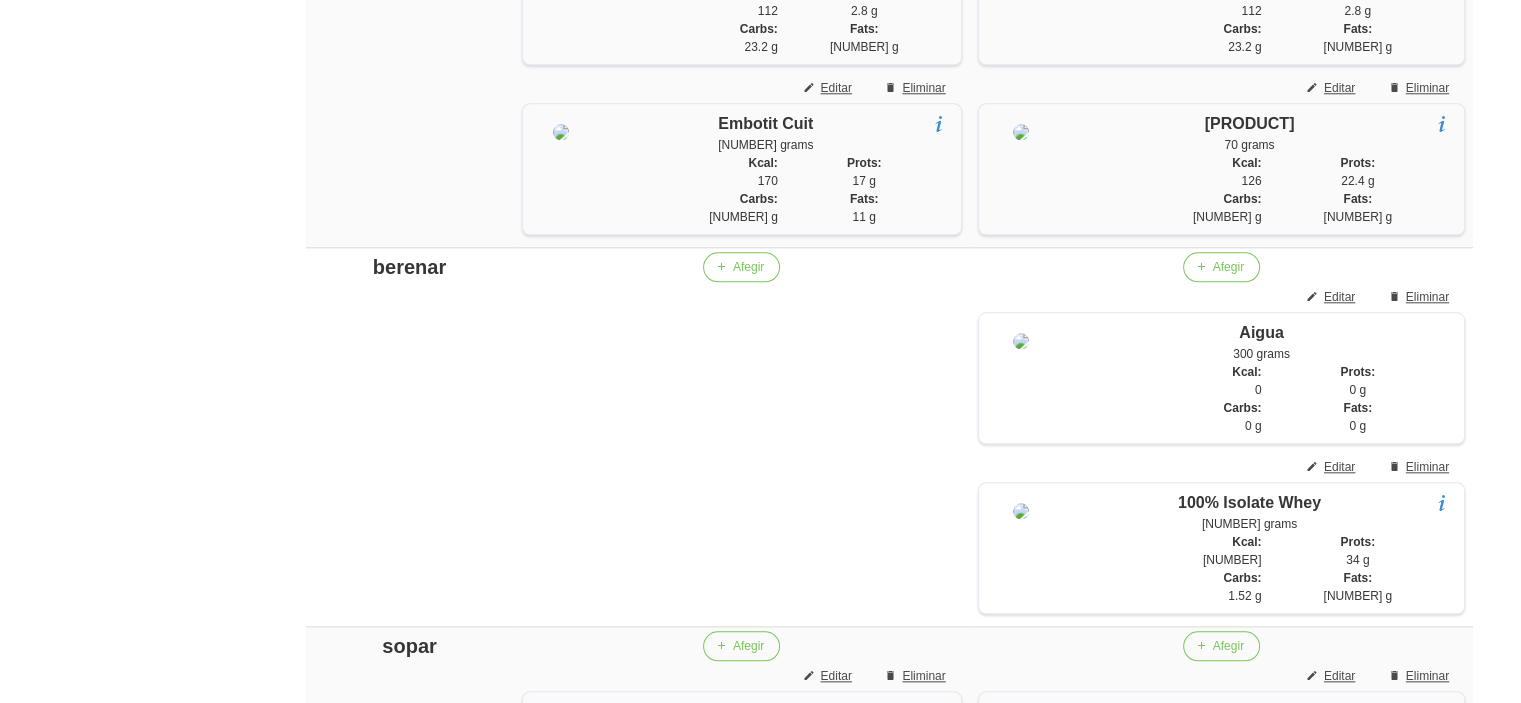 scroll, scrollTop: 2072, scrollLeft: 0, axis: vertical 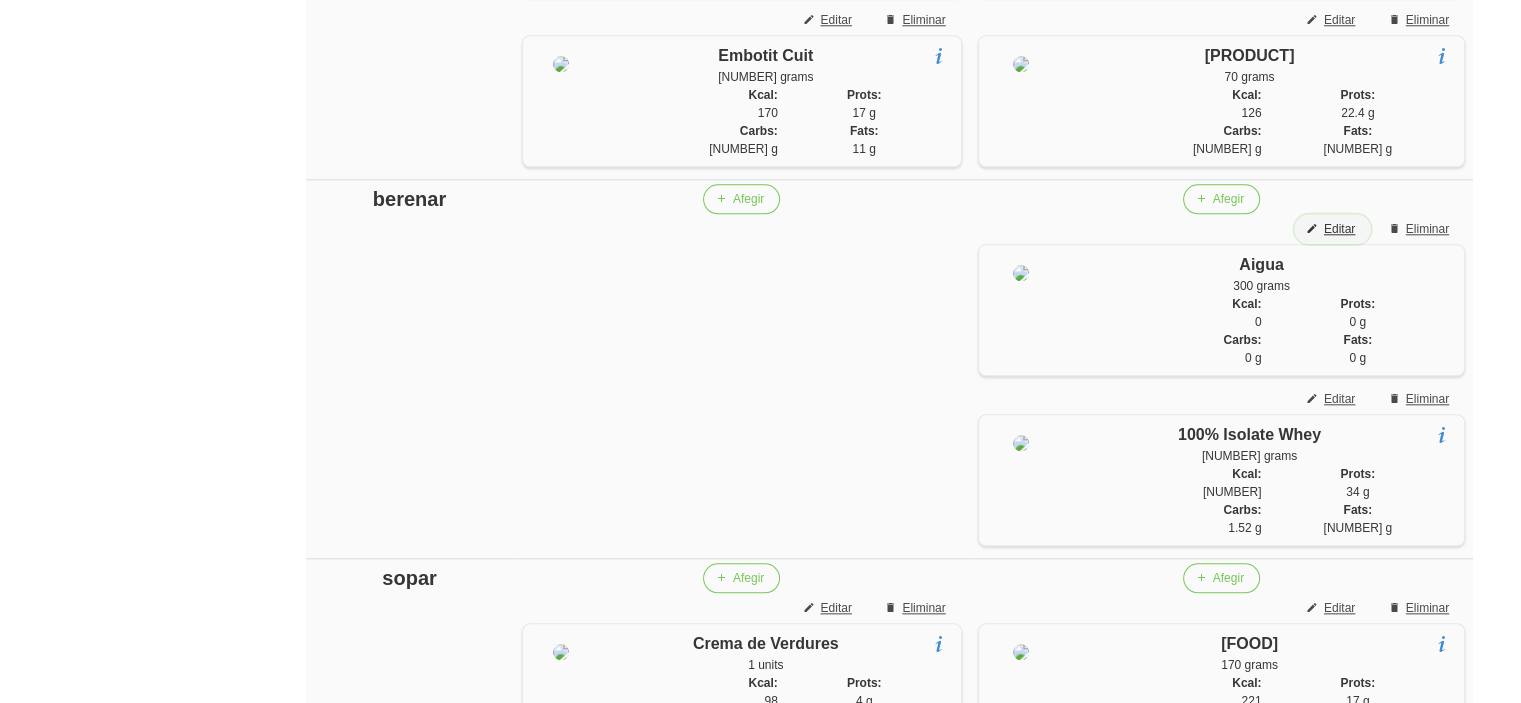 click on "Editar" at bounding box center (1339, 229) 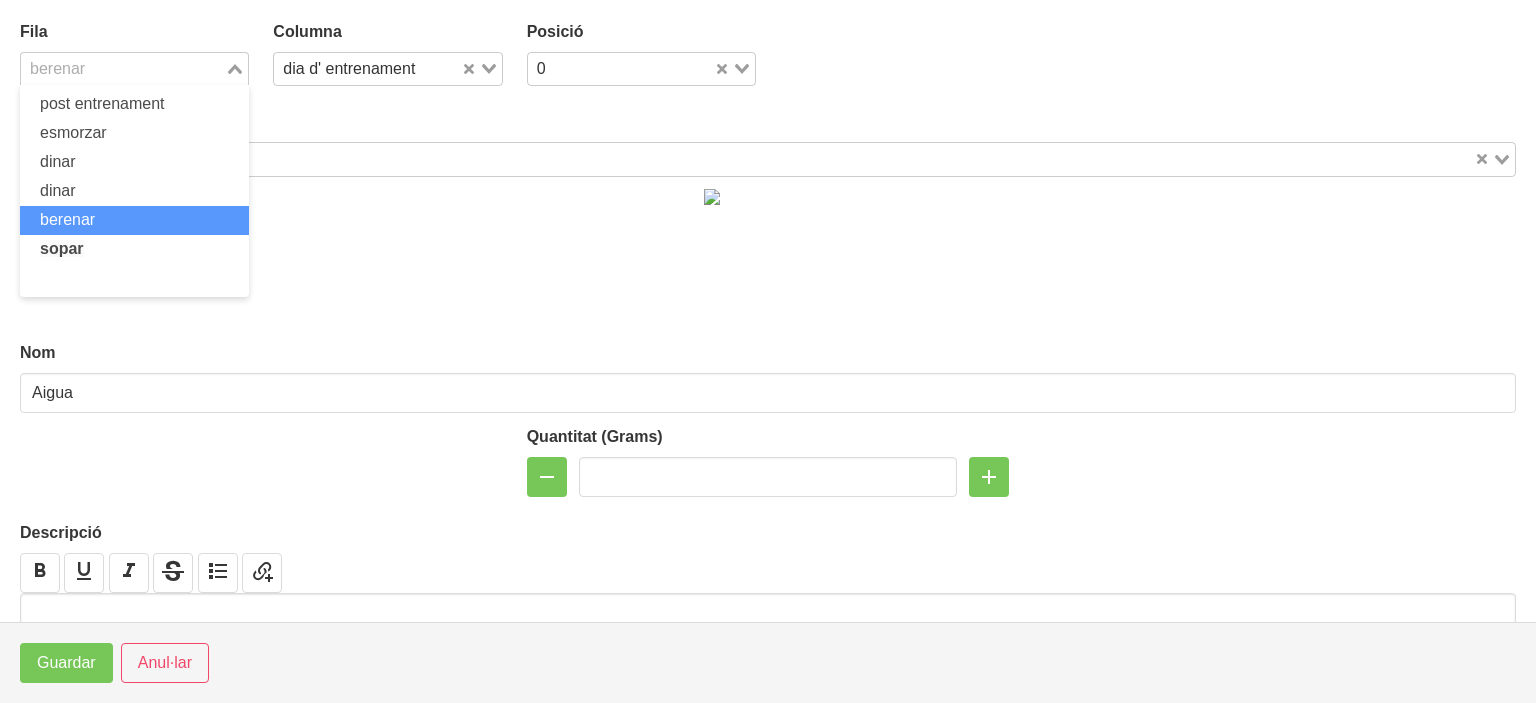 click at bounding box center [123, 69] 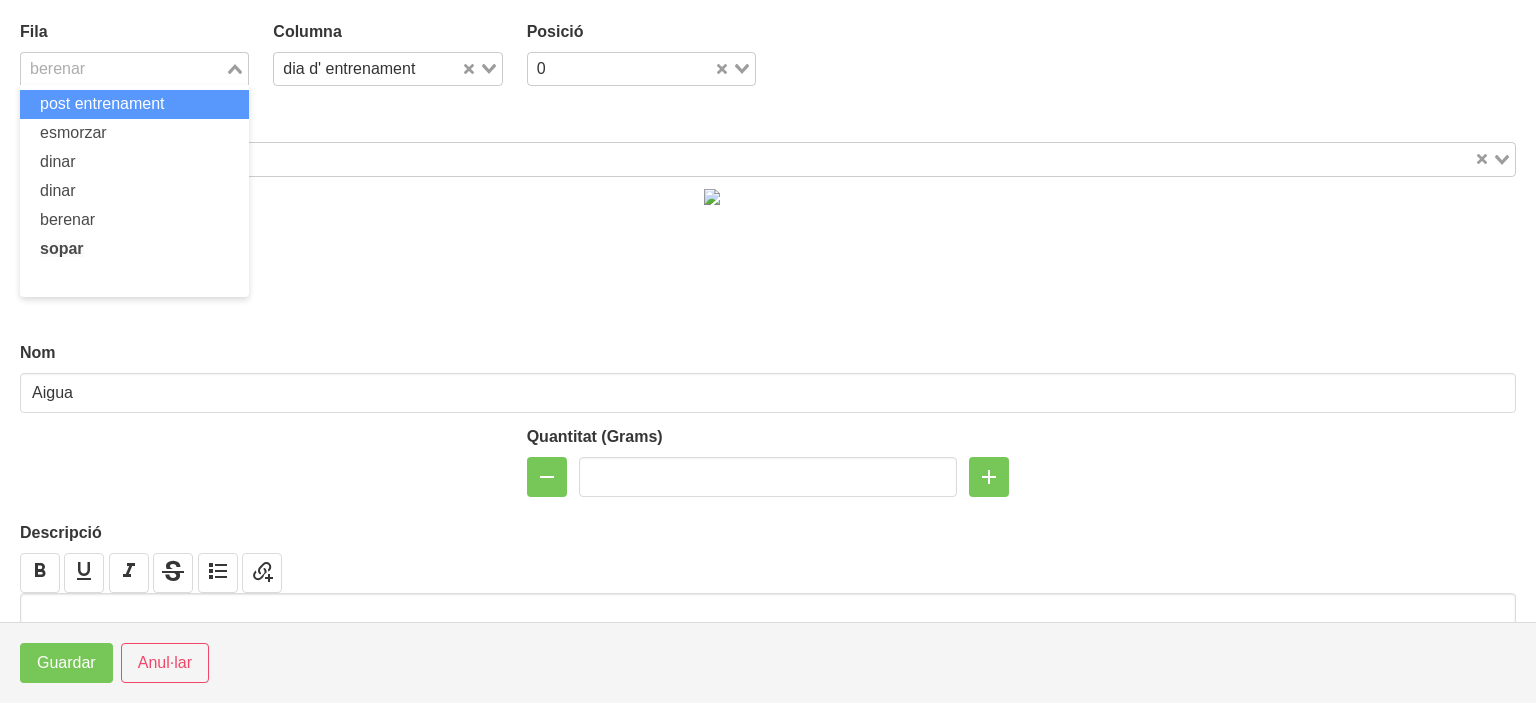 click on "post entrenament" at bounding box center (102, 103) 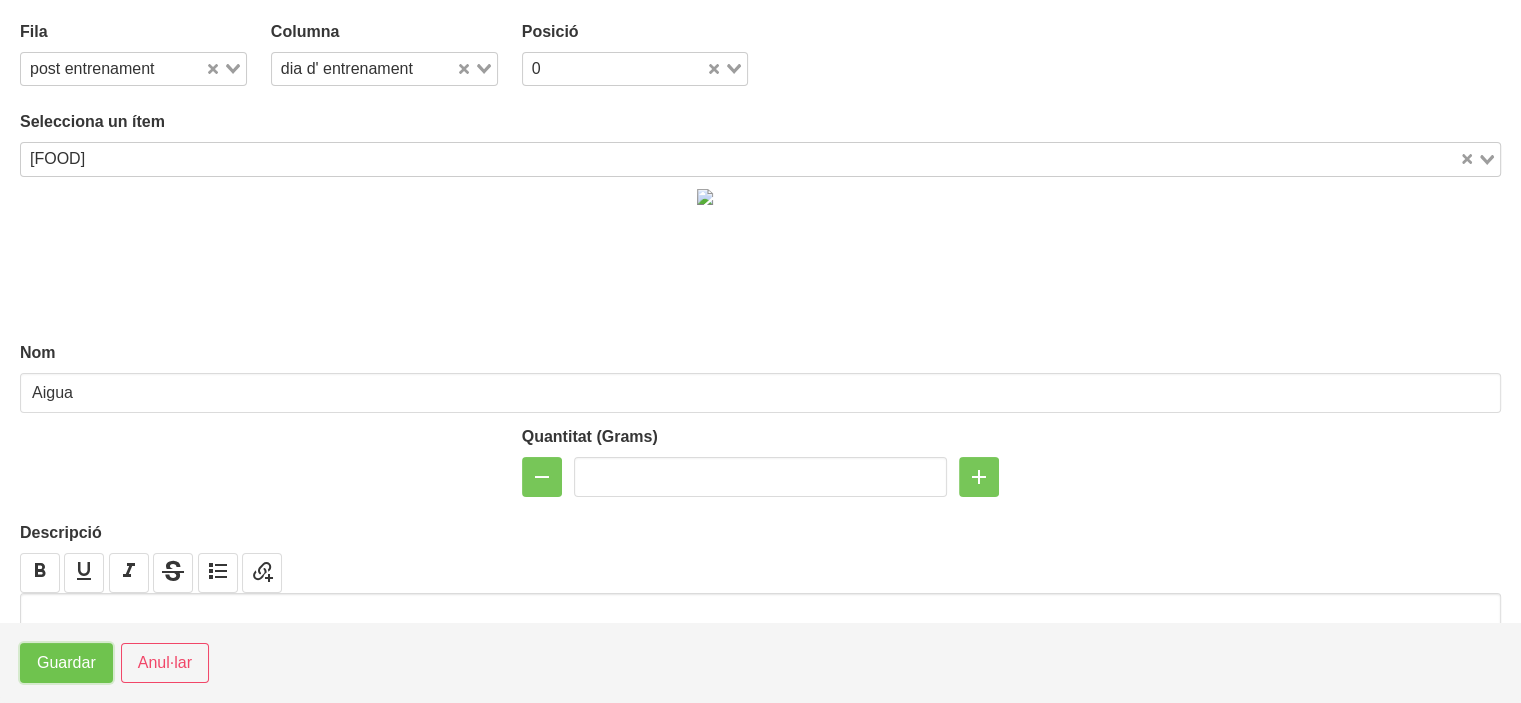 click on "Guardar" at bounding box center [66, 663] 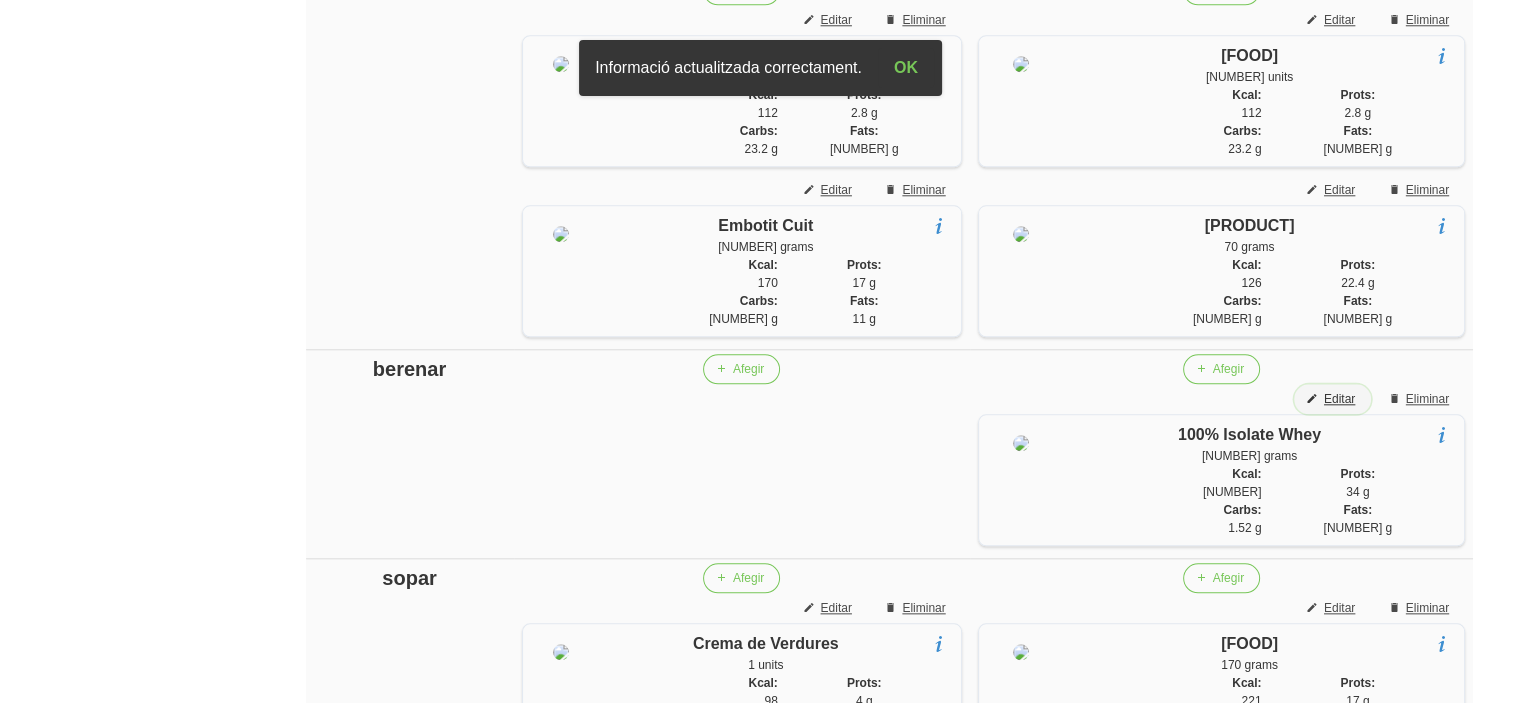 click on "Editar" at bounding box center (1339, 399) 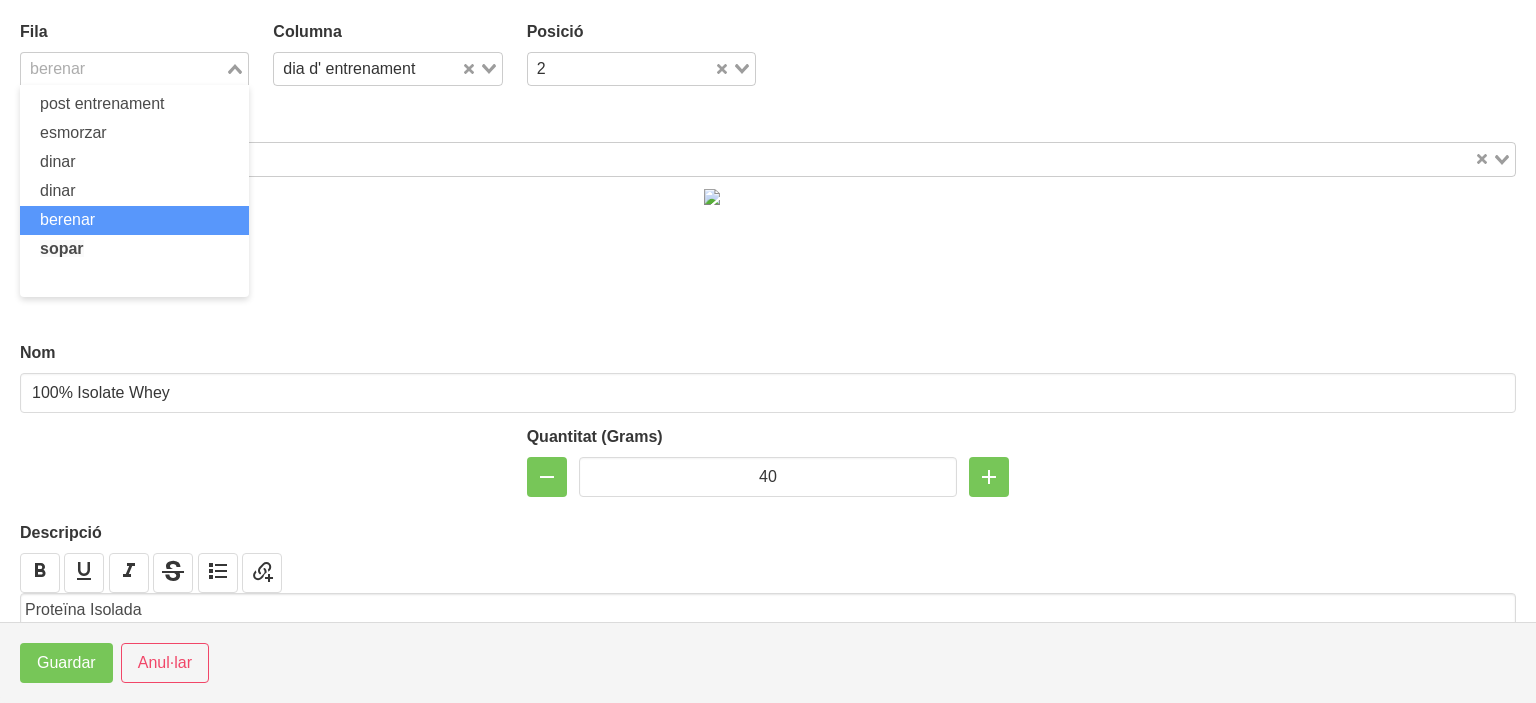 click at bounding box center (123, 69) 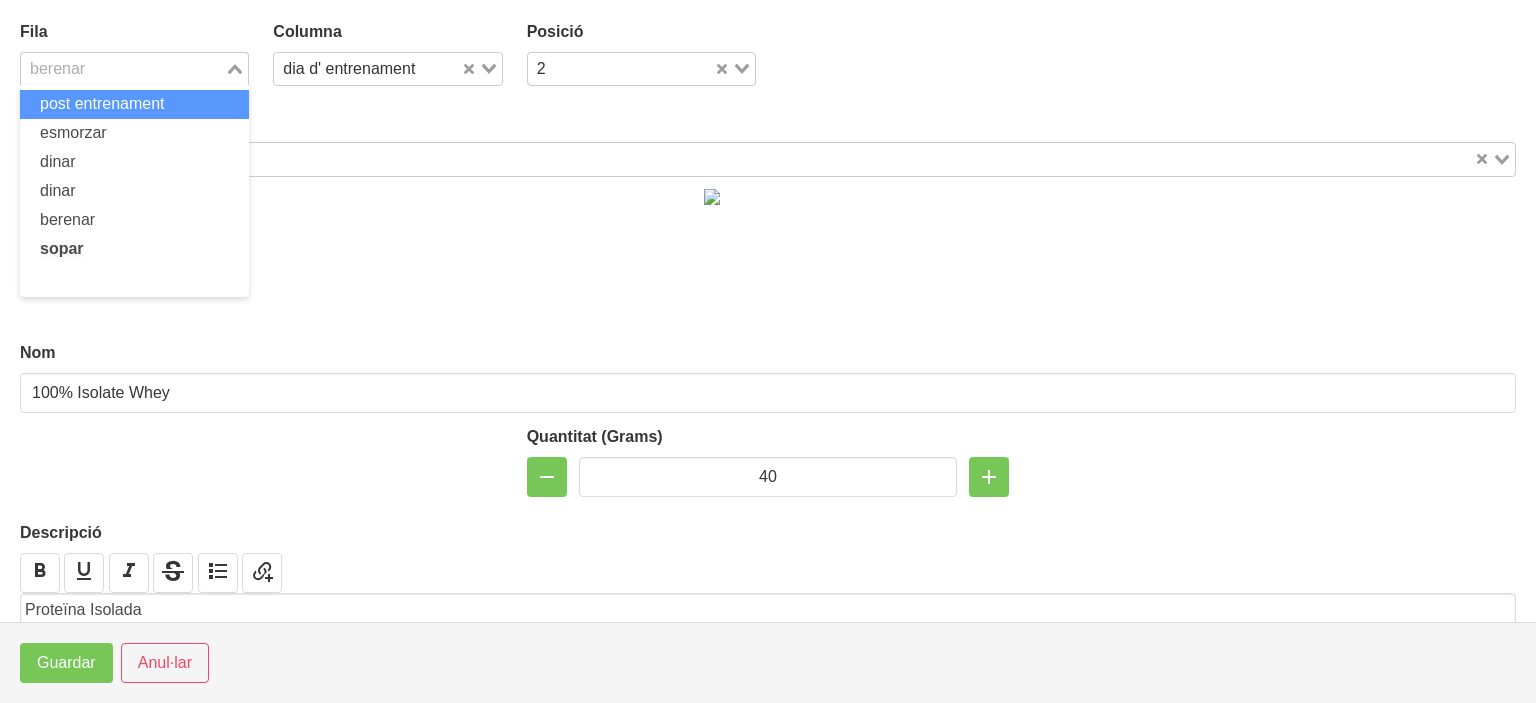click on "post entrenament" at bounding box center (102, 103) 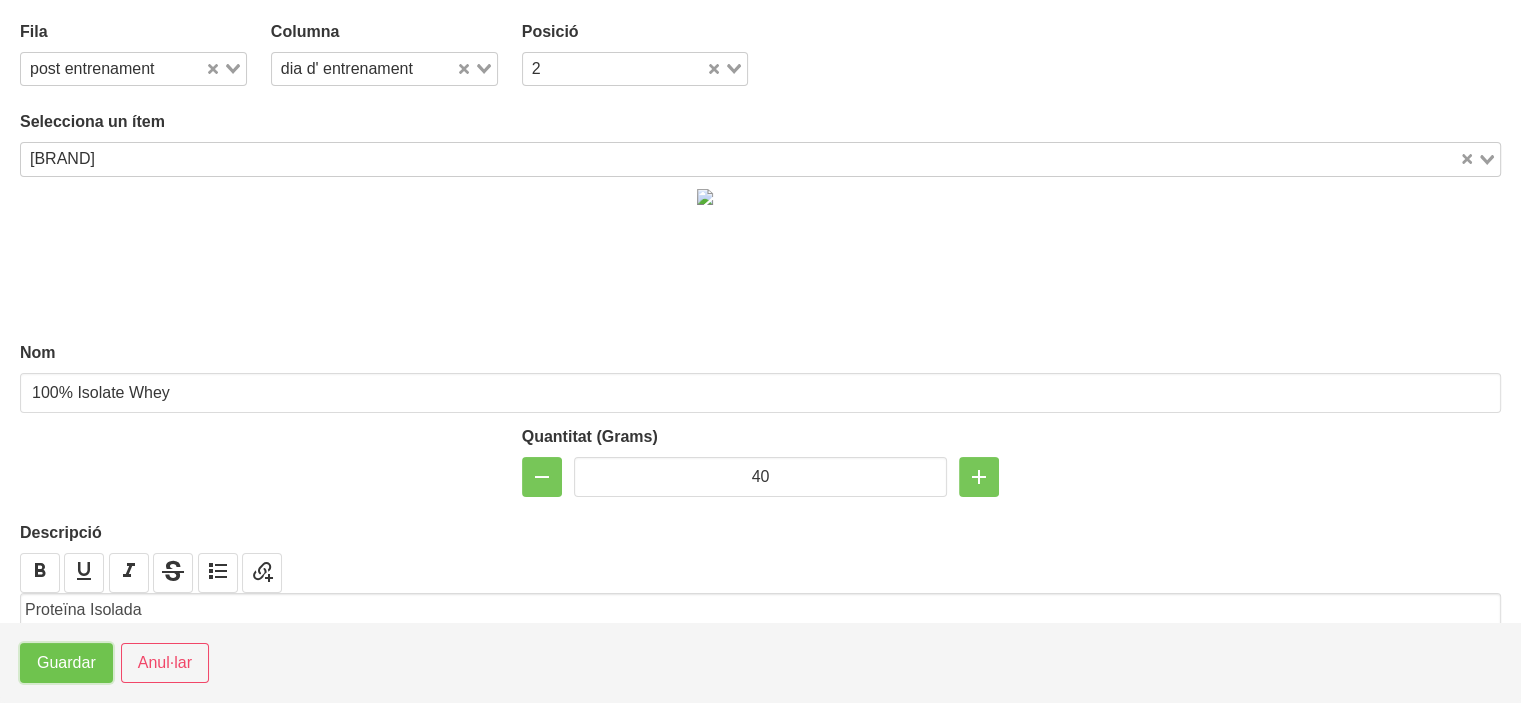 click on "Guardar" at bounding box center (66, 663) 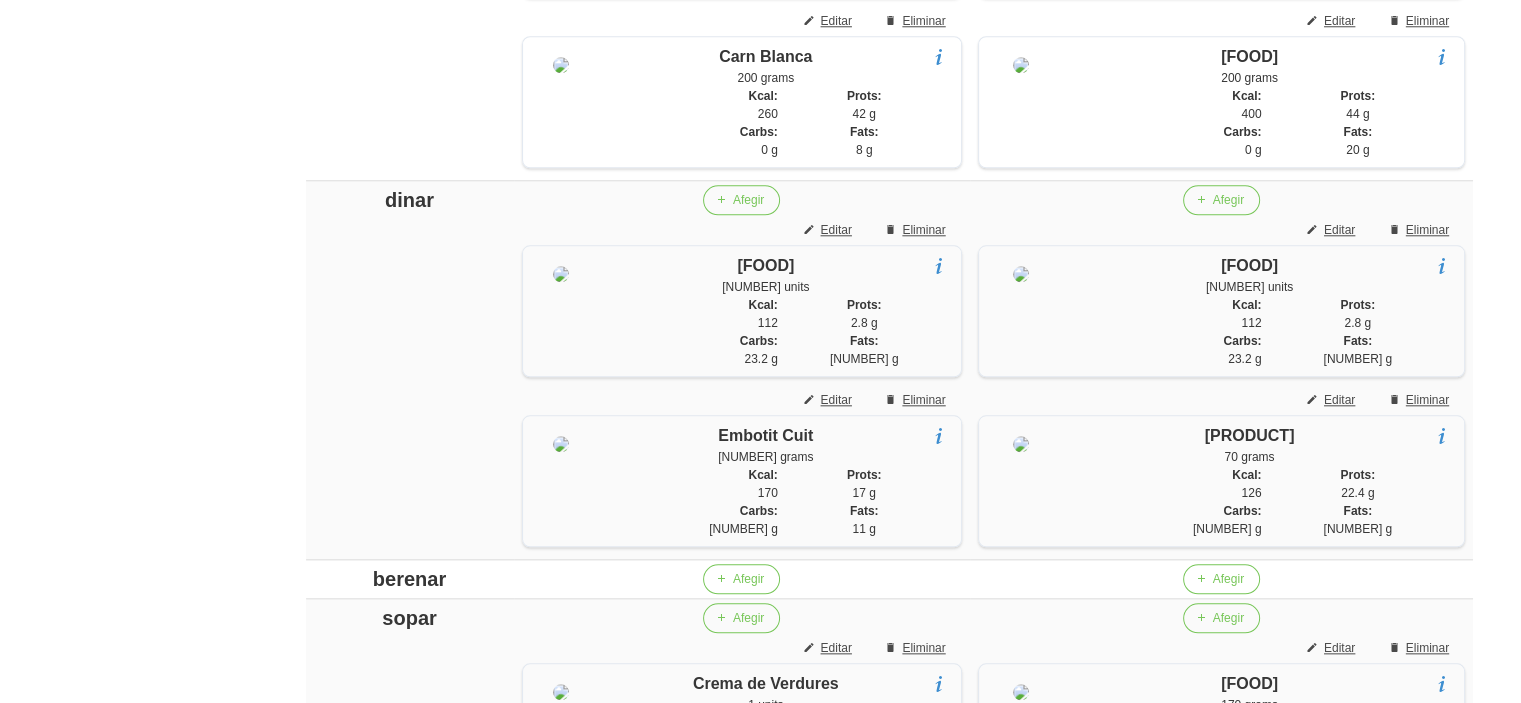 scroll, scrollTop: 2072, scrollLeft: 0, axis: vertical 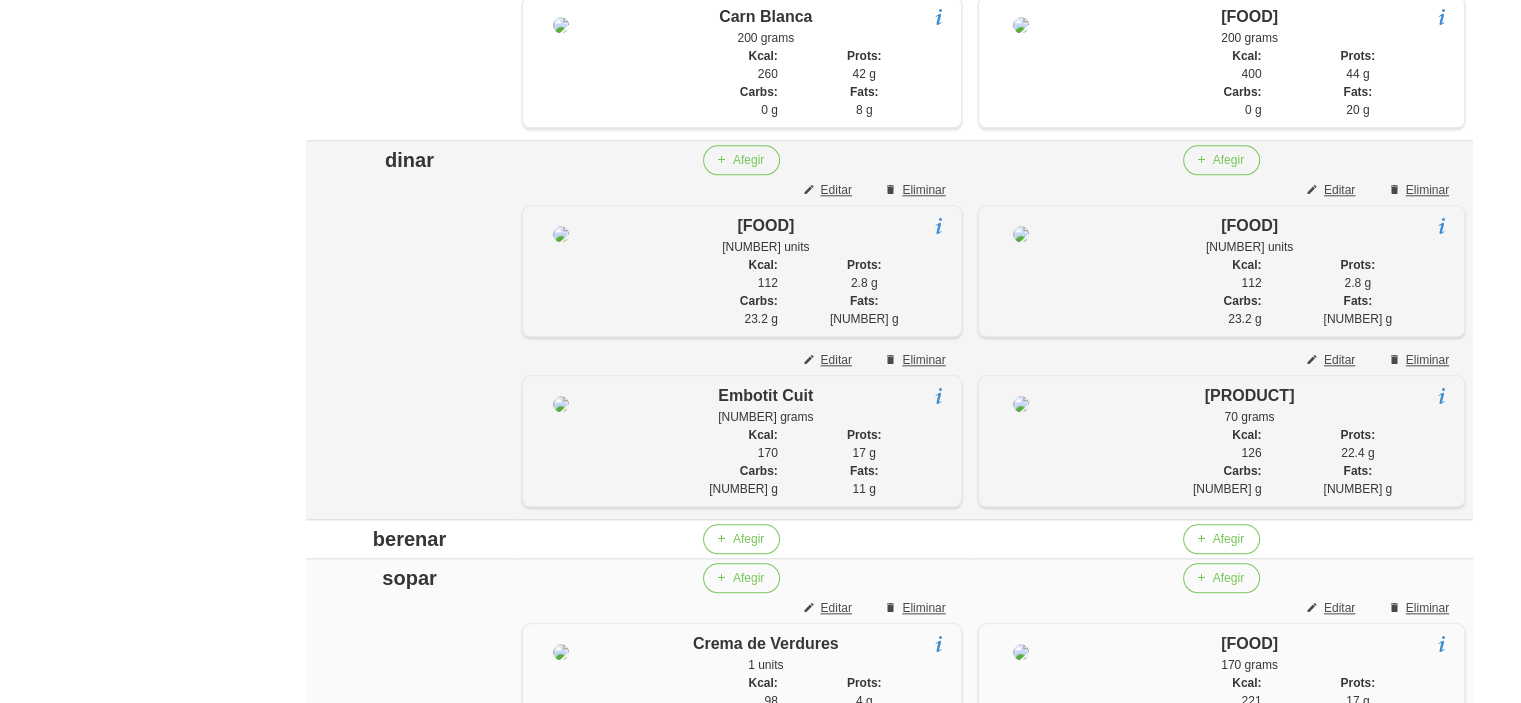 click on "dinar" at bounding box center (410, 160) 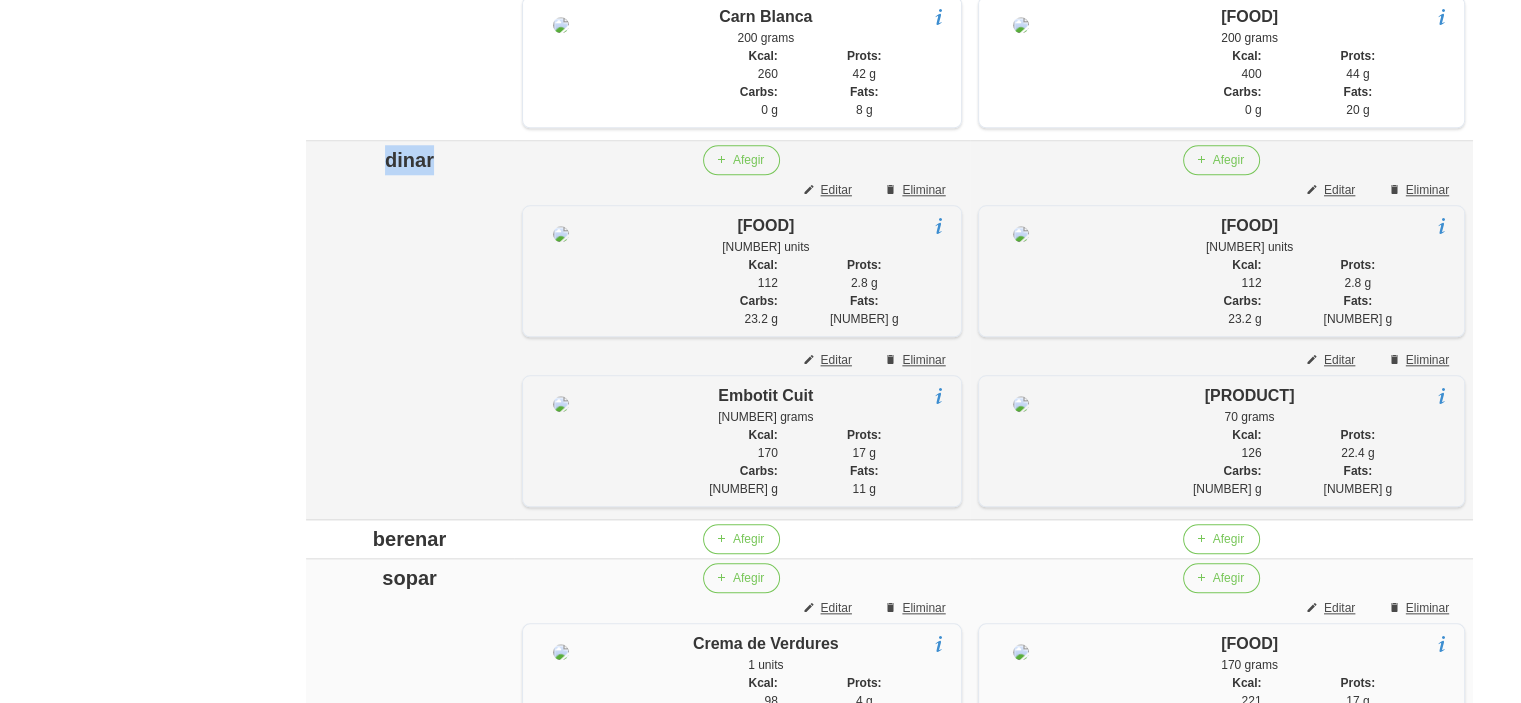 click on "dinar" at bounding box center (410, 160) 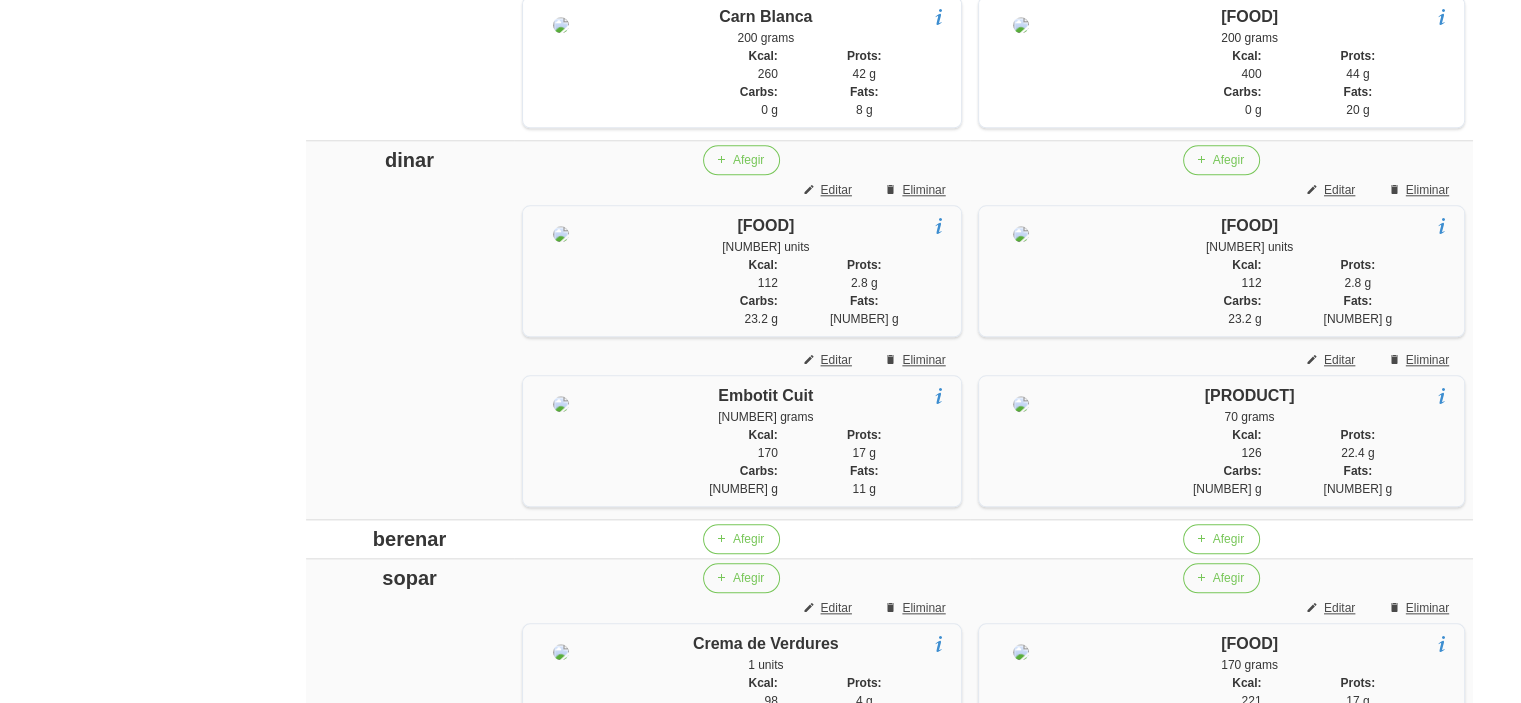 click on "[FIRST] [LAST]" at bounding box center (890, -184) 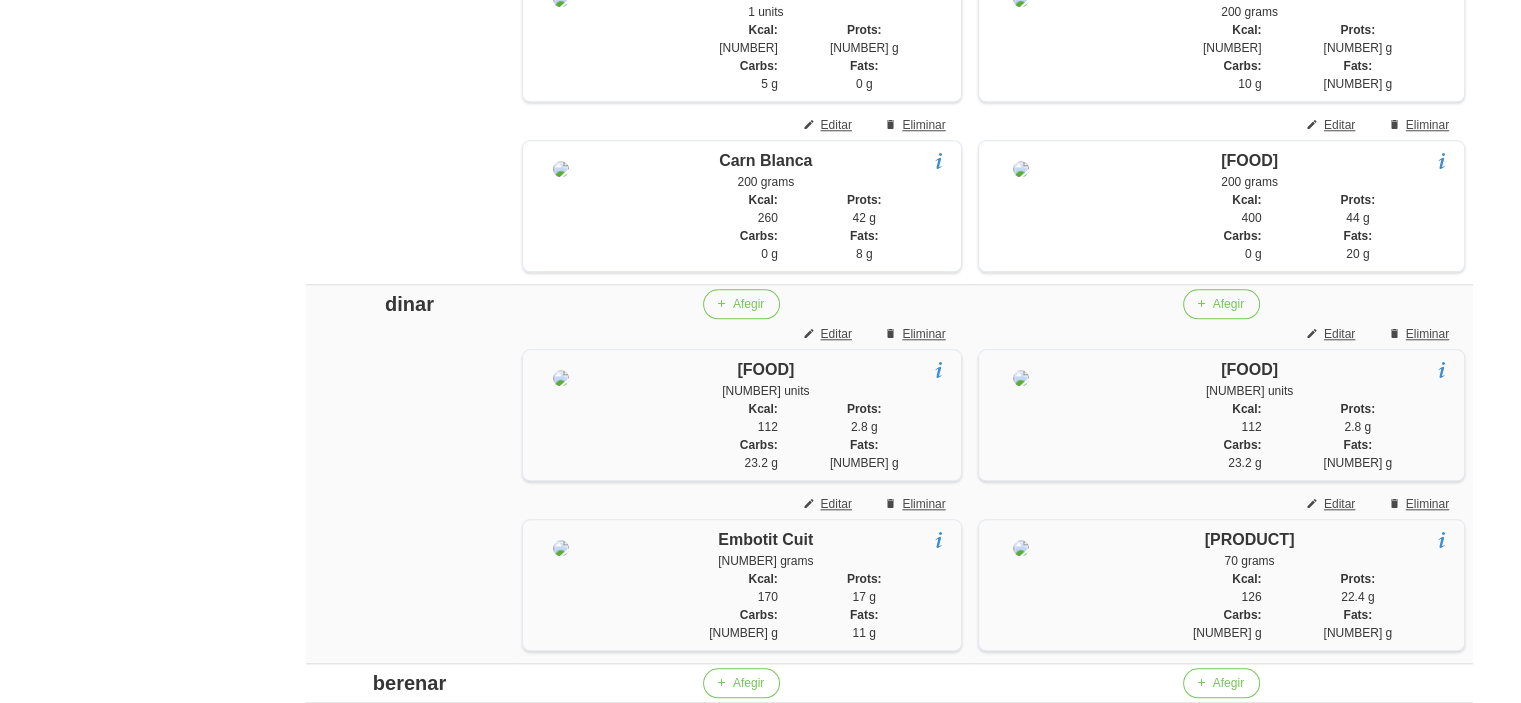 scroll, scrollTop: 2152, scrollLeft: 0, axis: vertical 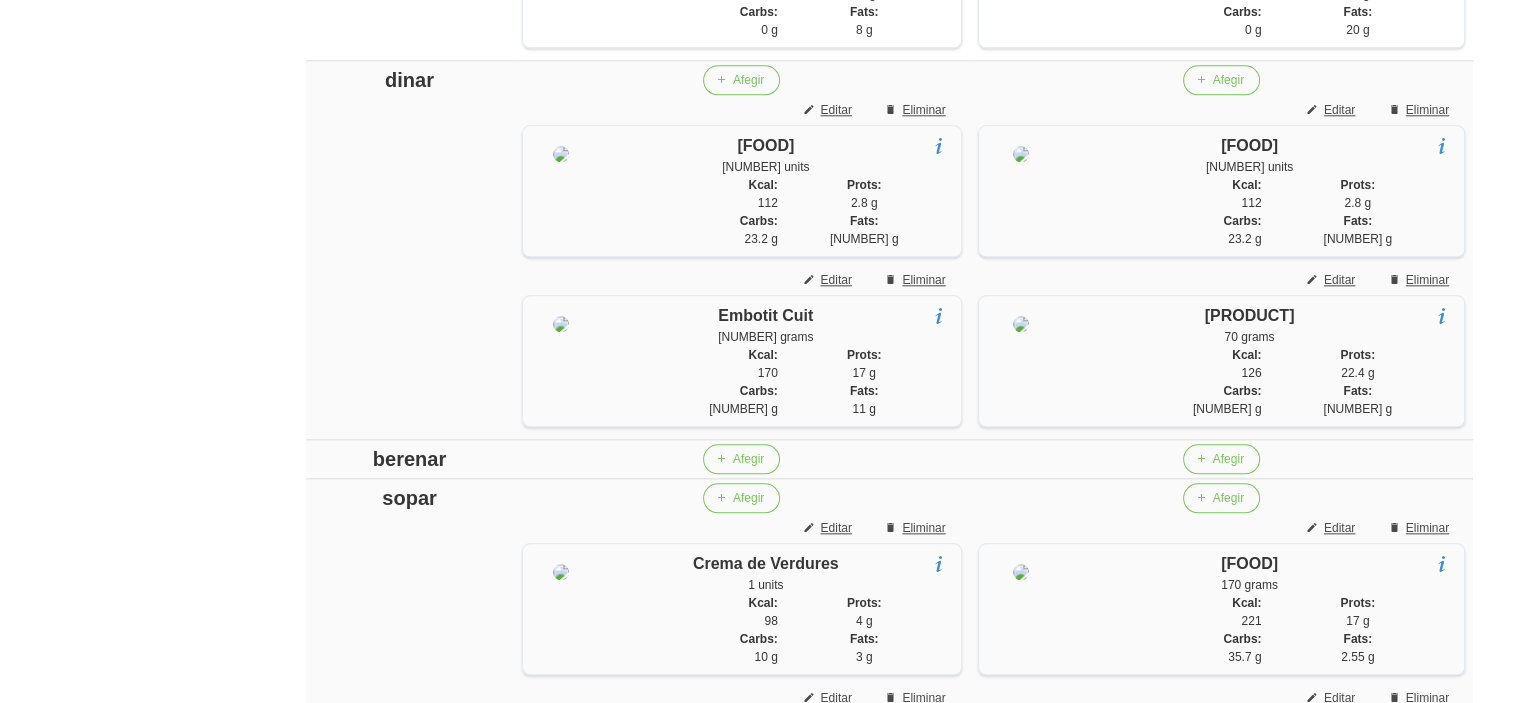 click on "berenar" at bounding box center (410, 459) 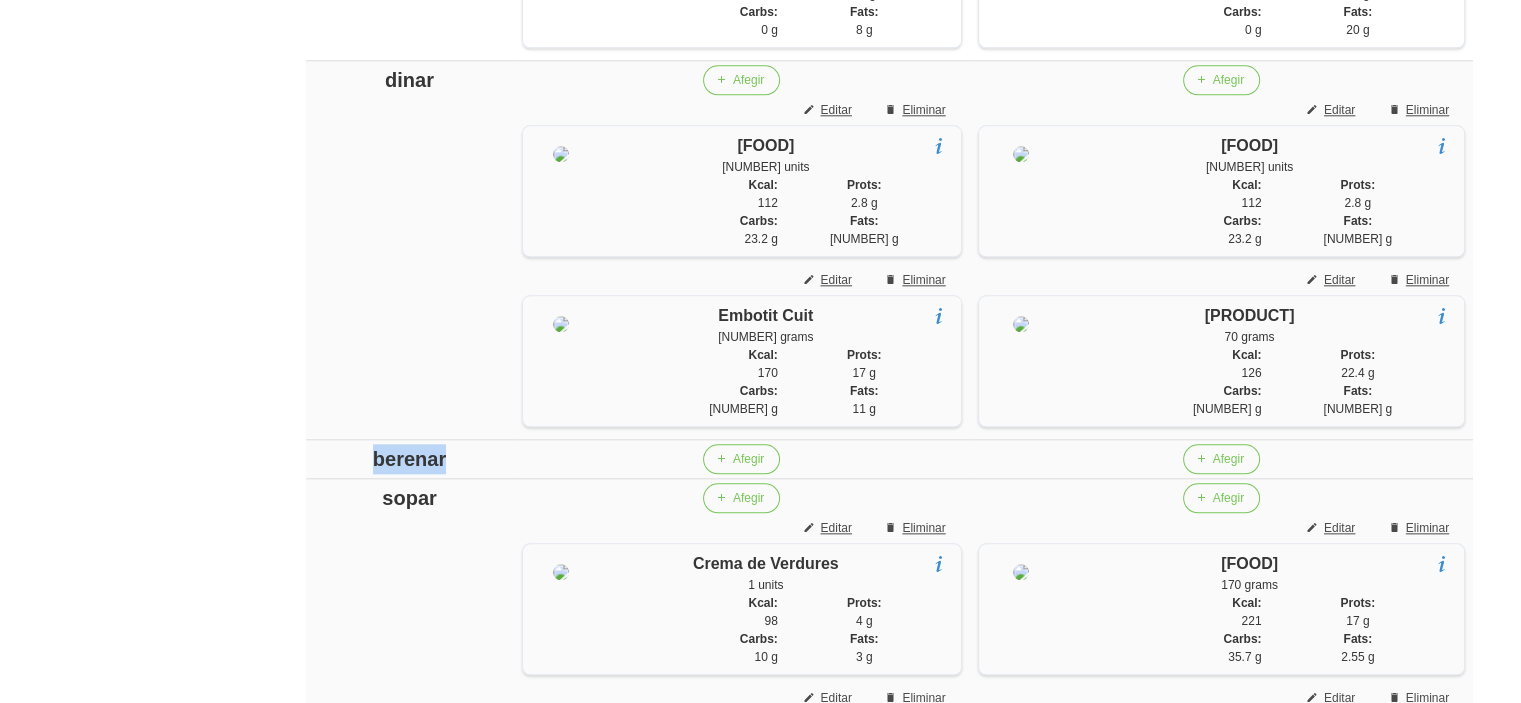 click on "berenar" at bounding box center (410, 459) 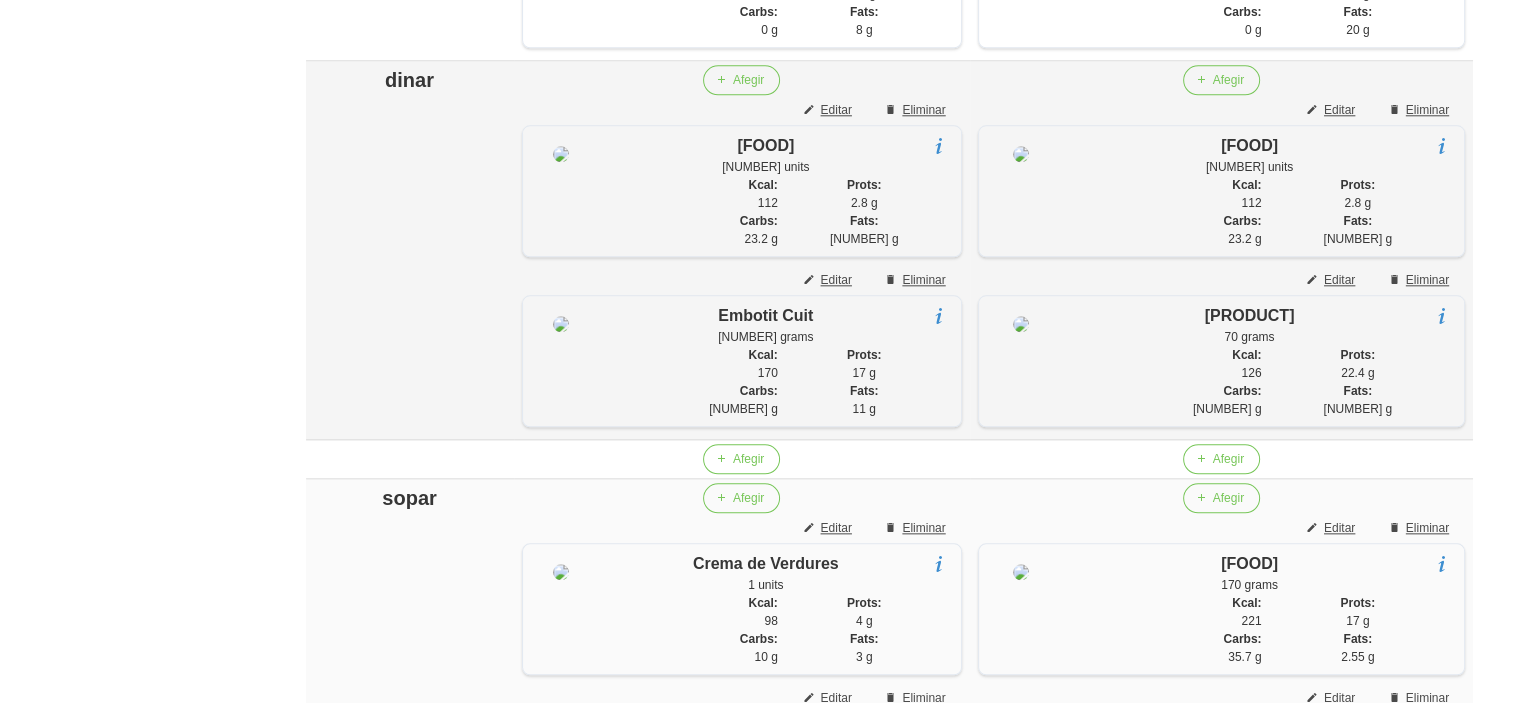 click on "dinar" at bounding box center [410, 80] 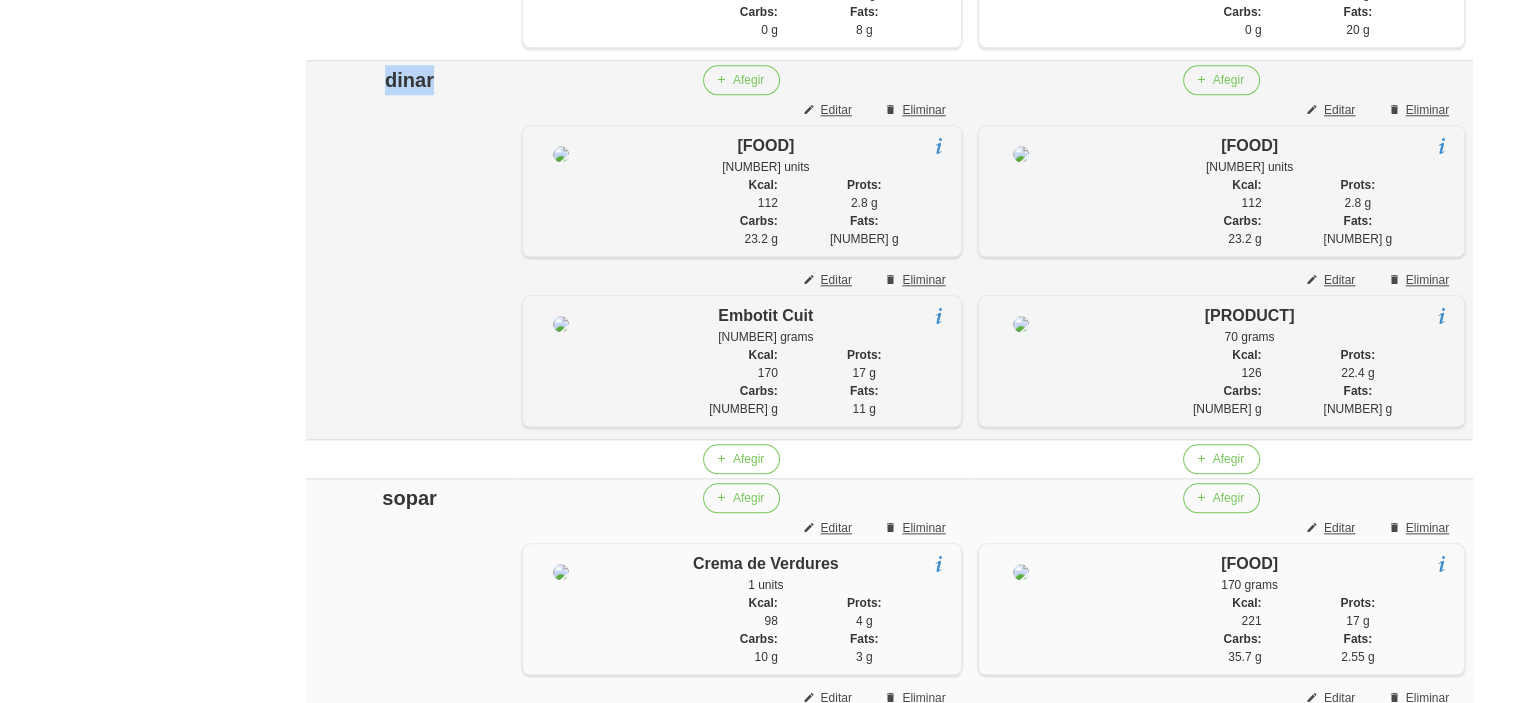 click on "dinar" at bounding box center (410, 80) 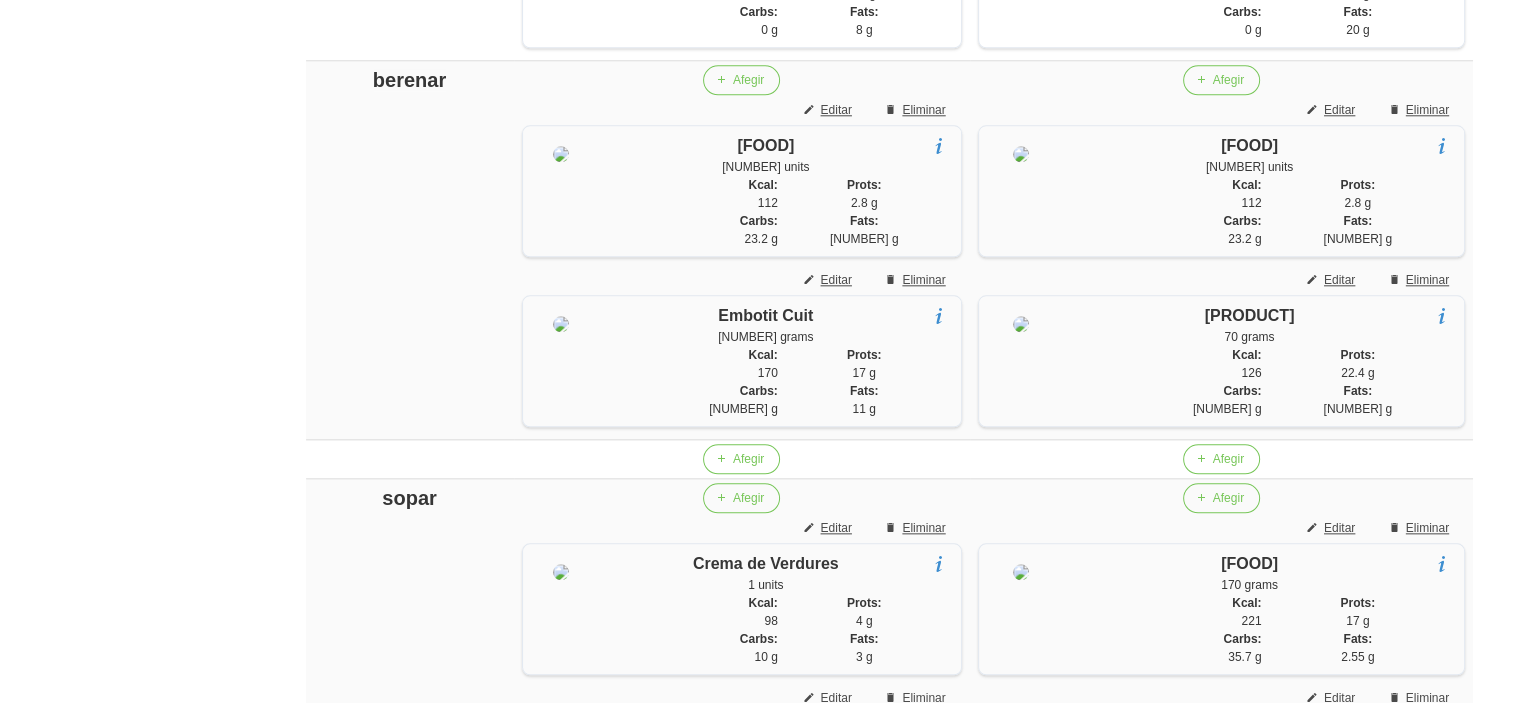 click on "General
Dashboard
Seccions
Clients
Administradors
Comunicacions
Esdeveniments
Aliments
Exercicis" at bounding box center [117, -264] 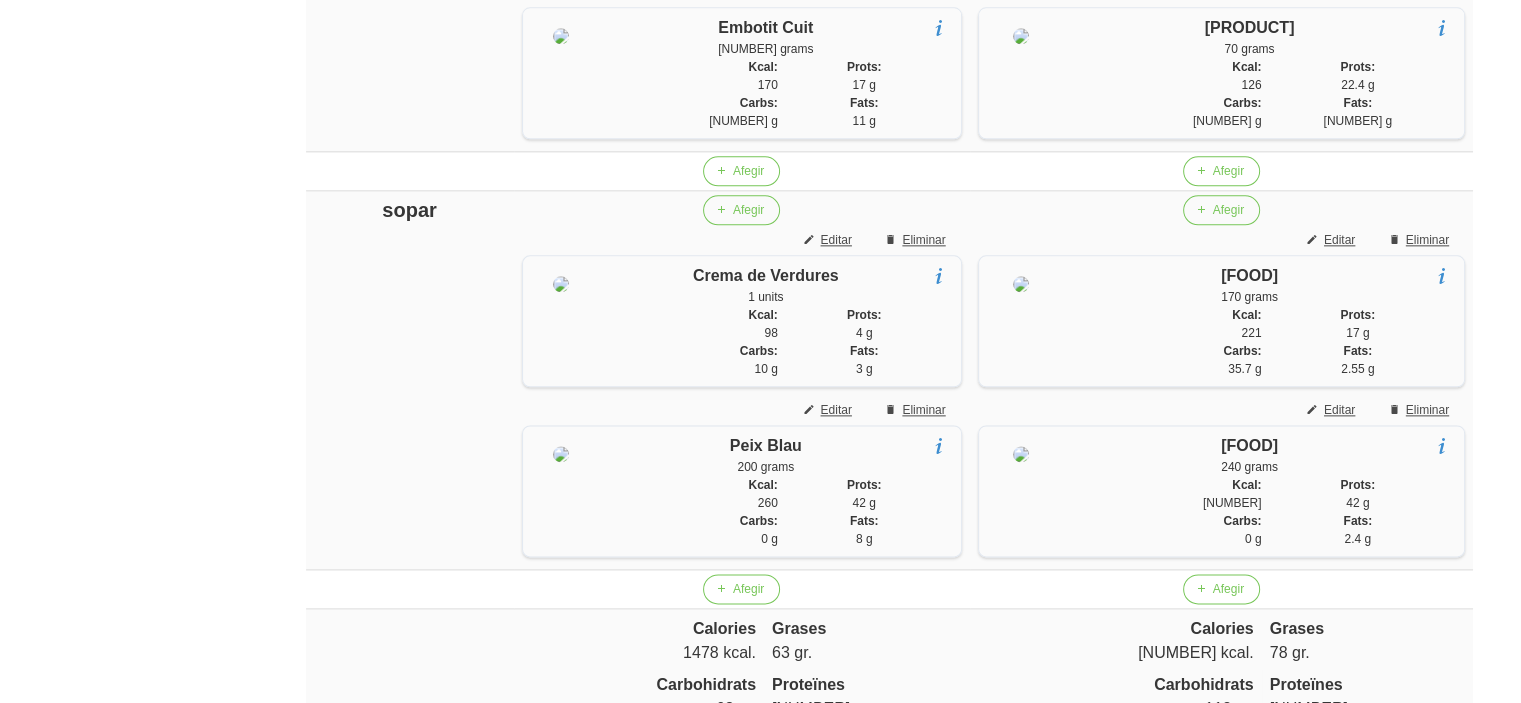 scroll, scrollTop: 2432, scrollLeft: 0, axis: vertical 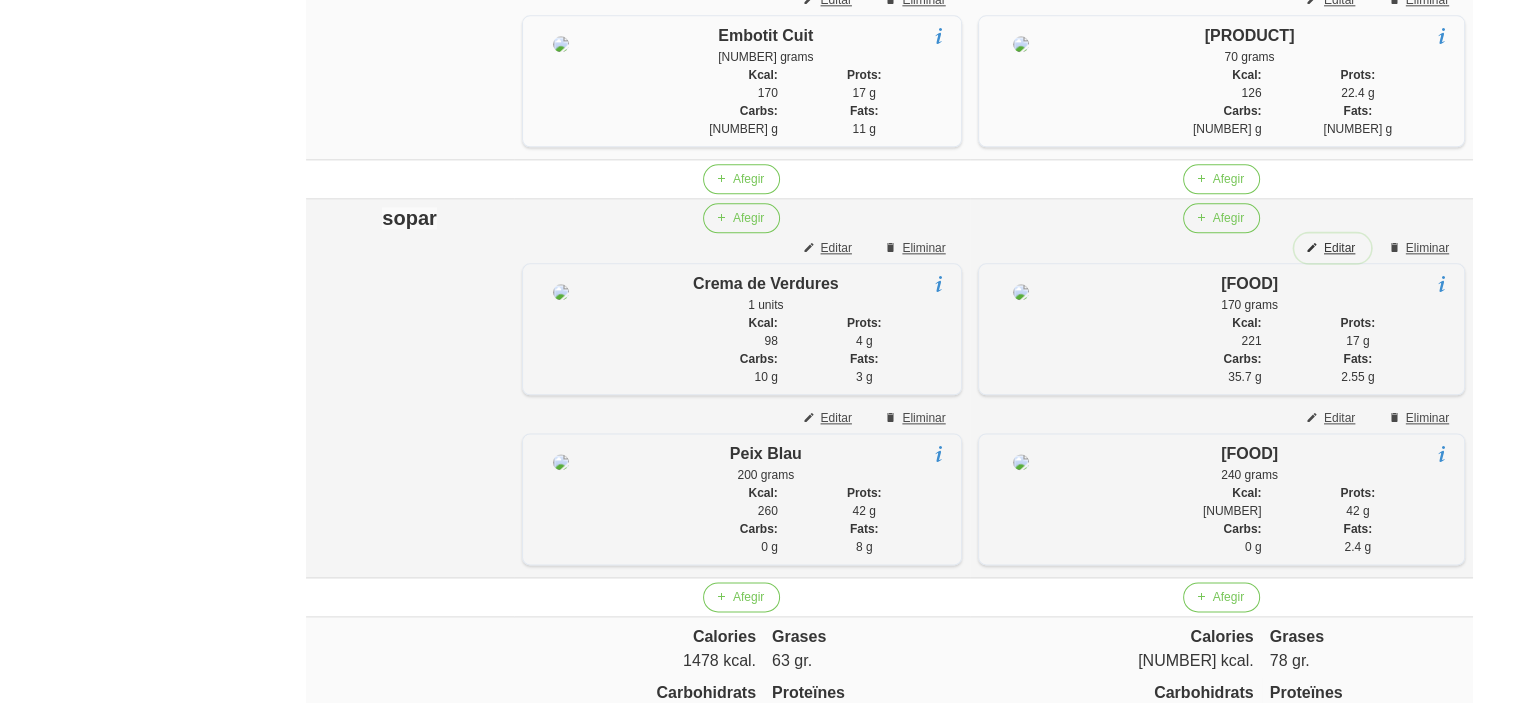 click on "Editar" at bounding box center (1339, 248) 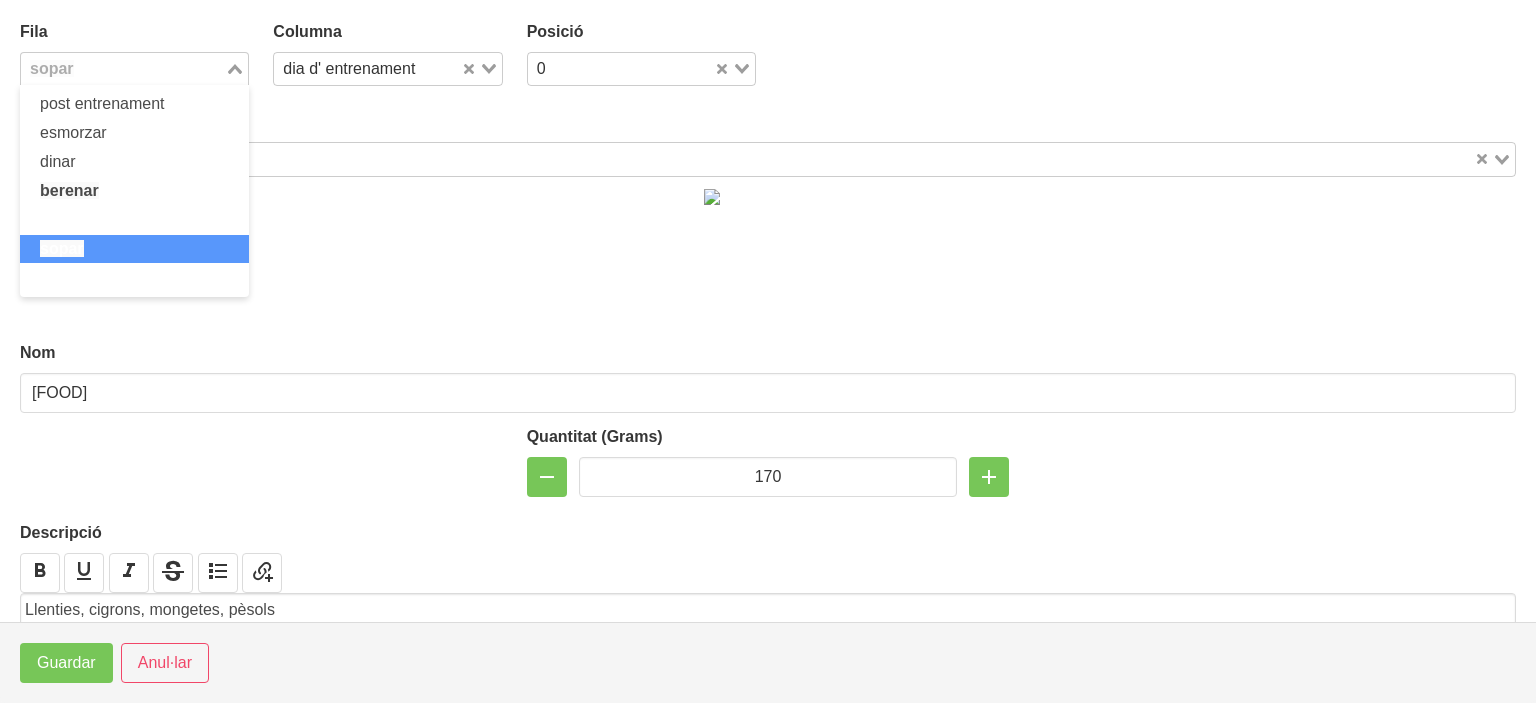 click at bounding box center (123, 69) 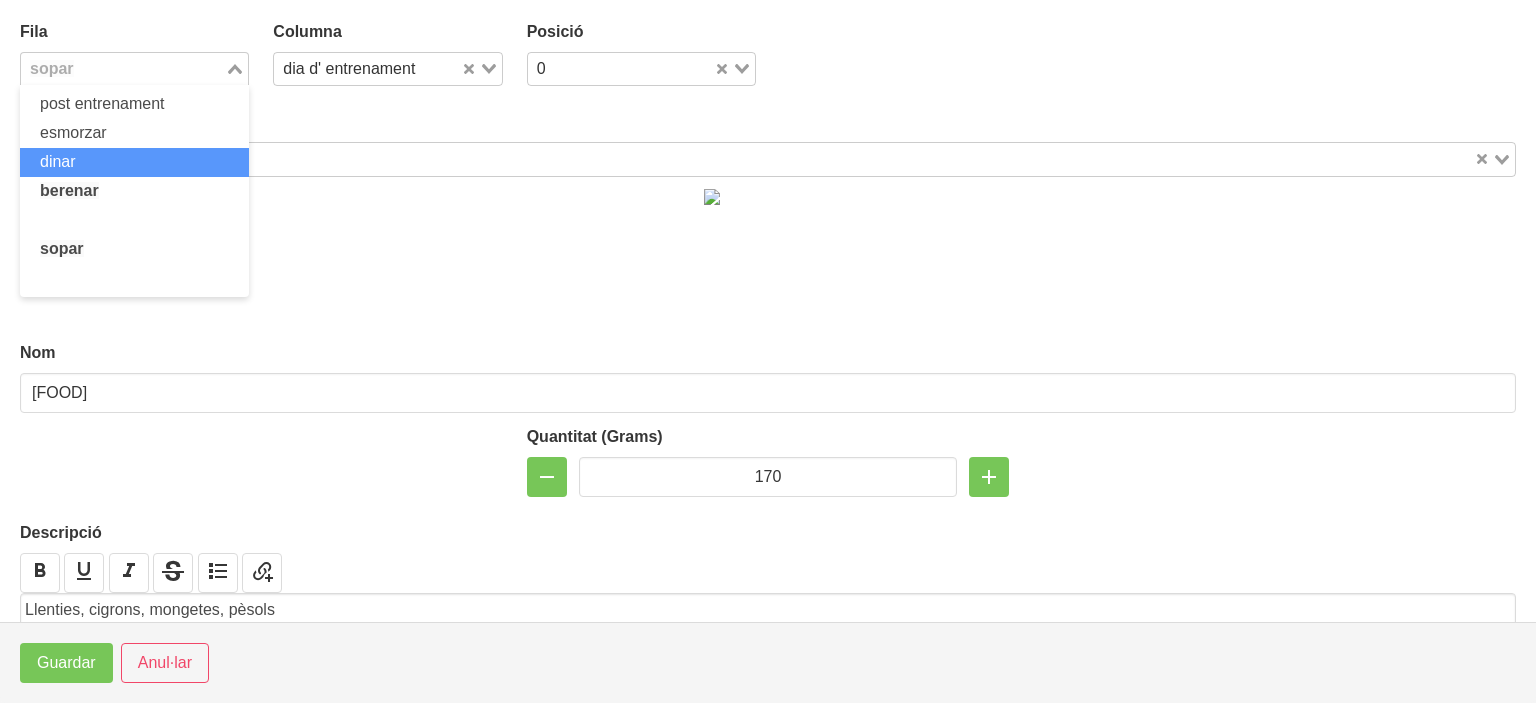 click on "dinar" at bounding box center (134, 162) 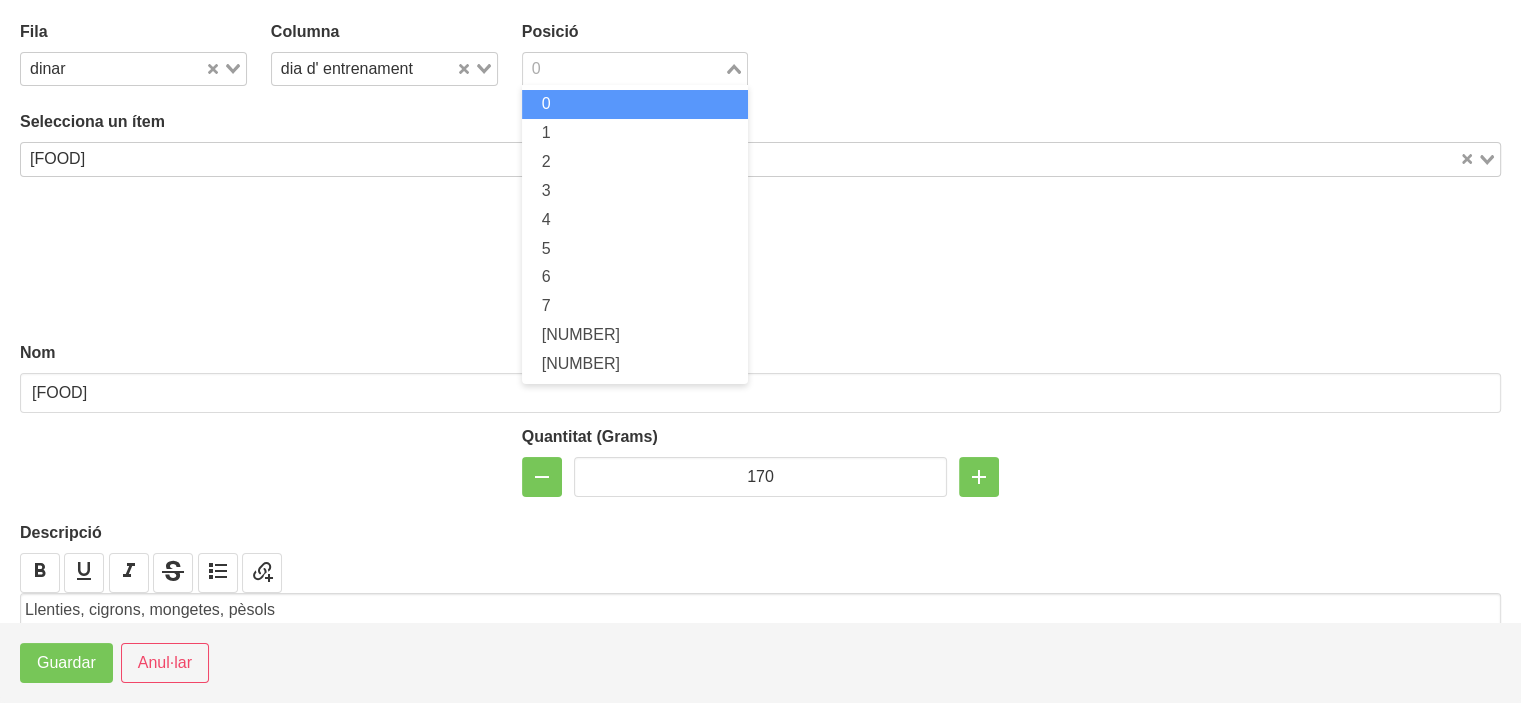 click at bounding box center [624, 69] 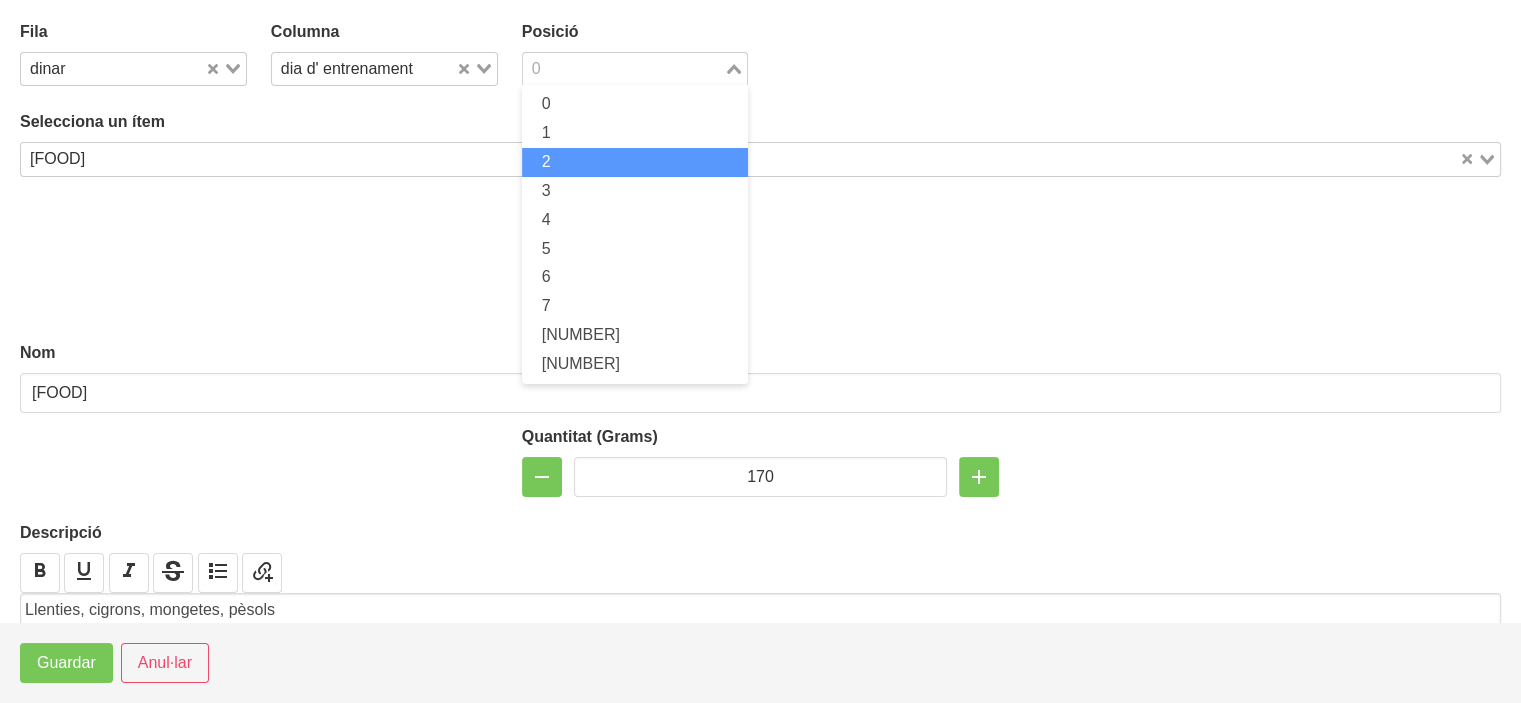click on "2" at bounding box center [635, 162] 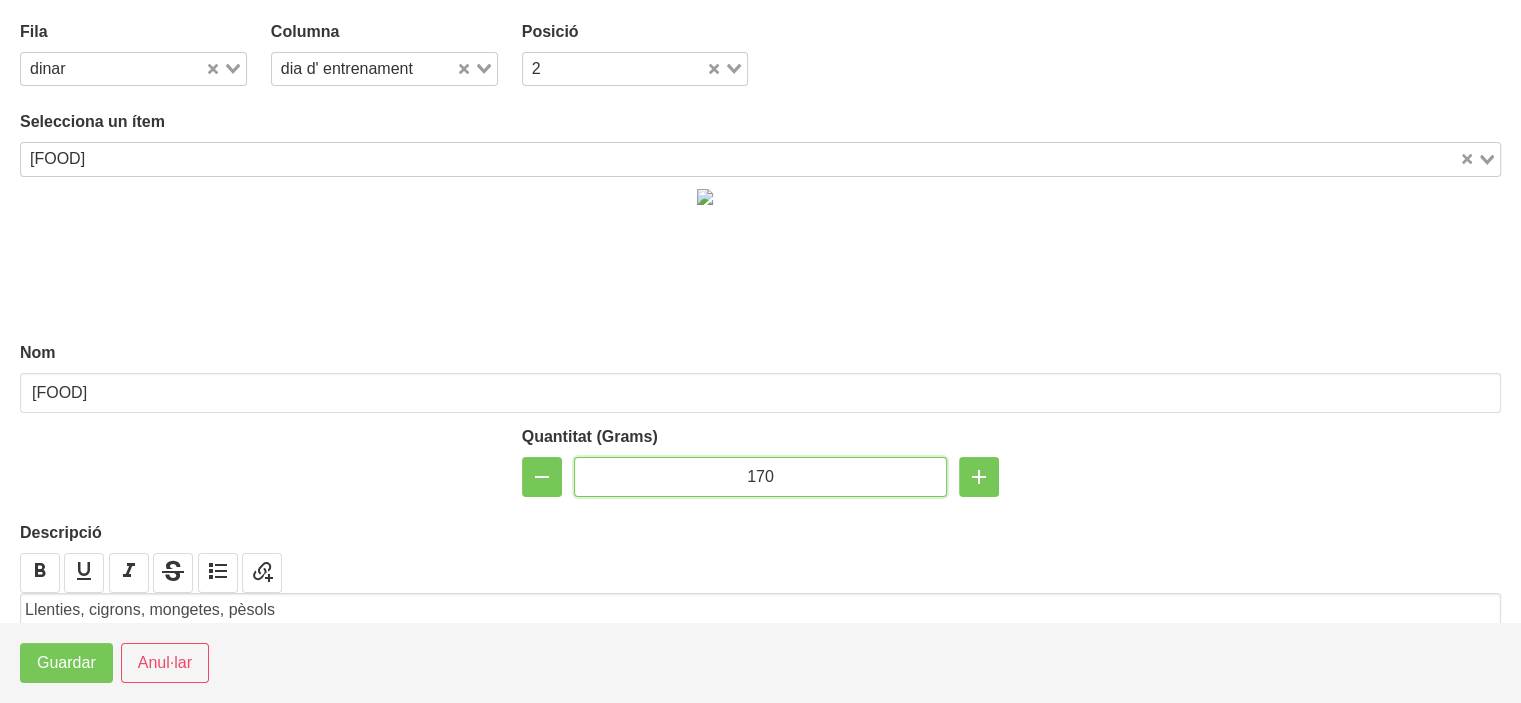 click on "170" at bounding box center (761, 477) 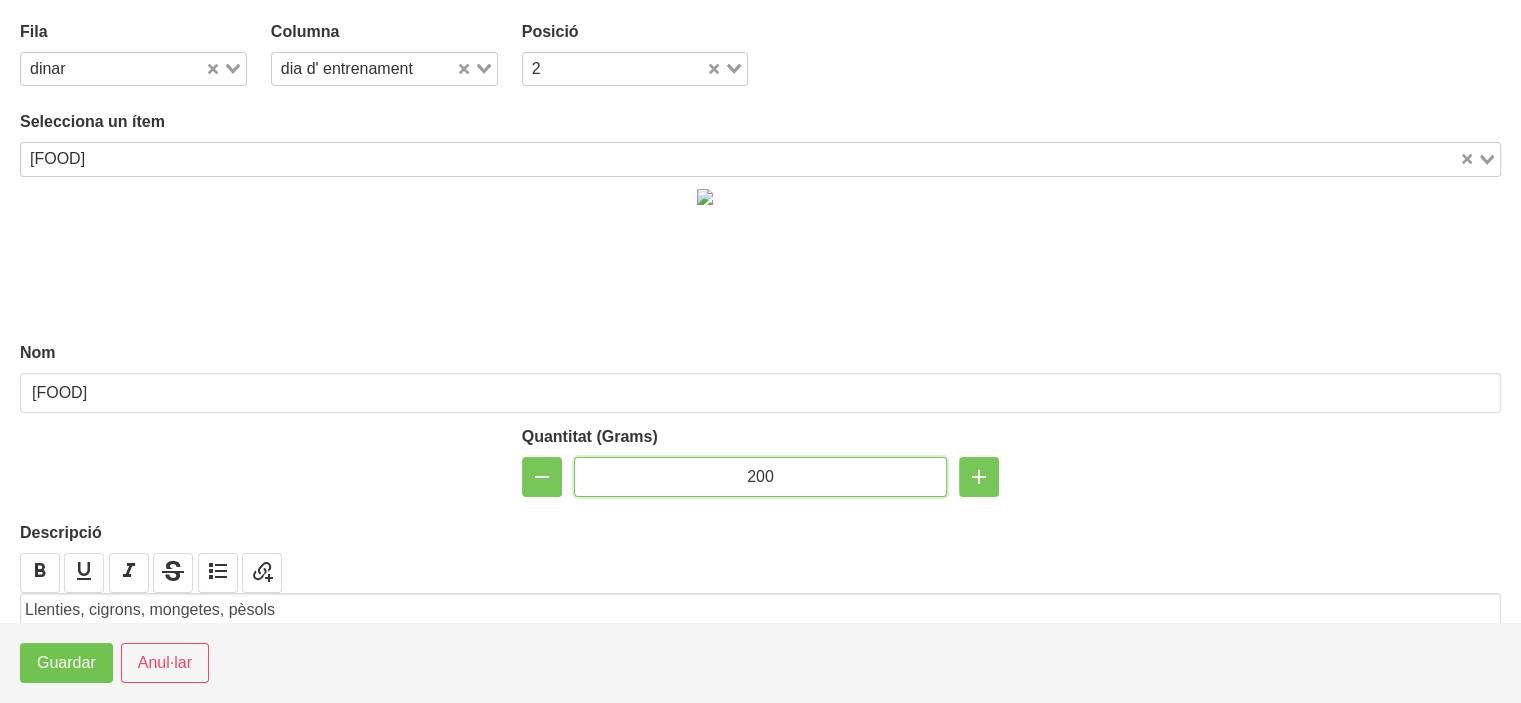 type on "200" 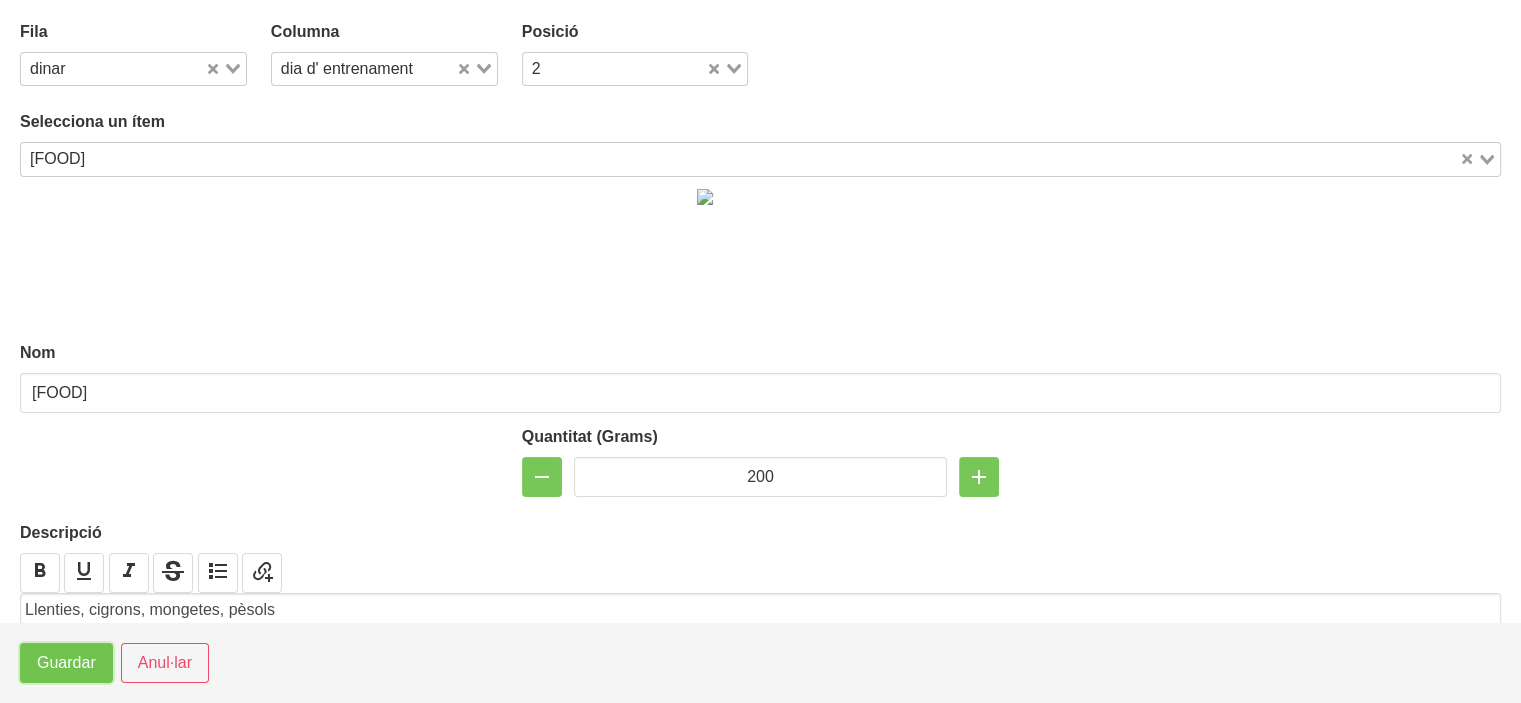 click on "Guardar" at bounding box center (66, 663) 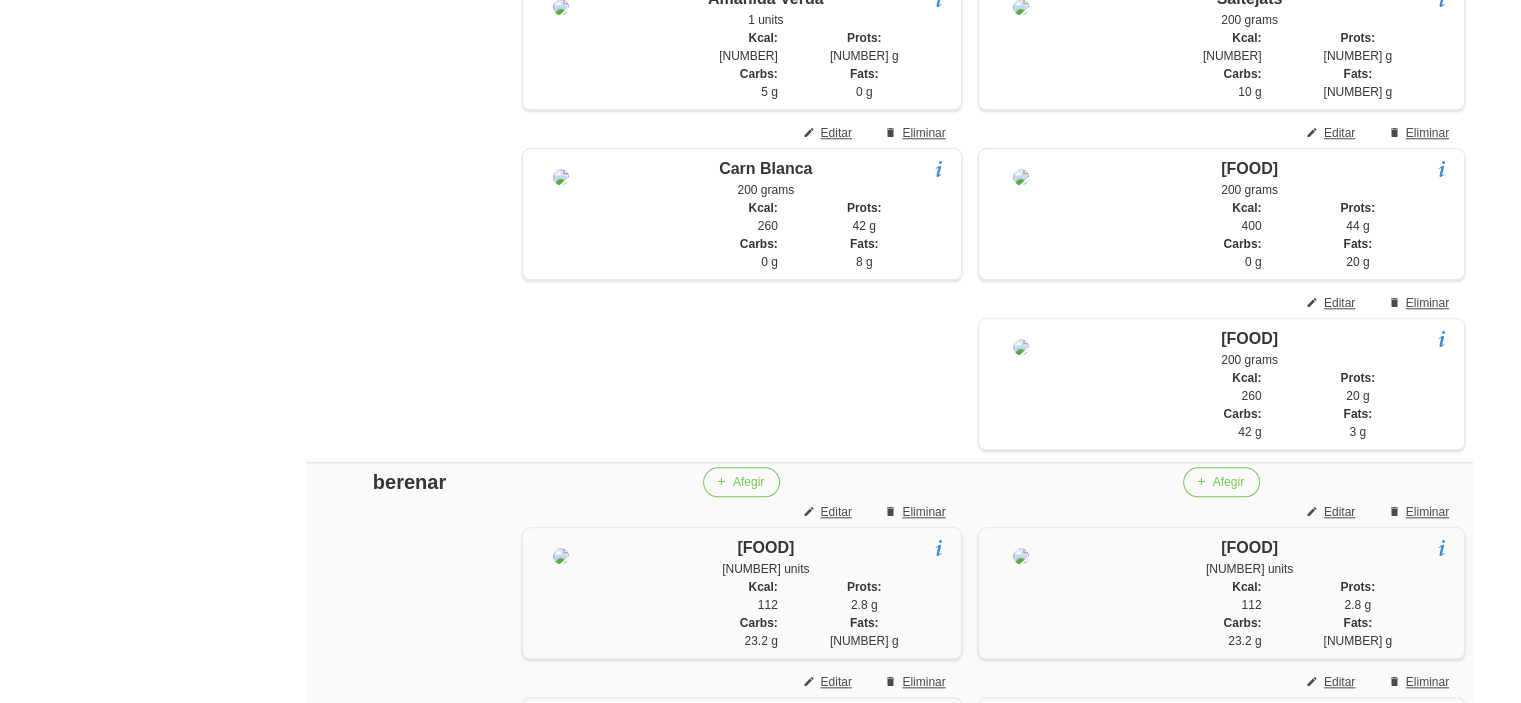 scroll, scrollTop: 1820, scrollLeft: 0, axis: vertical 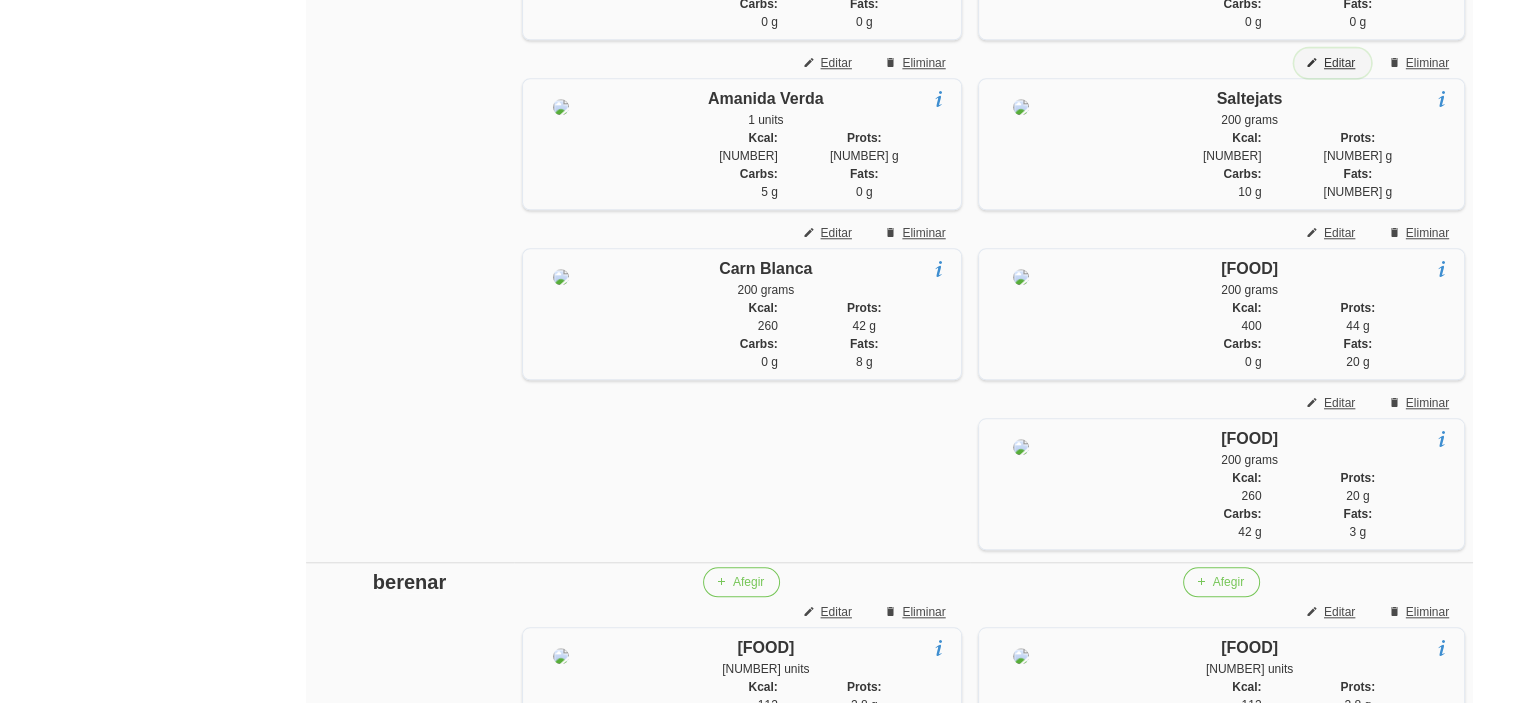 click on "Editar" at bounding box center [1339, 63] 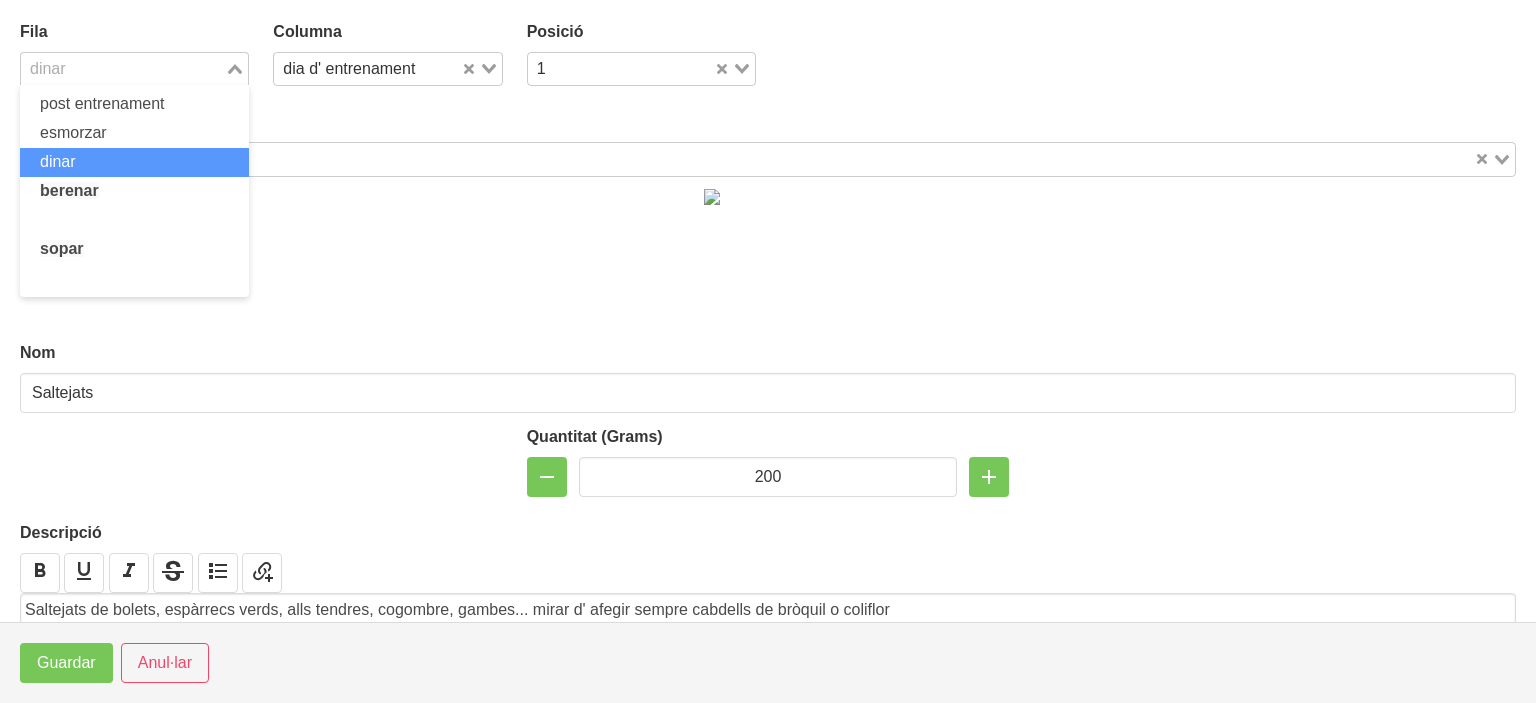 click at bounding box center (123, 69) 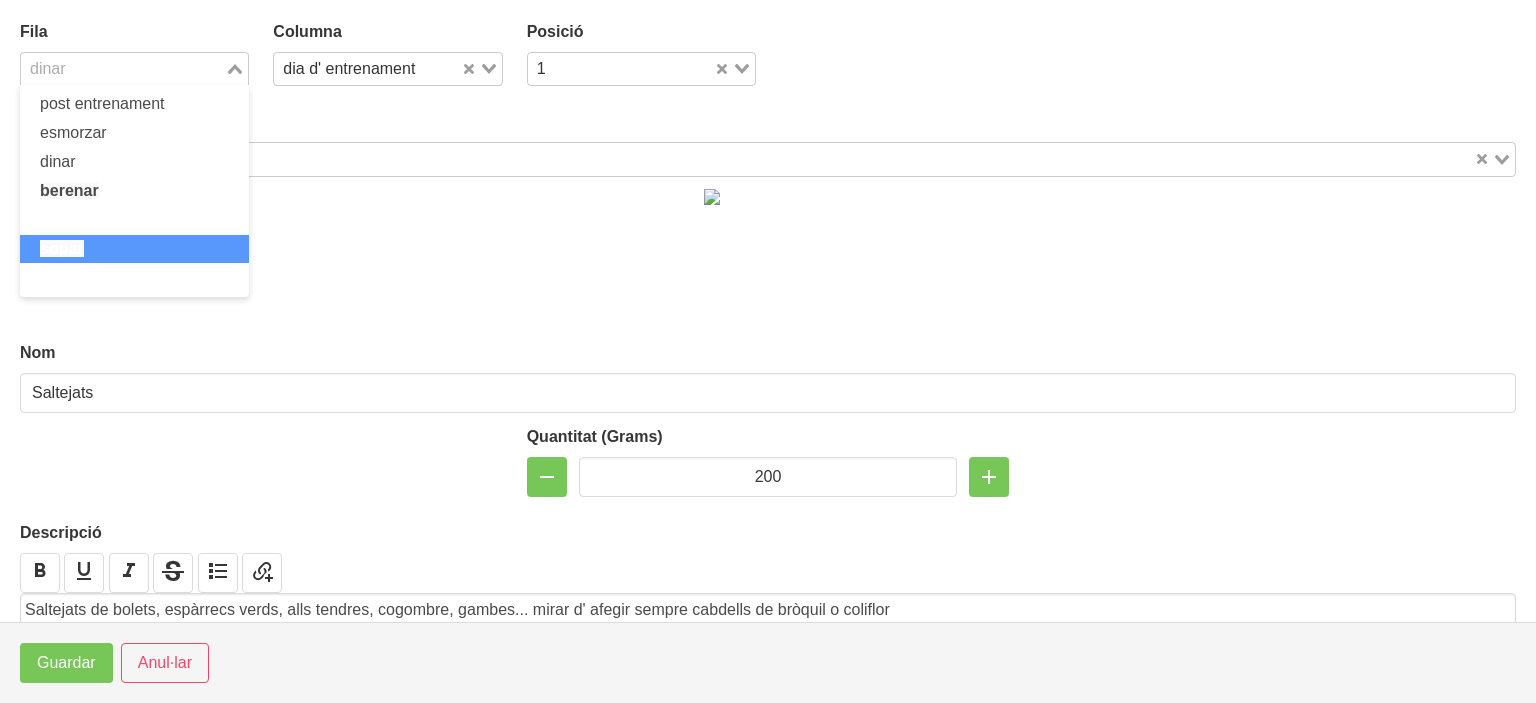 click on "sopar" at bounding box center [62, 248] 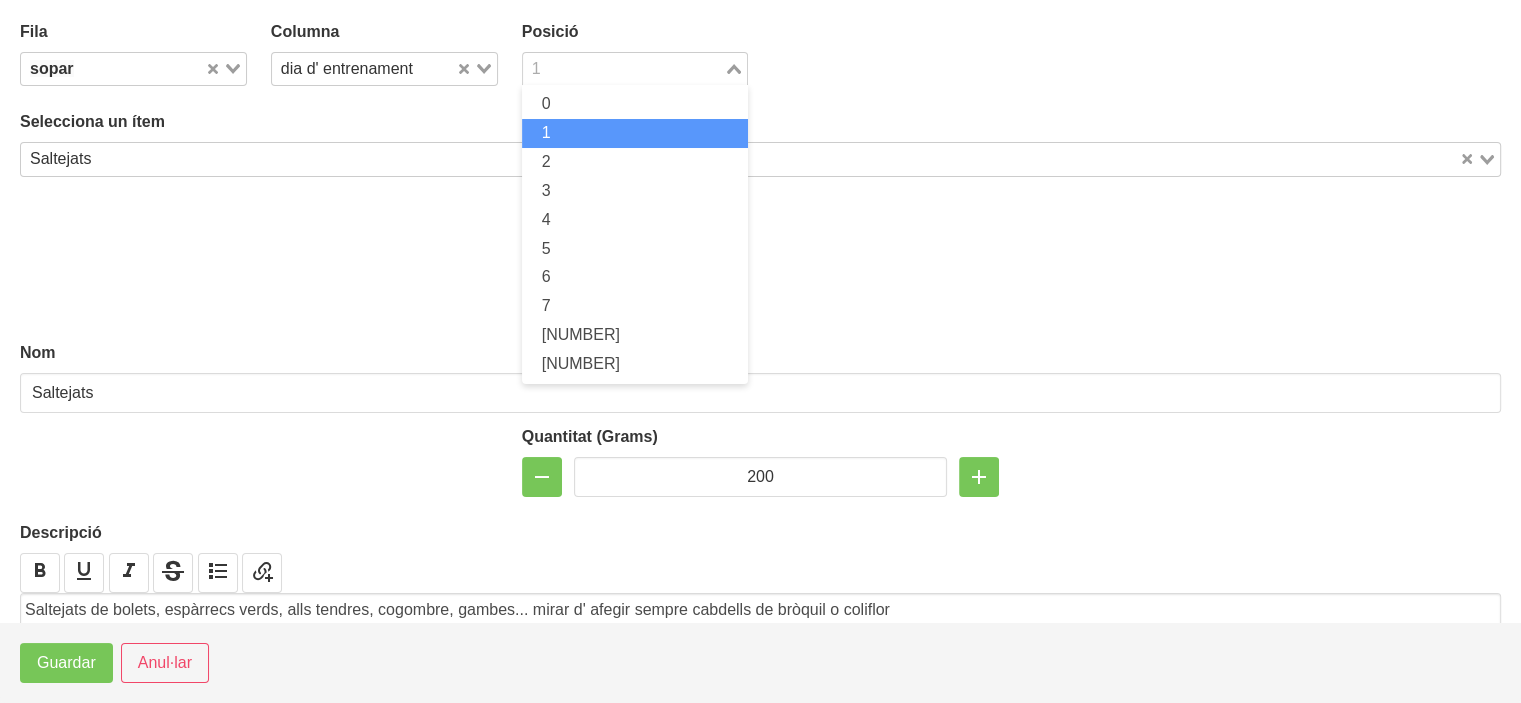 click at bounding box center [624, 69] 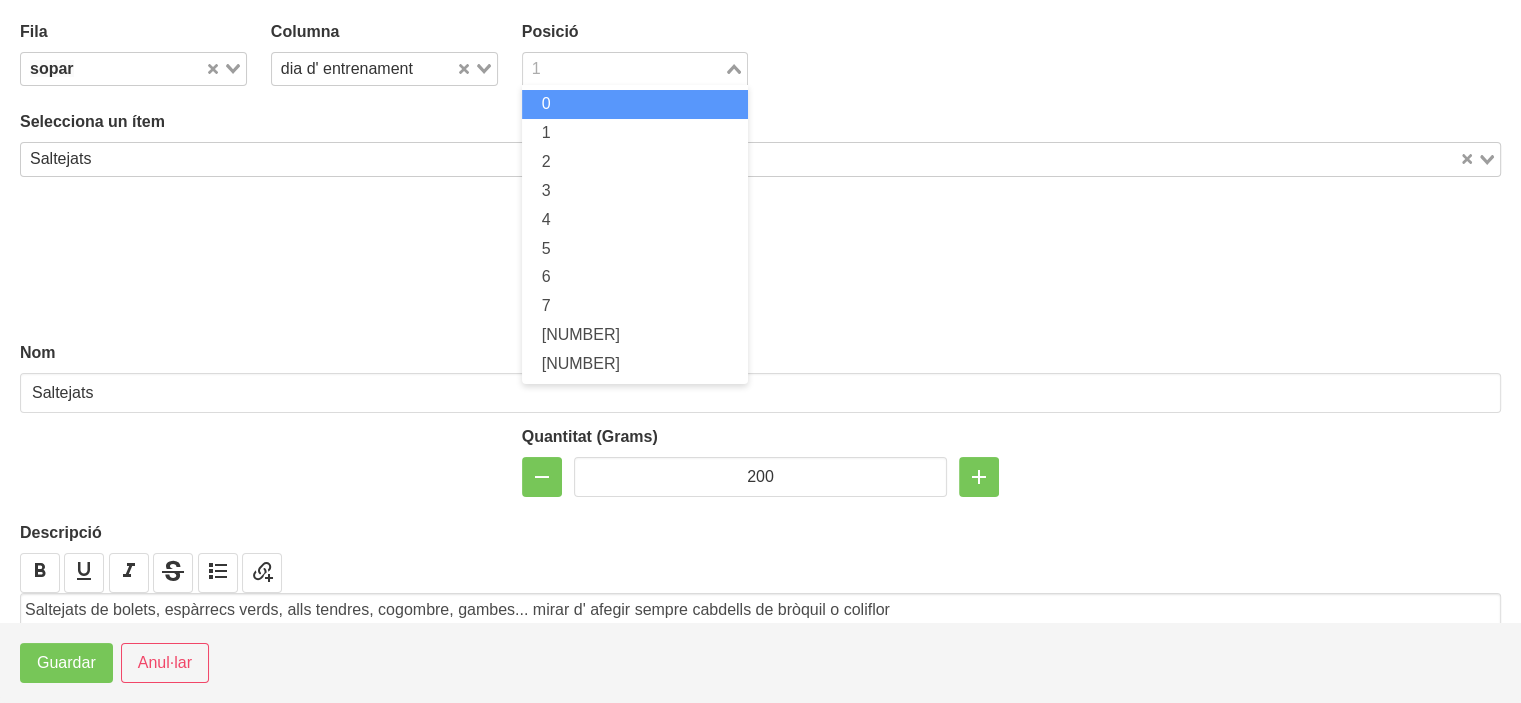 click on "0" at bounding box center (635, 104) 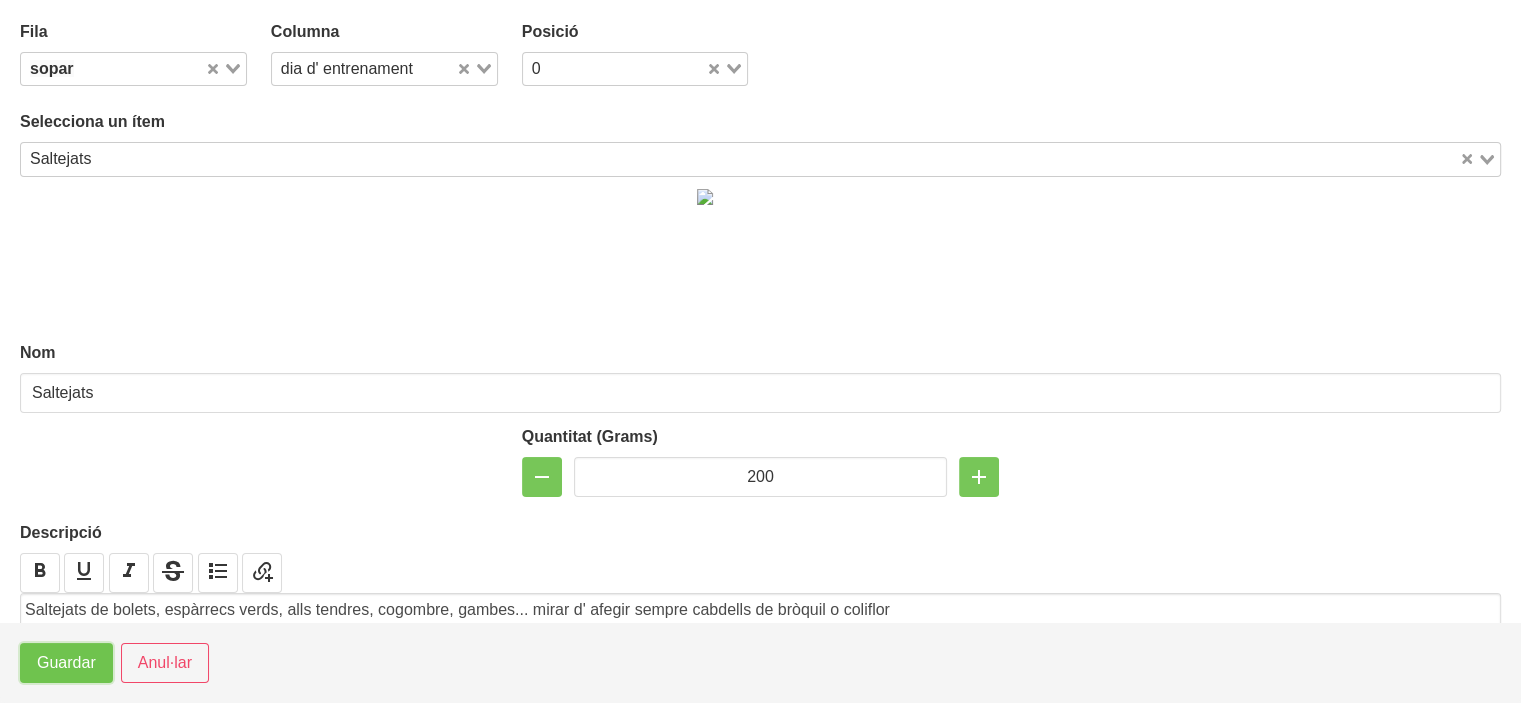 click on "Guardar" at bounding box center (66, 663) 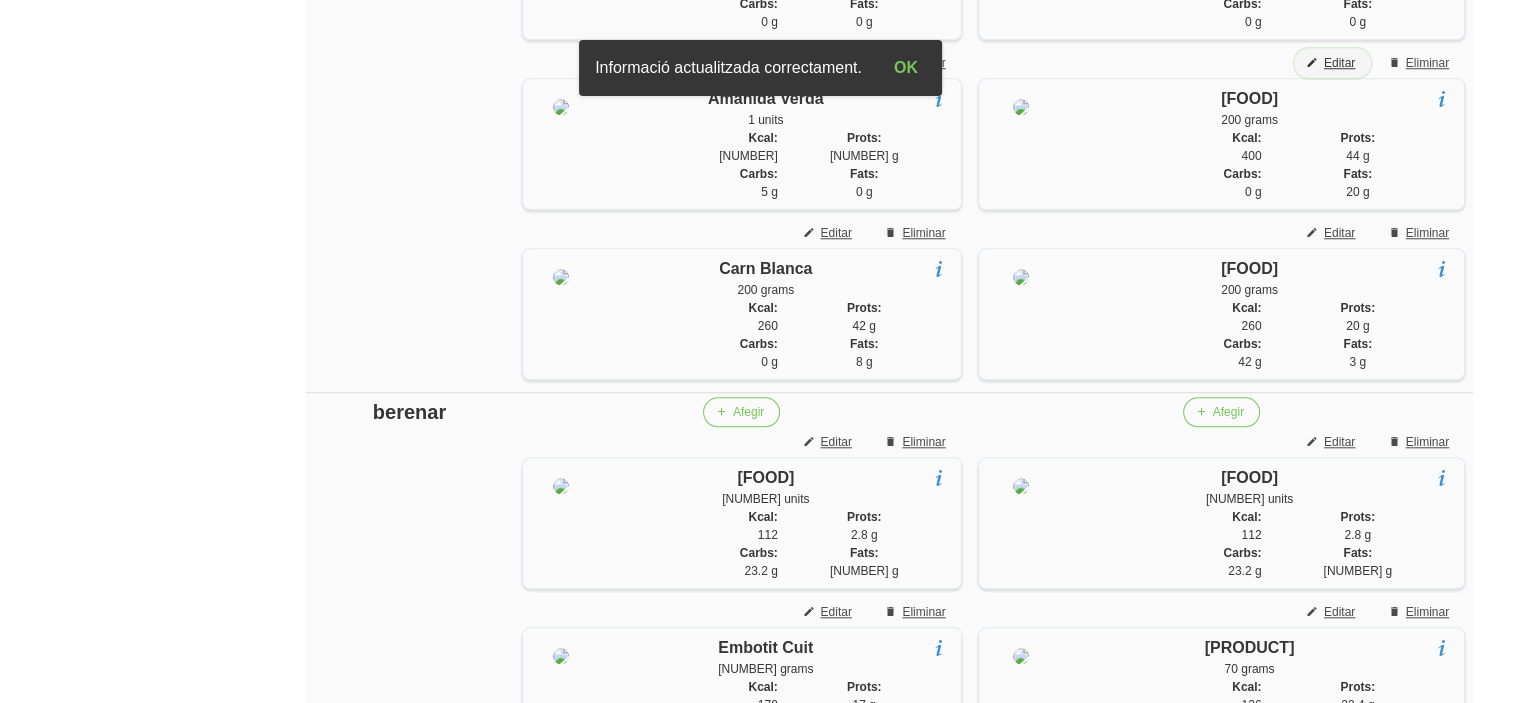 click on "Editar" at bounding box center (1339, 63) 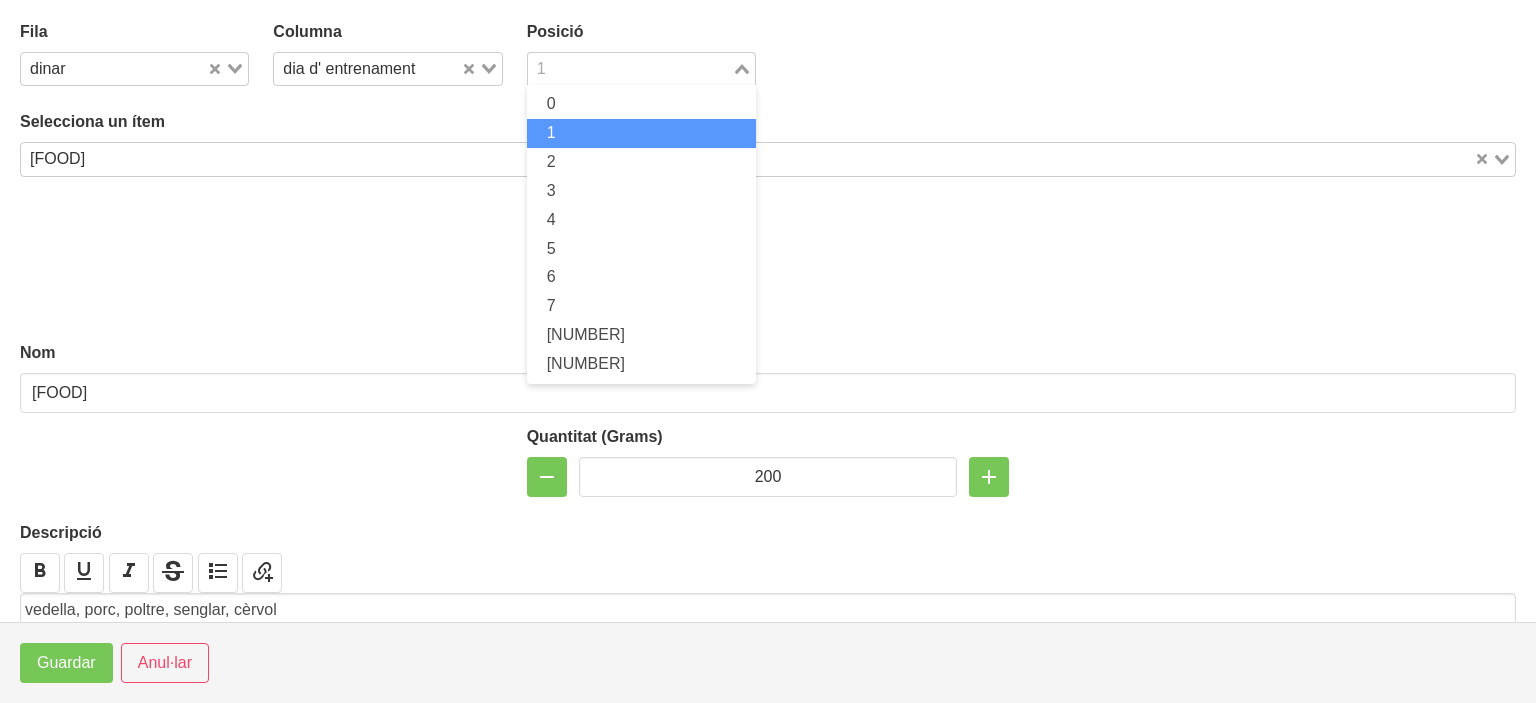 click at bounding box center (630, 69) 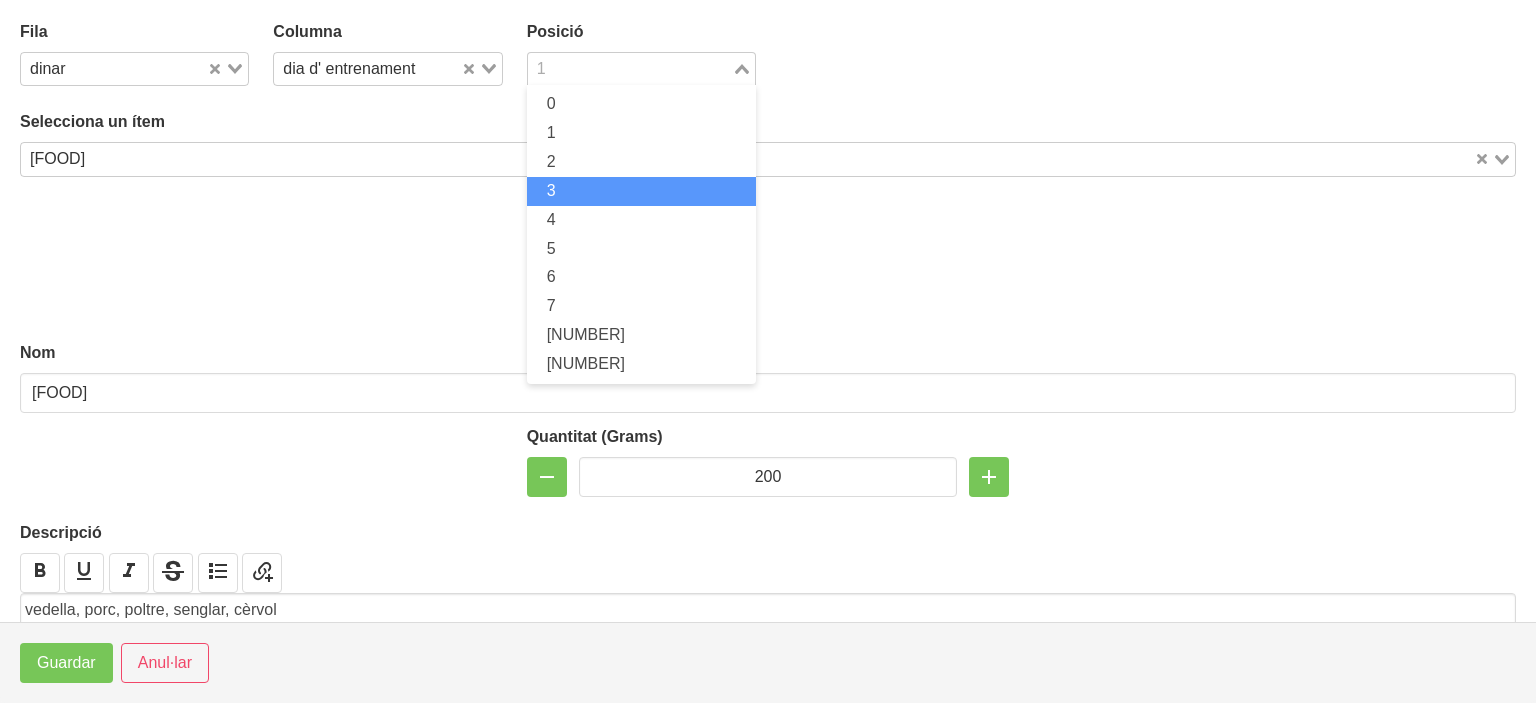 click on "3" at bounding box center [641, 191] 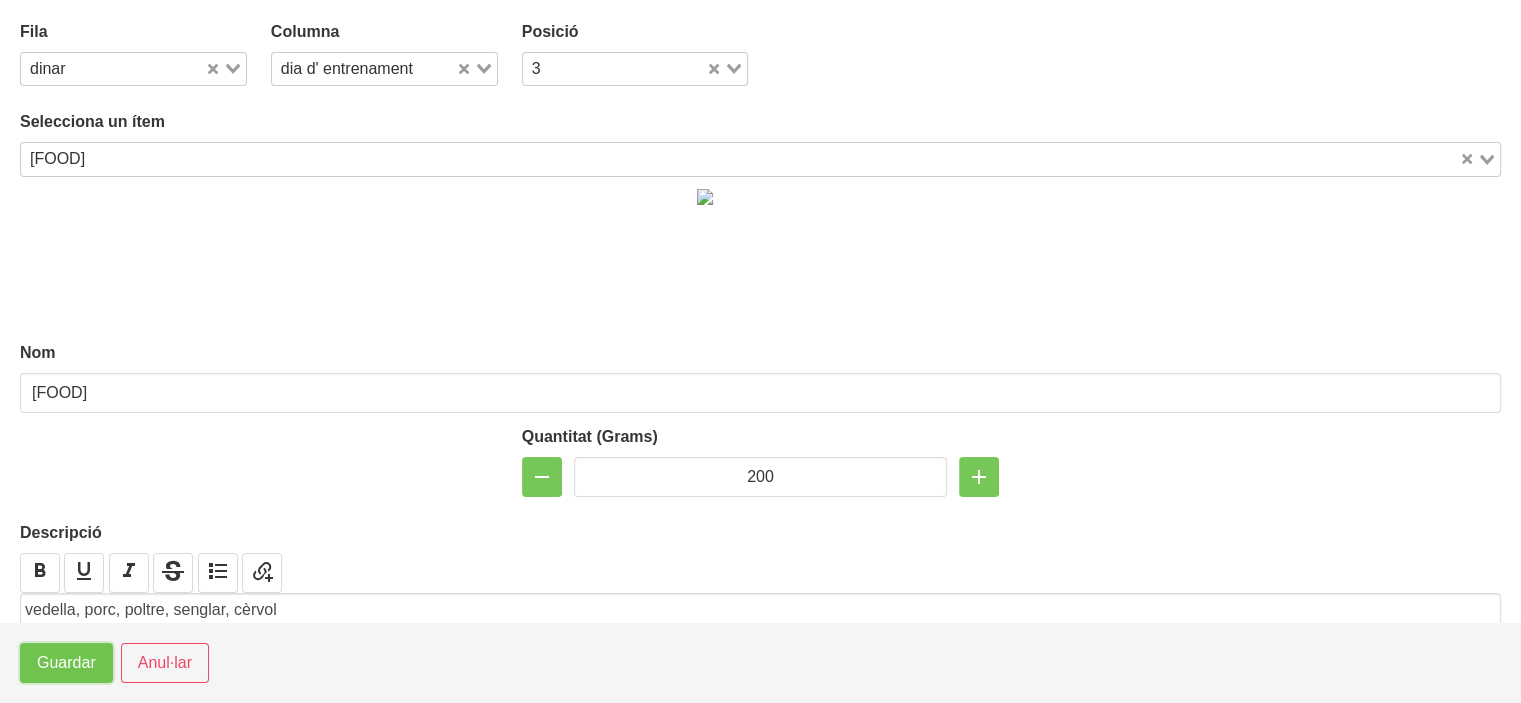click on "Guardar" at bounding box center [66, 663] 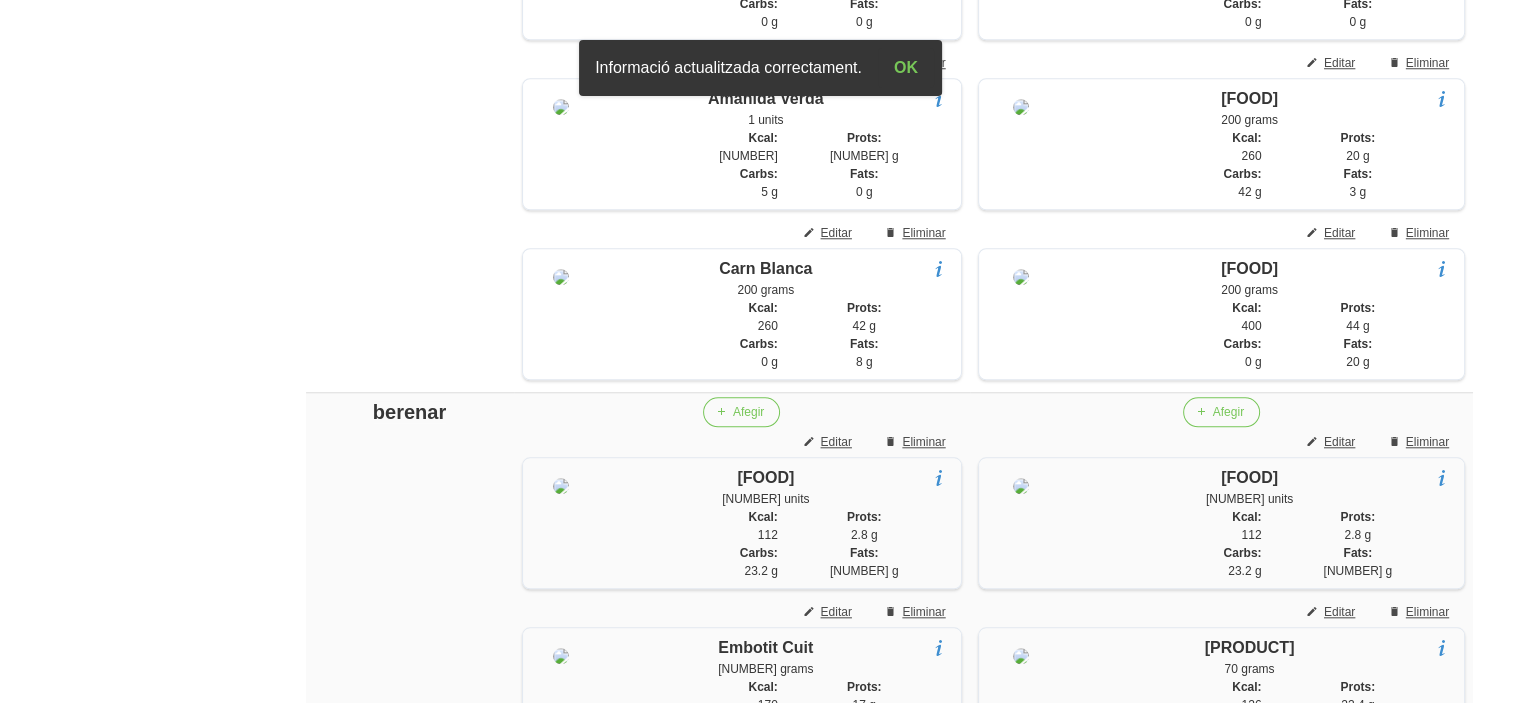 click on "General
Dashboard
Seccions
Clients
Administradors
Comunicacions
Esdeveniments
Aliments
Exercicis" at bounding box center (117, 68) 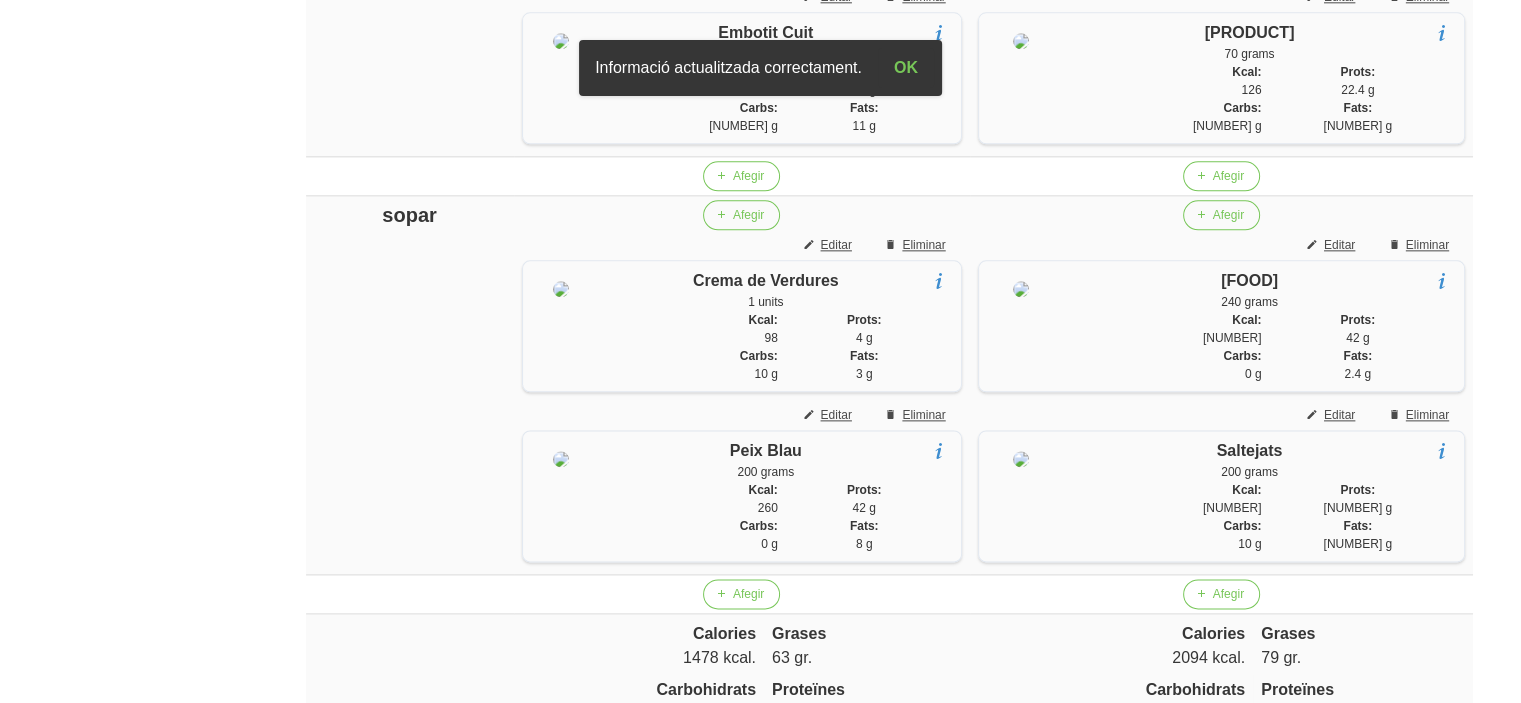 scroll, scrollTop: 3050, scrollLeft: 0, axis: vertical 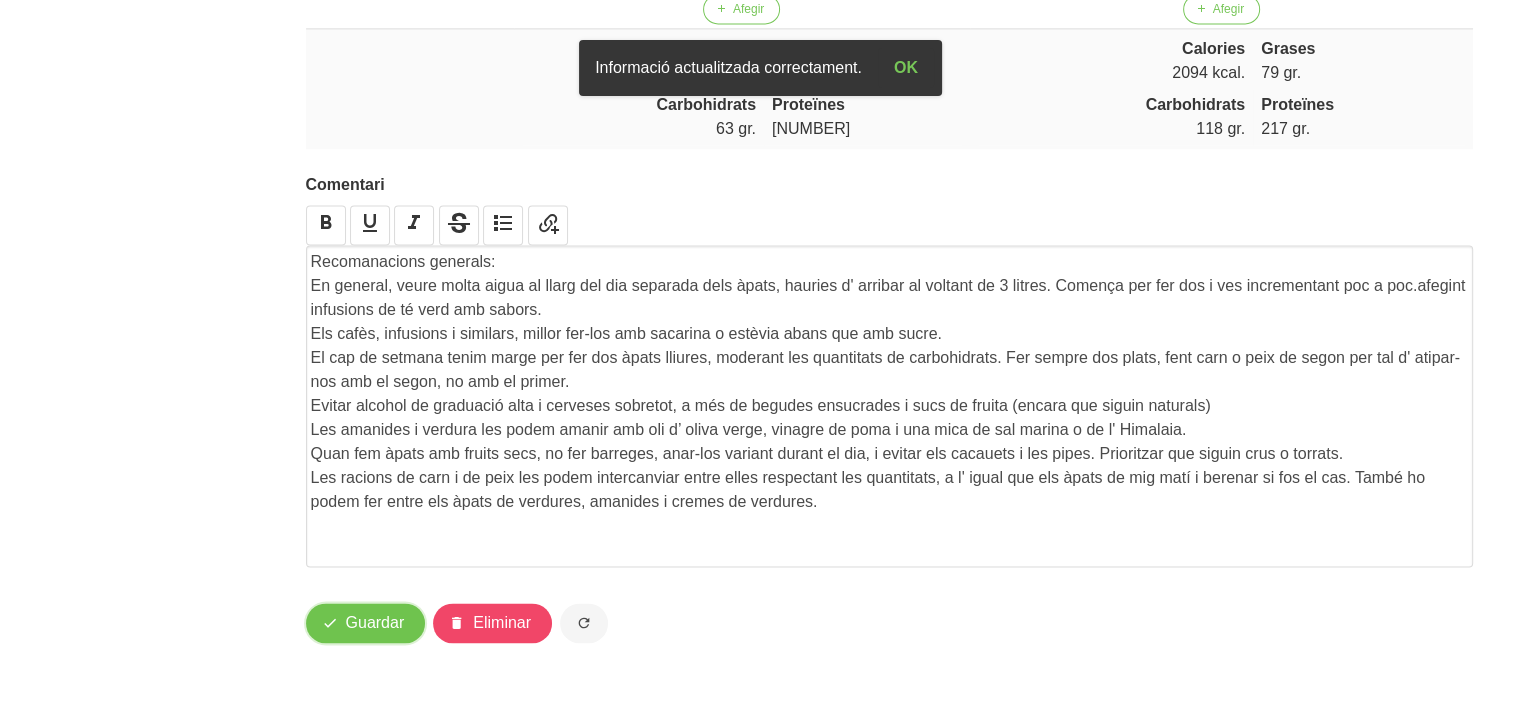 click on "Guardar" at bounding box center [375, 623] 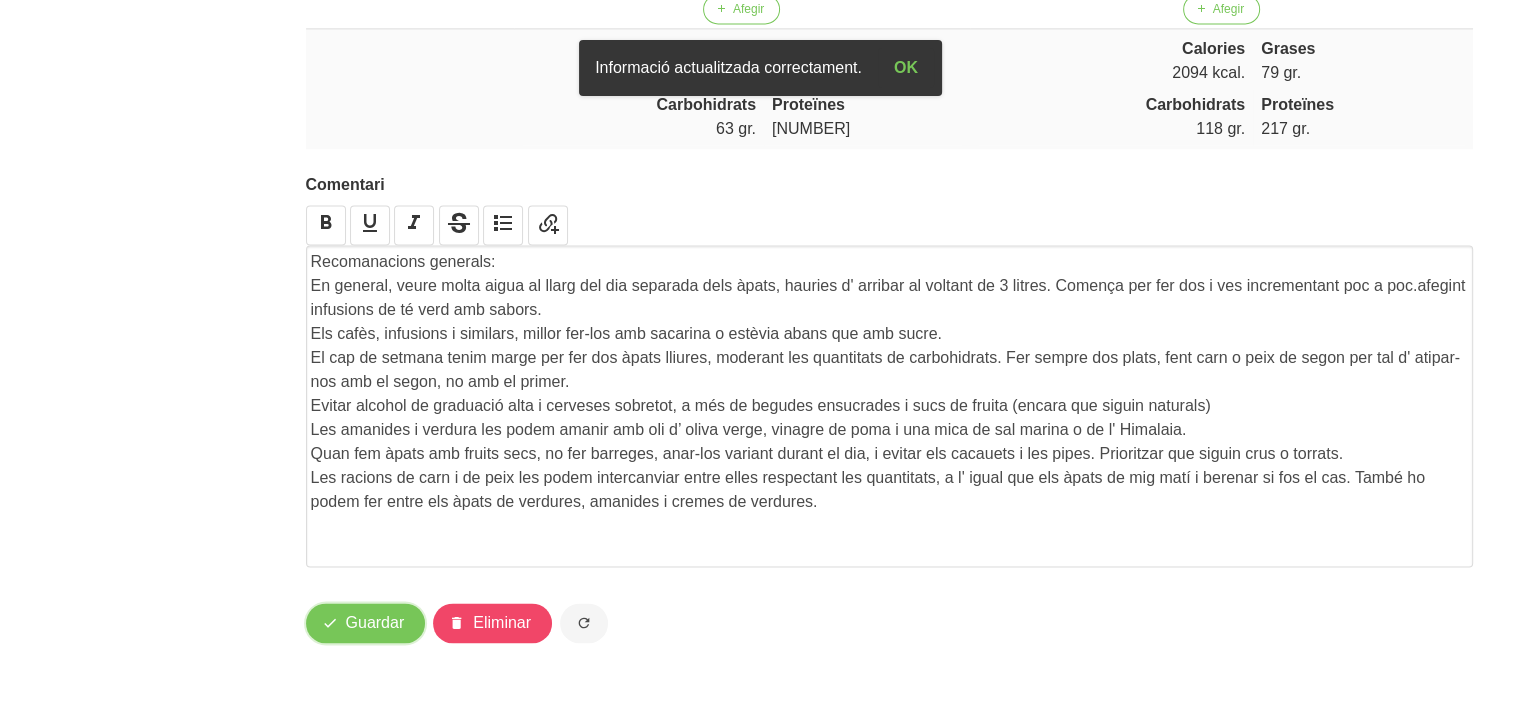 type 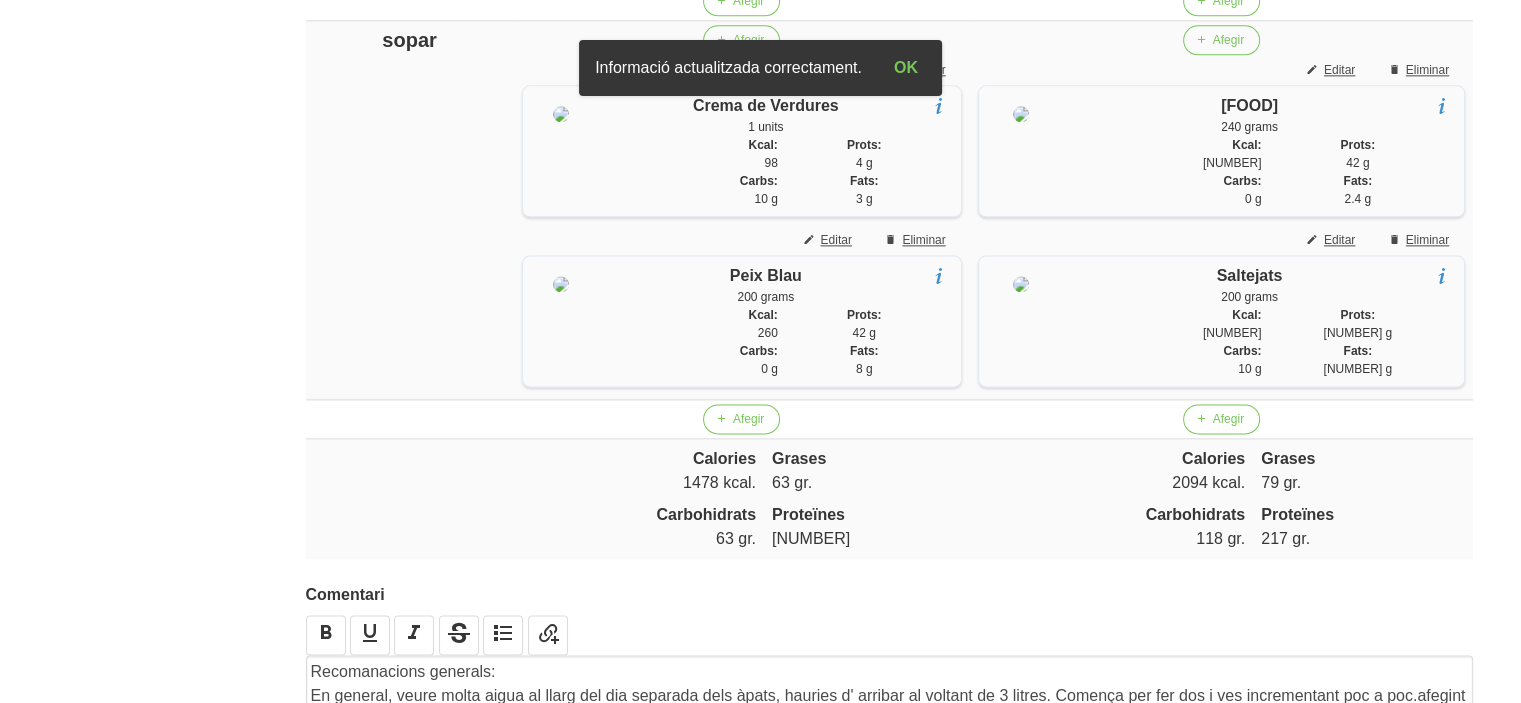 scroll, scrollTop: 2570, scrollLeft: 0, axis: vertical 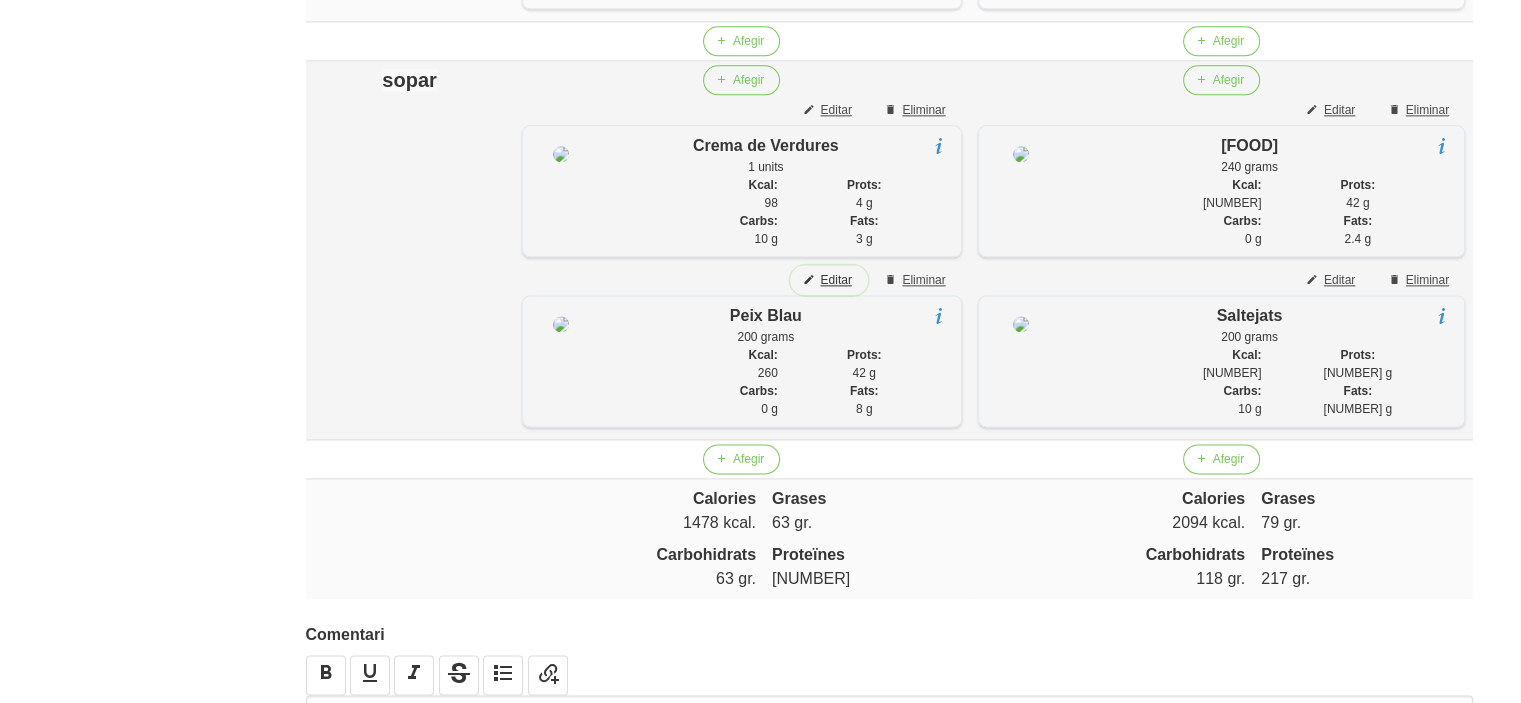 click on "Editar" at bounding box center [835, 280] 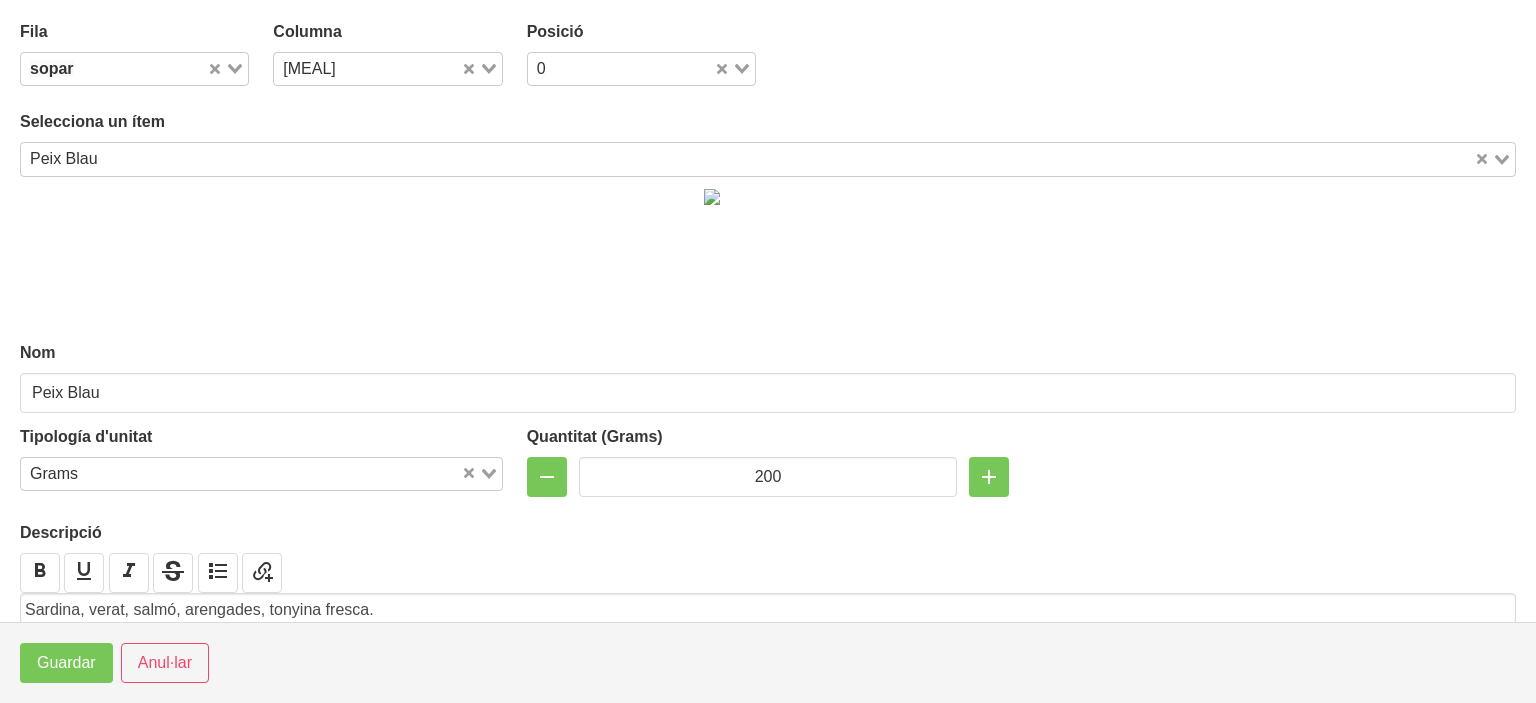 click at bounding box center [632, 69] 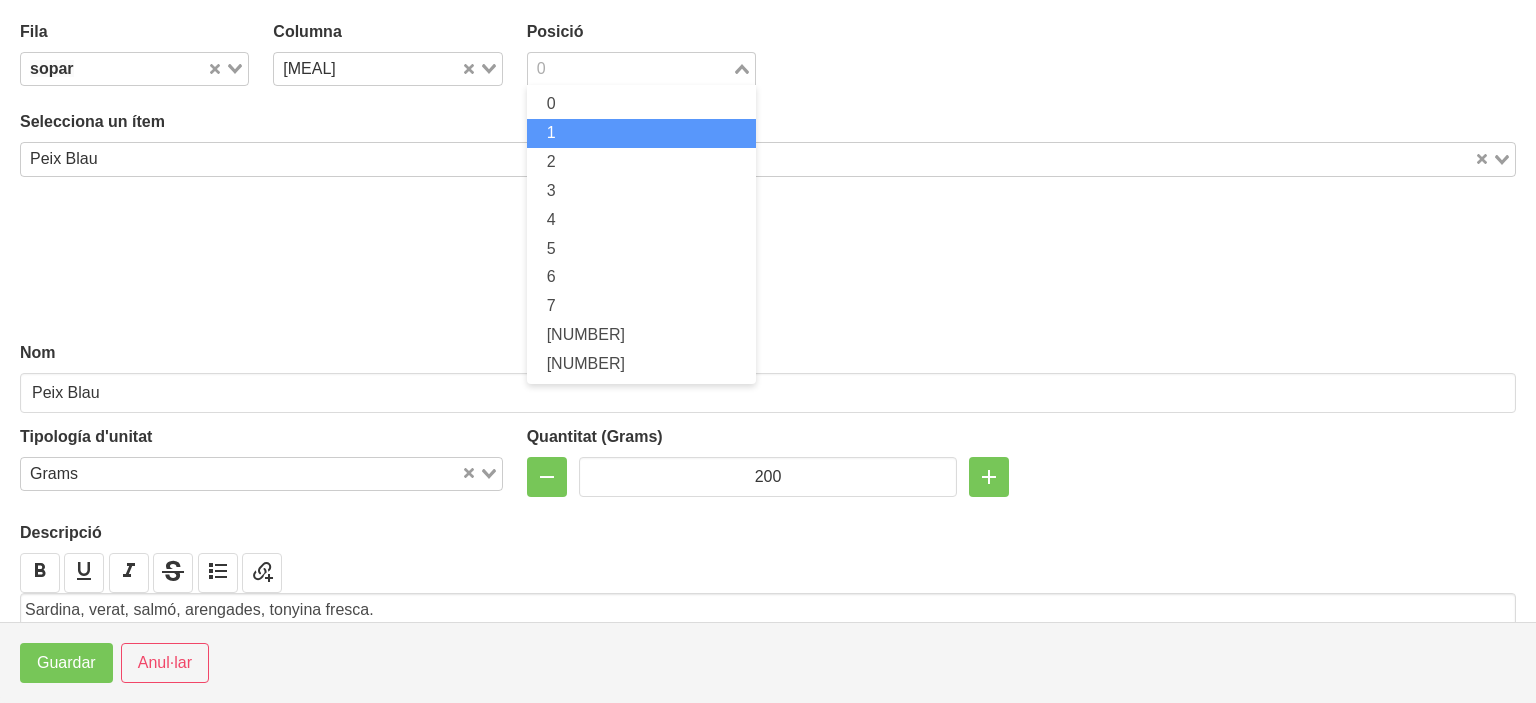 click on "1" at bounding box center [641, 133] 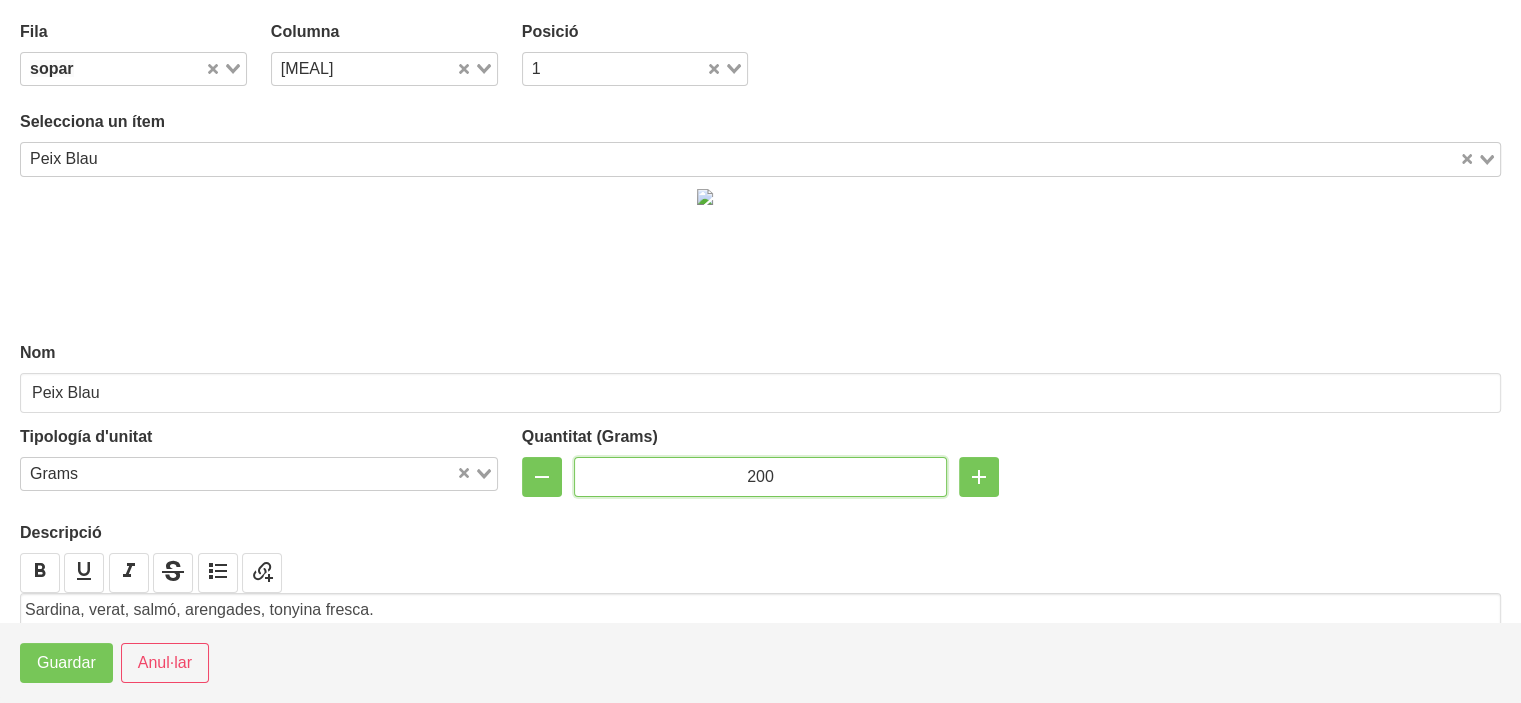 click on "200" at bounding box center (761, 477) 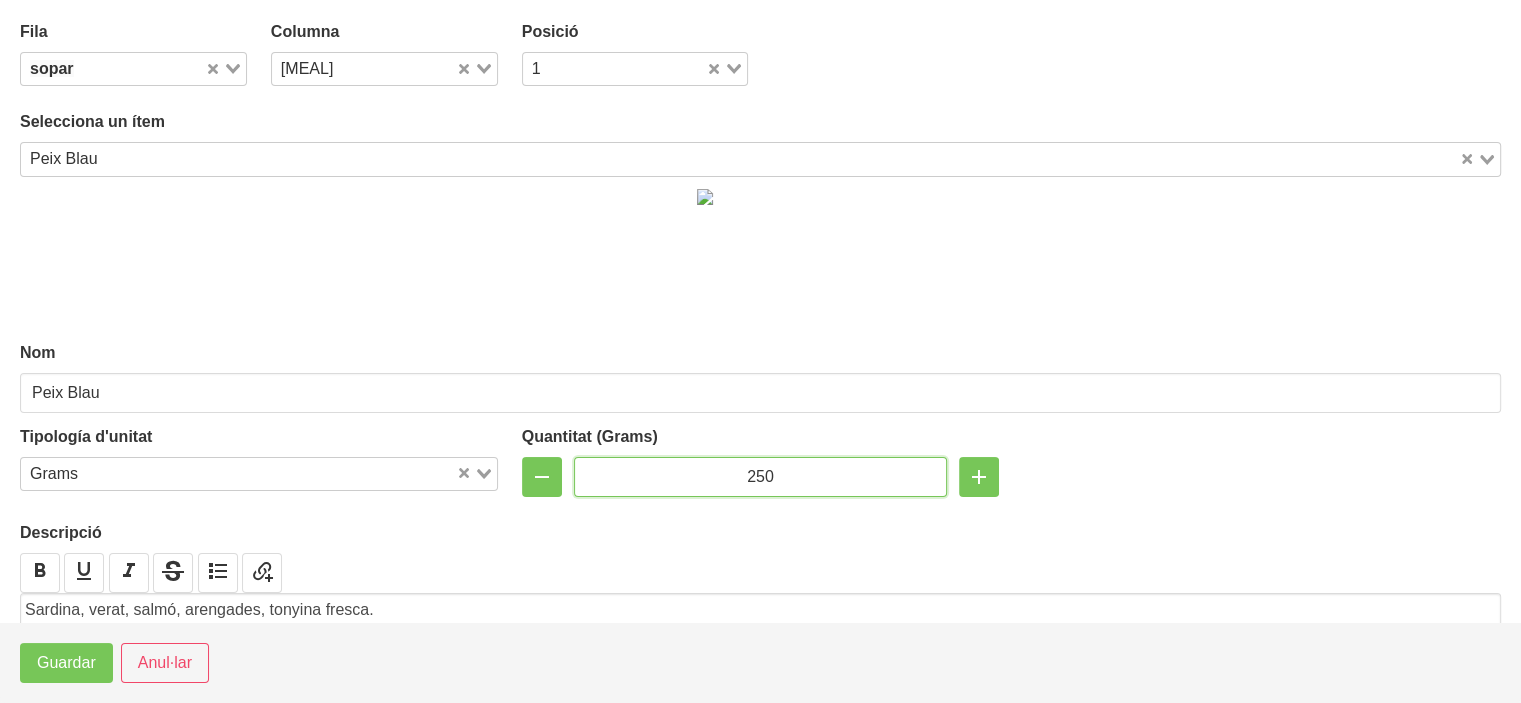 type on "250" 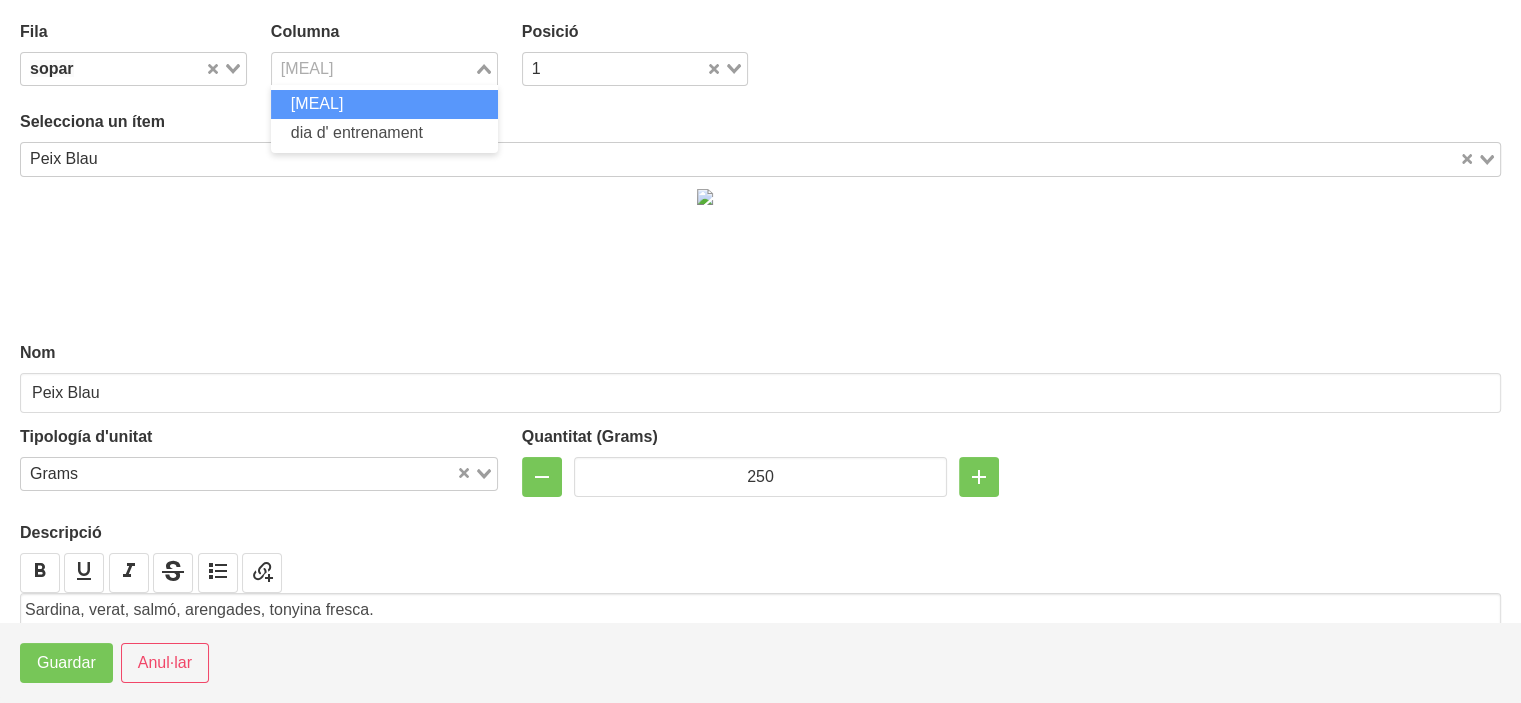 click on "[MEAL]" at bounding box center (373, 67) 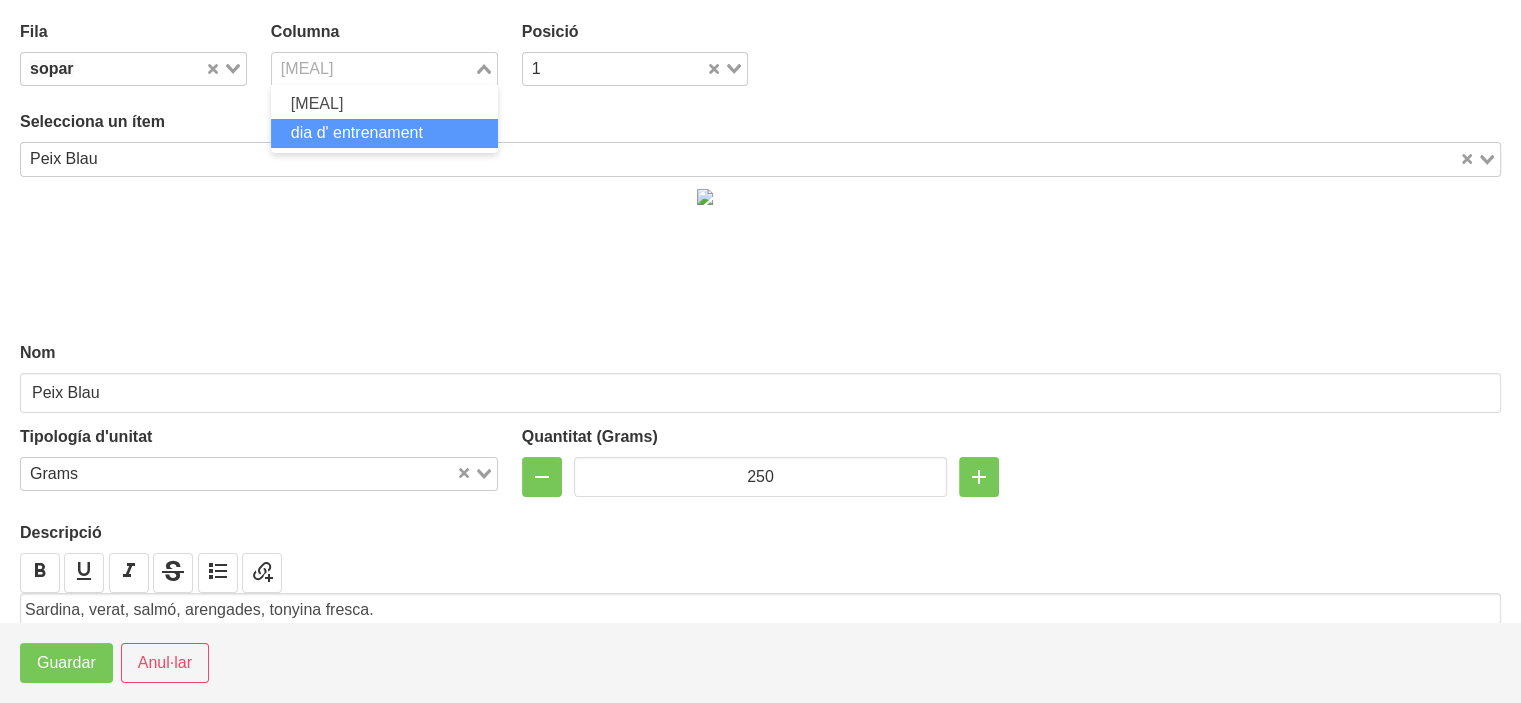 click on "dia d' entrenament" at bounding box center (357, 132) 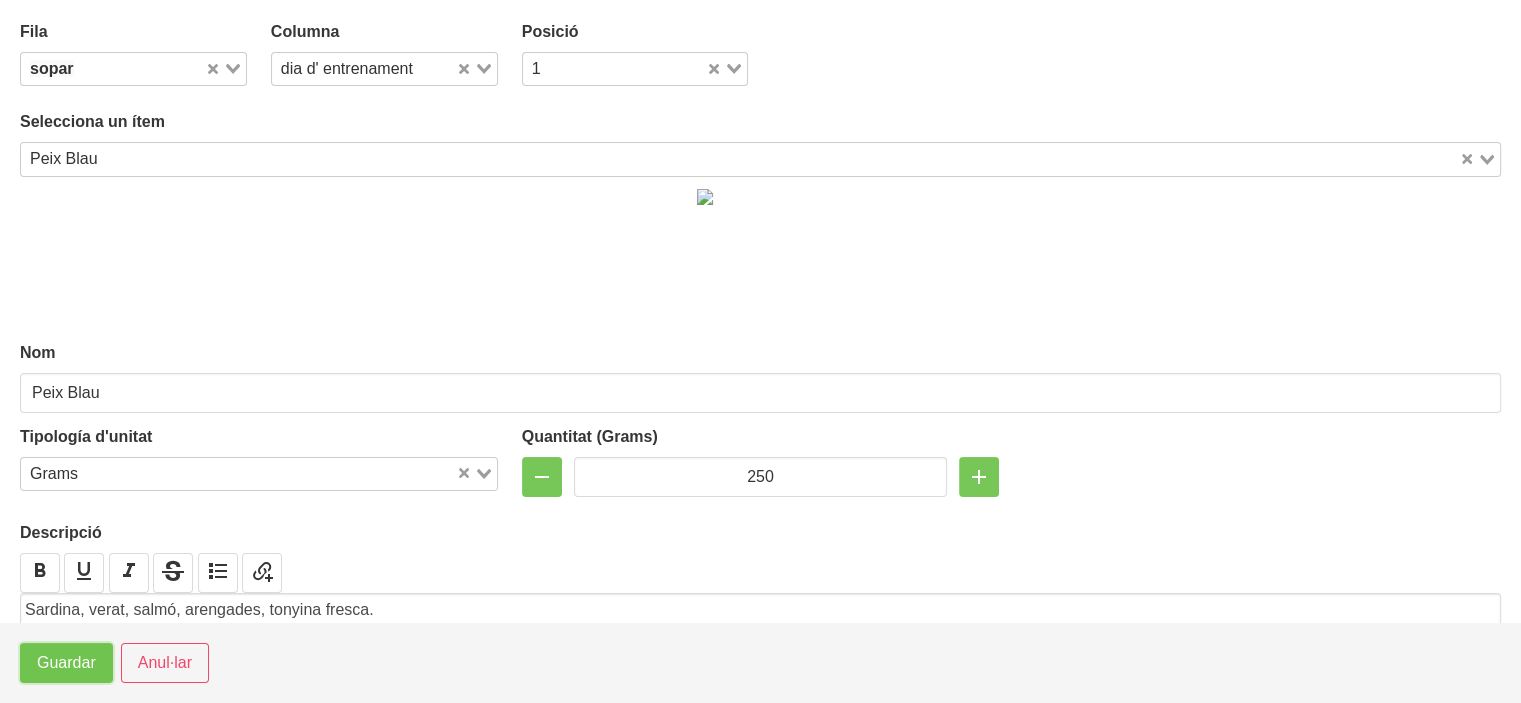 click on "Guardar" at bounding box center [66, 663] 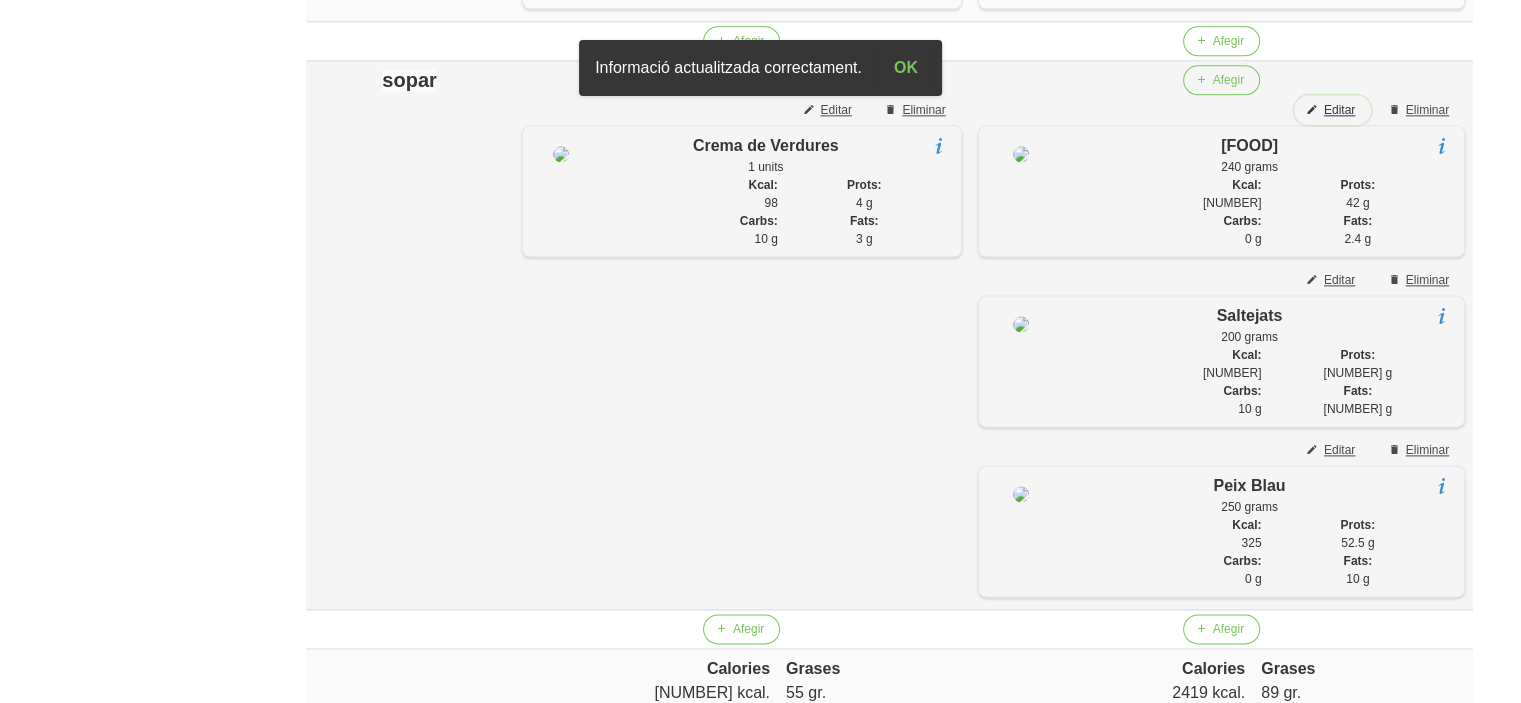 click on "Editar" at bounding box center (1339, 110) 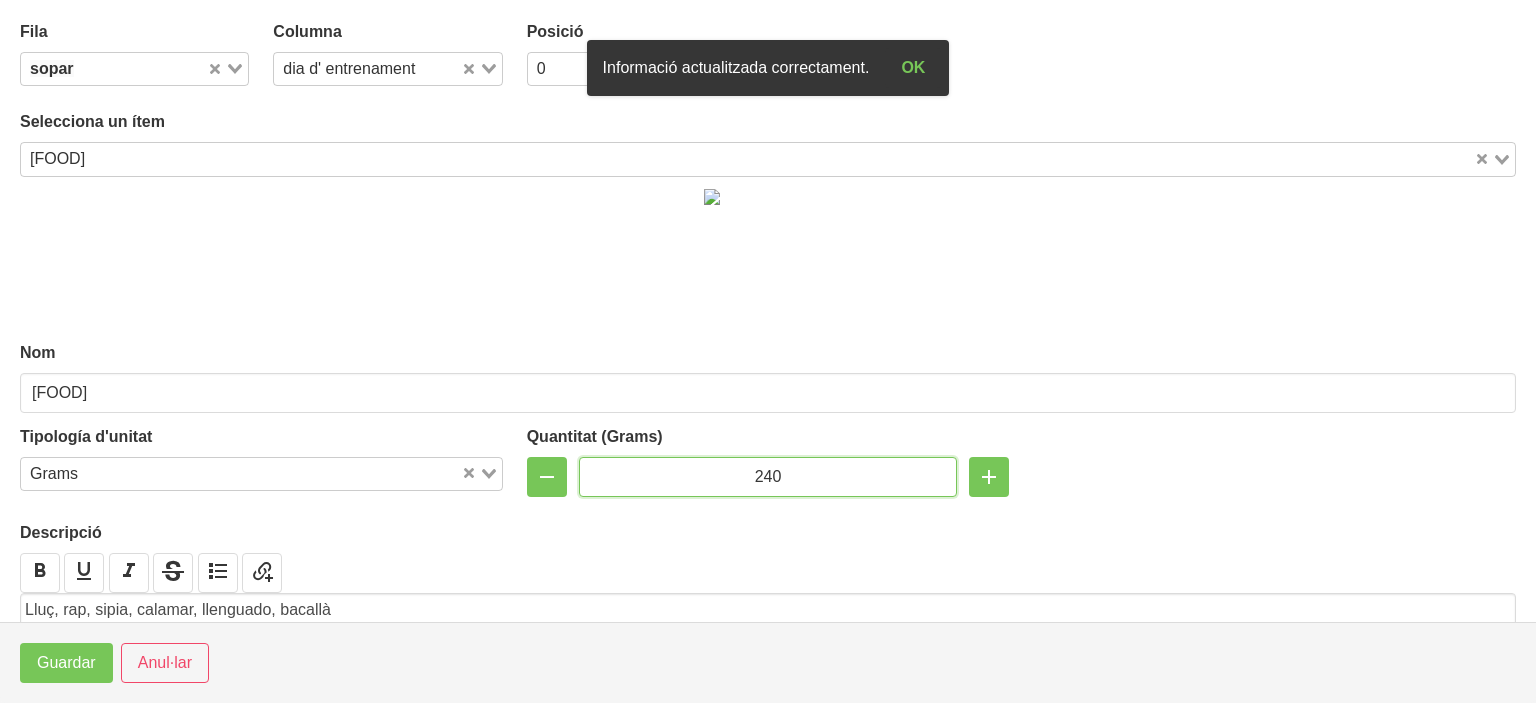 click on "240" at bounding box center [768, 477] 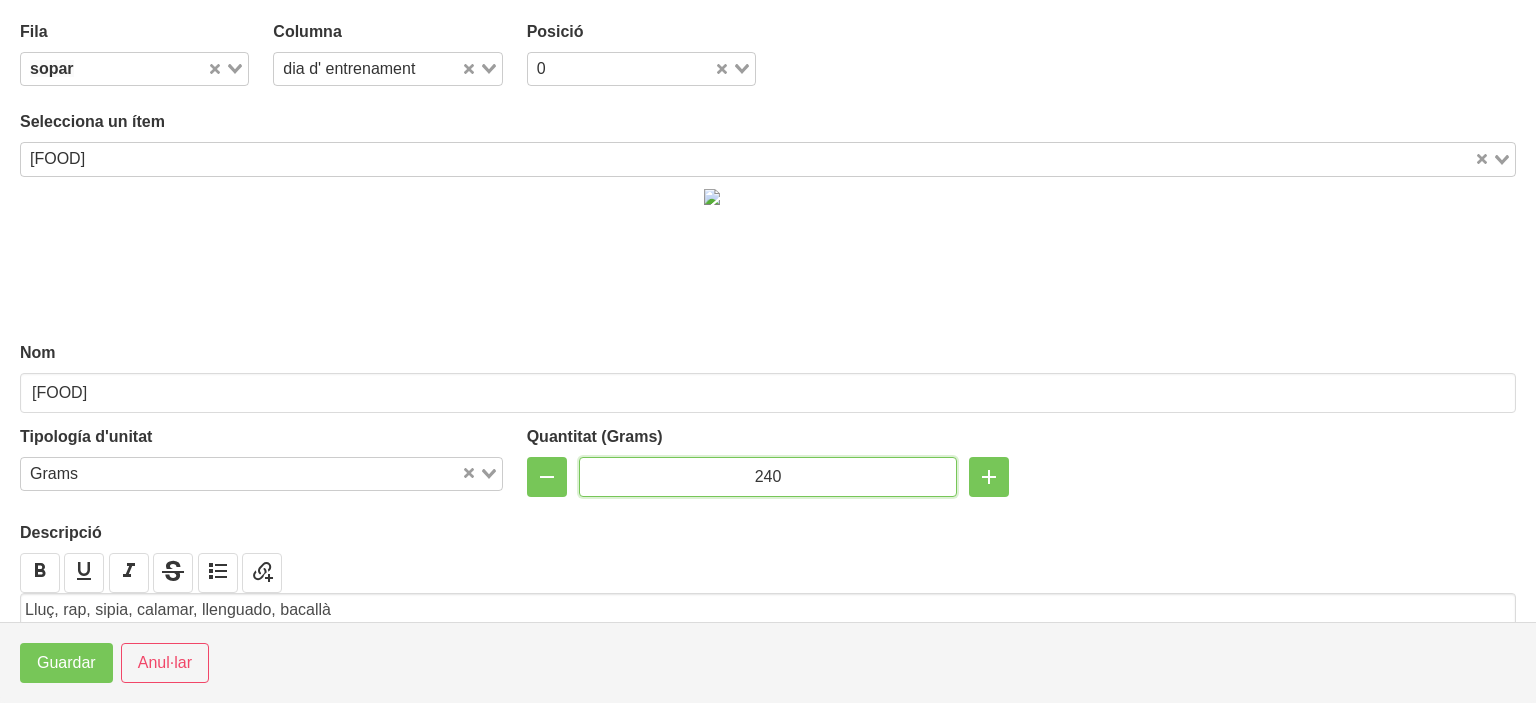 type on "[NUMBER]" 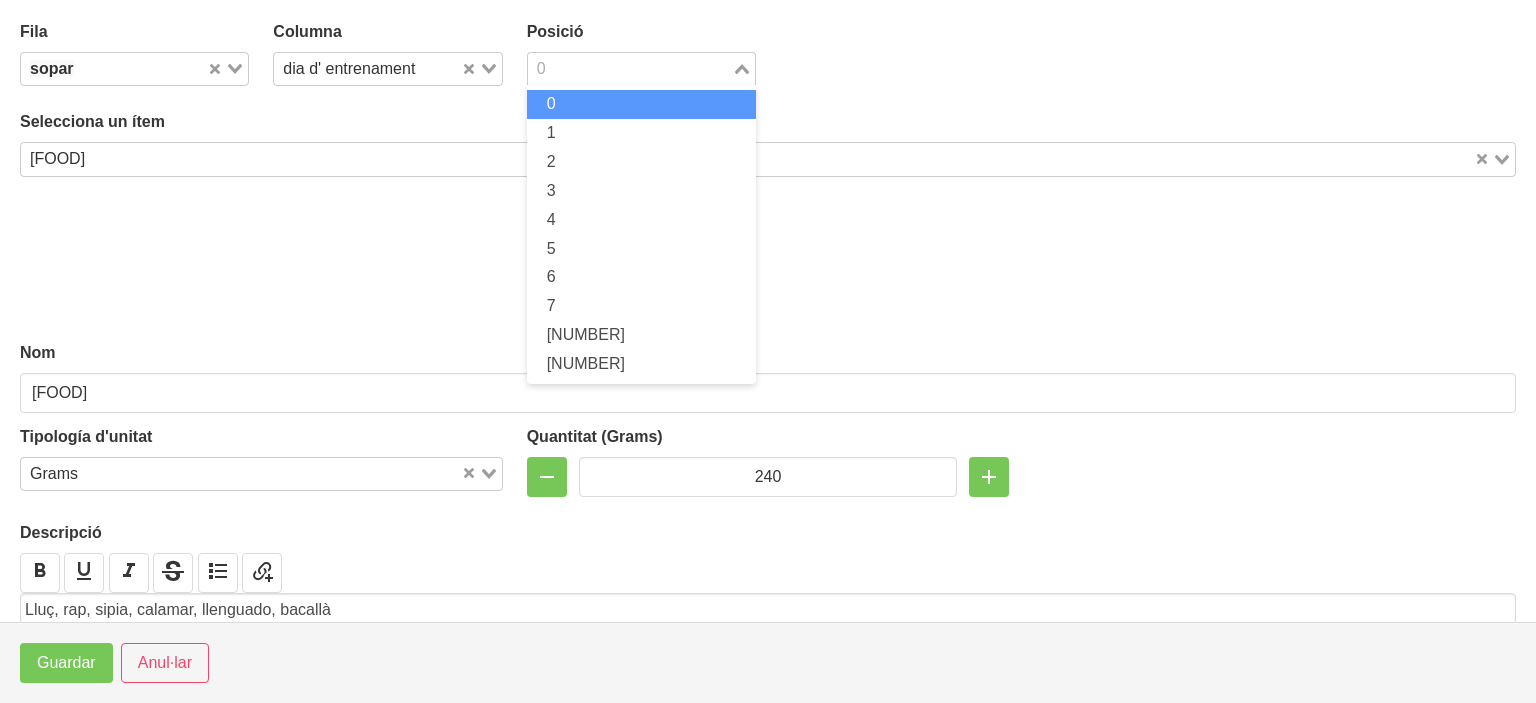 click at bounding box center (630, 69) 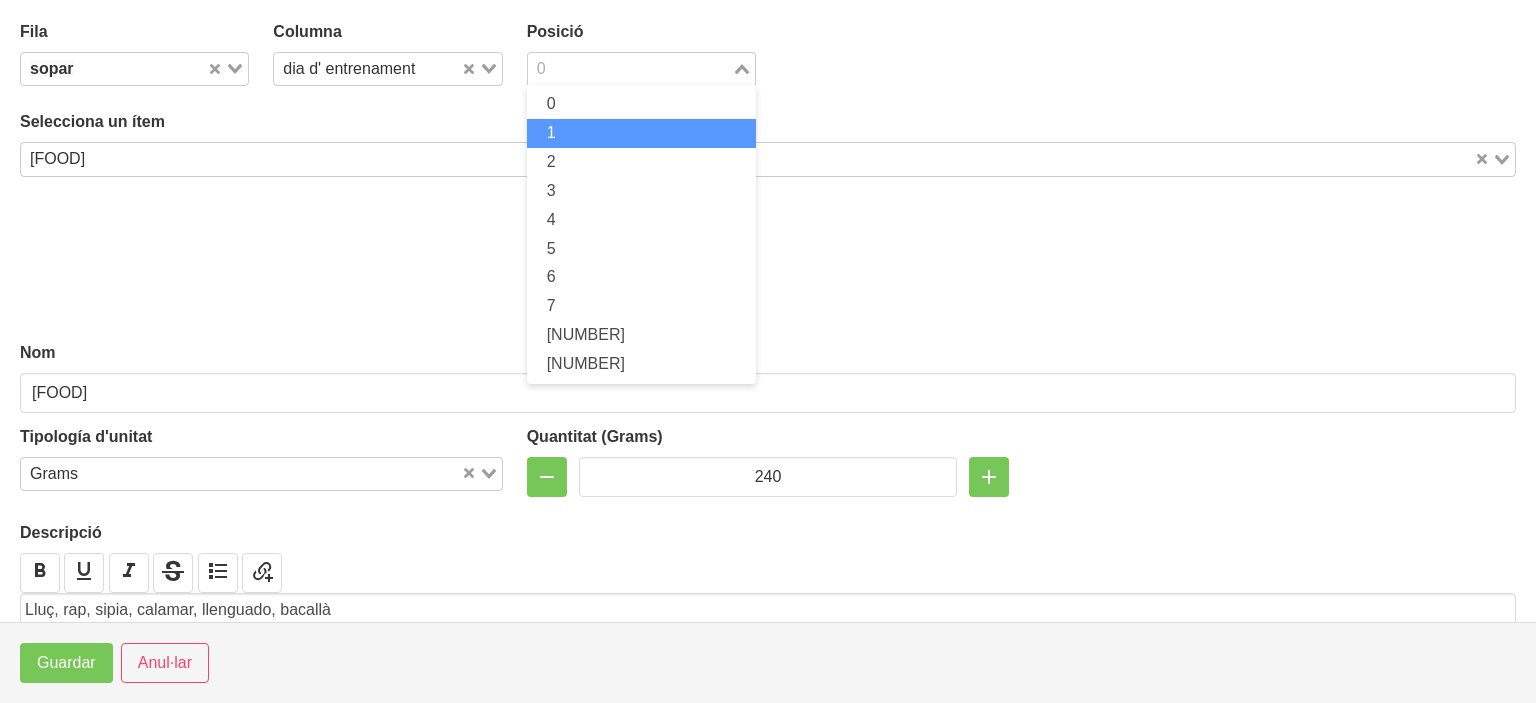 click on "1" at bounding box center (641, 133) 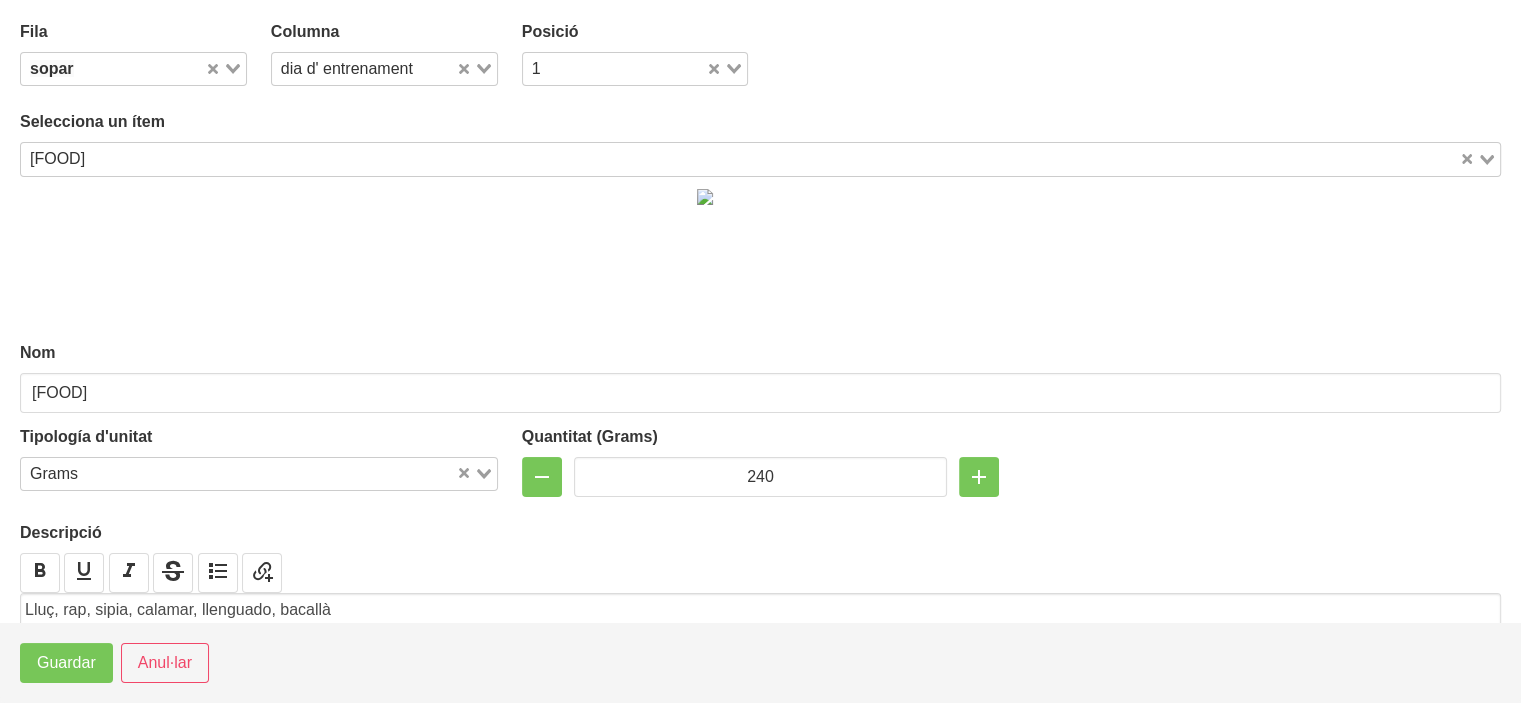click on "dia d' entrenament" at bounding box center (364, 67) 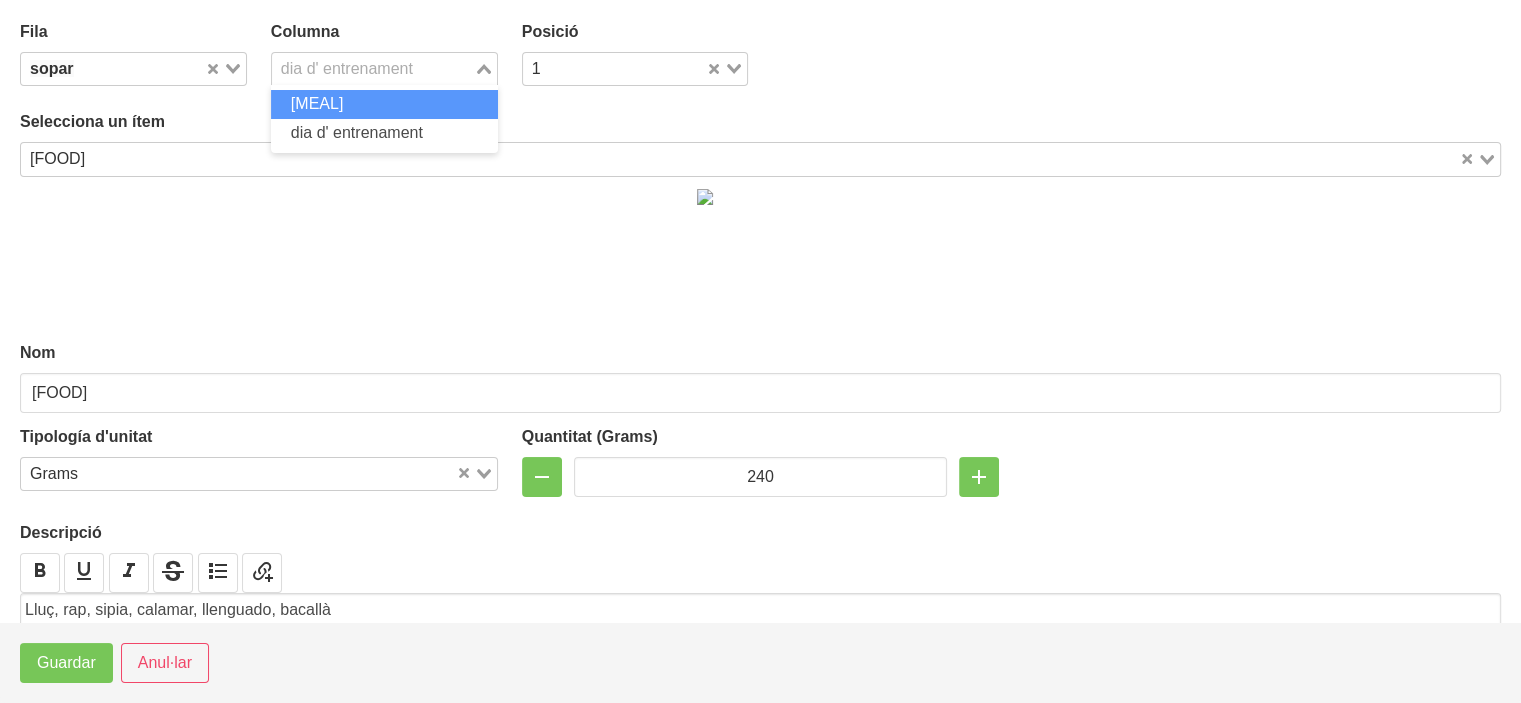 click on "[MEAL]" at bounding box center [317, 103] 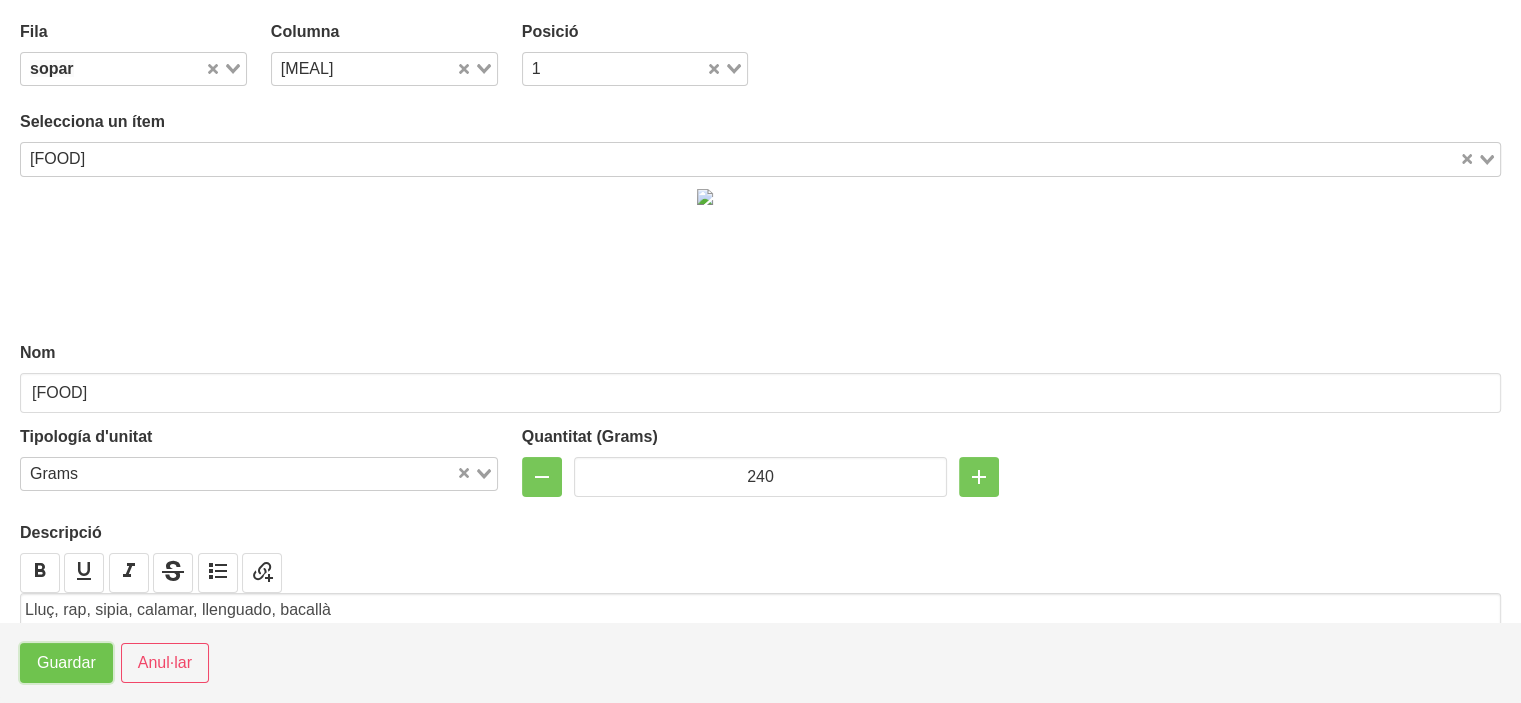click on "Guardar" at bounding box center (66, 663) 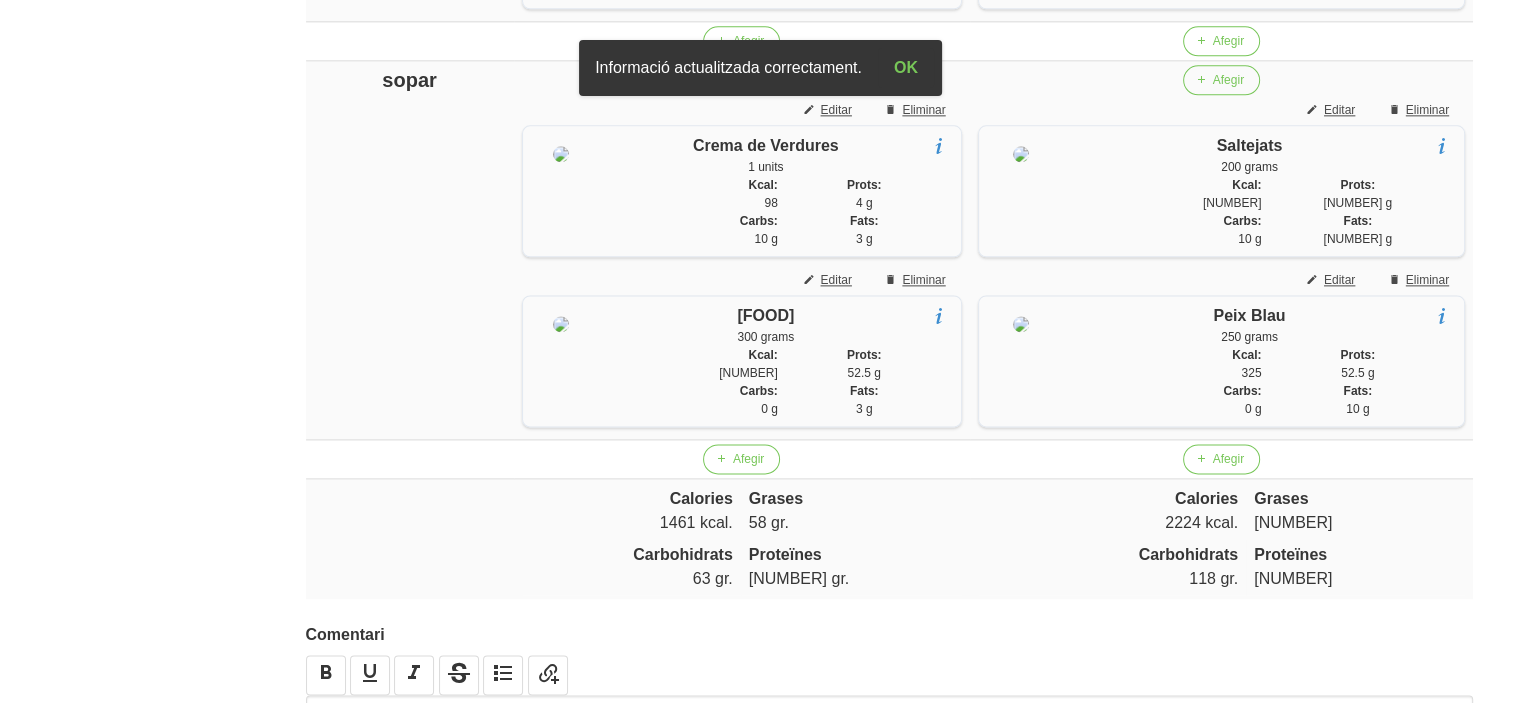click on "General
Dashboard
Seccions
Clients
Administradors
Comunicacions
Esdeveniments
Aliments
Exercicis" at bounding box center (117, -682) 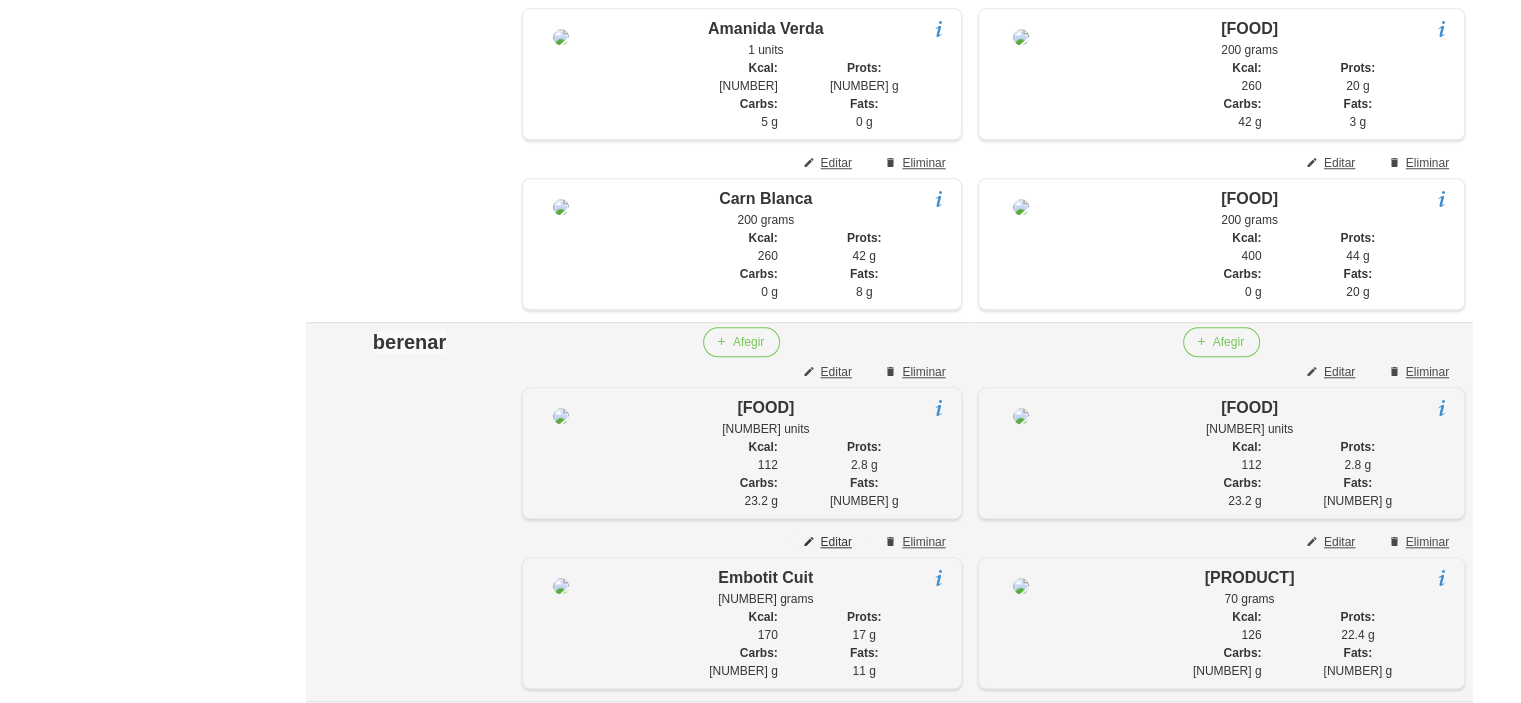 scroll, scrollTop: 1850, scrollLeft: 0, axis: vertical 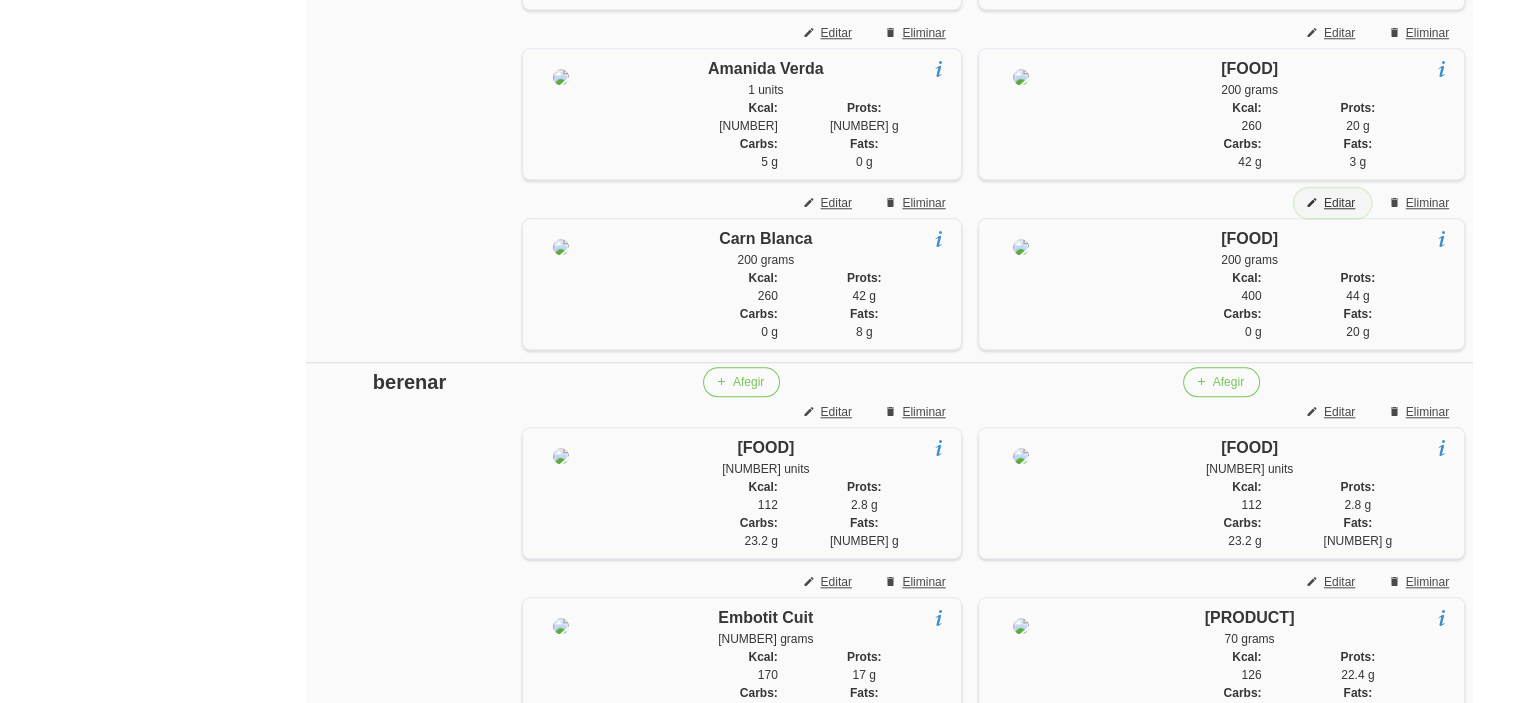 click on "Editar" at bounding box center (1339, 203) 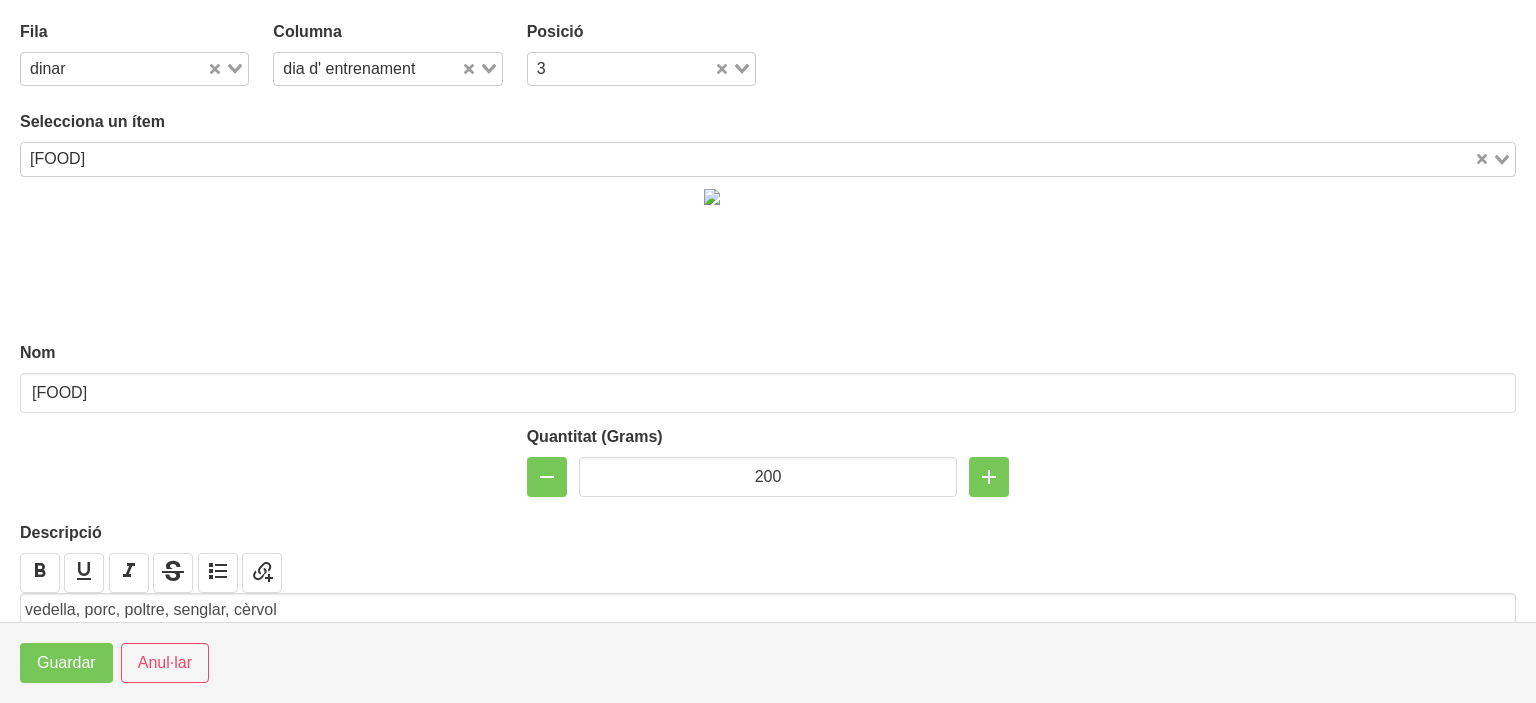 click on "dia d' entrenament" at bounding box center [367, 67] 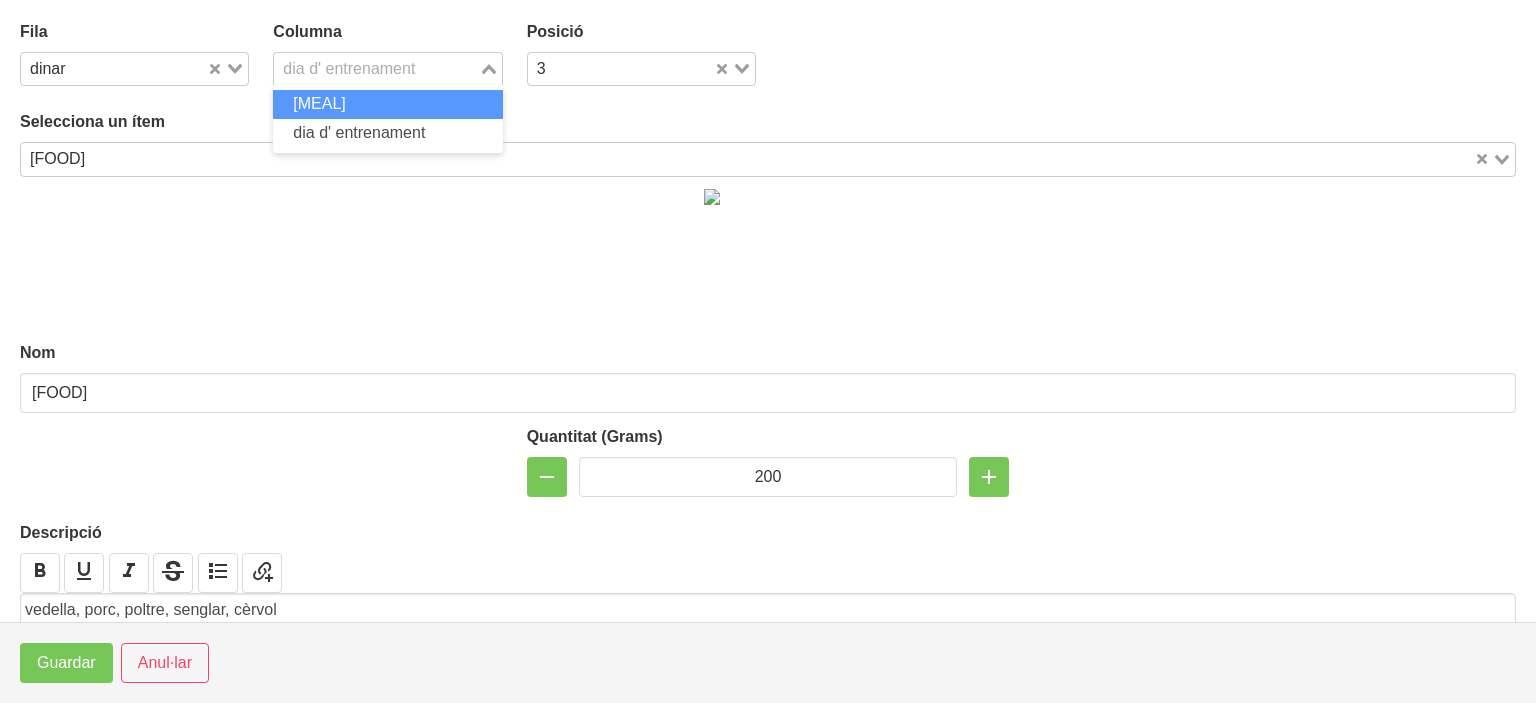 click on "[MEAL]" at bounding box center (319, 103) 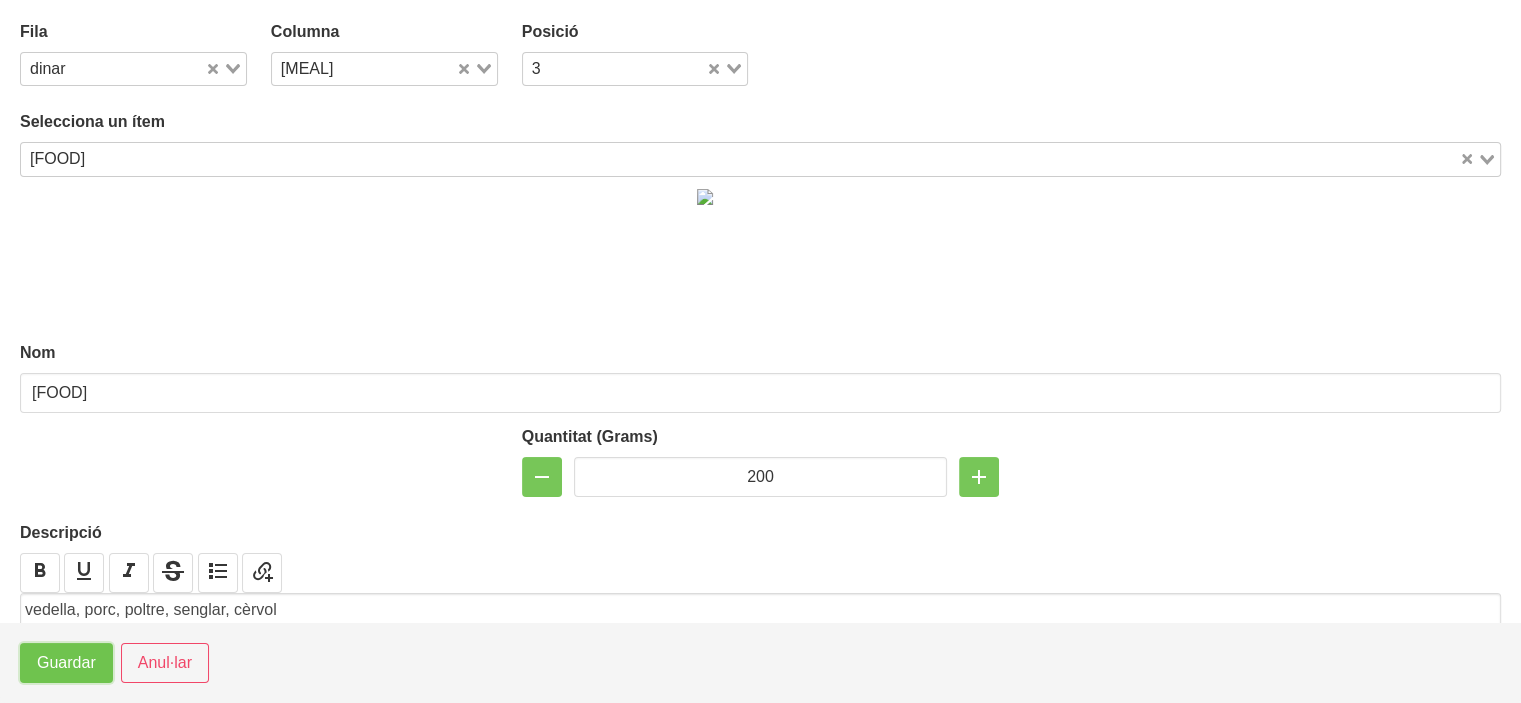 click on "Guardar" at bounding box center (66, 663) 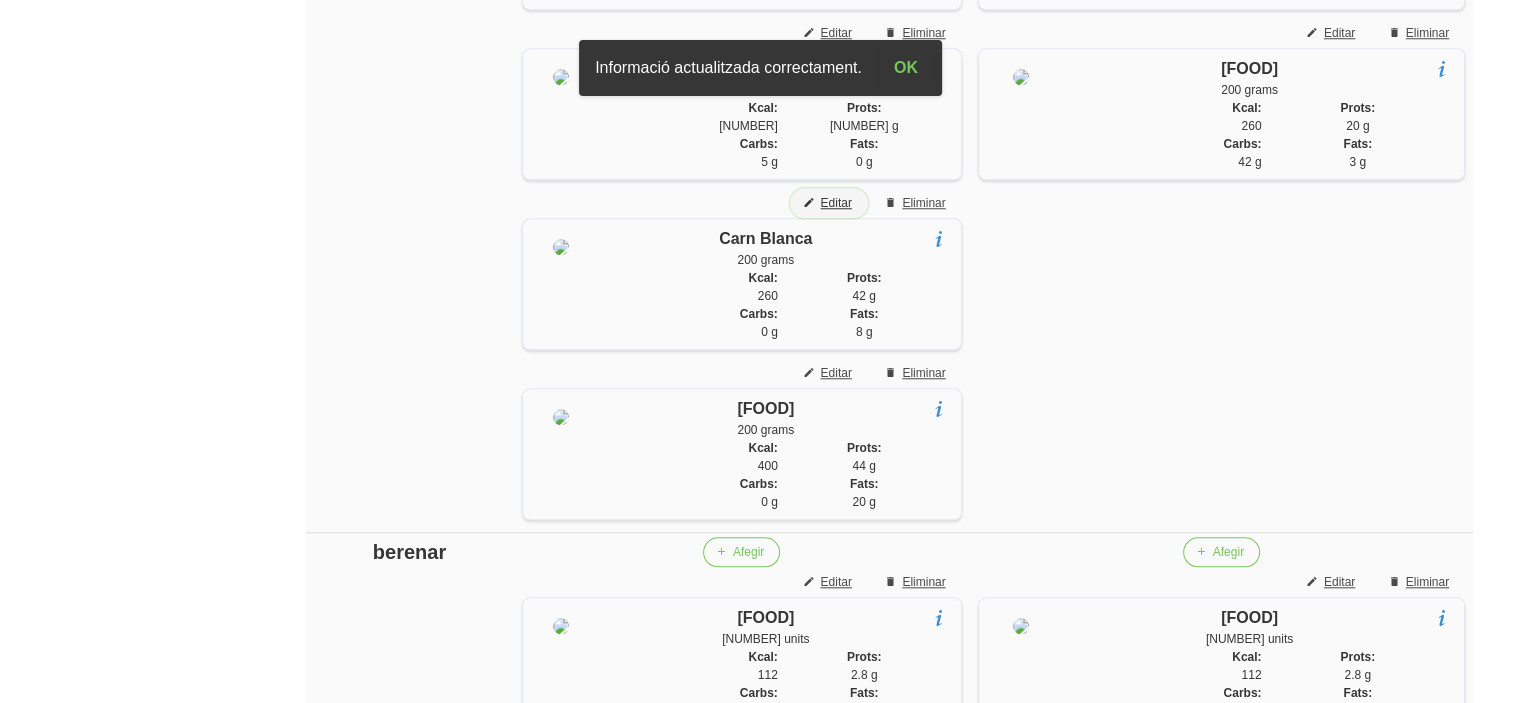 click on "Editar" at bounding box center (835, 203) 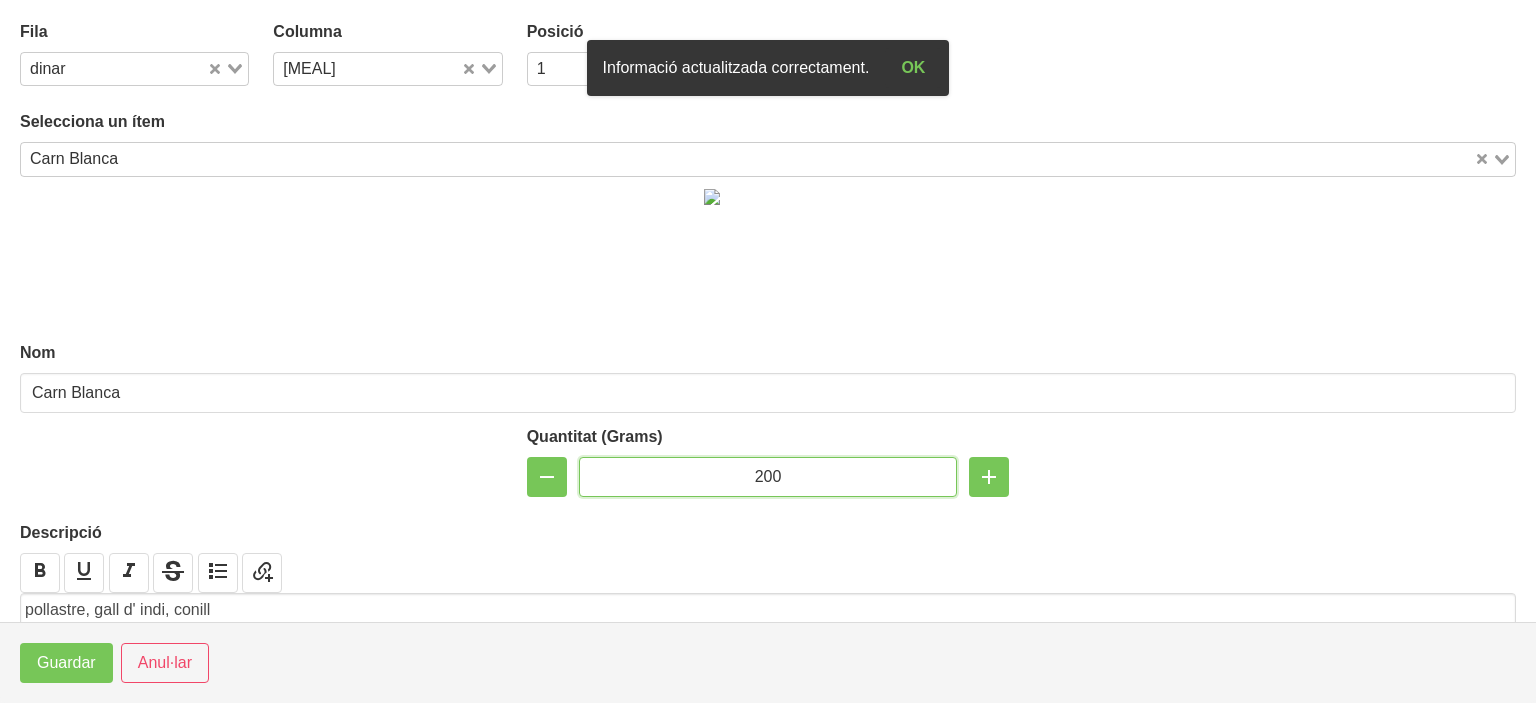 click on "200" at bounding box center (768, 477) 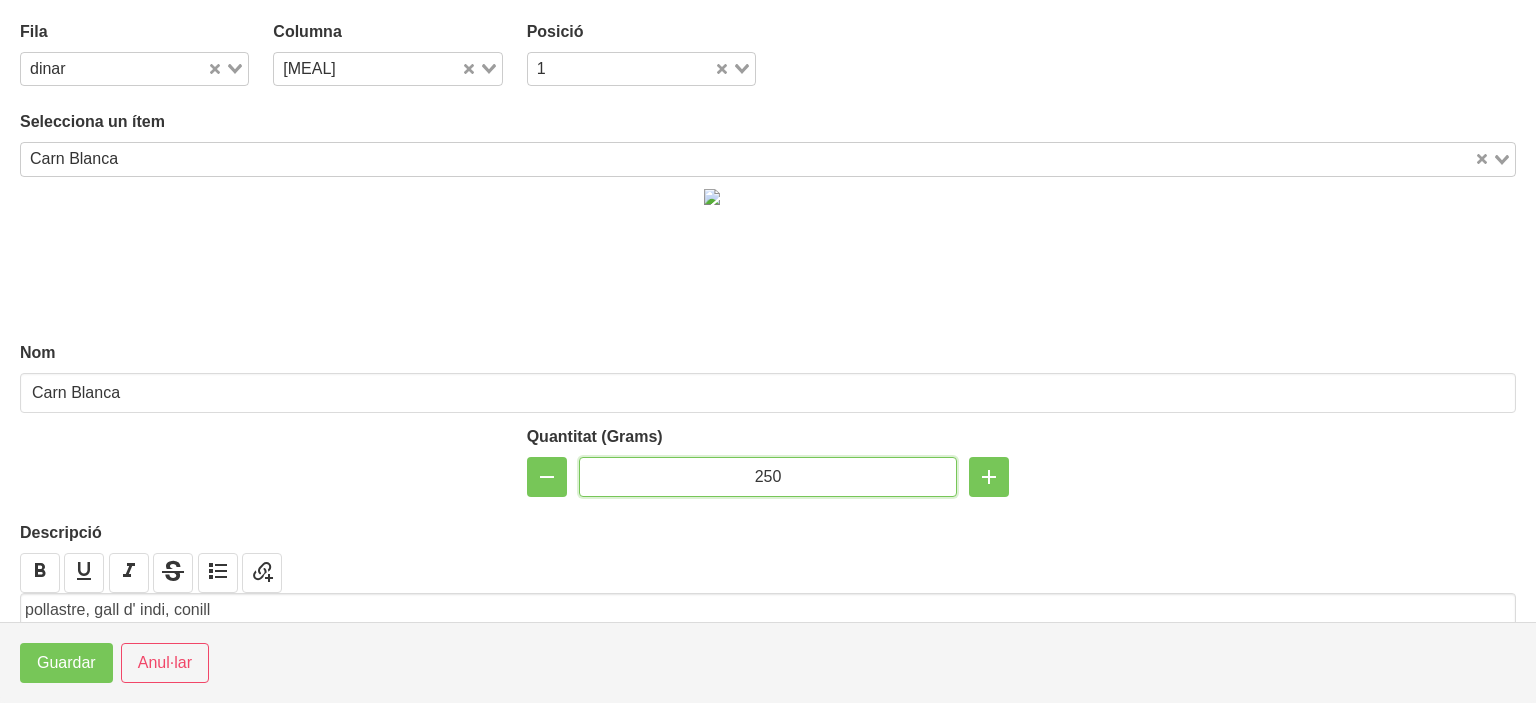 type on "250" 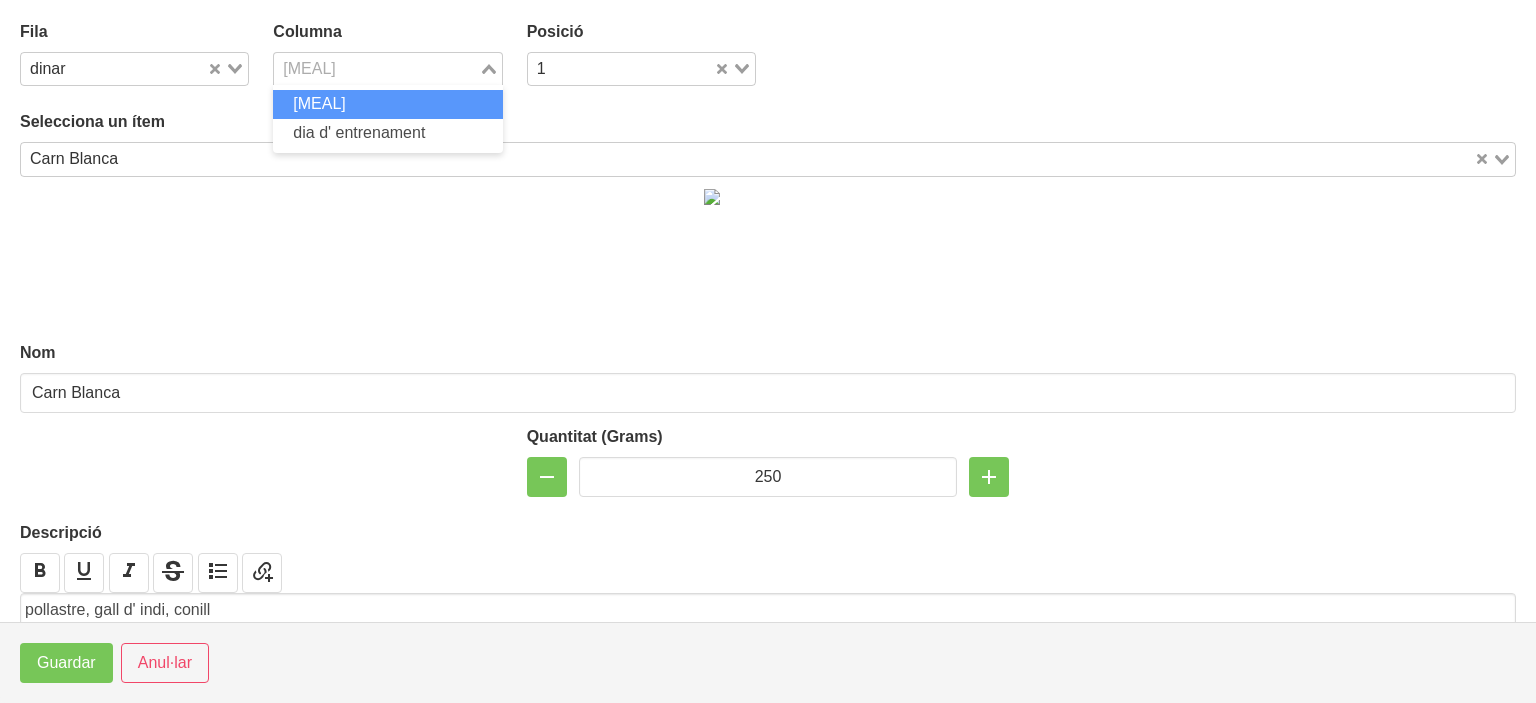 click on "[MEAL]" at bounding box center (376, 67) 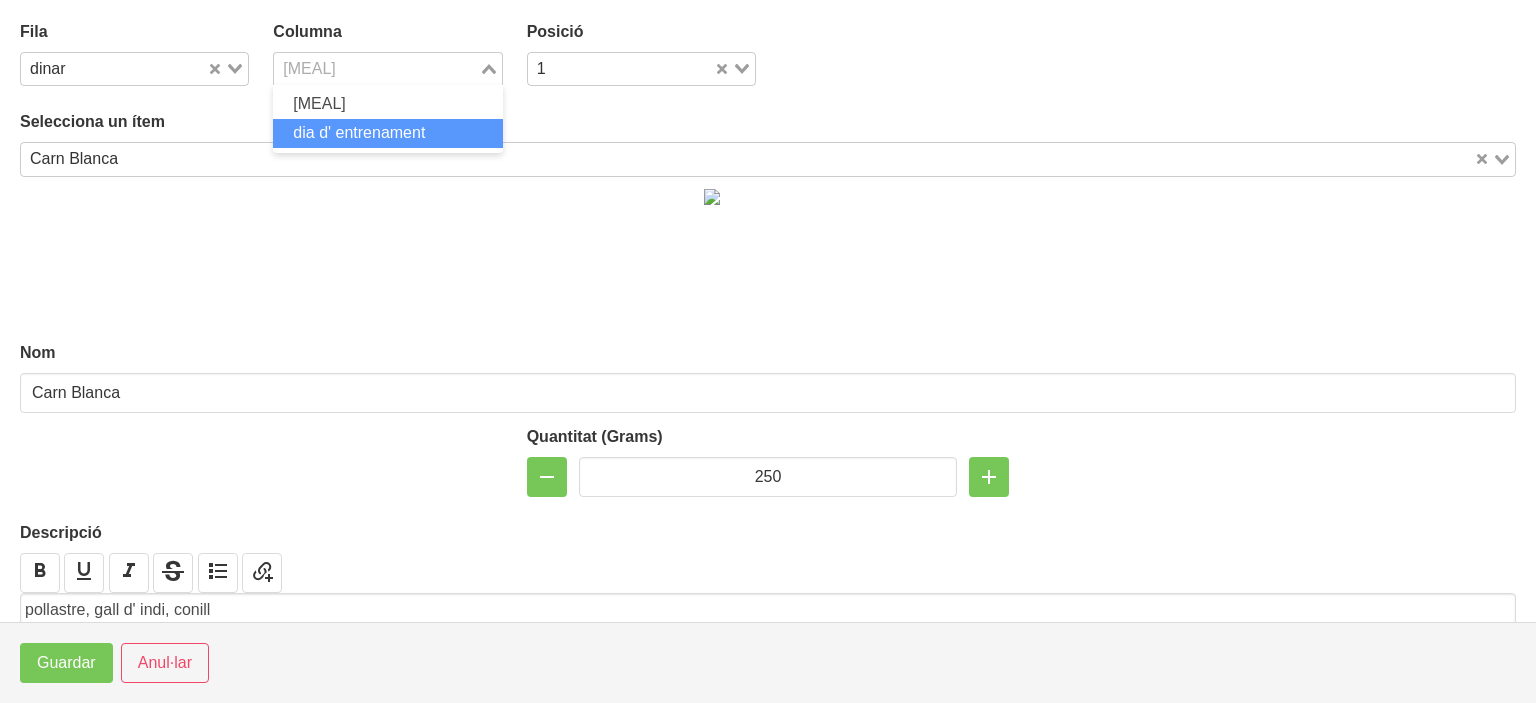 click on "dia d' entrenament" at bounding box center [359, 132] 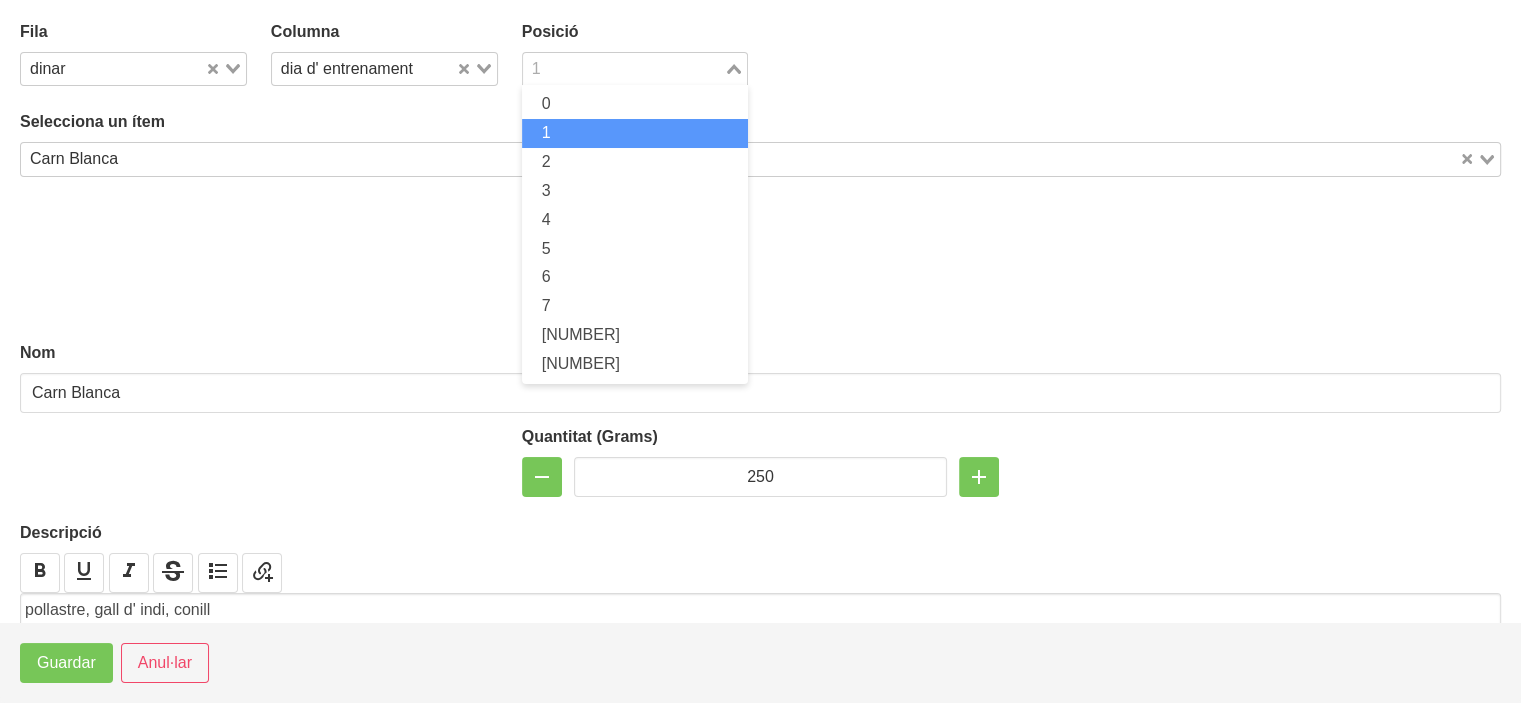 click at bounding box center [624, 69] 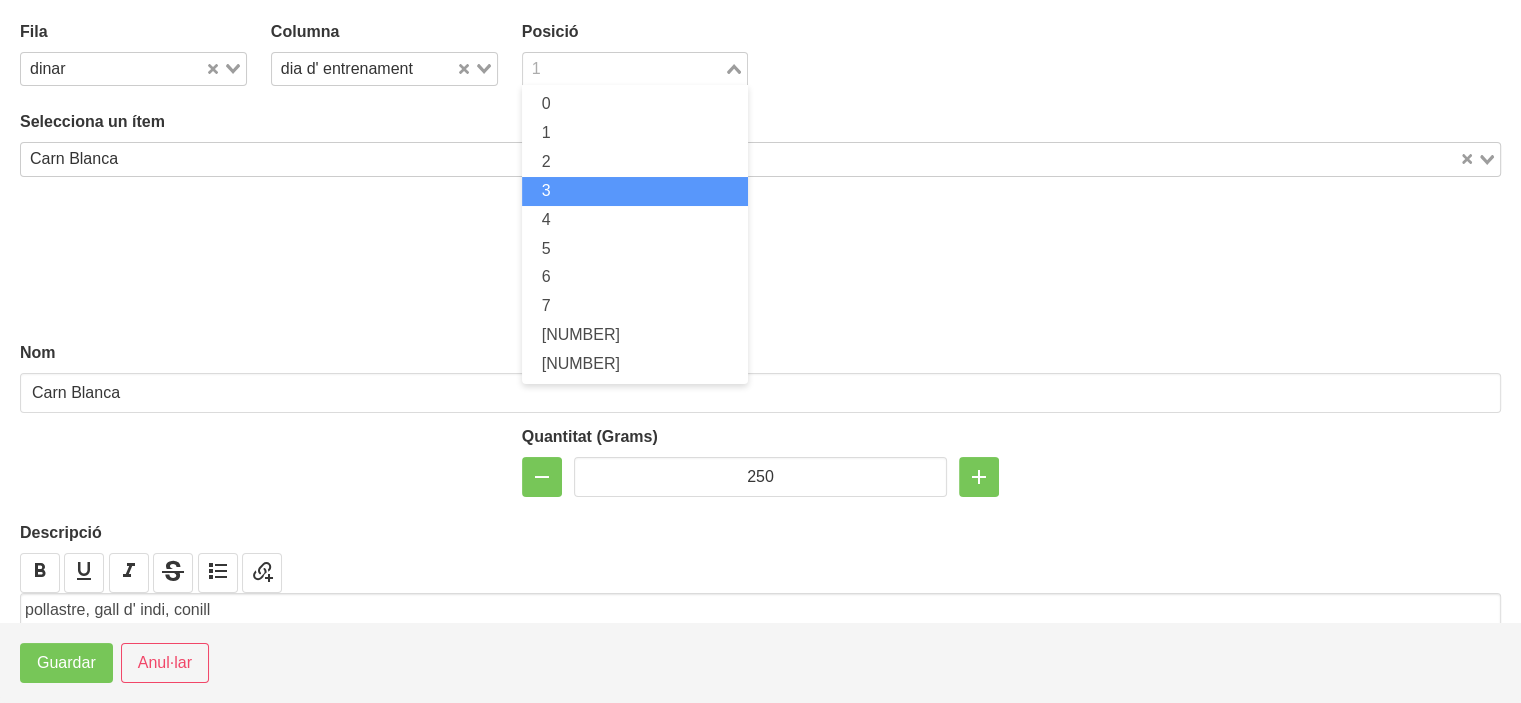 click on "3" at bounding box center (635, 191) 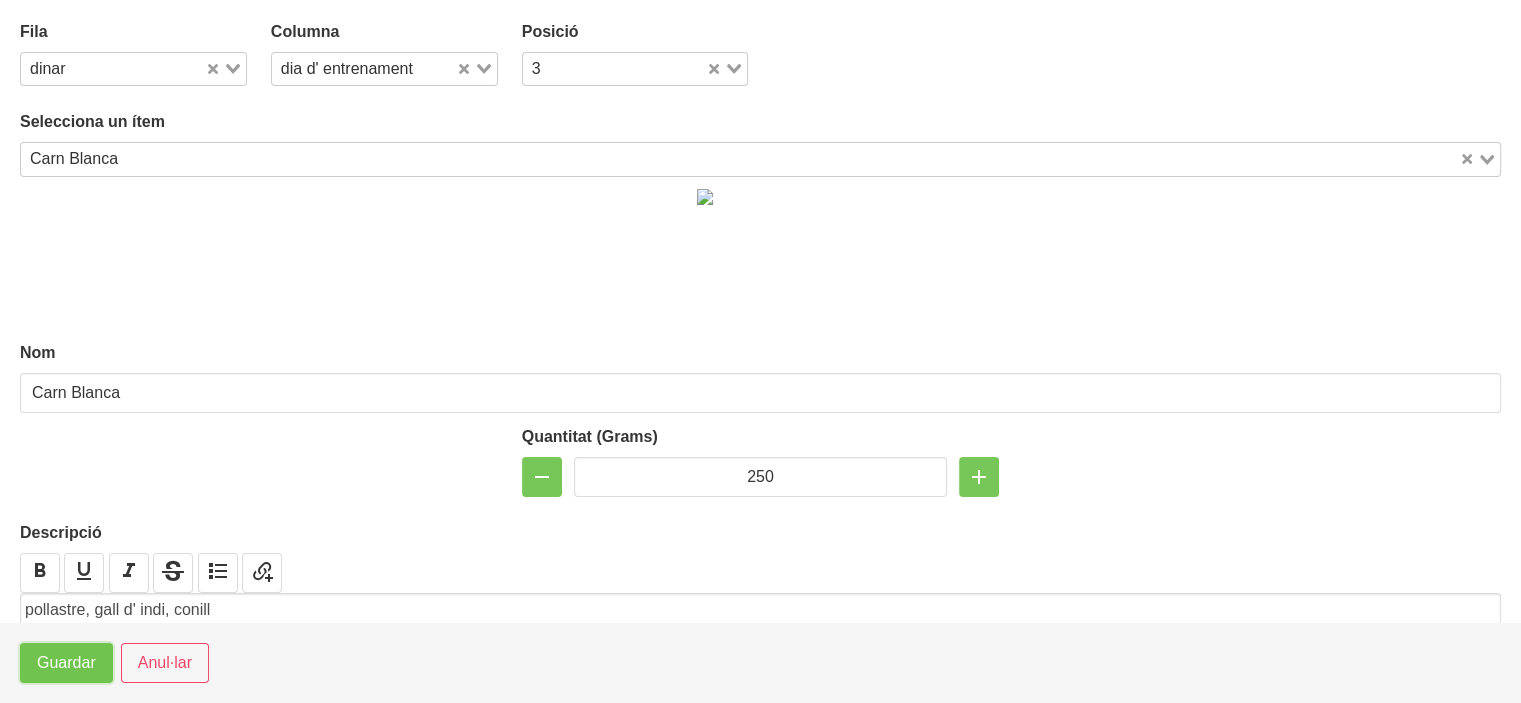 click on "Guardar" at bounding box center [66, 663] 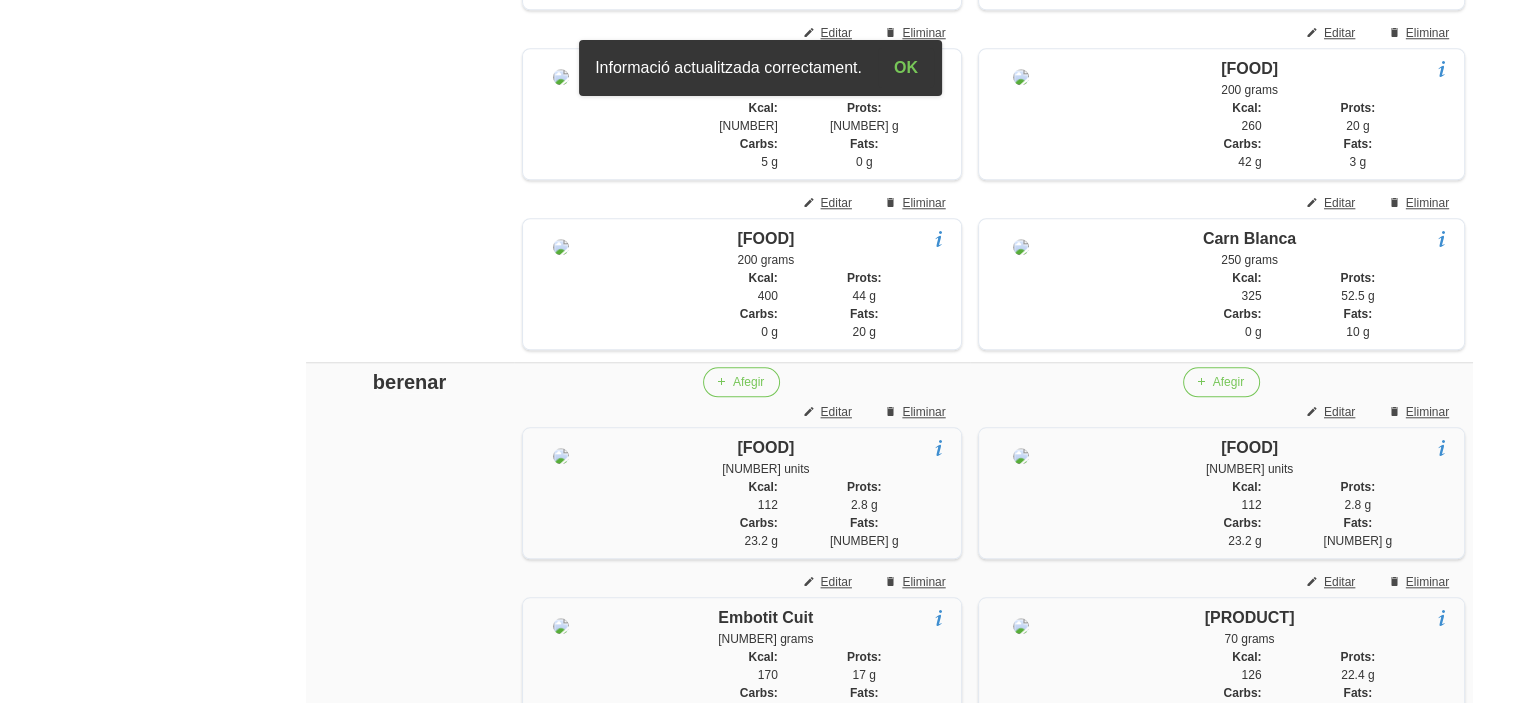 click on "General
Dashboard
Seccions
Clients
Administradors
Comunicacions
Esdeveniments
Aliments
Exercicis" at bounding box center [117, 38] 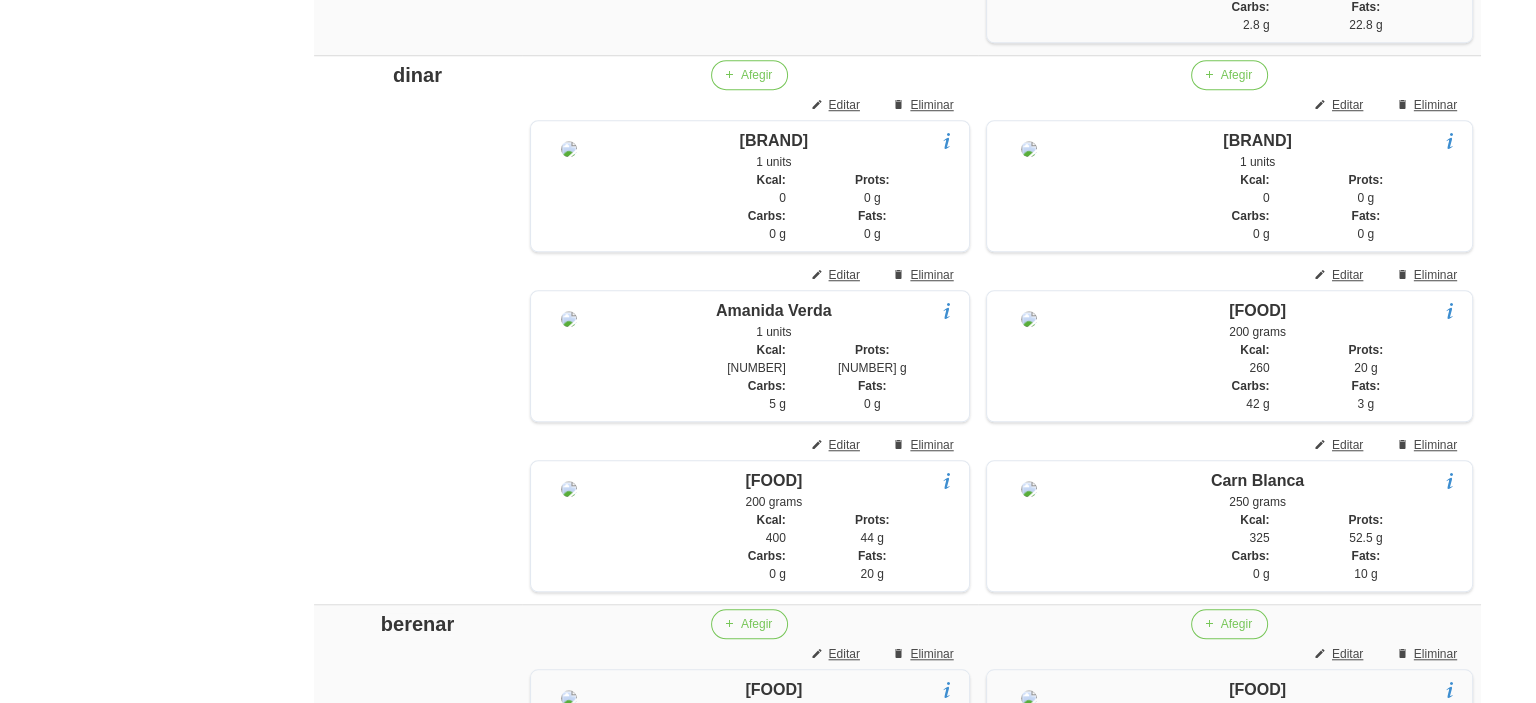 scroll, scrollTop: 1610, scrollLeft: 0, axis: vertical 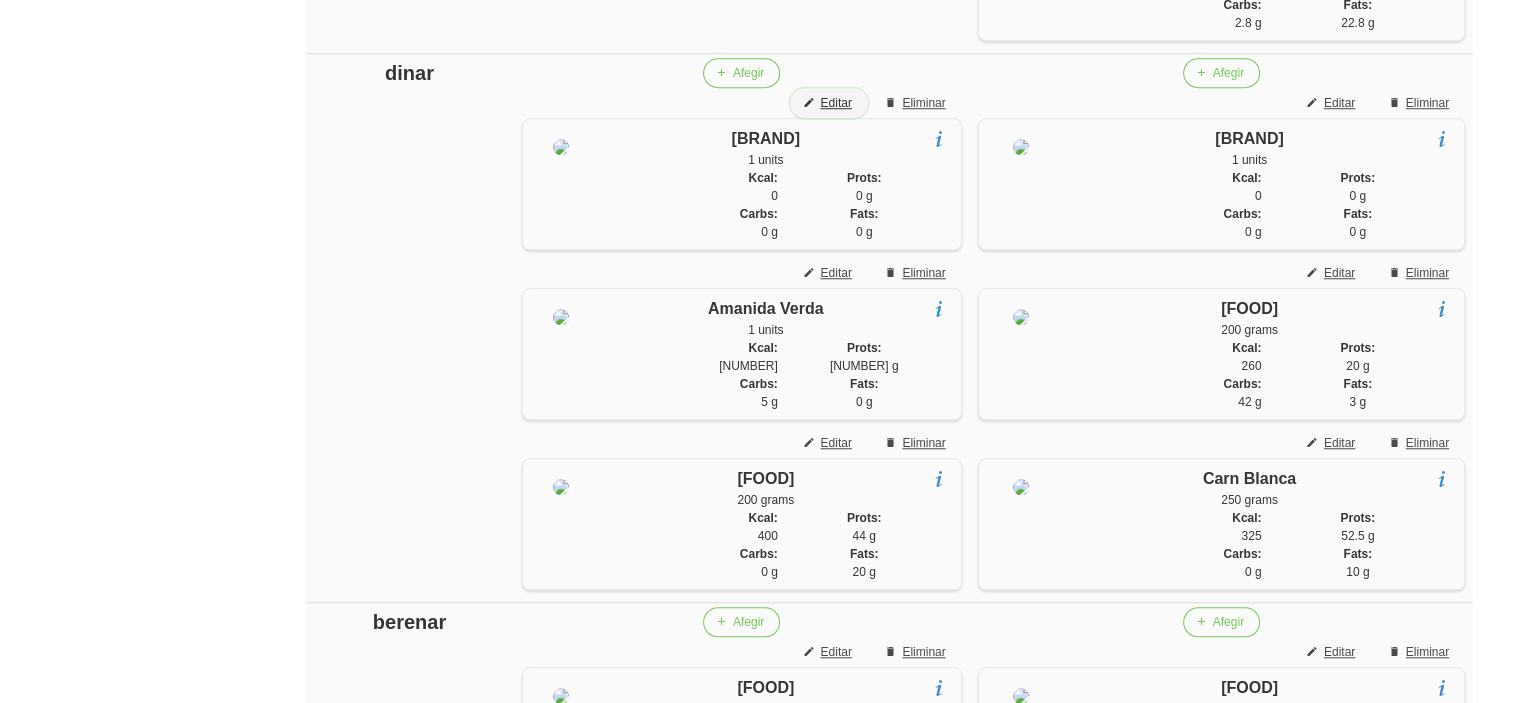 click on "Editar" at bounding box center [835, 103] 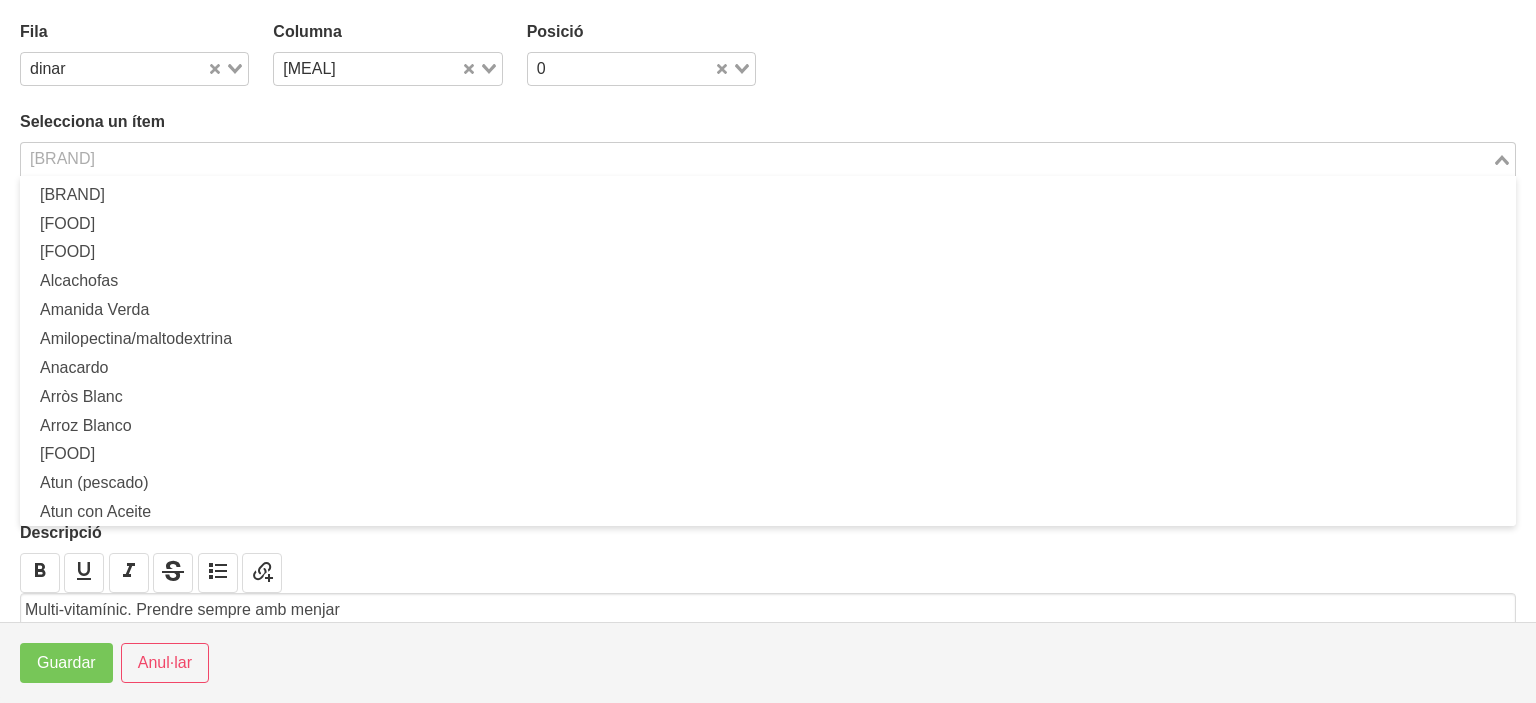 click at bounding box center (756, 159) 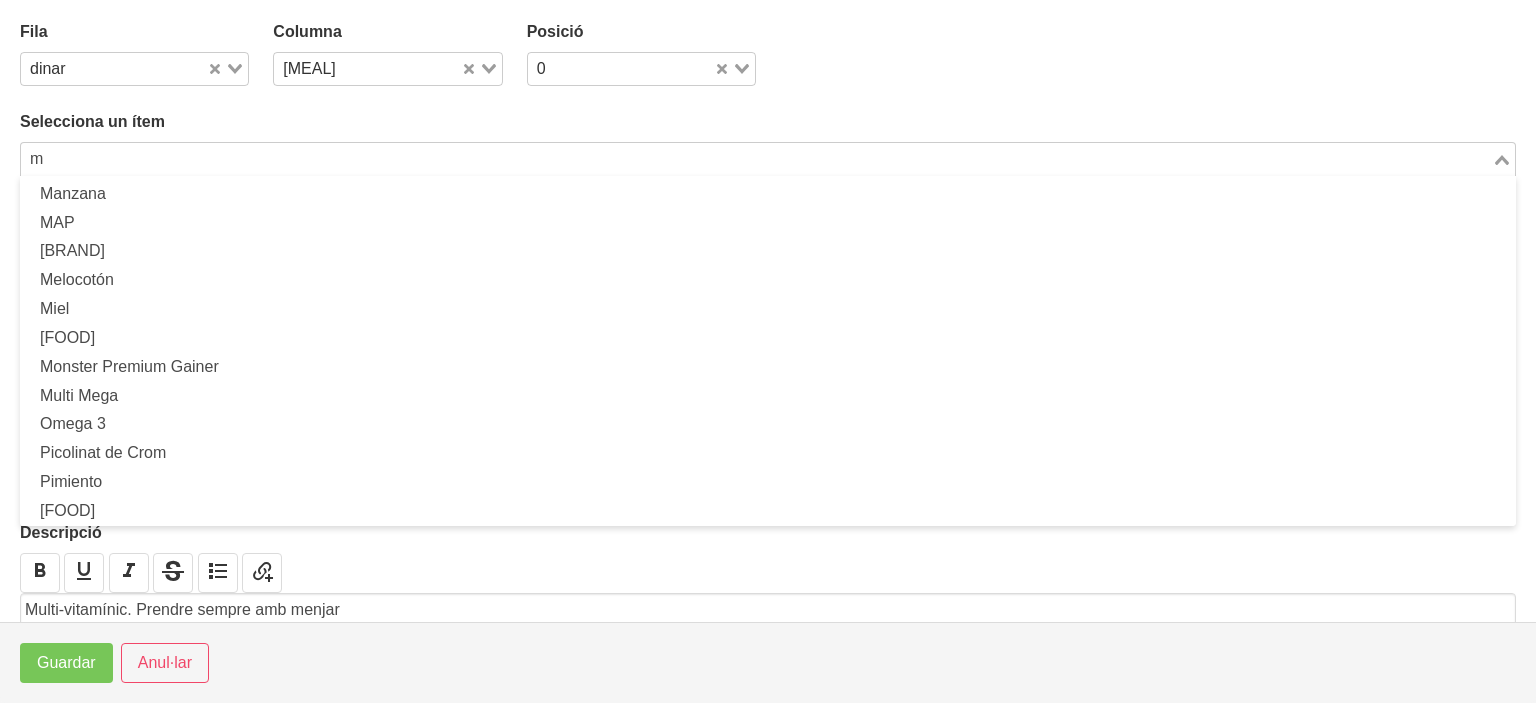 scroll, scrollTop: 0, scrollLeft: 0, axis: both 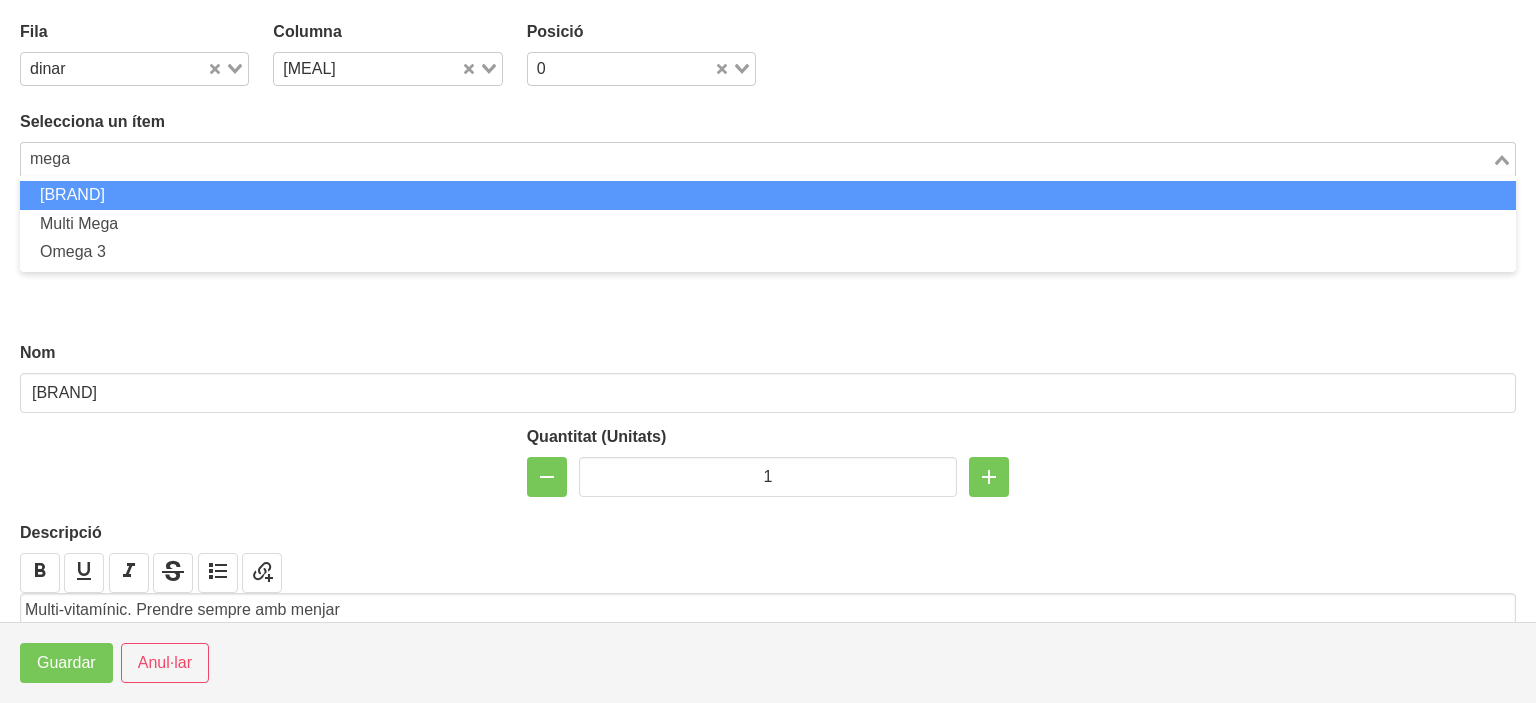click on "[BRAND]" at bounding box center (768, 195) 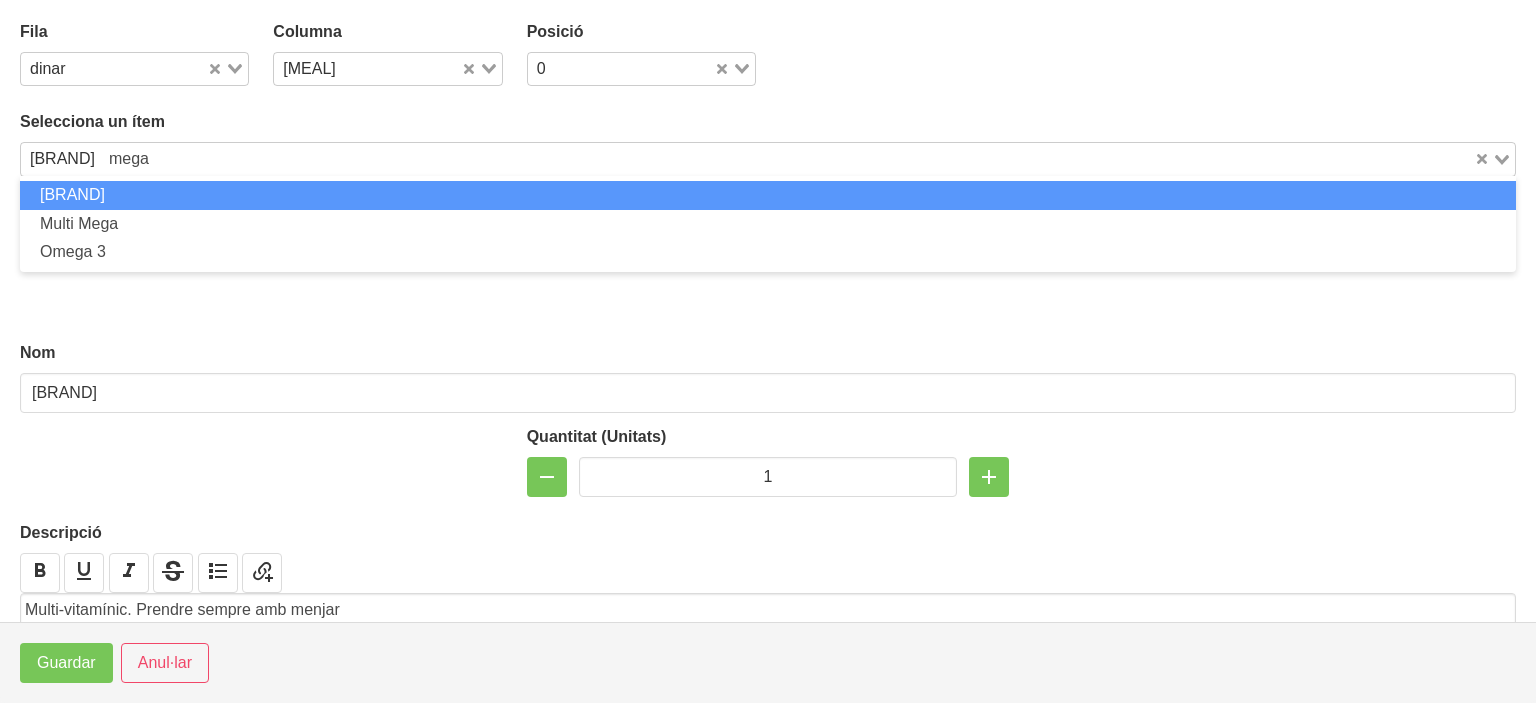 type 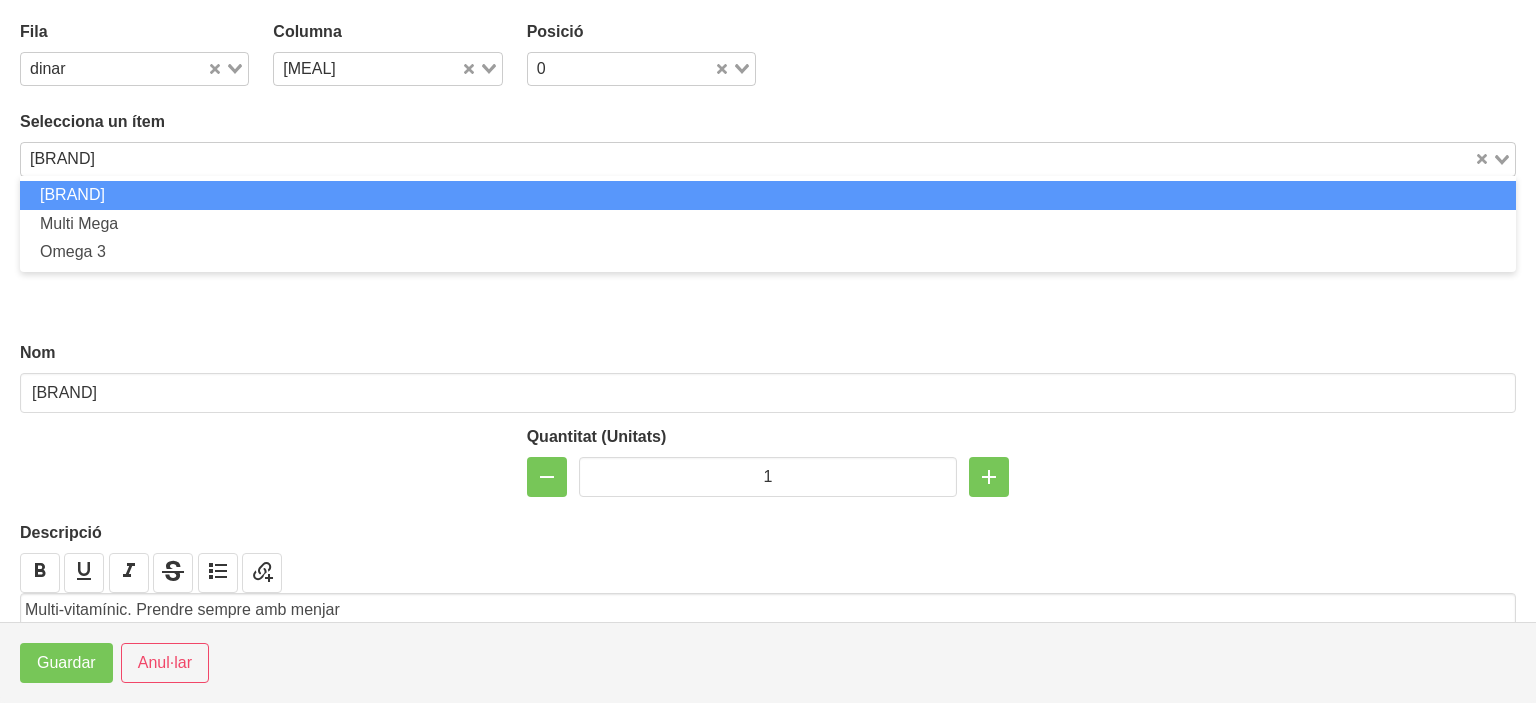 type on "[BRAND]" 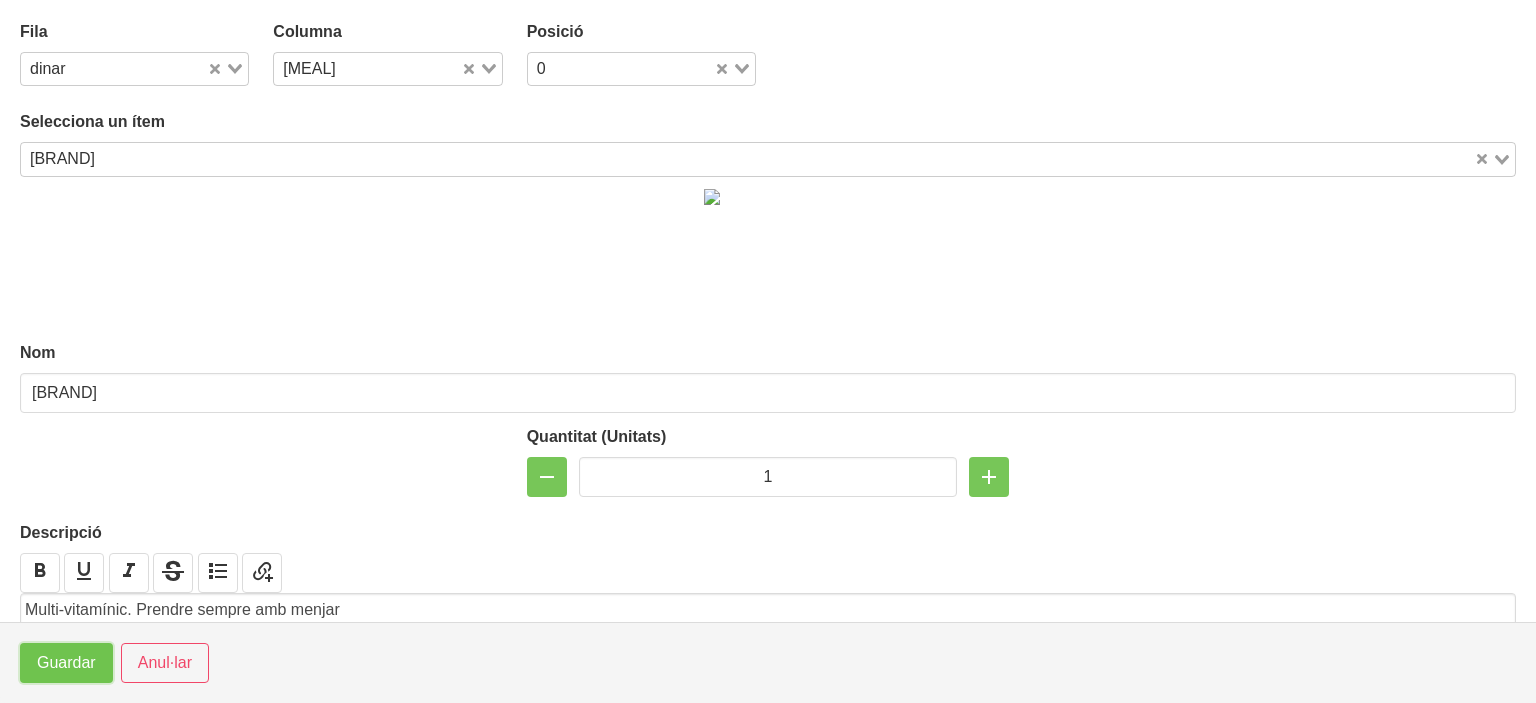 click on "Guardar" at bounding box center [66, 663] 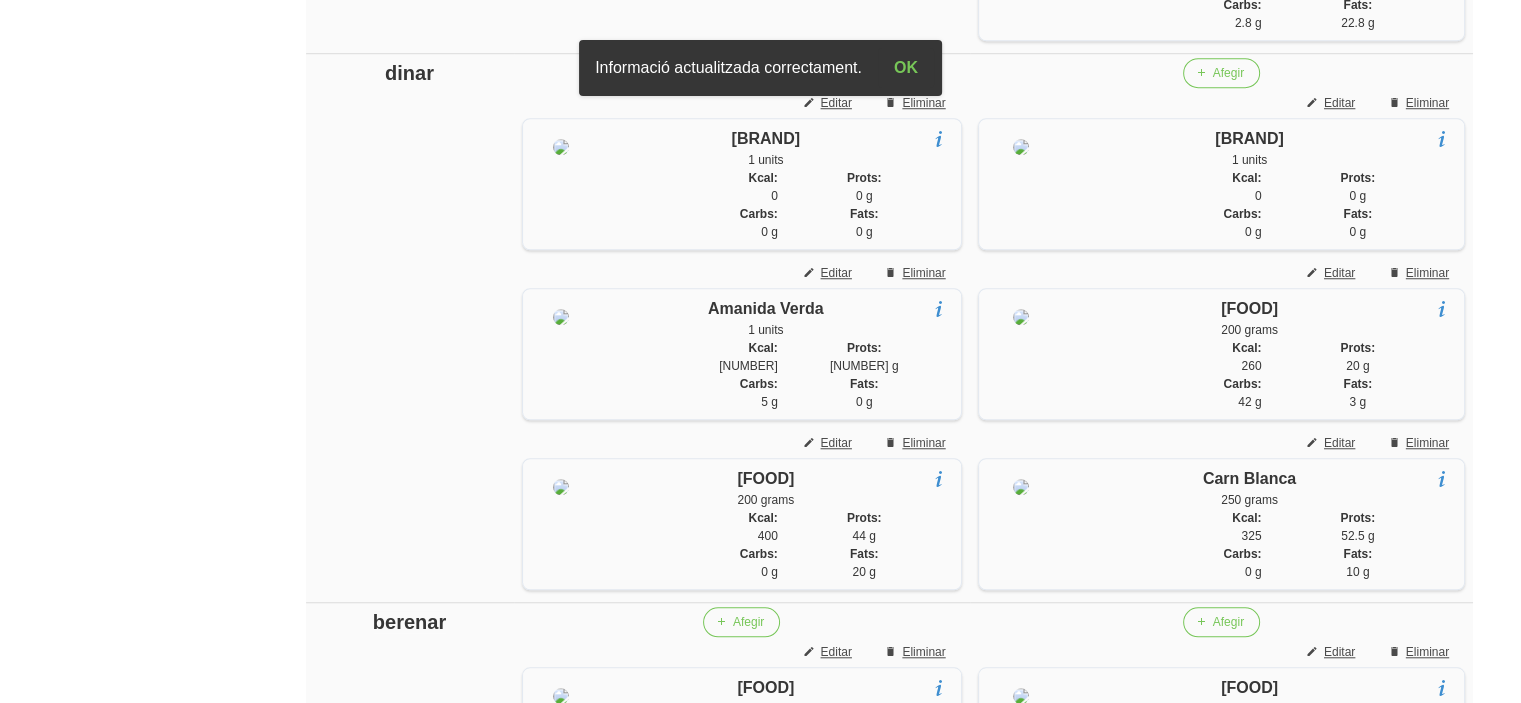 click on "Afegir" at bounding box center [748, 73] 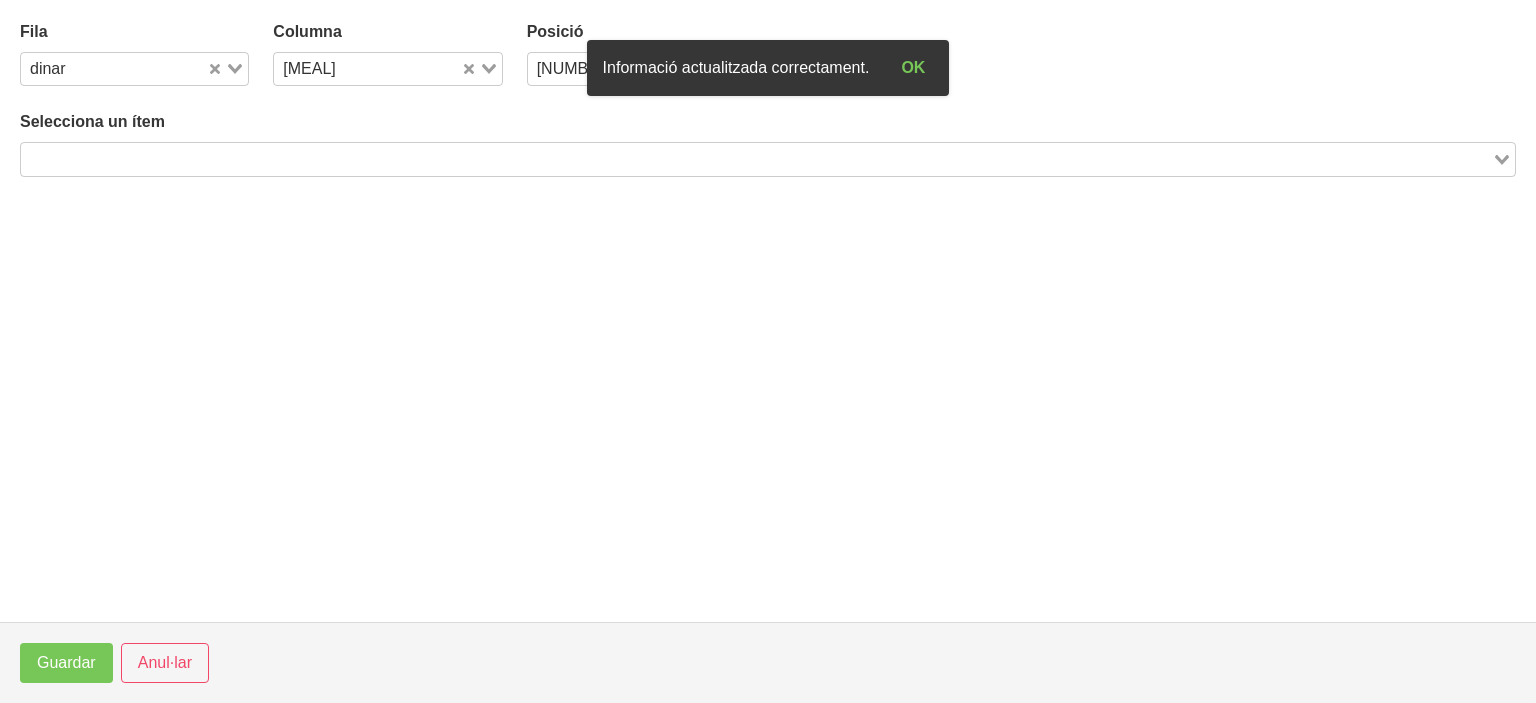click at bounding box center (667, 69) 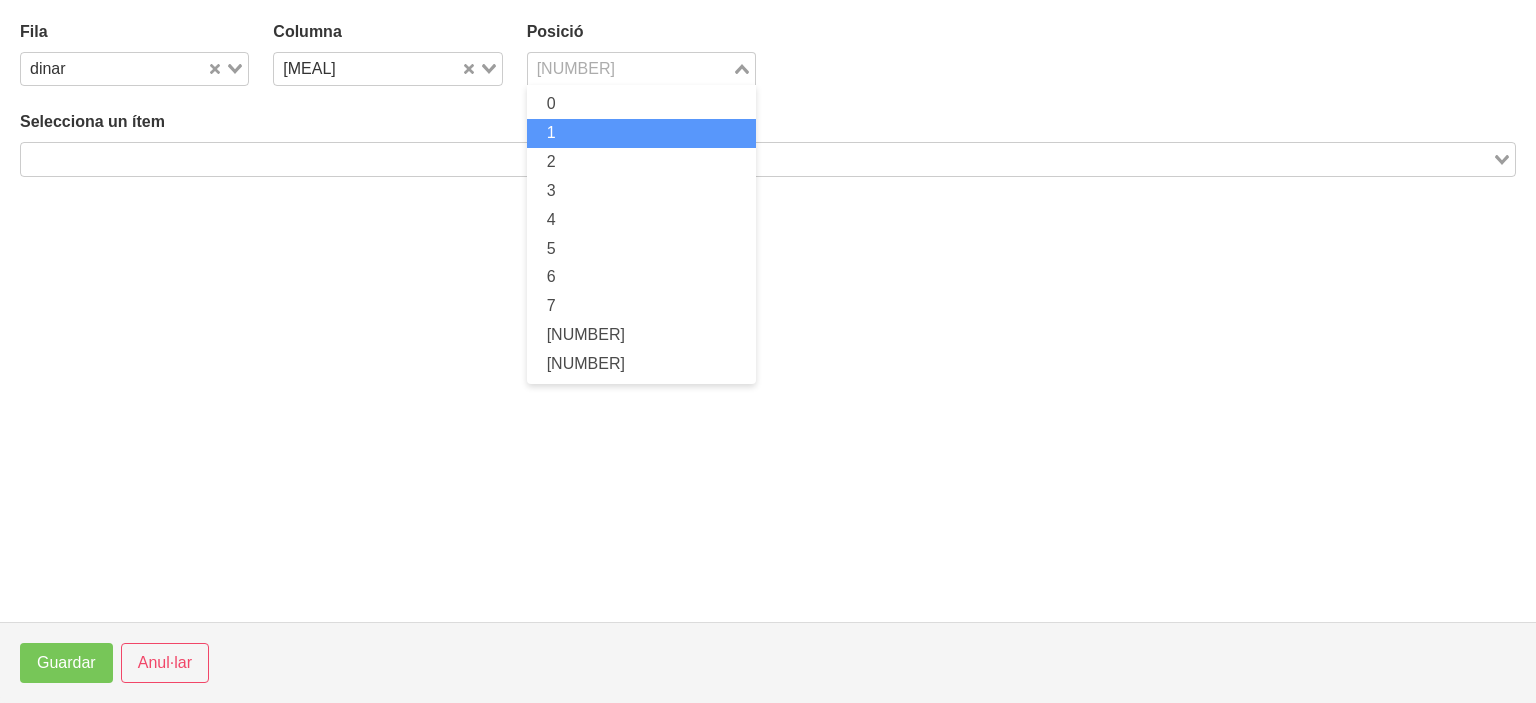 drag, startPoint x: 549, startPoint y: 105, endPoint x: 565, endPoint y: 136, distance: 34.88553 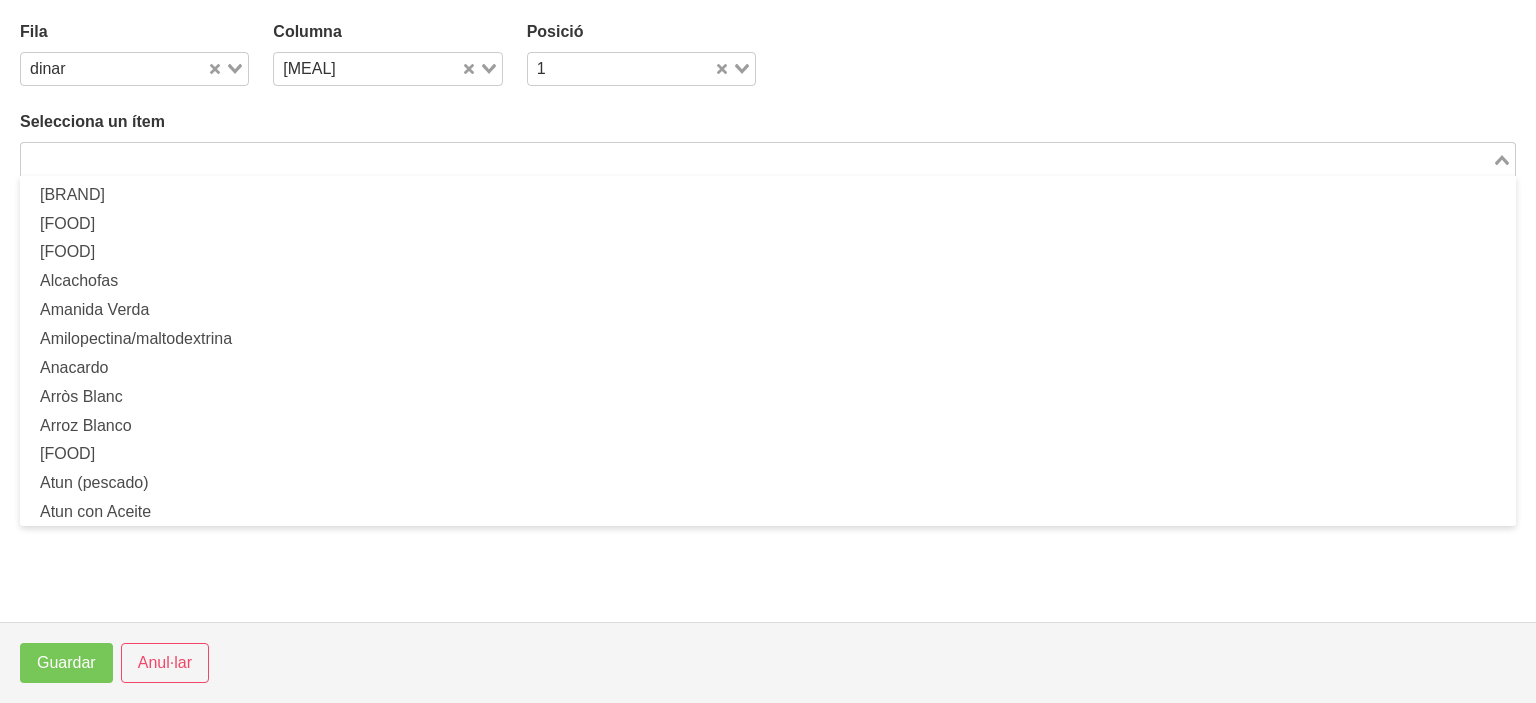 click at bounding box center [756, 159] 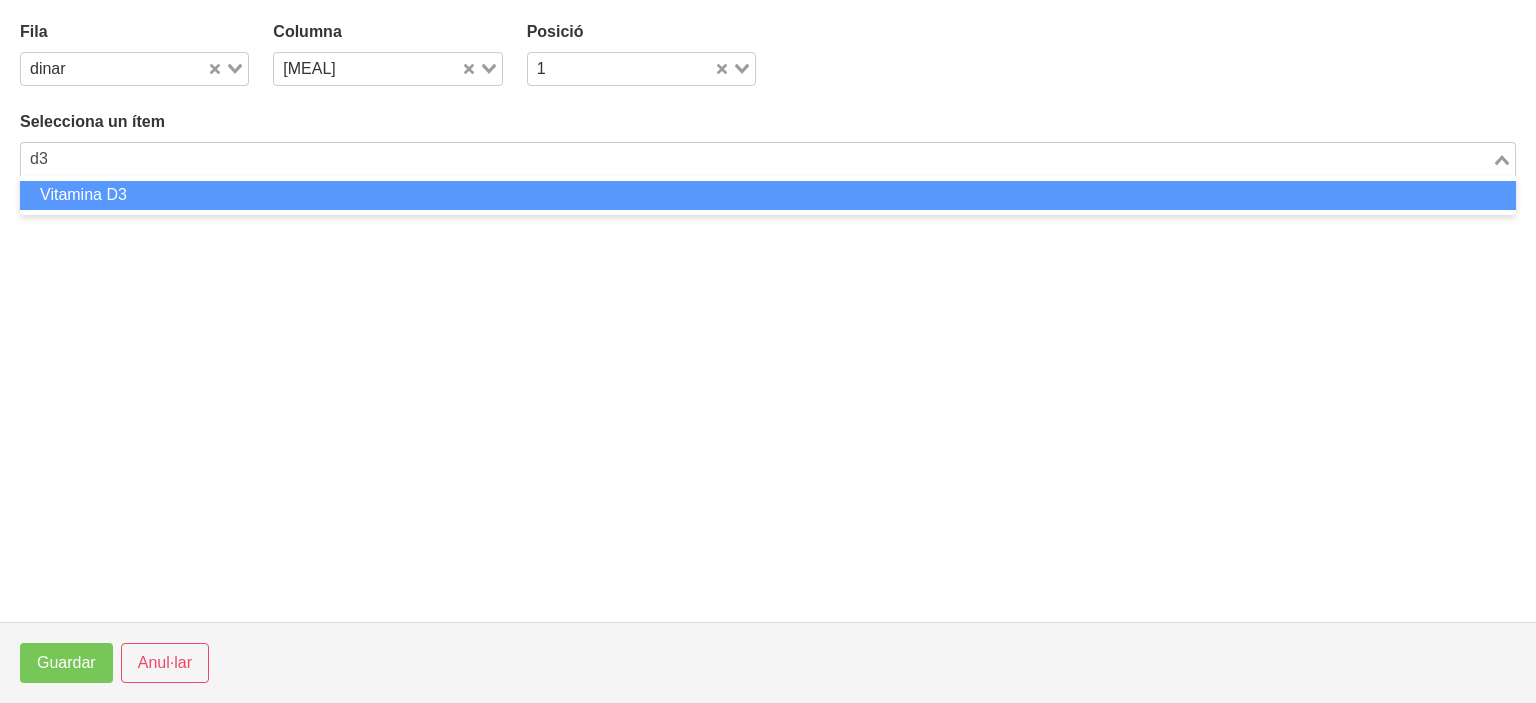 click on "Vitamina D3" at bounding box center (768, 195) 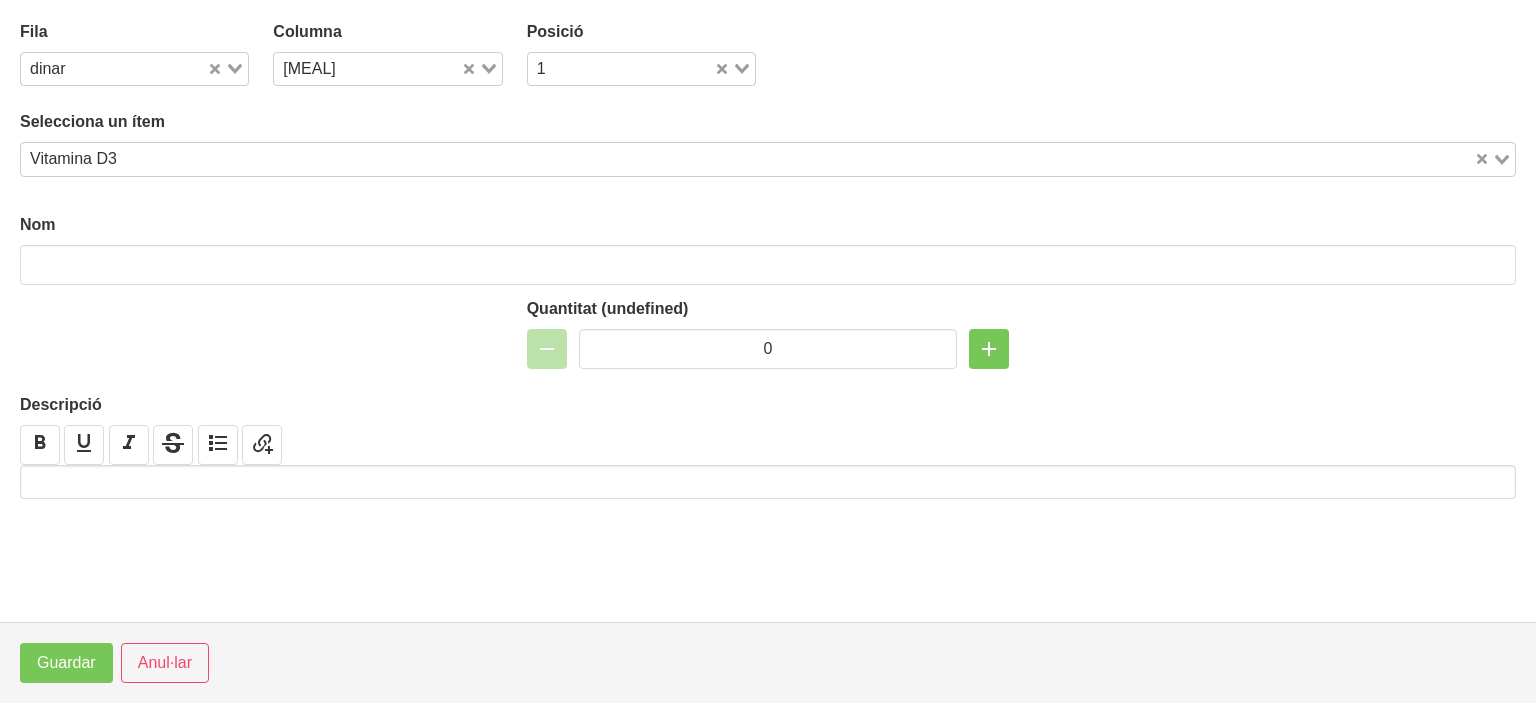 type on "Vitamina D3" 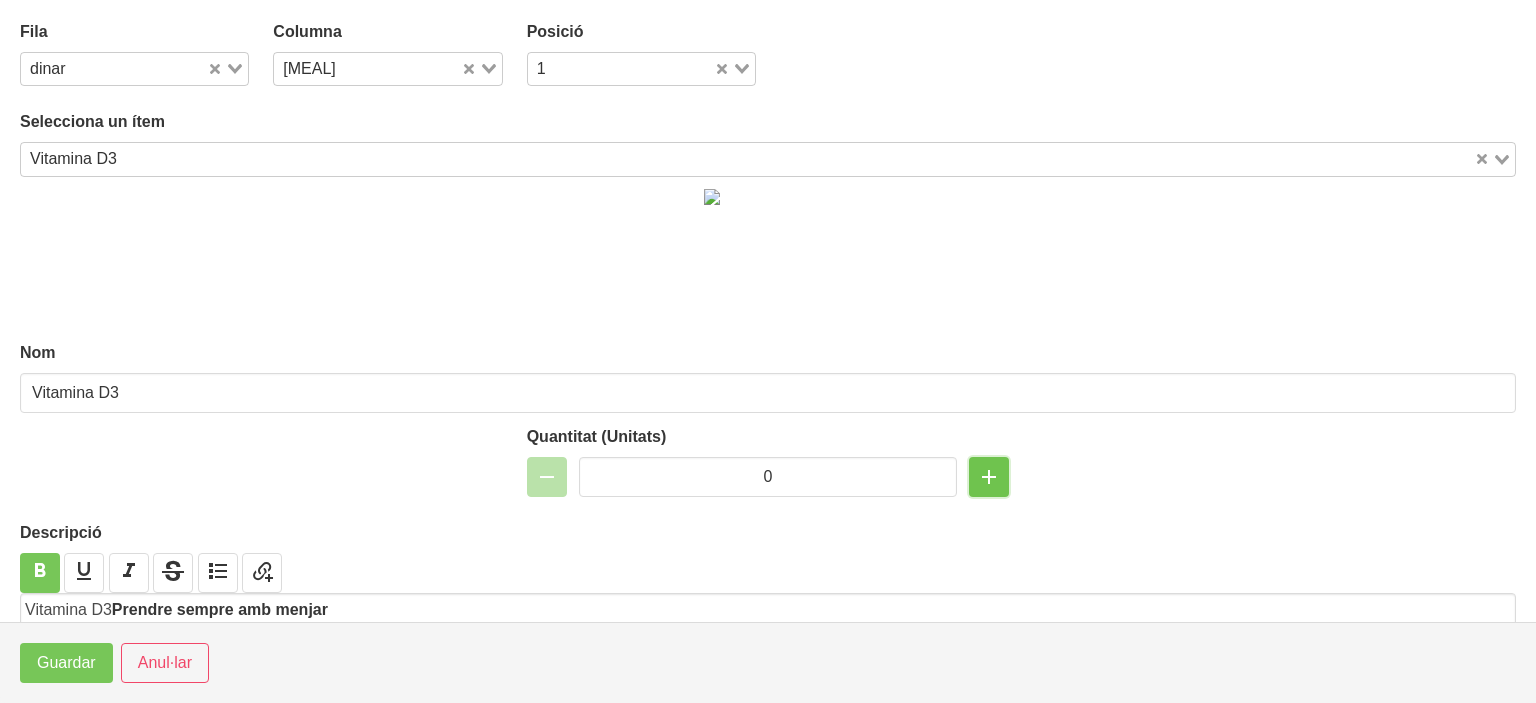 click at bounding box center [989, 477] 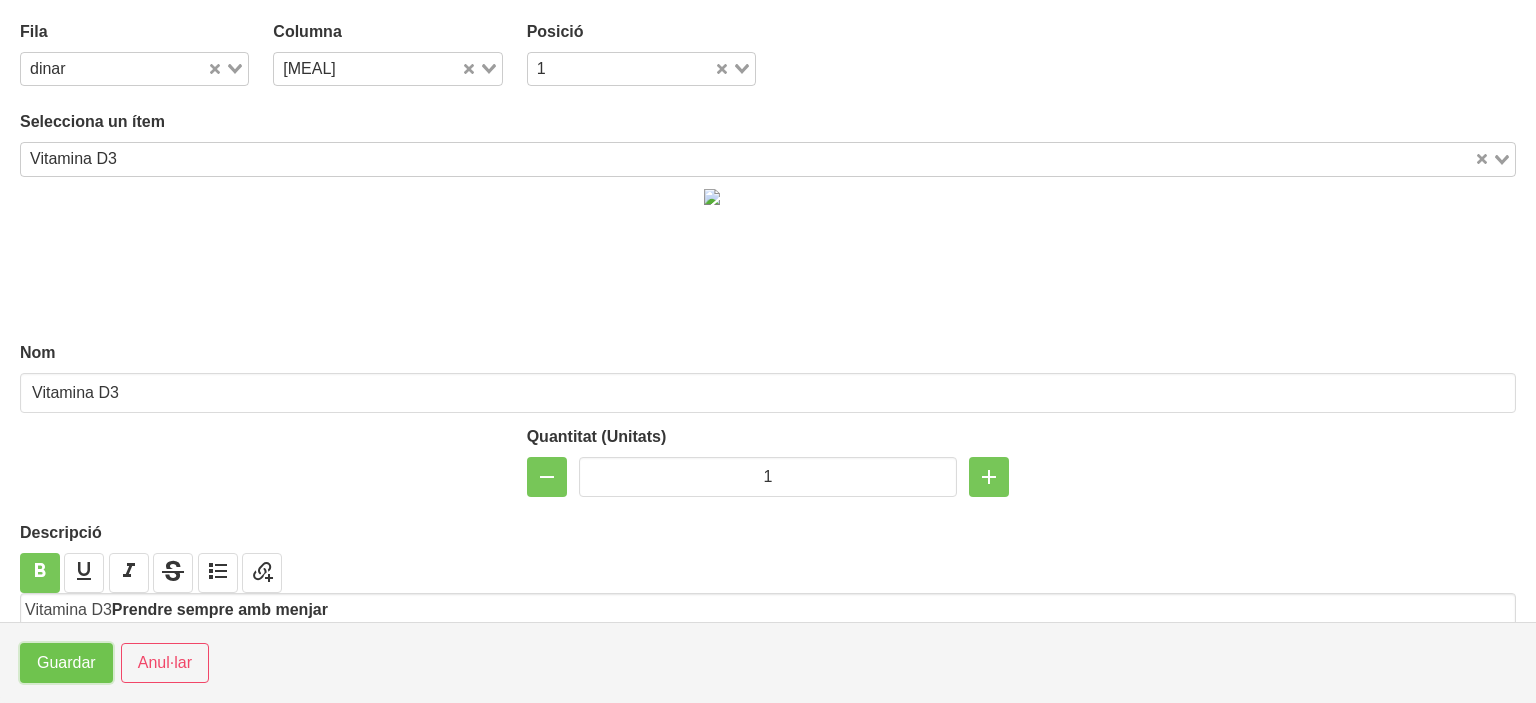 click on "Guardar" at bounding box center [66, 663] 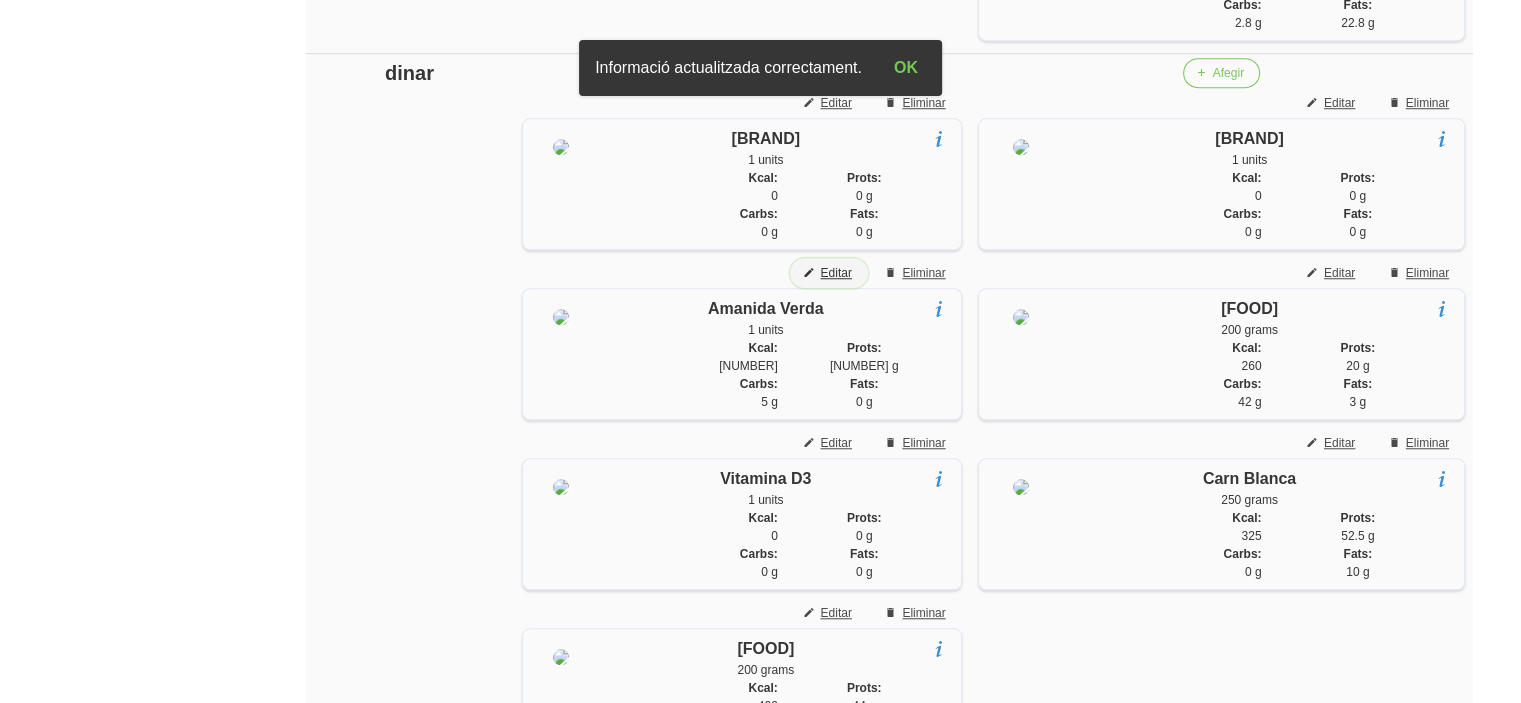 click on "Editar" at bounding box center (835, 273) 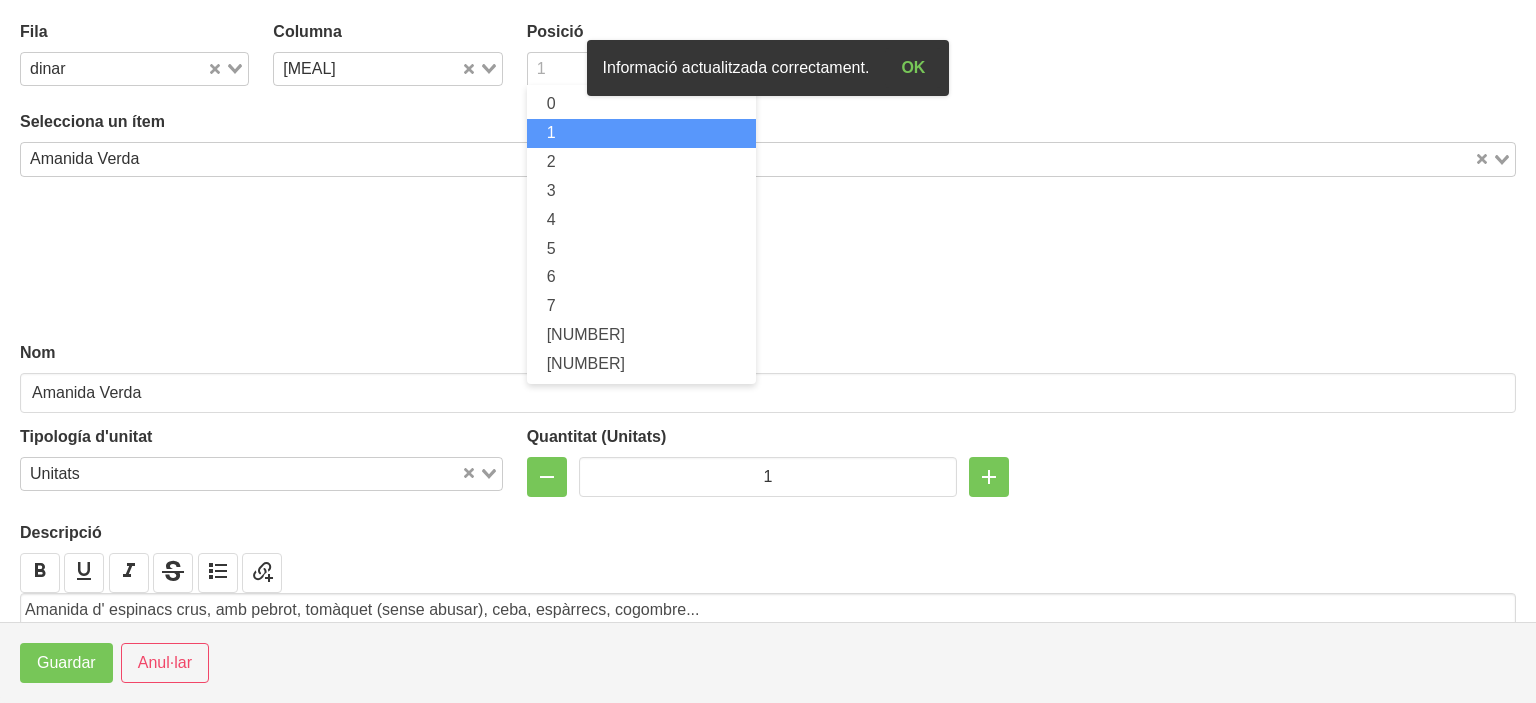 click on "1" at bounding box center (630, 67) 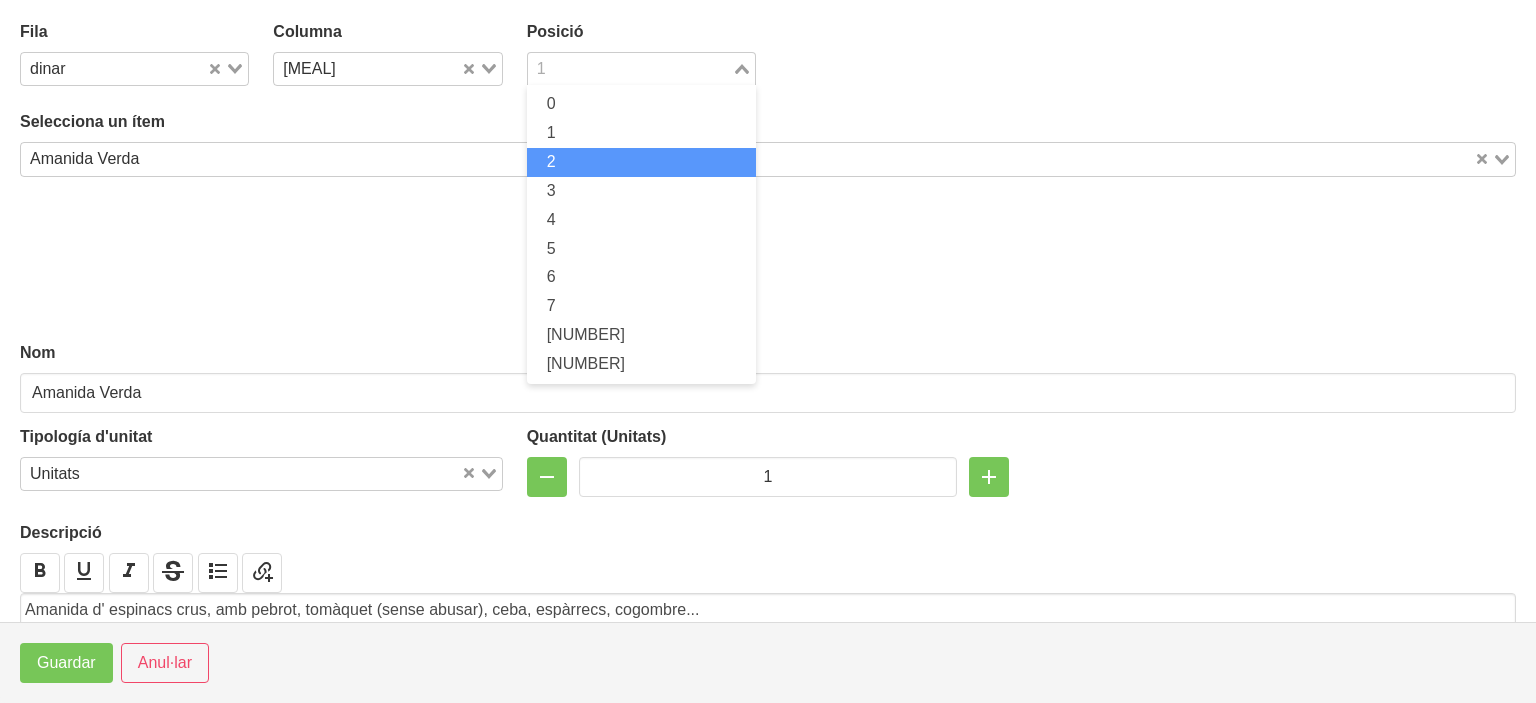 click on "2" at bounding box center [551, 161] 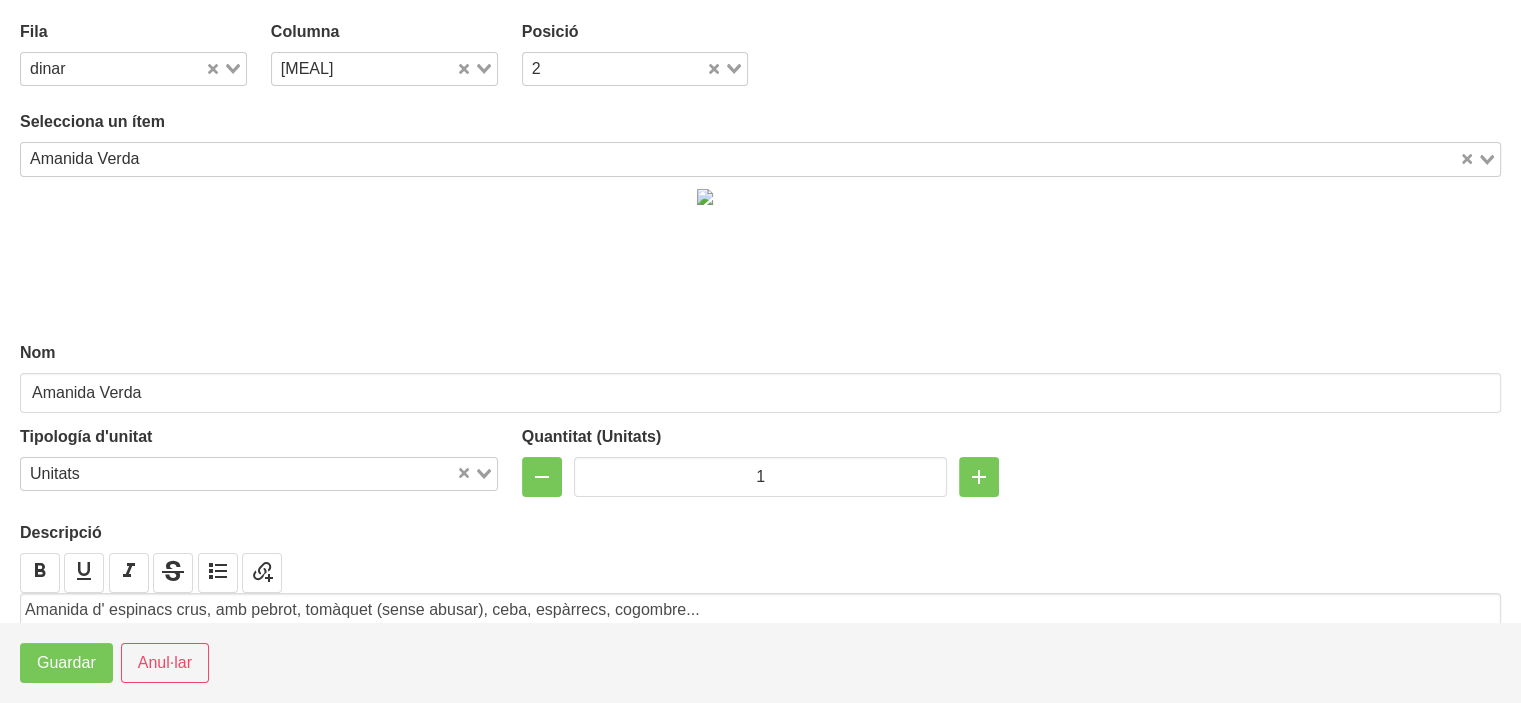 click on "Guardar       Anul·lar" at bounding box center (760, 662) 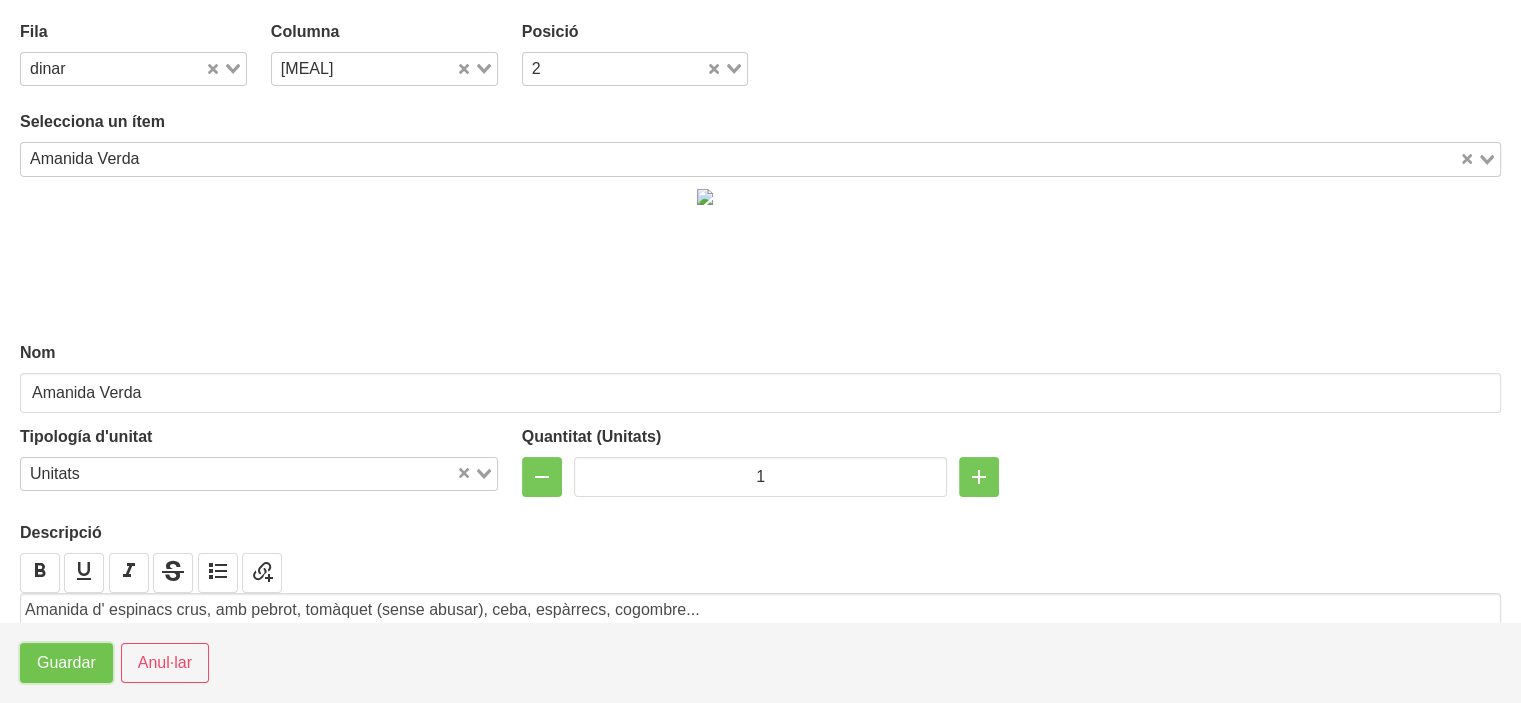click on "Guardar" at bounding box center (66, 663) 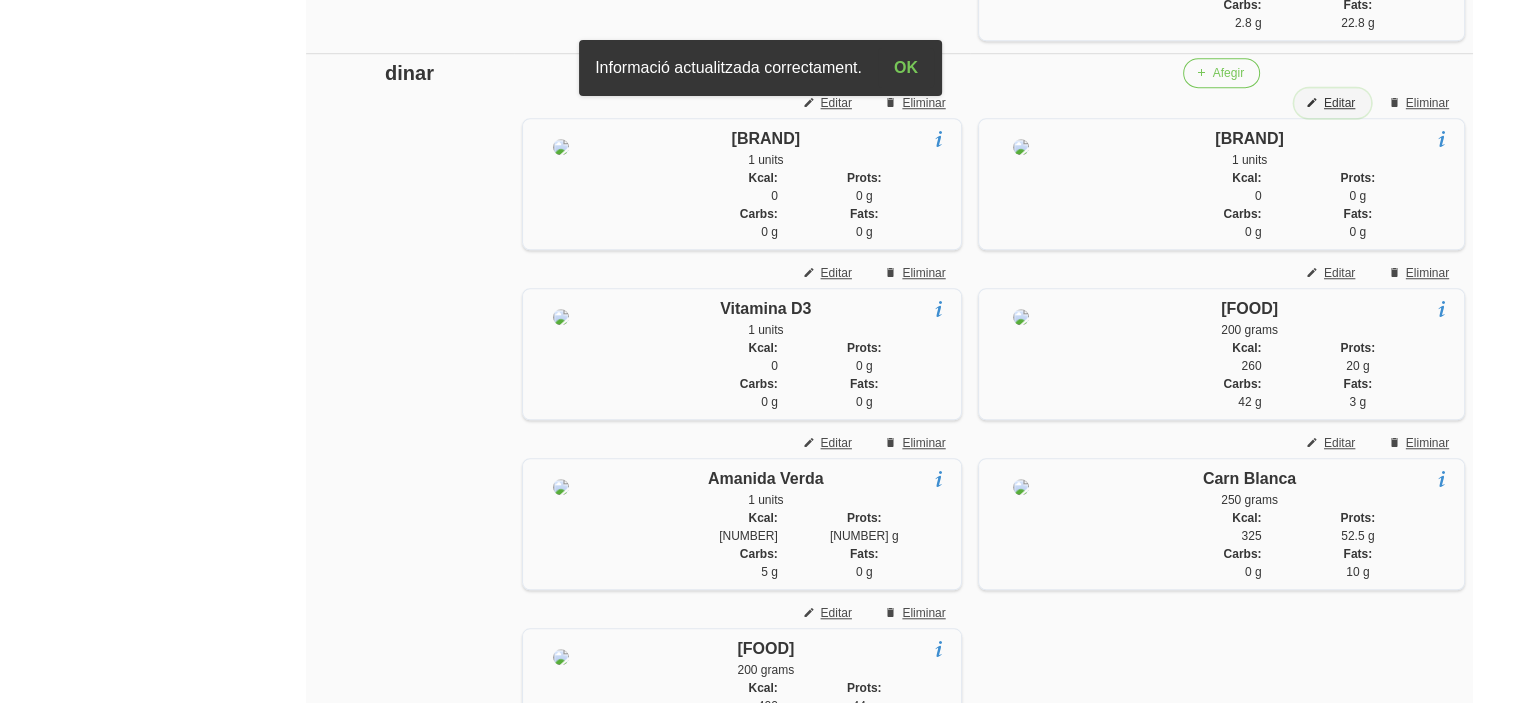click on "Editar" at bounding box center [1339, 103] 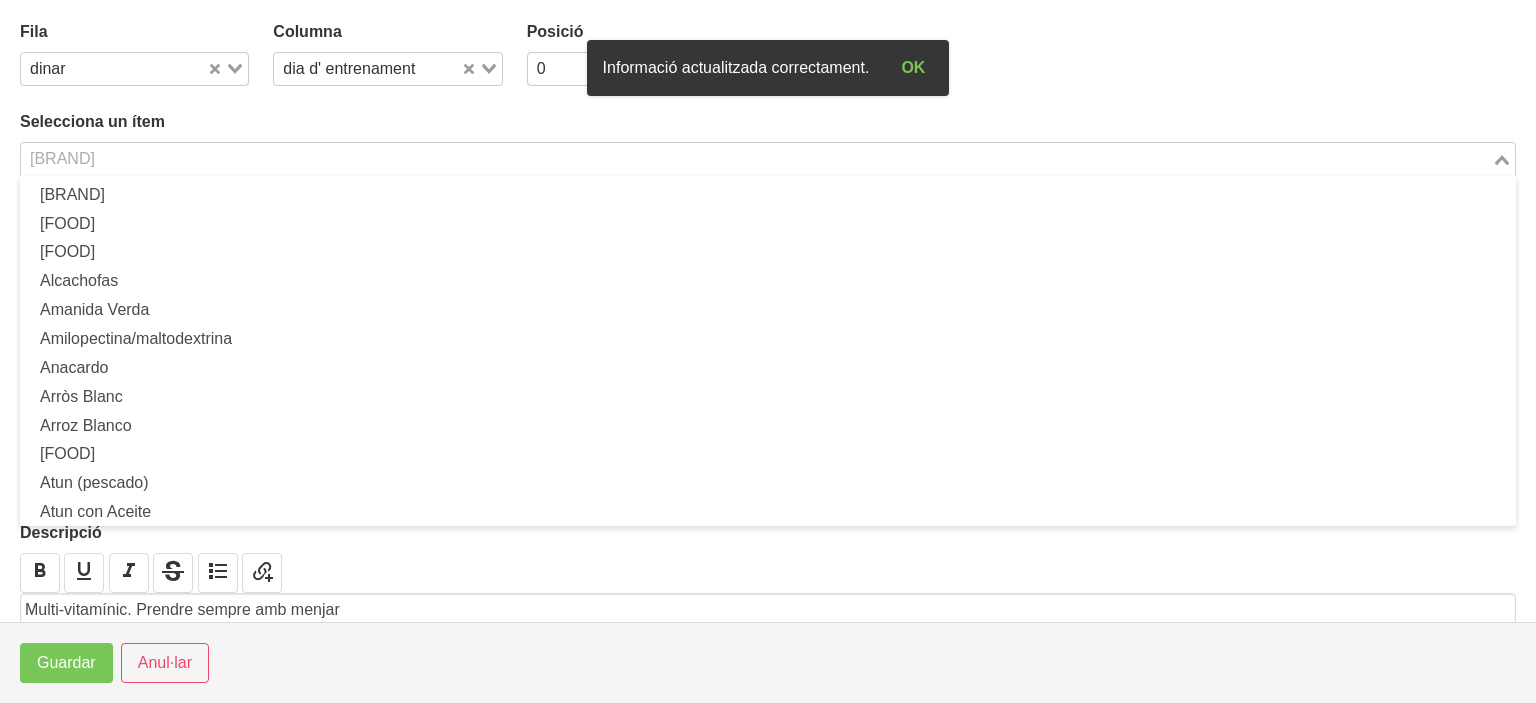 click at bounding box center (756, 159) 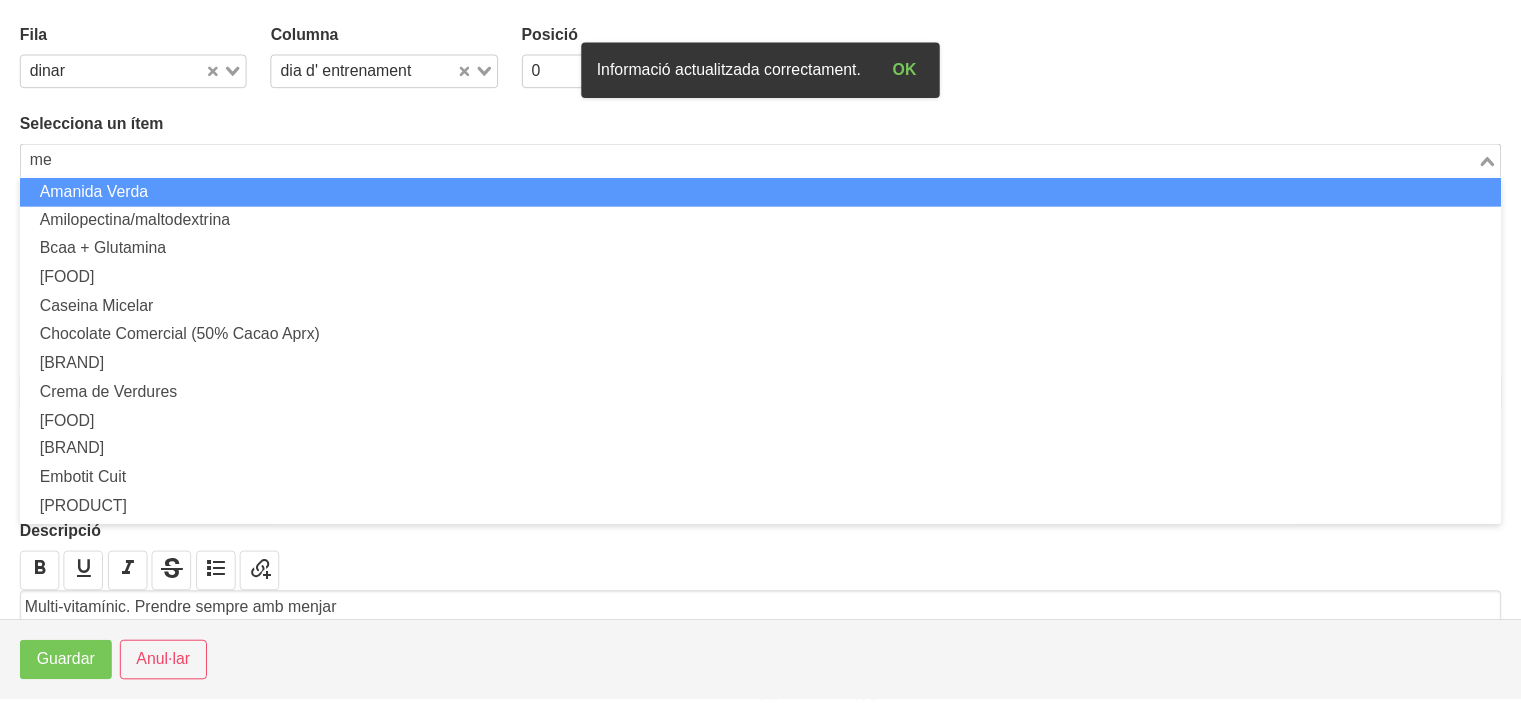 scroll, scrollTop: 0, scrollLeft: 0, axis: both 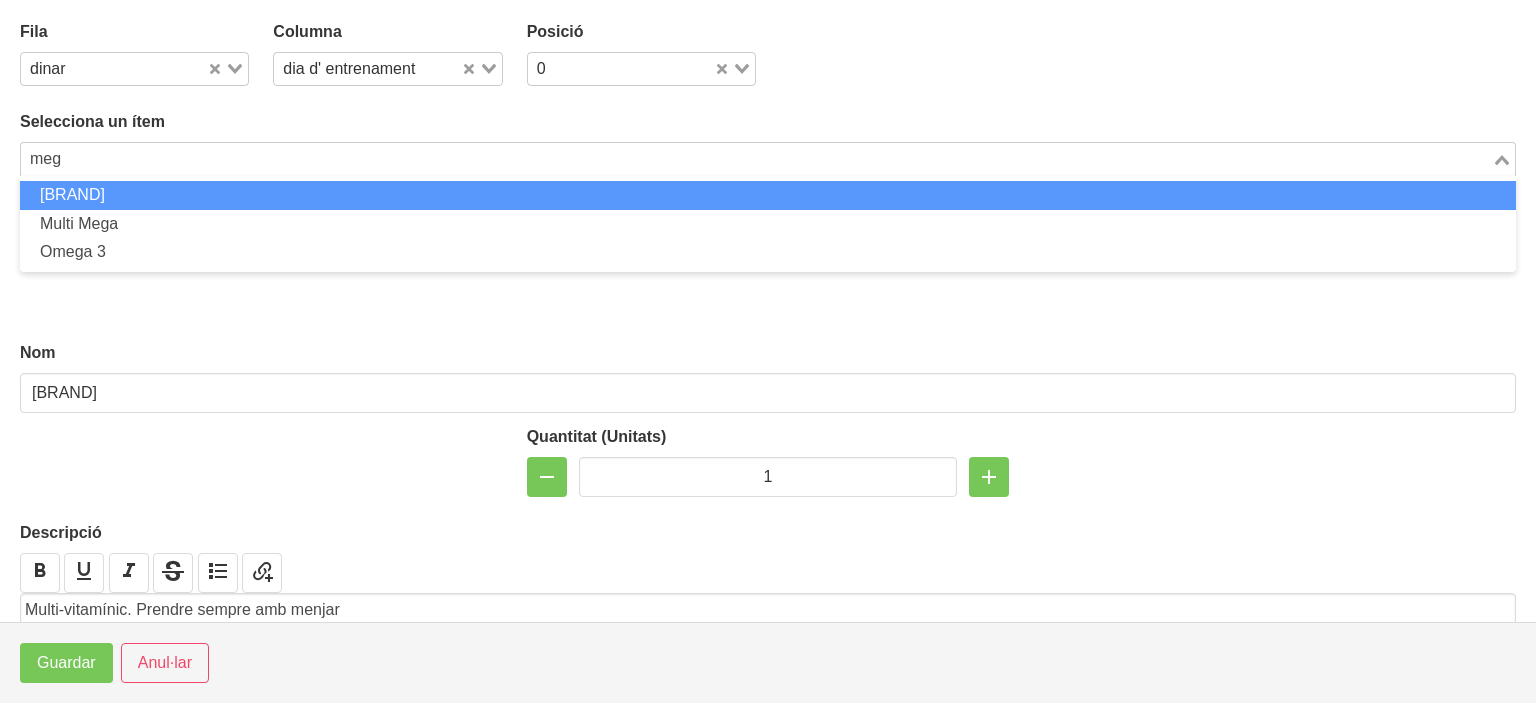 click on "[BRAND]" at bounding box center (768, 195) 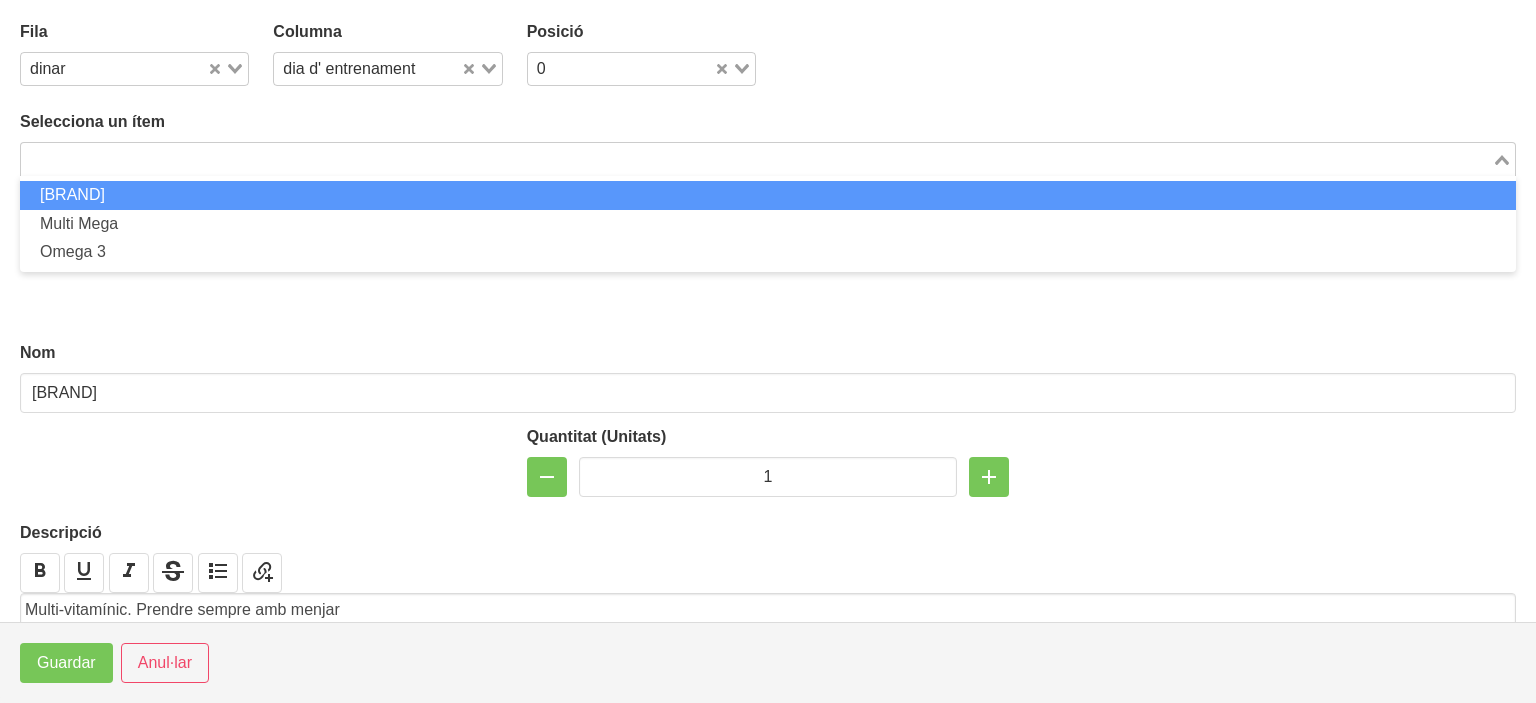 type on "[BRAND]" 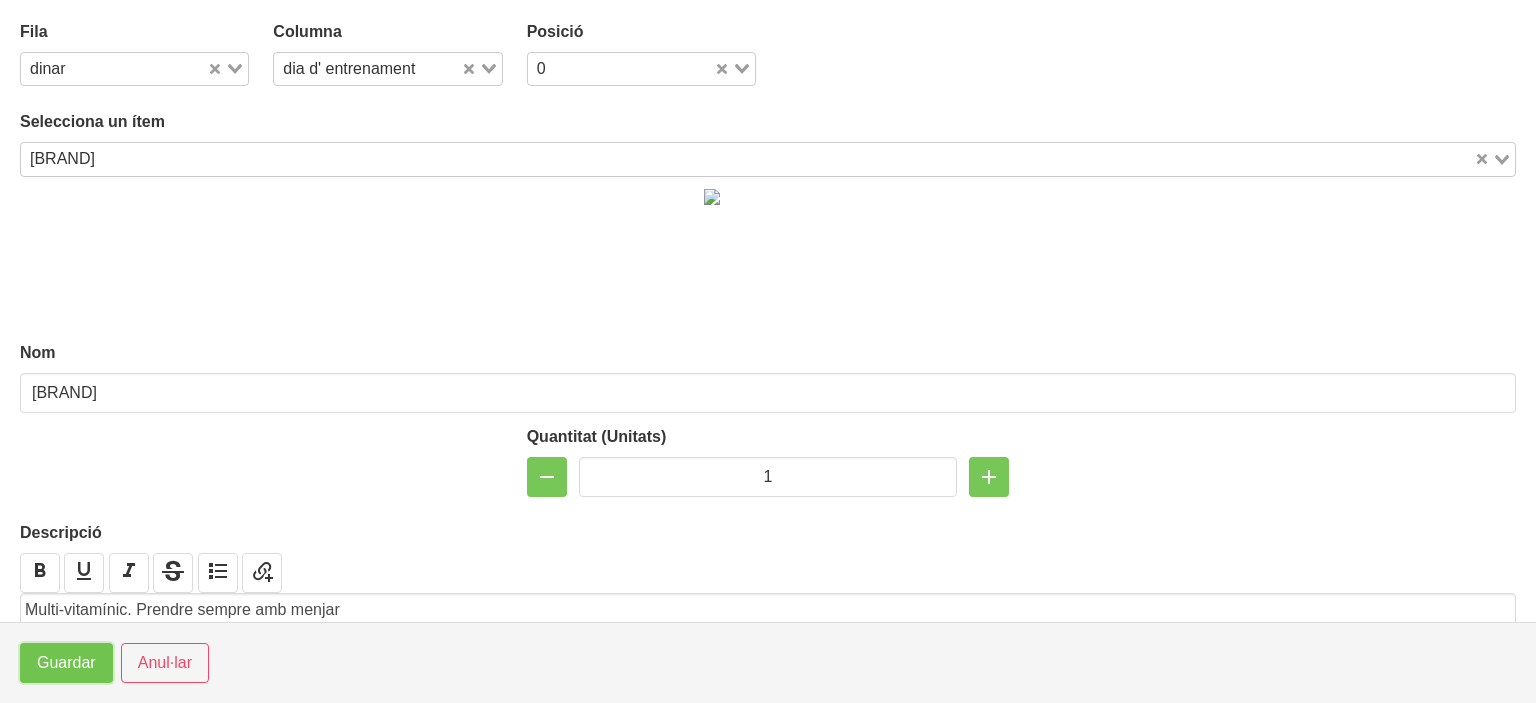 click on "Guardar" at bounding box center (66, 663) 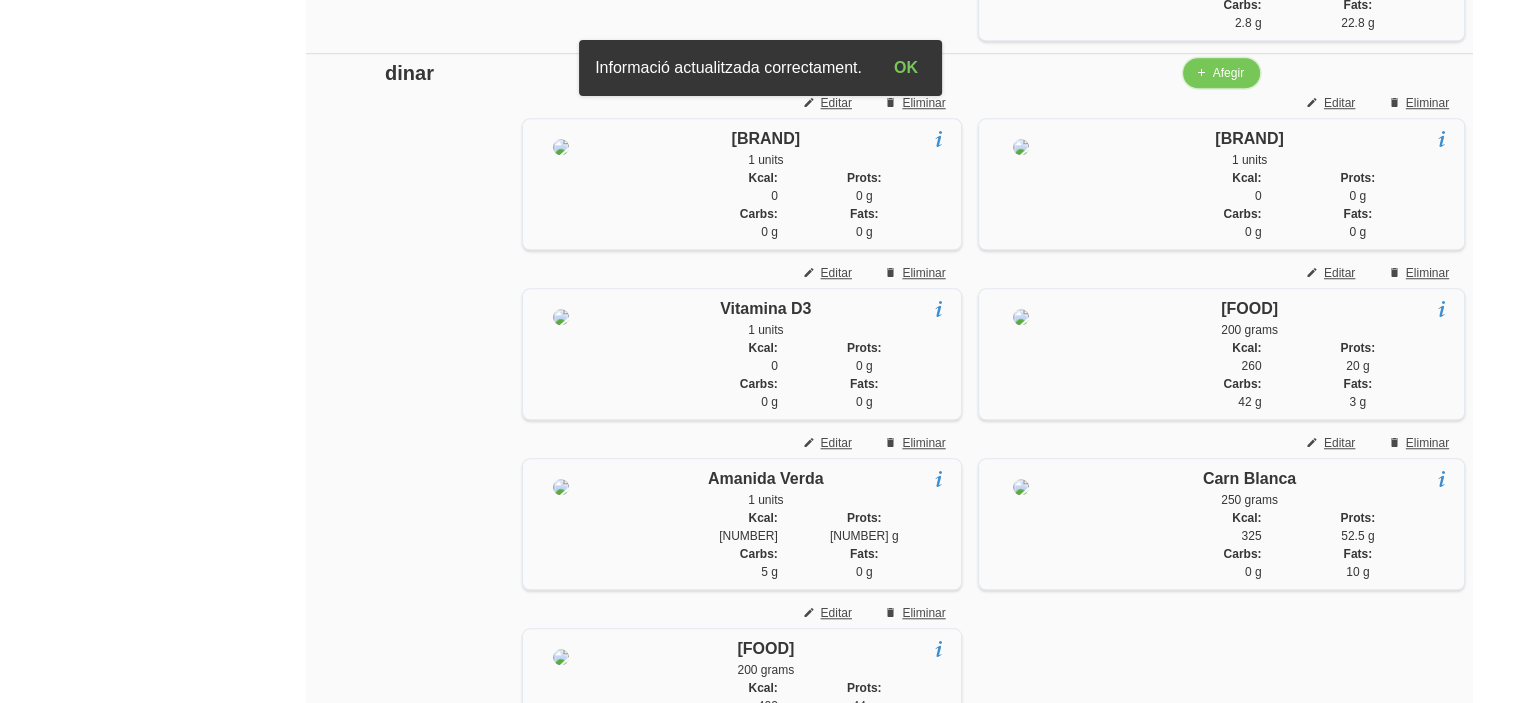 click on "Afegir" at bounding box center (1228, 73) 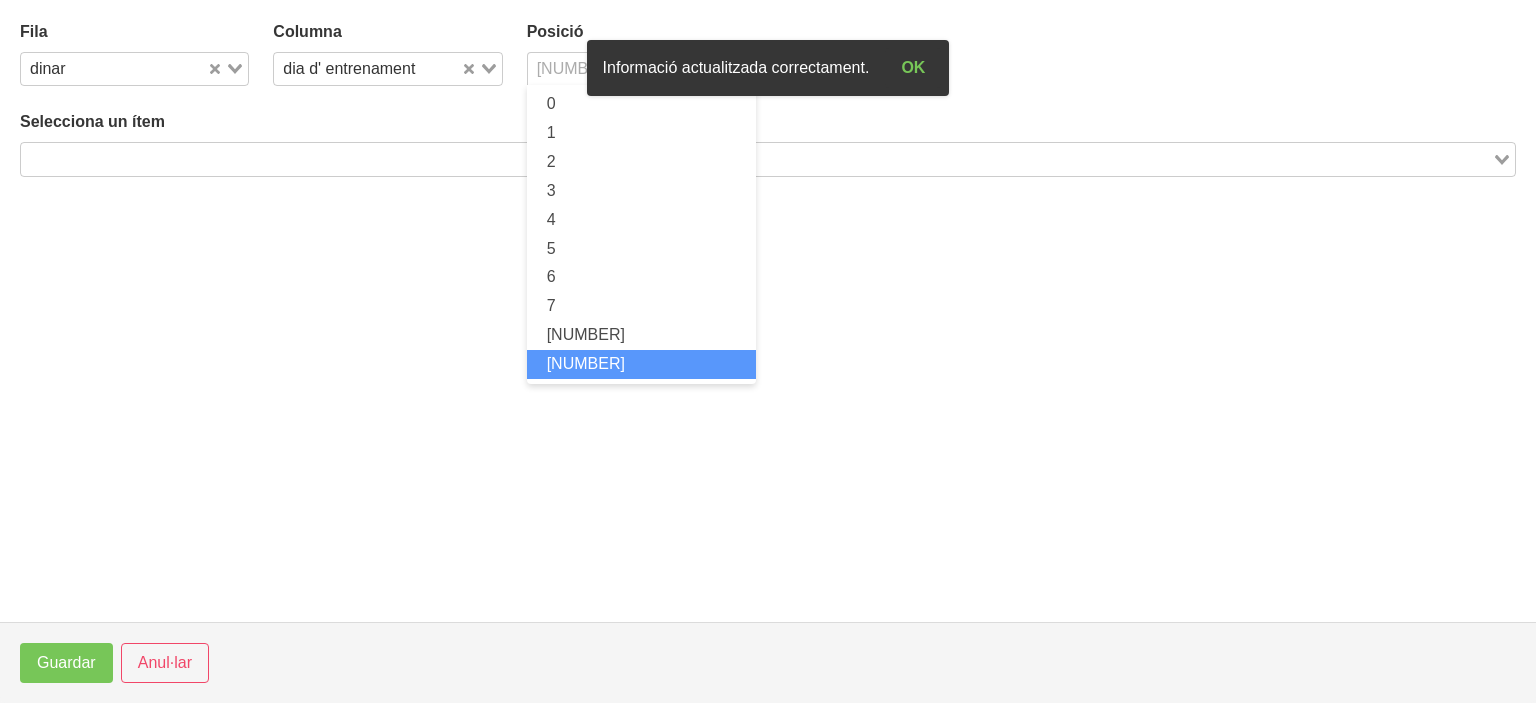 click at bounding box center (630, 69) 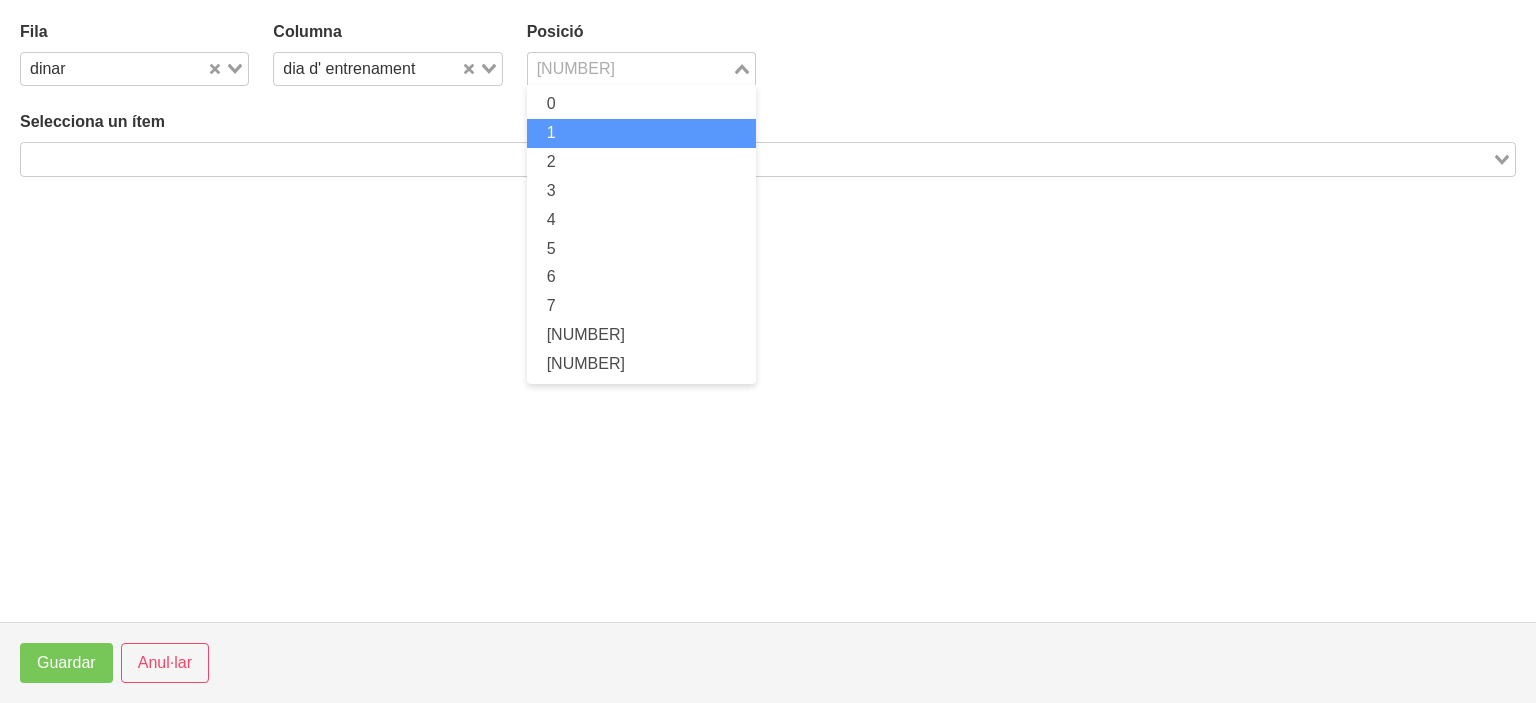 click on "1" at bounding box center [551, 132] 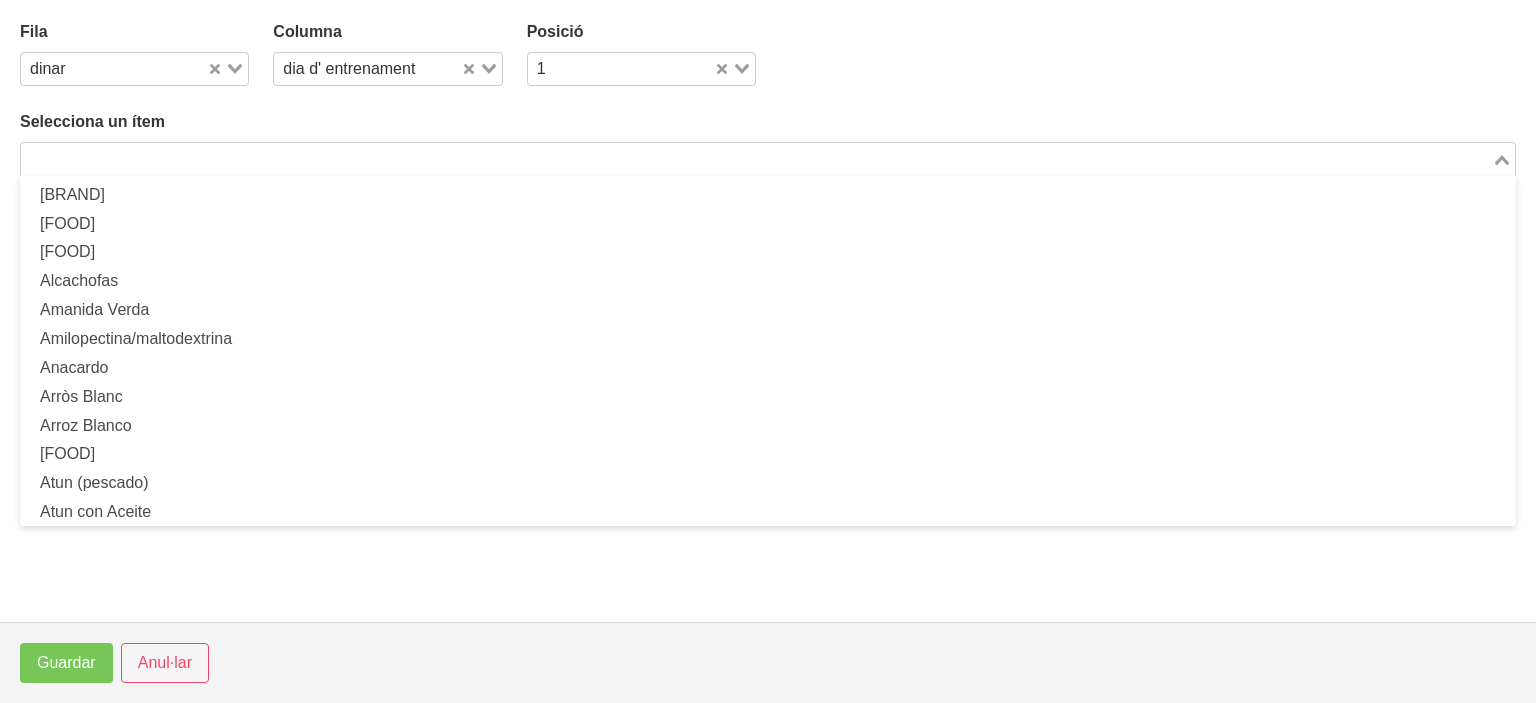 click at bounding box center [756, 159] 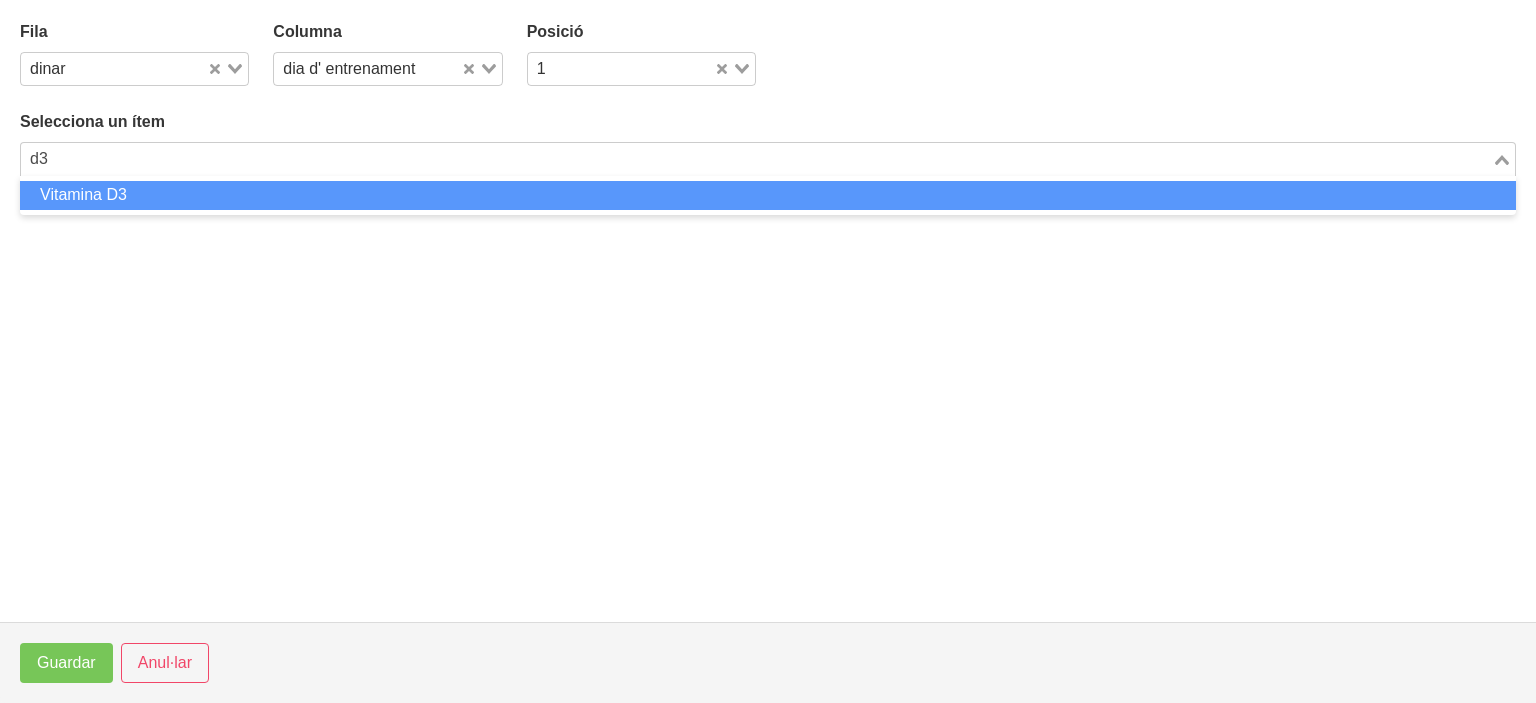 click on "Vitamina D3" at bounding box center [768, 195] 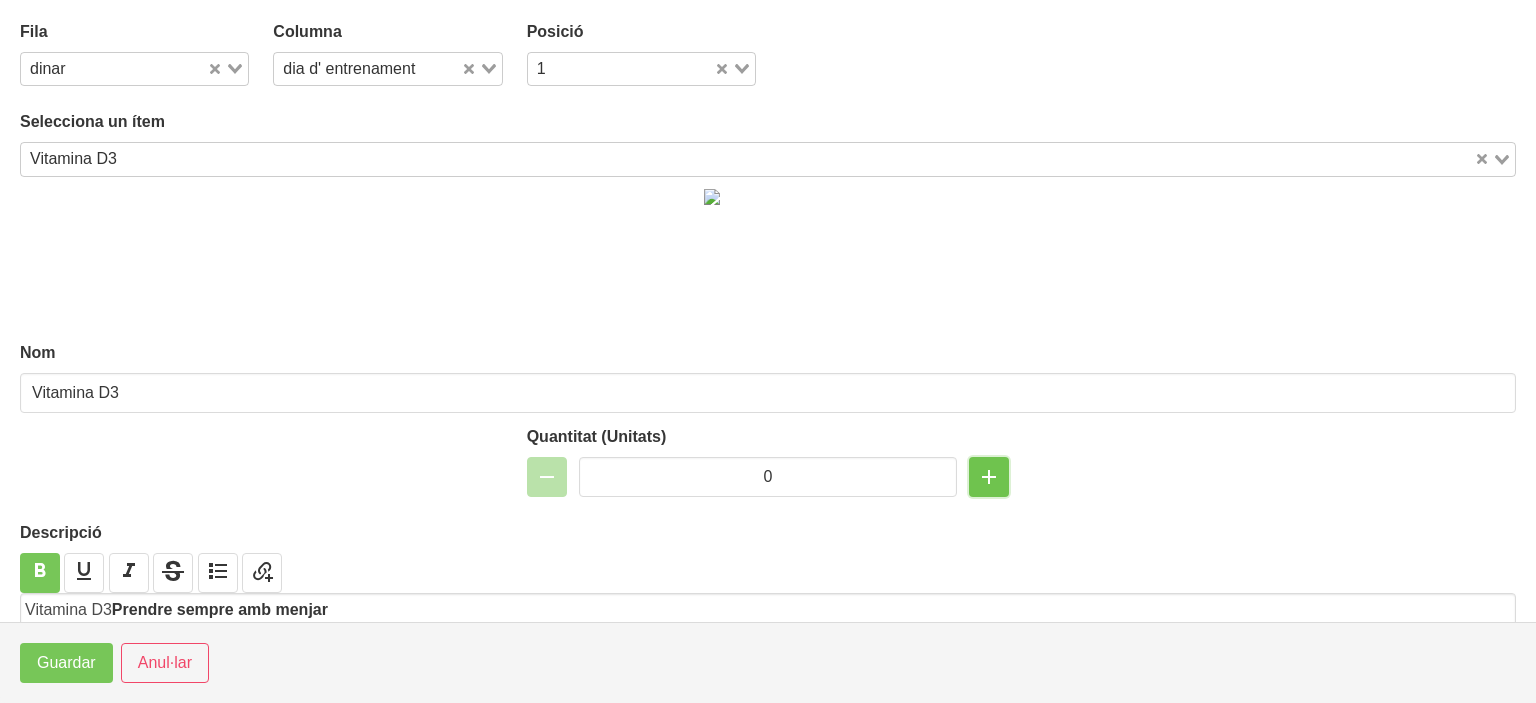click at bounding box center (989, 477) 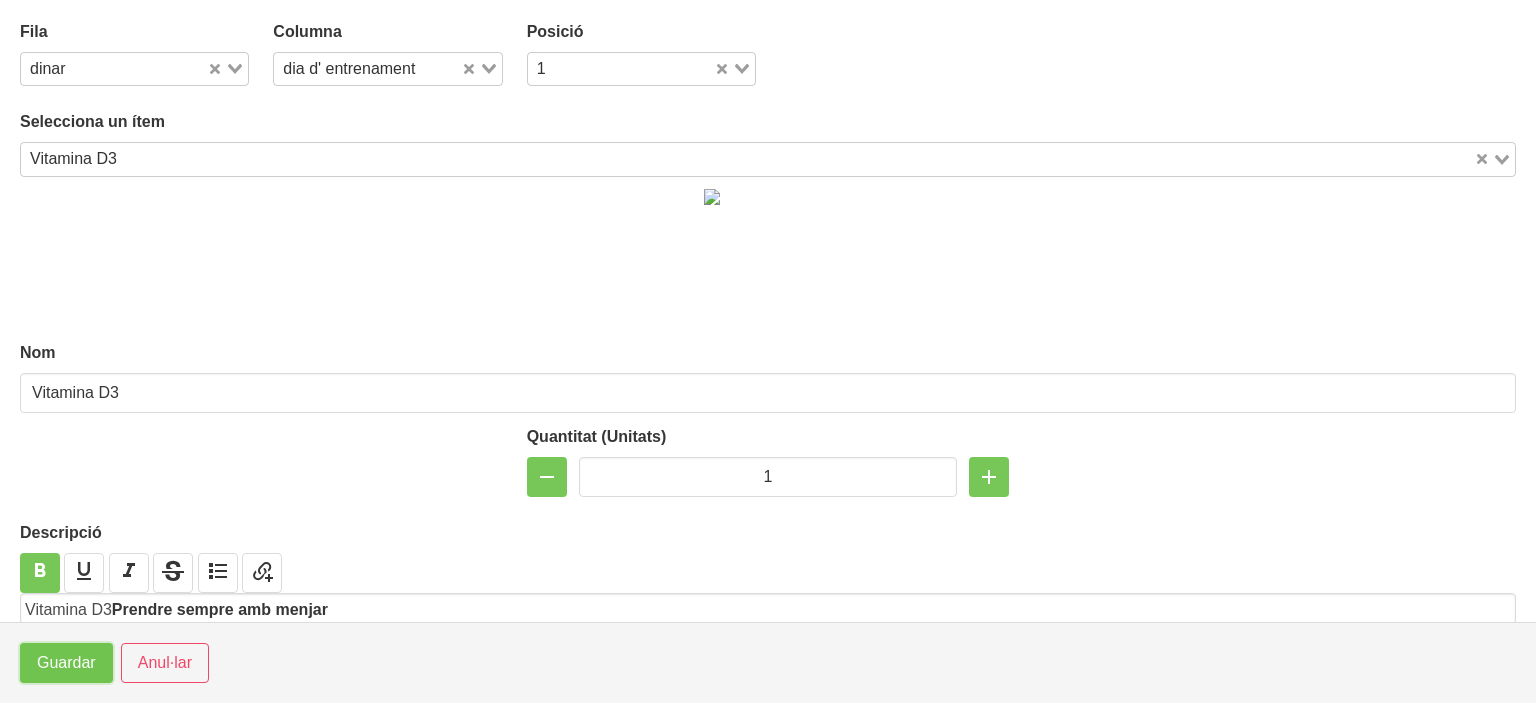 click on "Guardar" at bounding box center (66, 663) 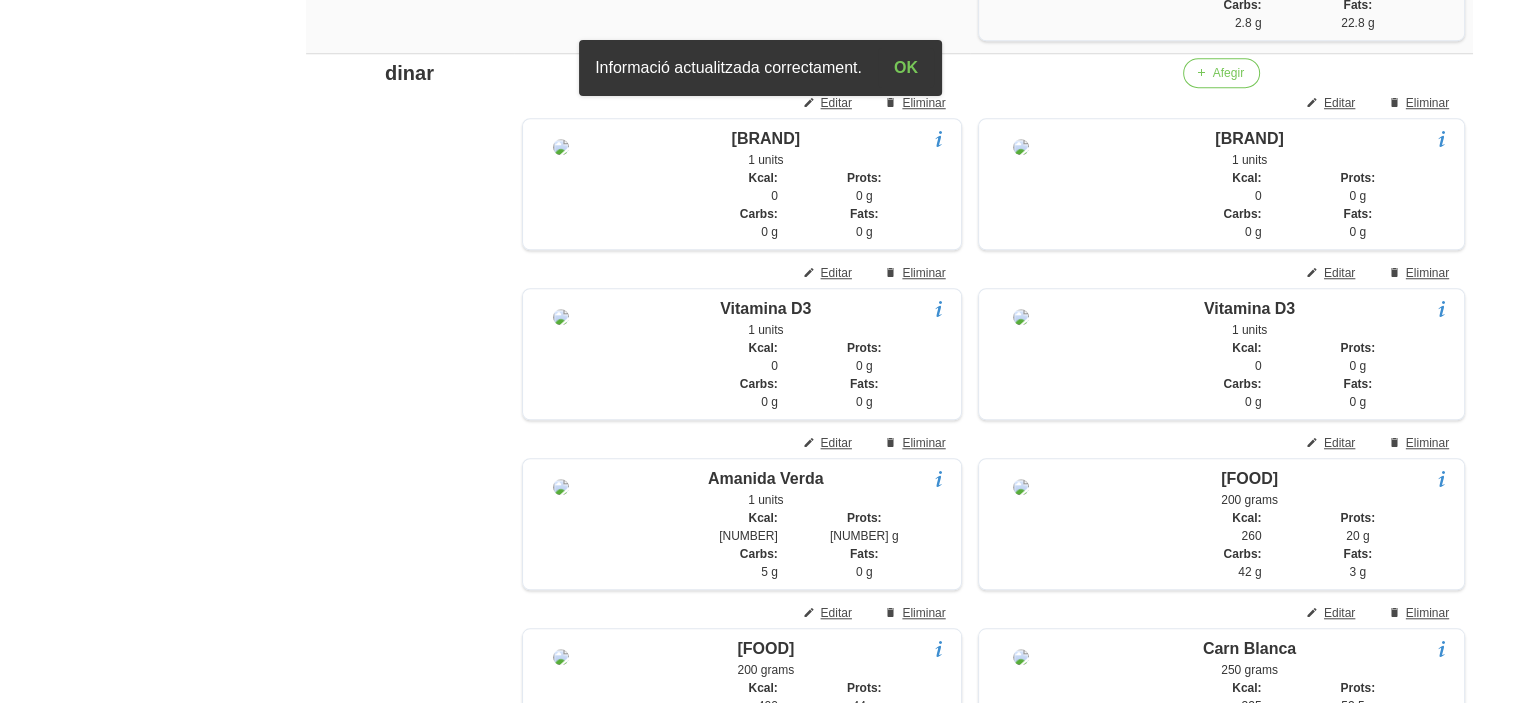click on "General
Dashboard
Seccions
Clients
Administradors
Comunicacions
Esdeveniments
Aliments
Exercicis" at bounding box center [117, 363] 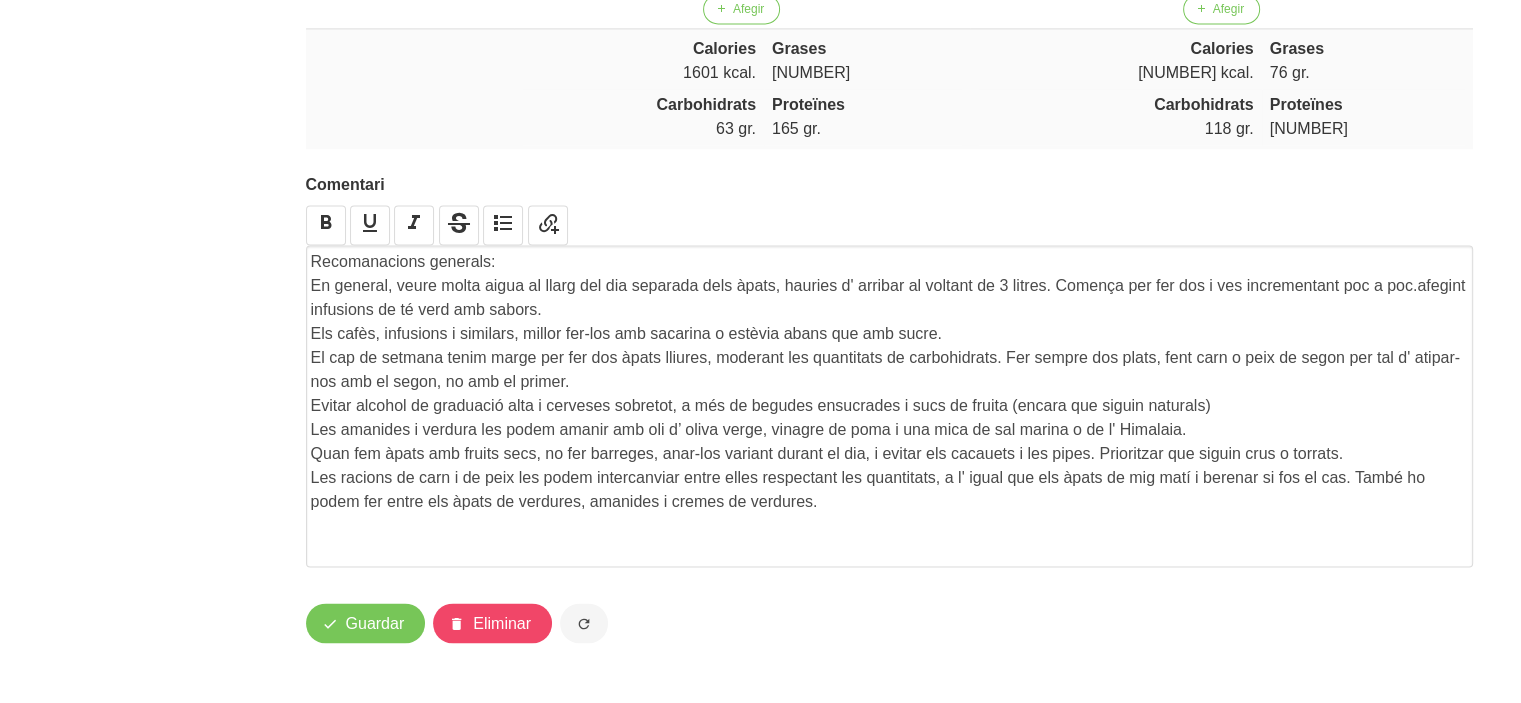 scroll, scrollTop: 3280, scrollLeft: 0, axis: vertical 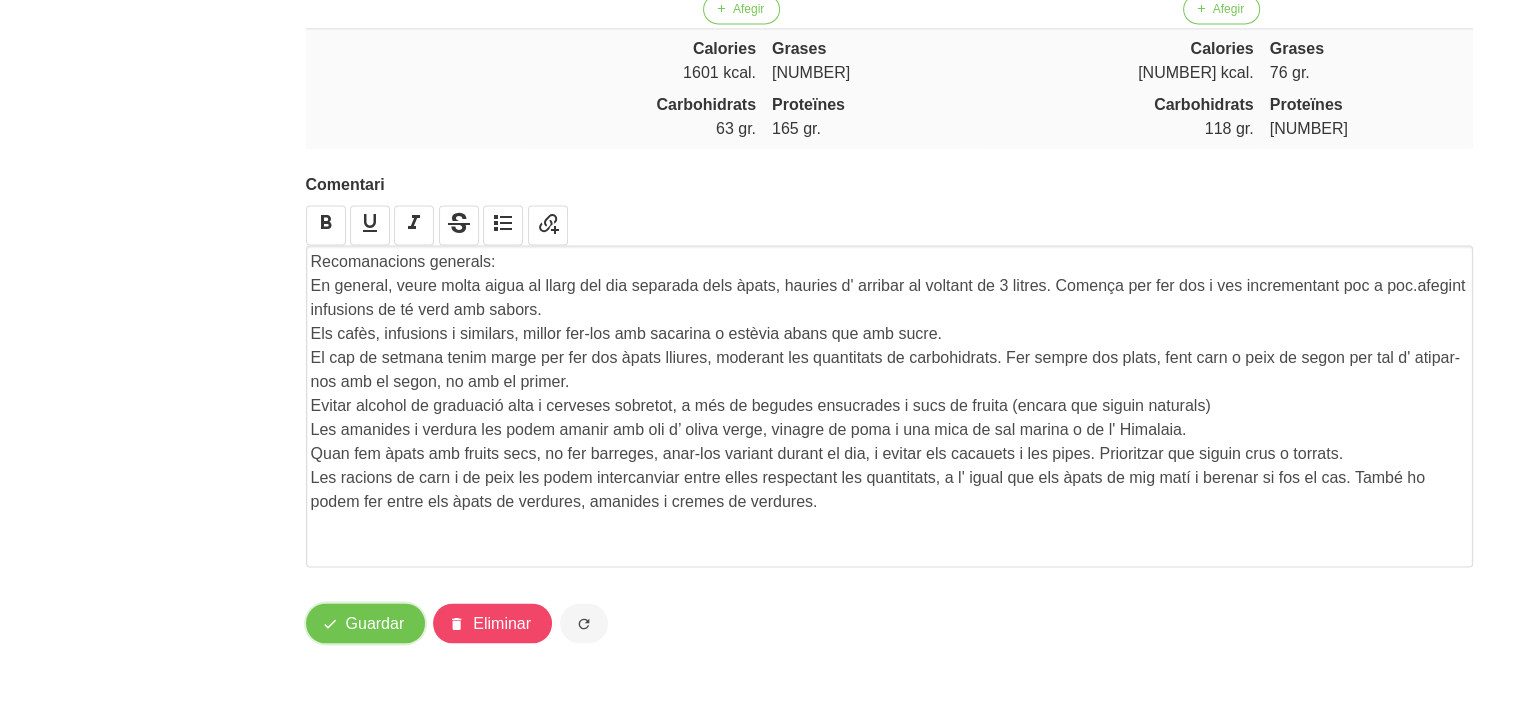 click on "Guardar" at bounding box center [375, 623] 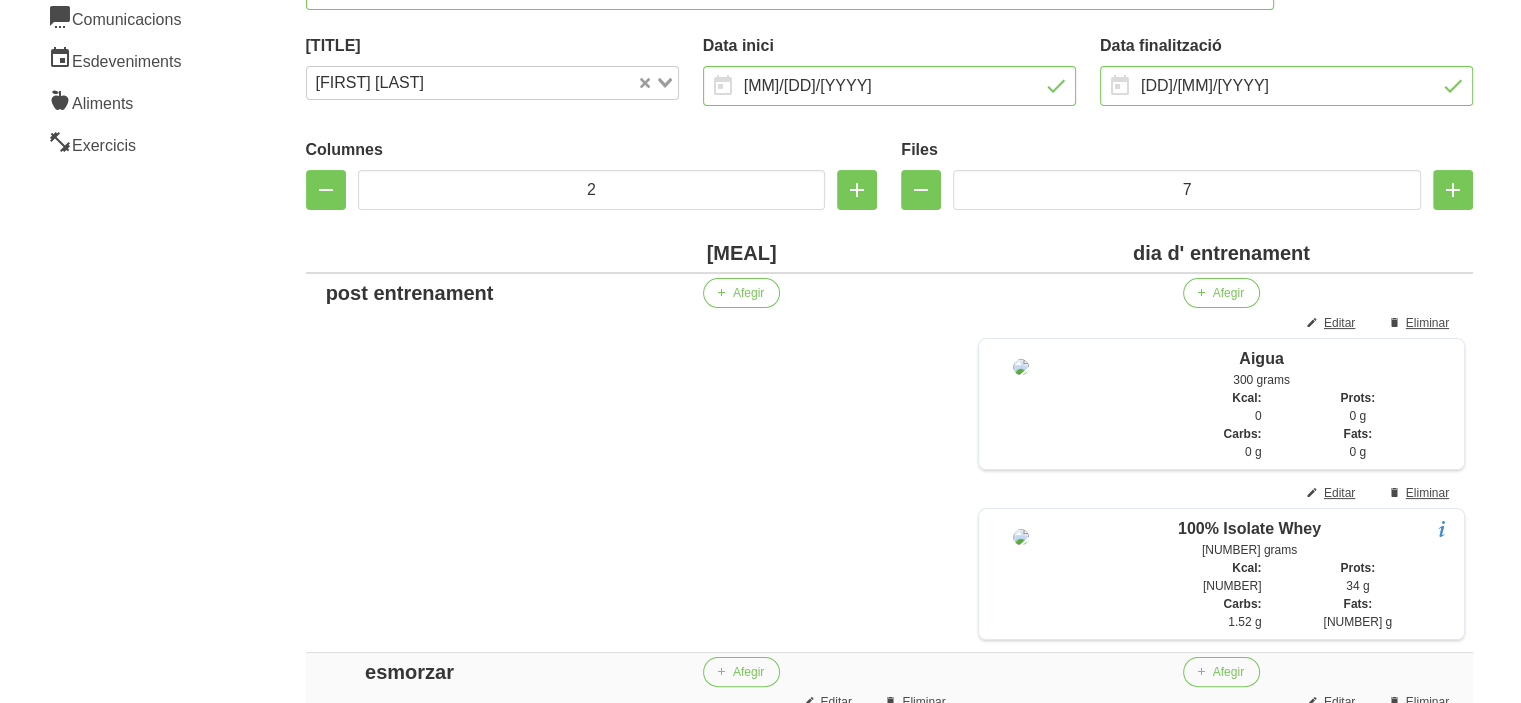 scroll, scrollTop: 160, scrollLeft: 0, axis: vertical 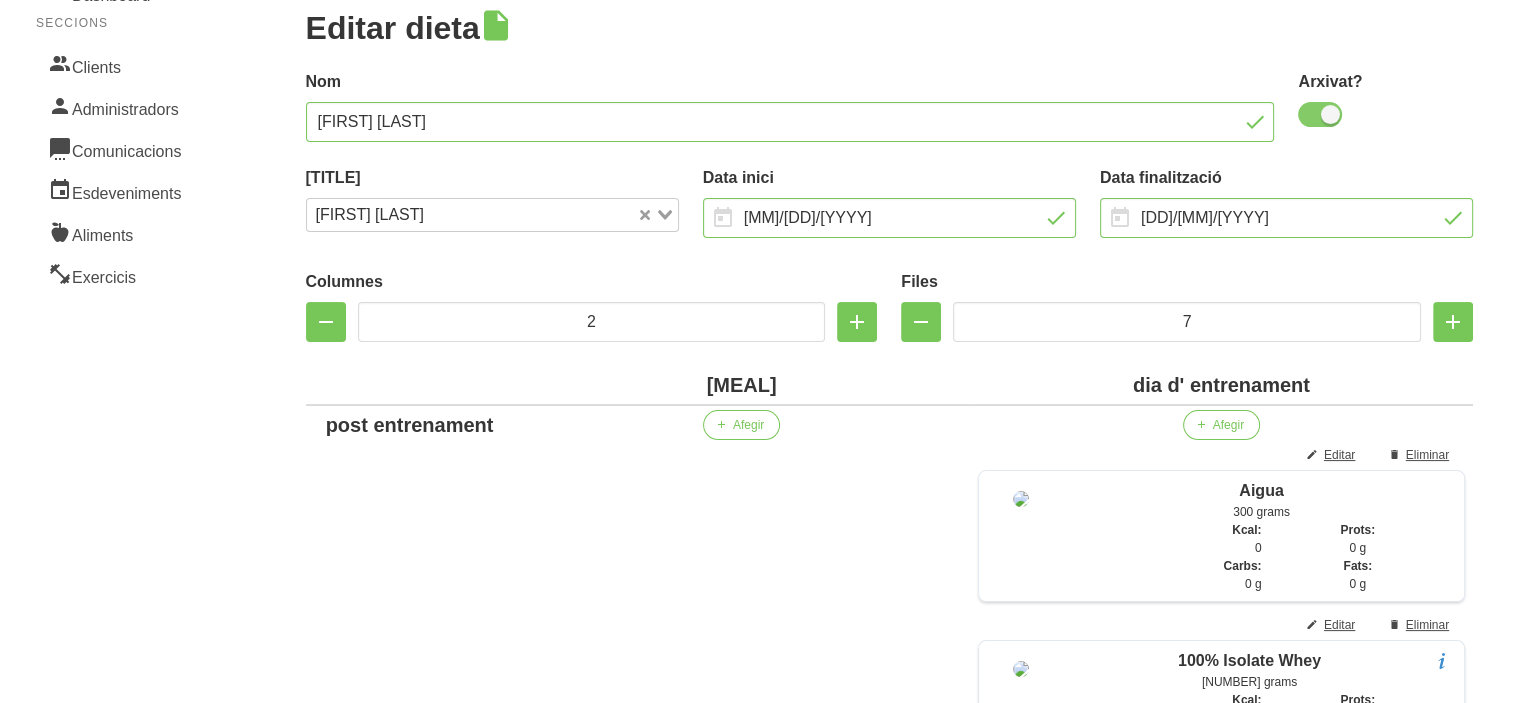 click at bounding box center (1320, 114) 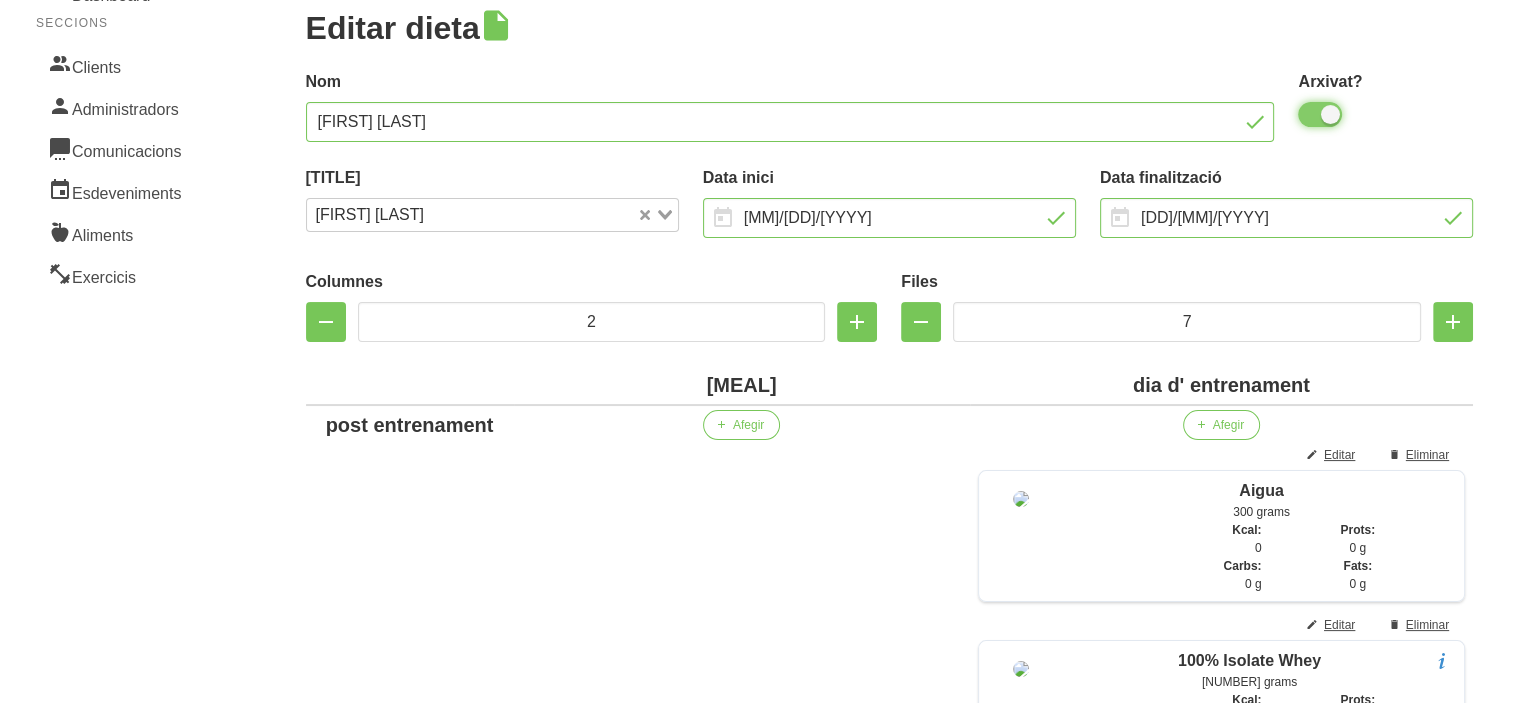 click at bounding box center (1304, 114) 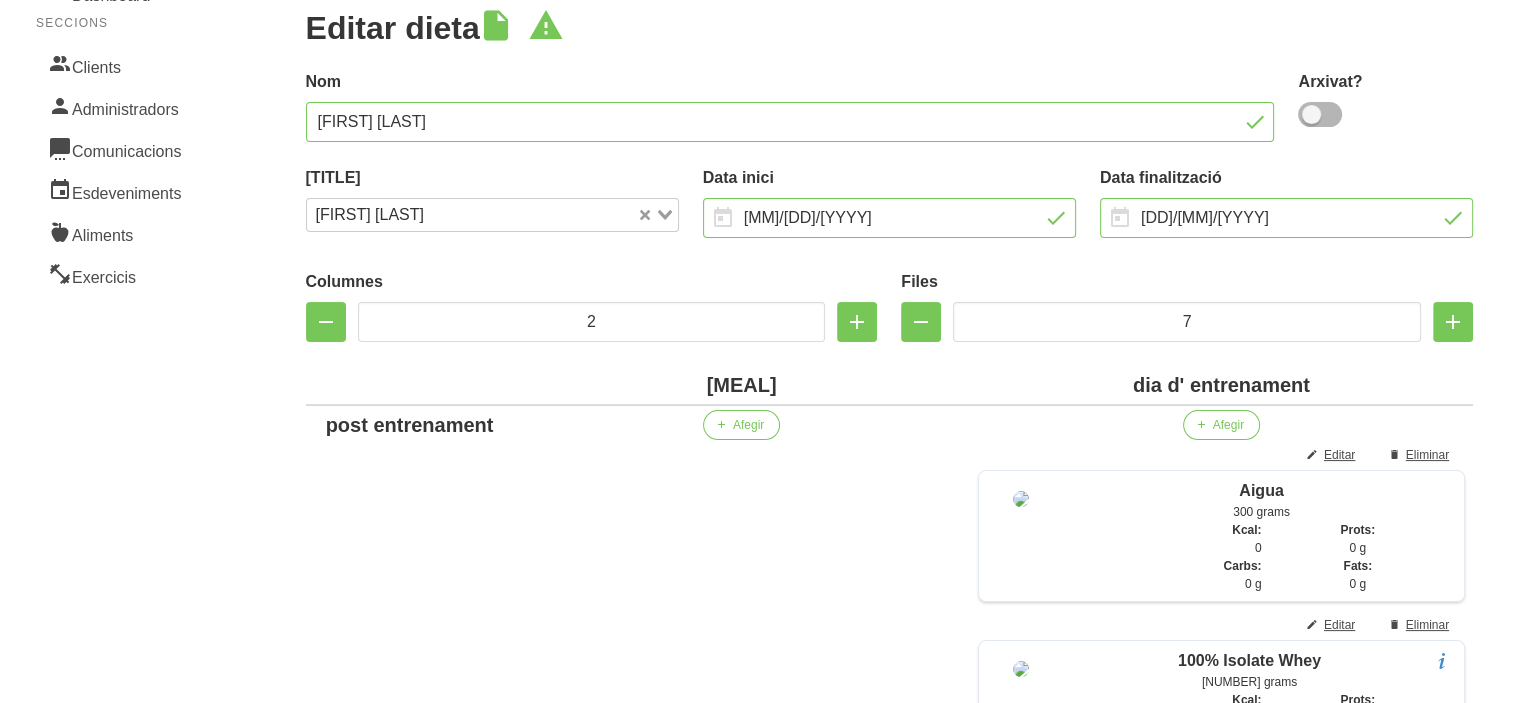 click on "[FIRST] [LAST]" at bounding box center (890, 1845) 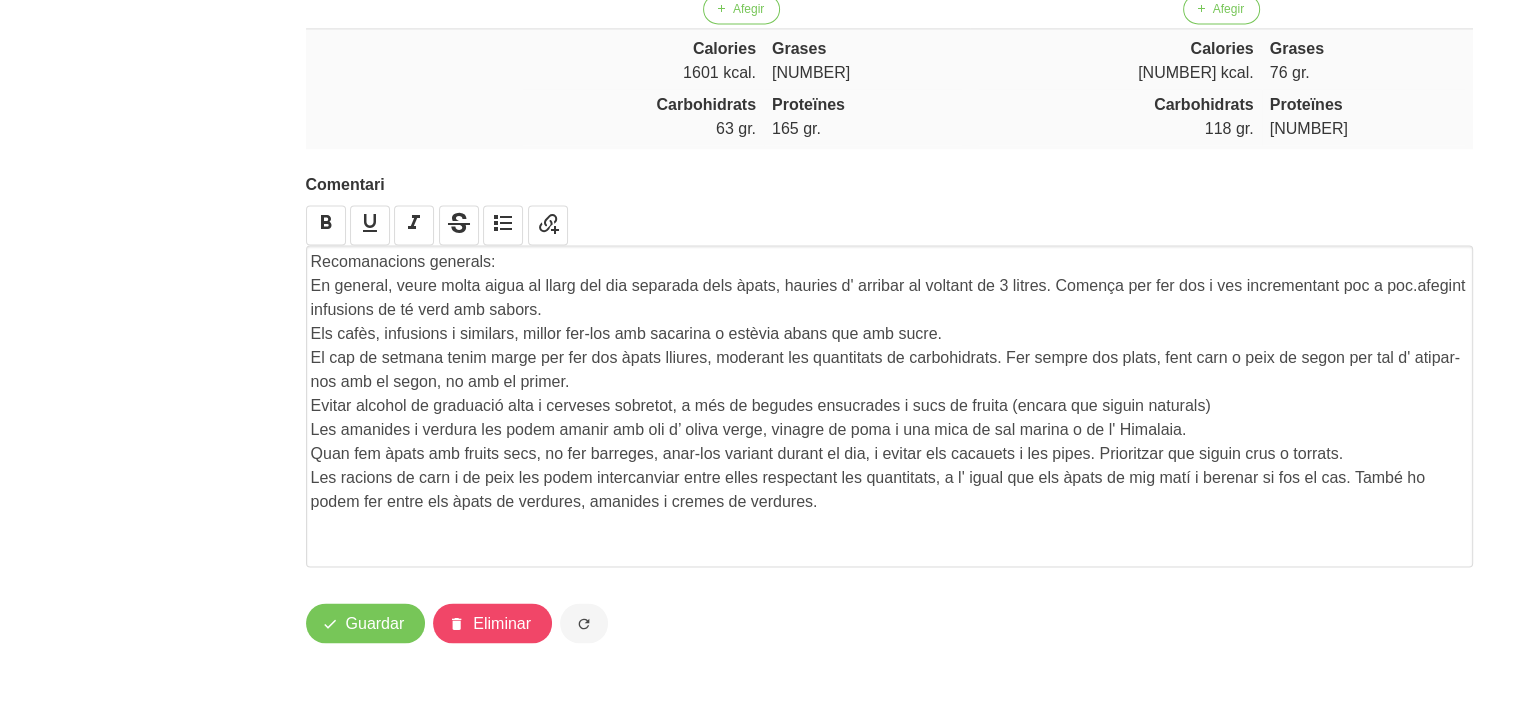 scroll, scrollTop: 3280, scrollLeft: 0, axis: vertical 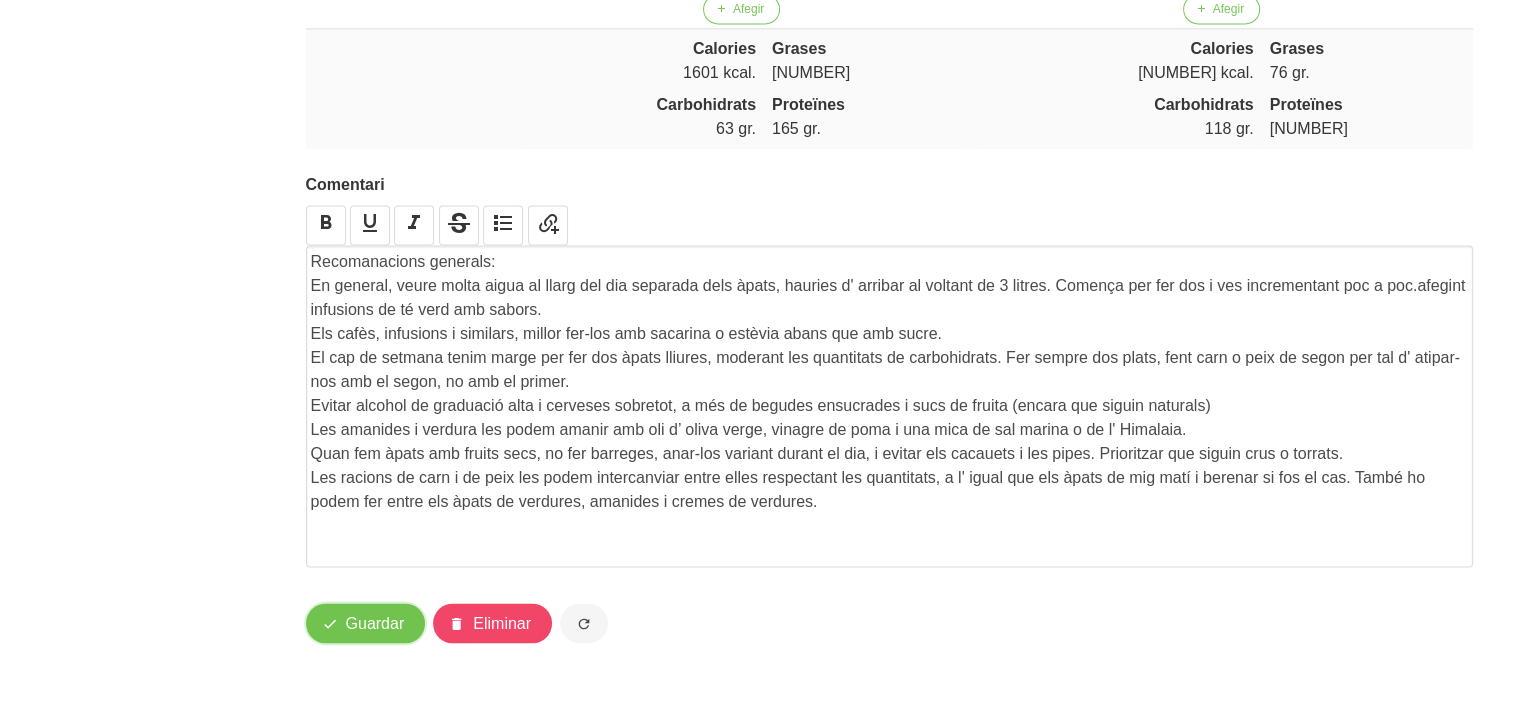 click on "Guardar" at bounding box center [375, 623] 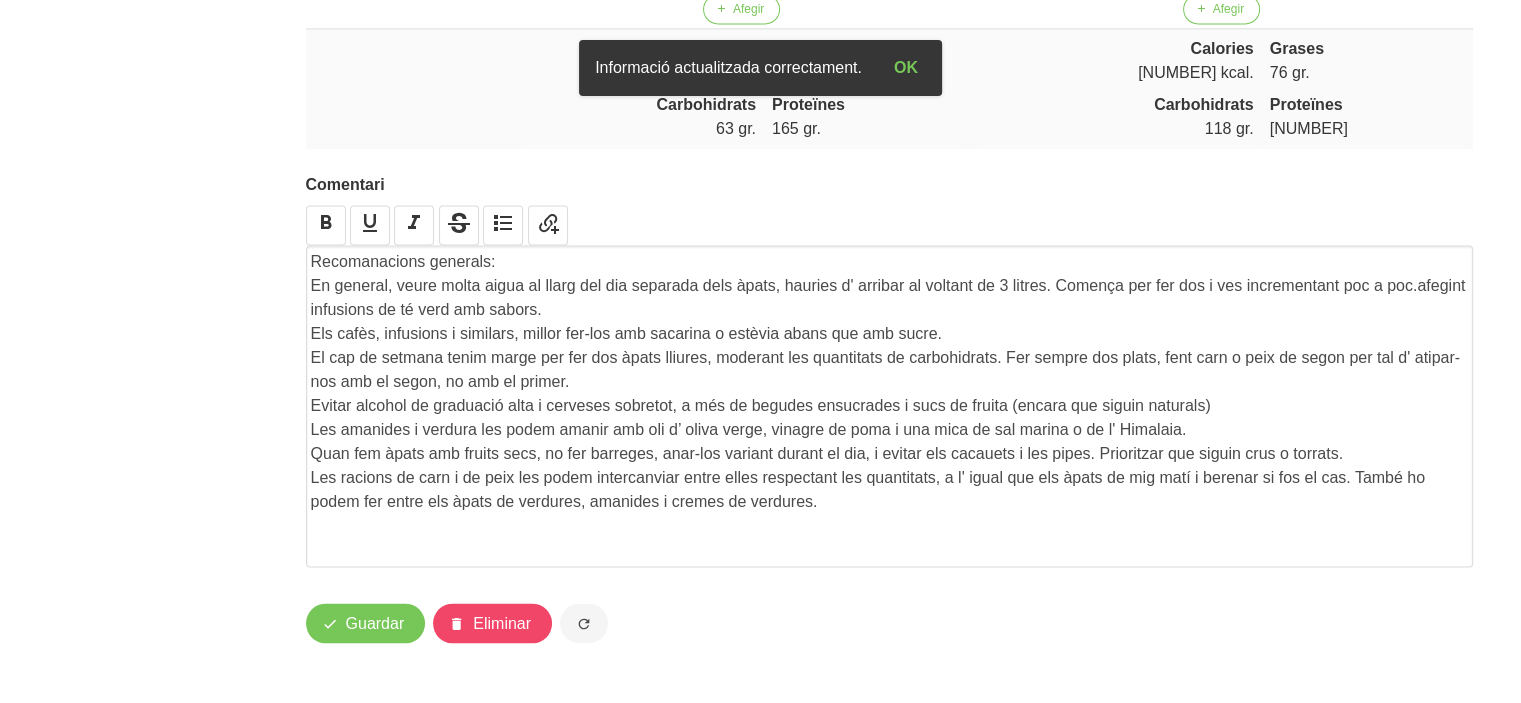 click on "[FIRST] [LAST]" at bounding box center [890, -1217] 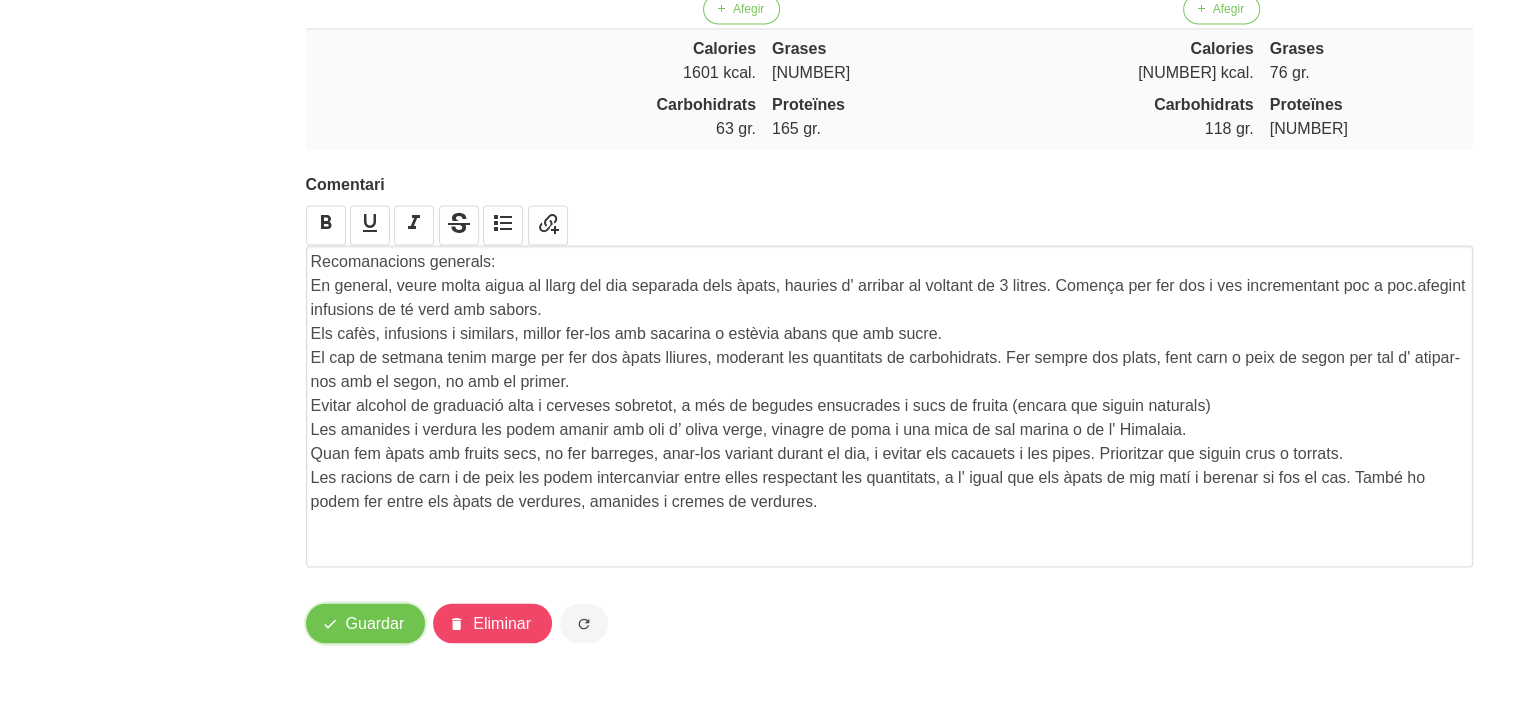 click on "Guardar" at bounding box center [375, 623] 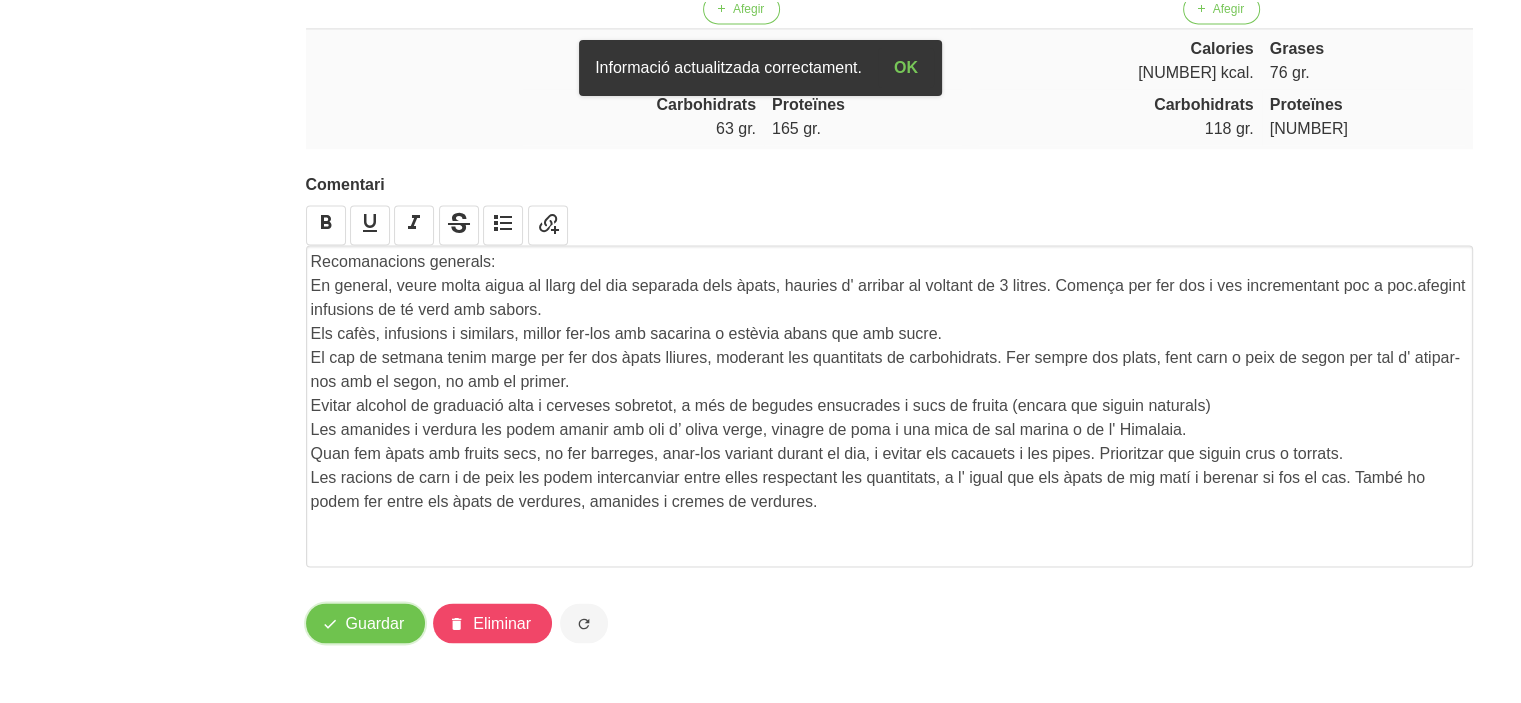 scroll, scrollTop: 0, scrollLeft: 0, axis: both 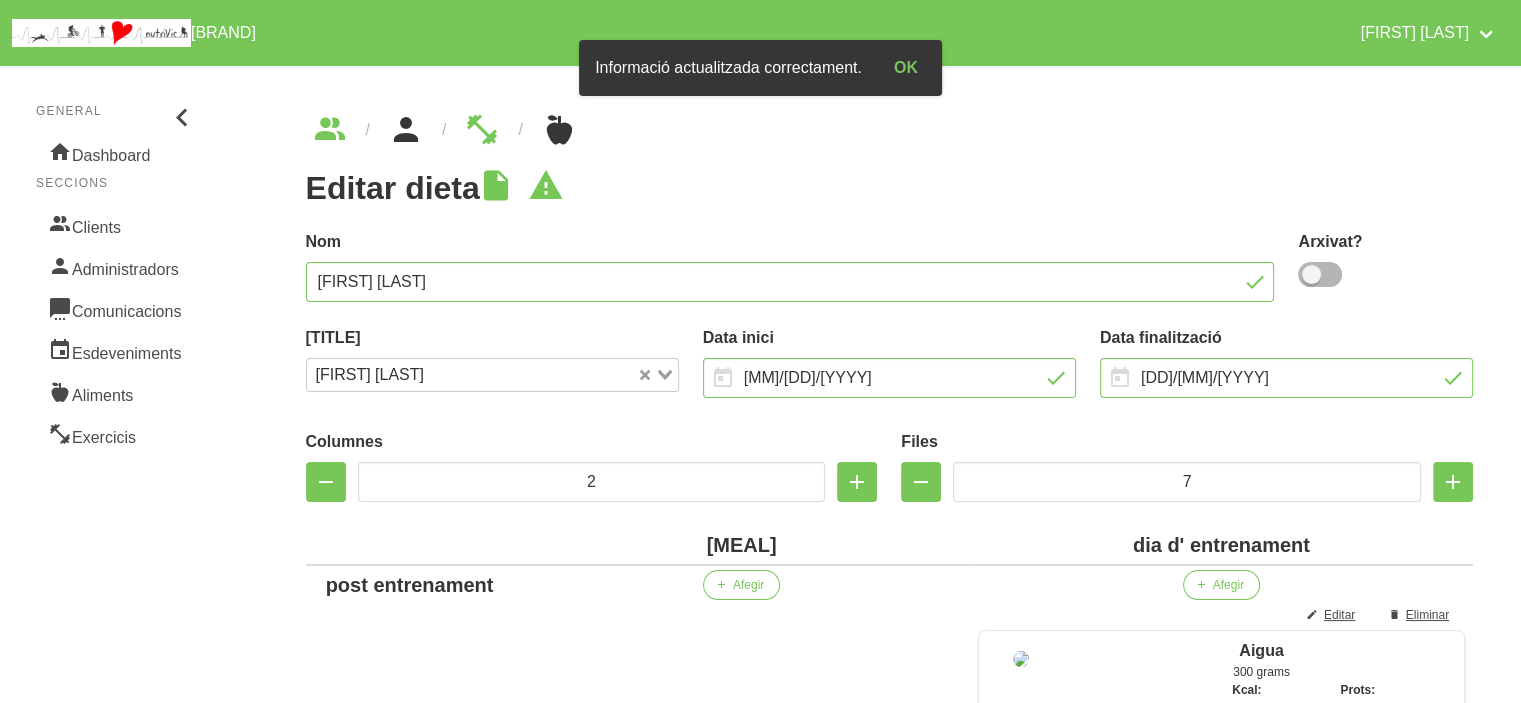 click at bounding box center [406, 130] 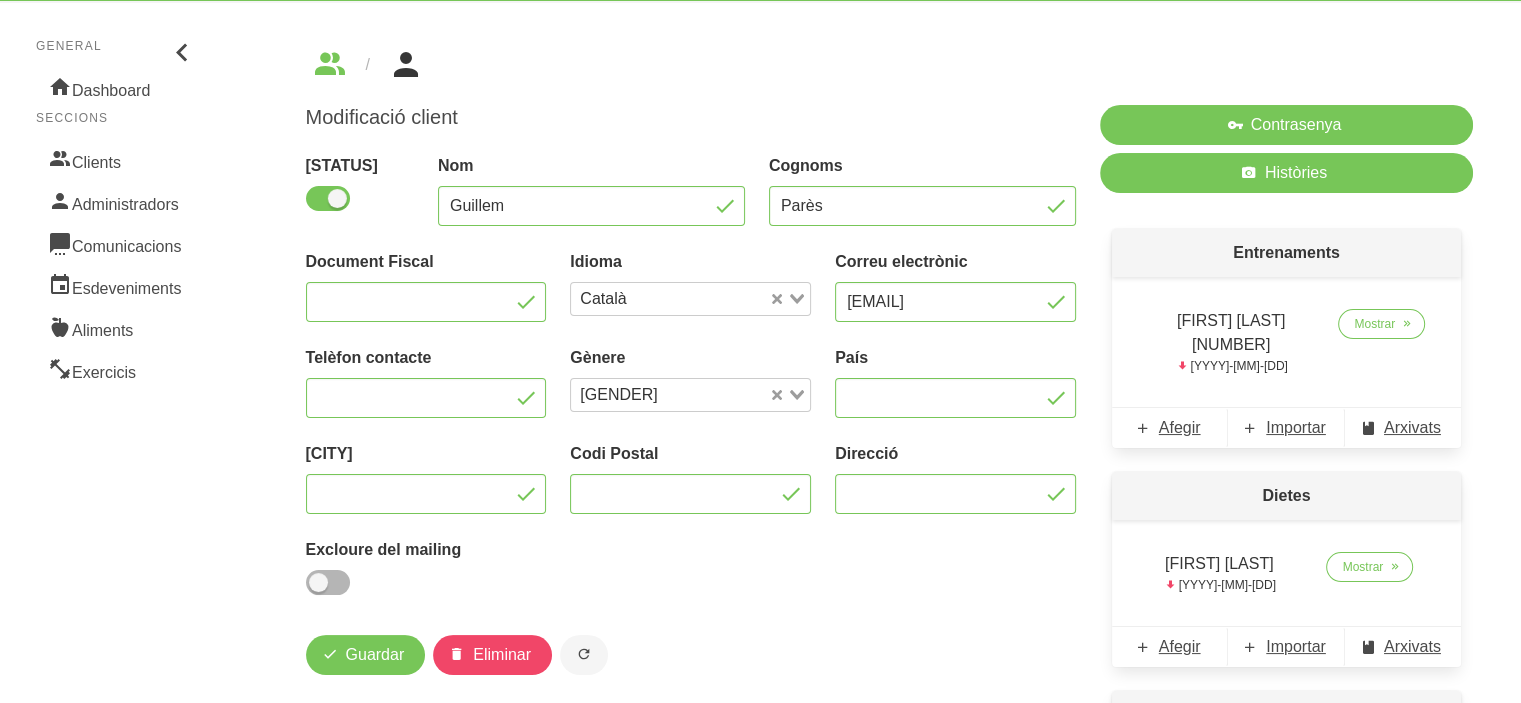scroll, scrollTop: 0, scrollLeft: 0, axis: both 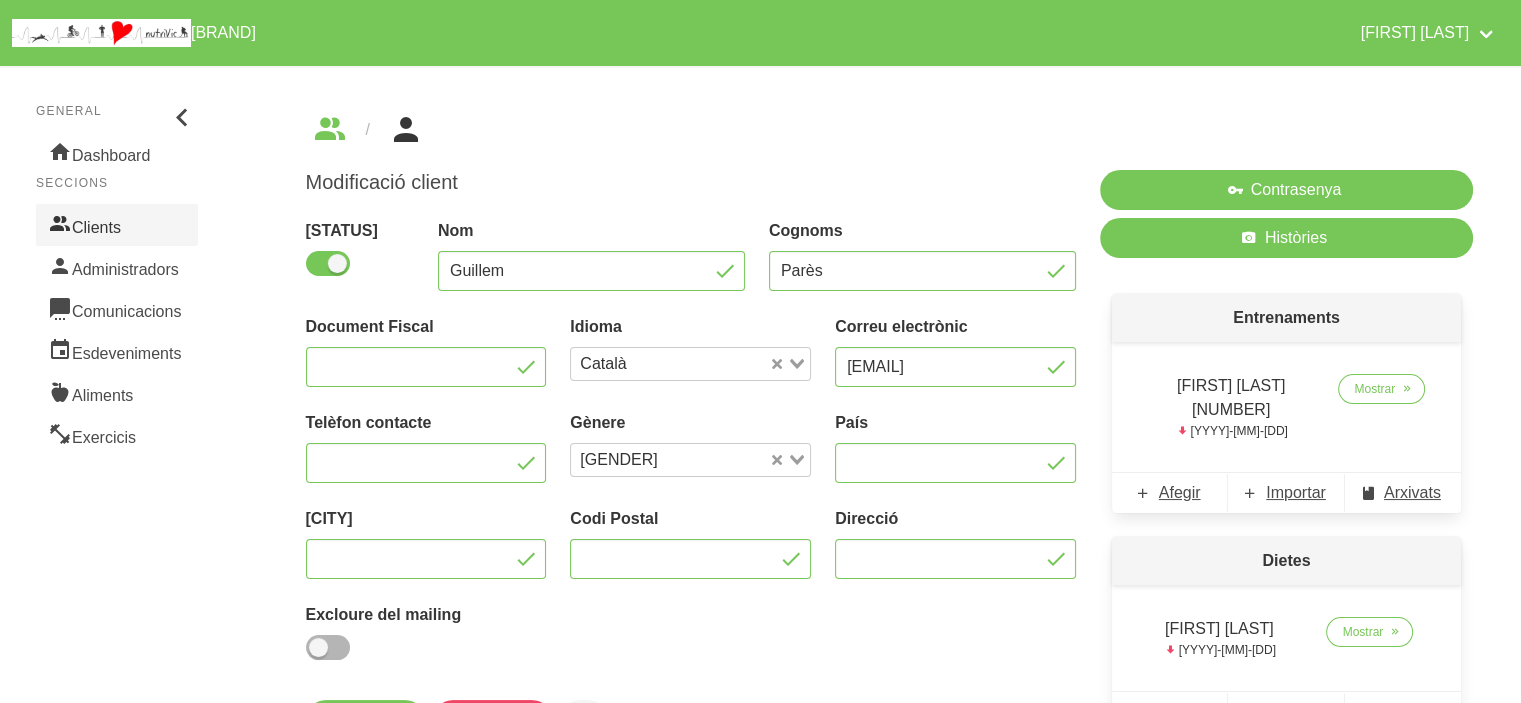 click on "Clients" at bounding box center (117, 225) 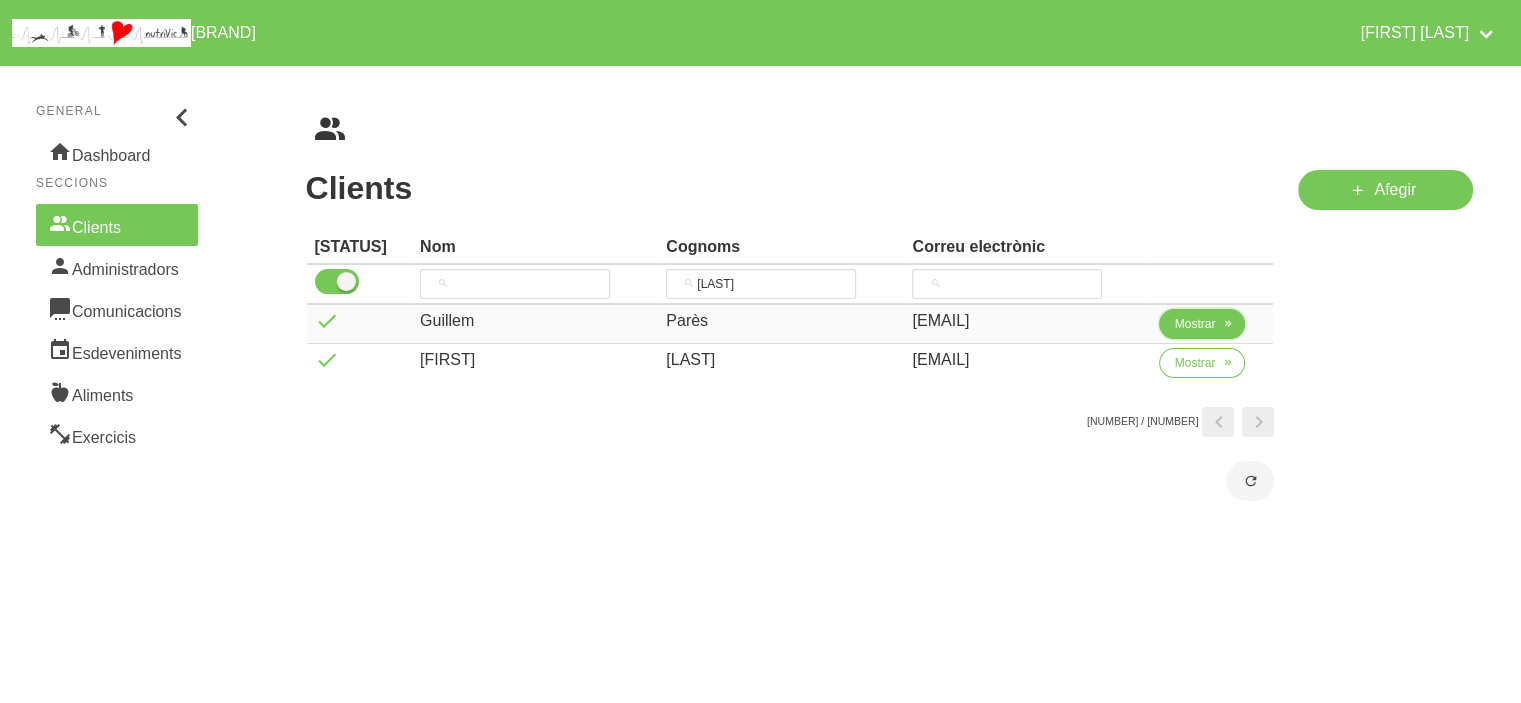 click on "Mostrar" at bounding box center (1202, 324) 